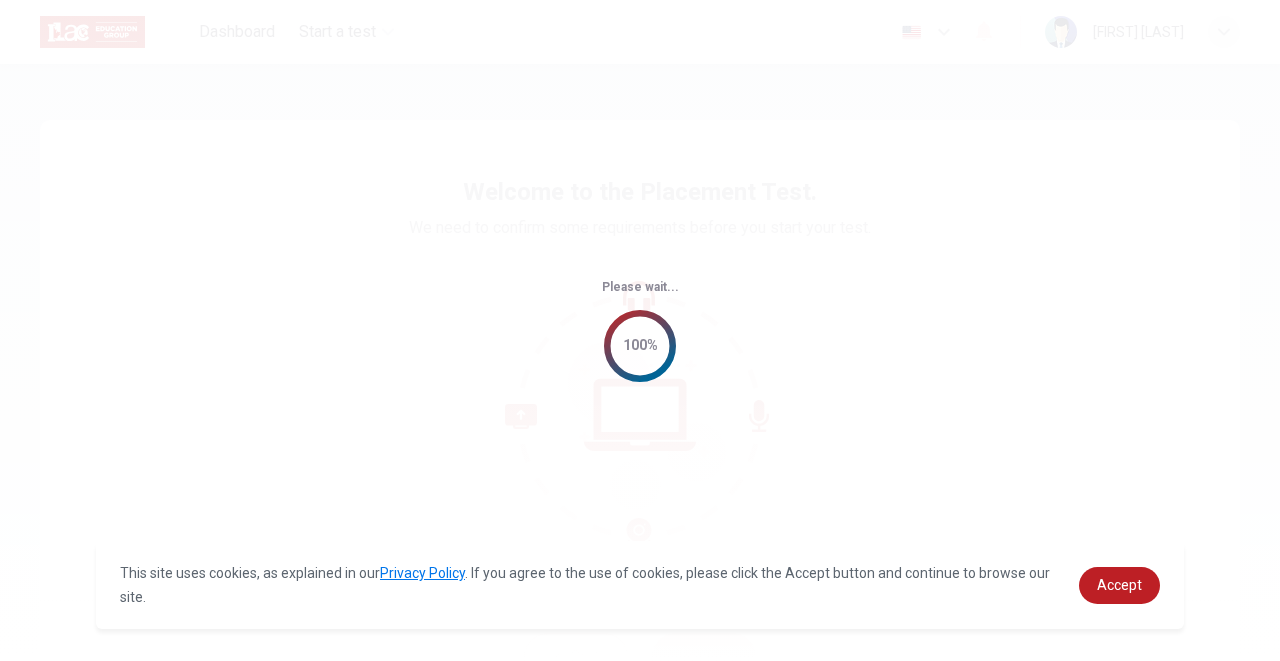 scroll, scrollTop: 0, scrollLeft: 0, axis: both 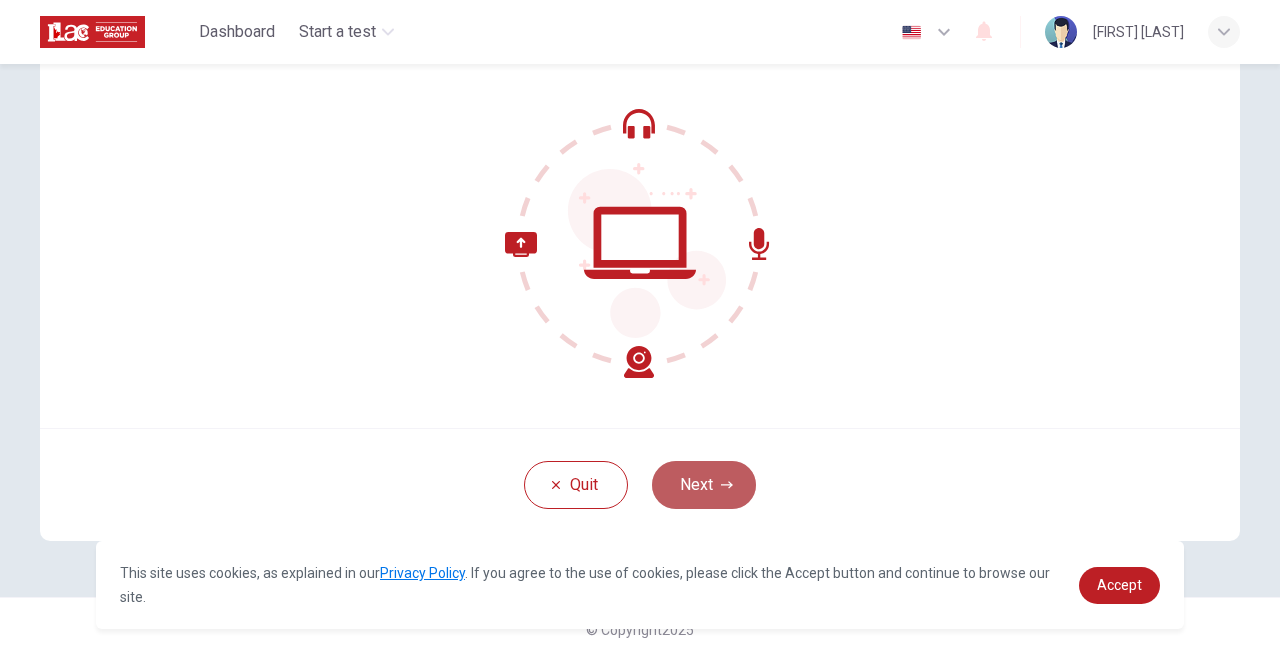 click on "Next" at bounding box center [704, 485] 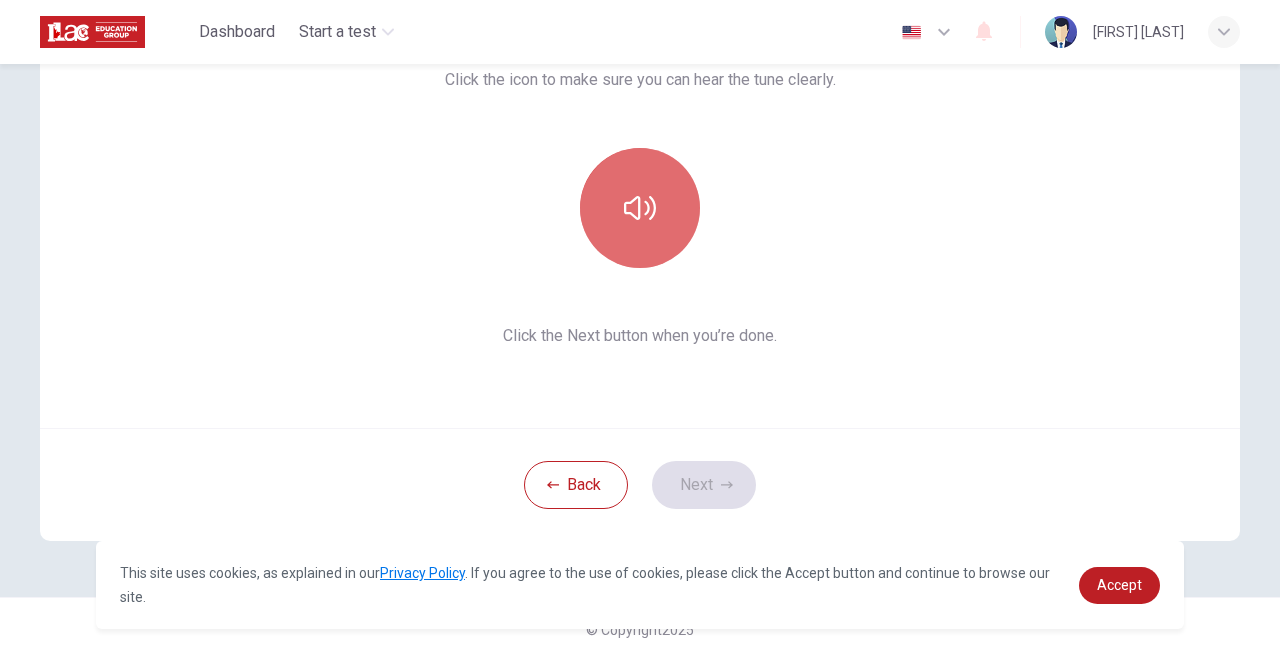 click 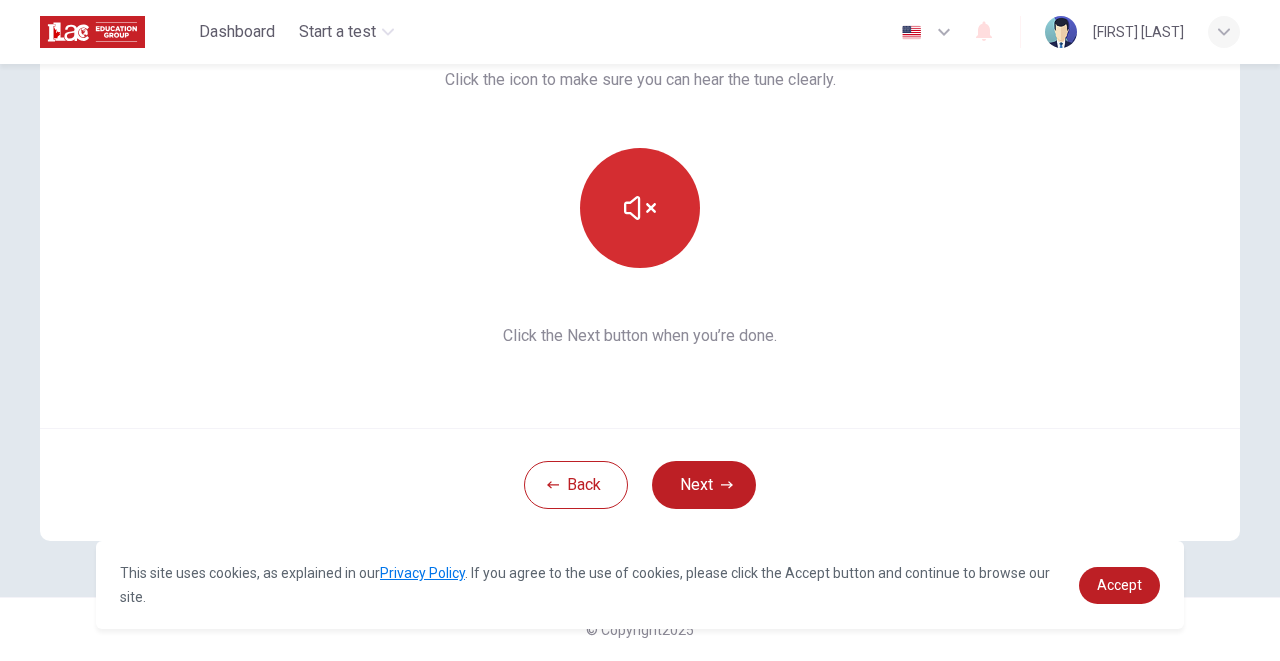 click at bounding box center (640, 208) 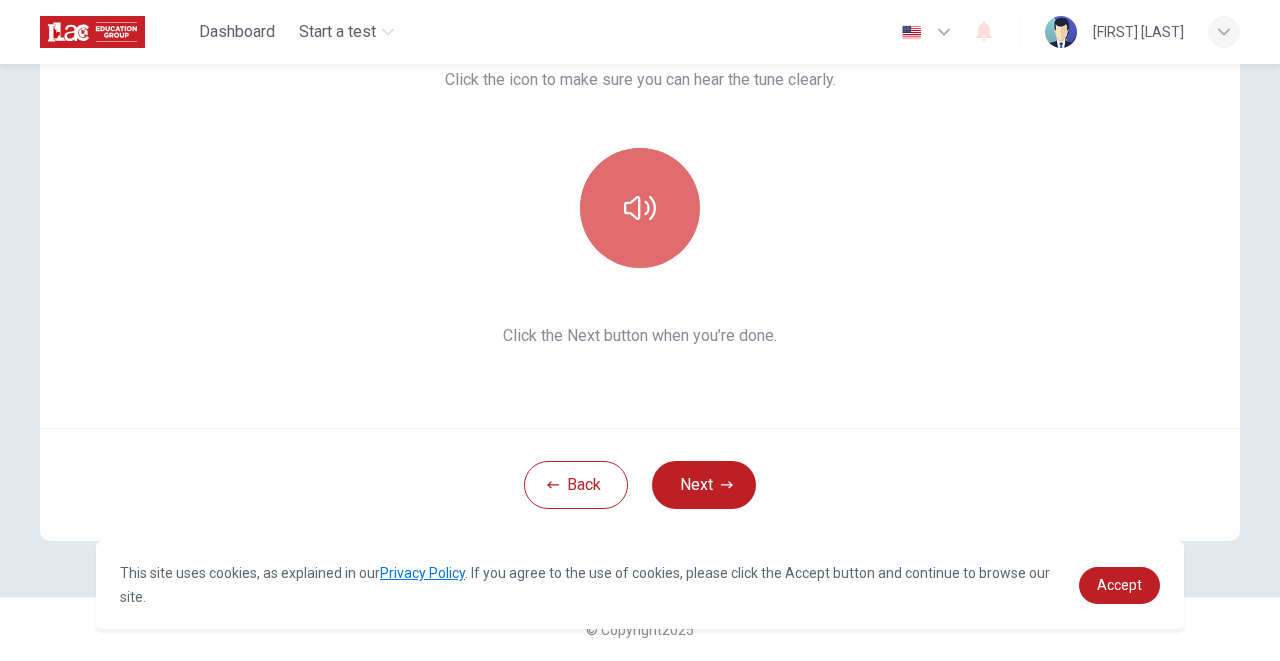 click 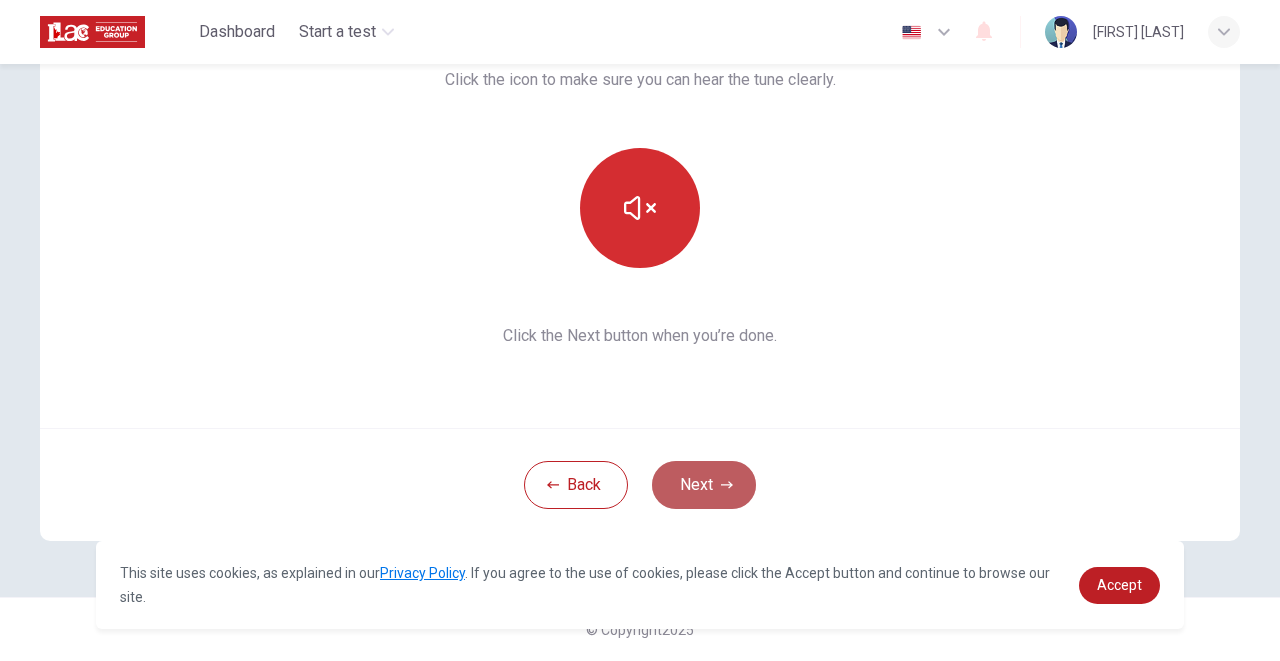 click on "Next" at bounding box center [704, 485] 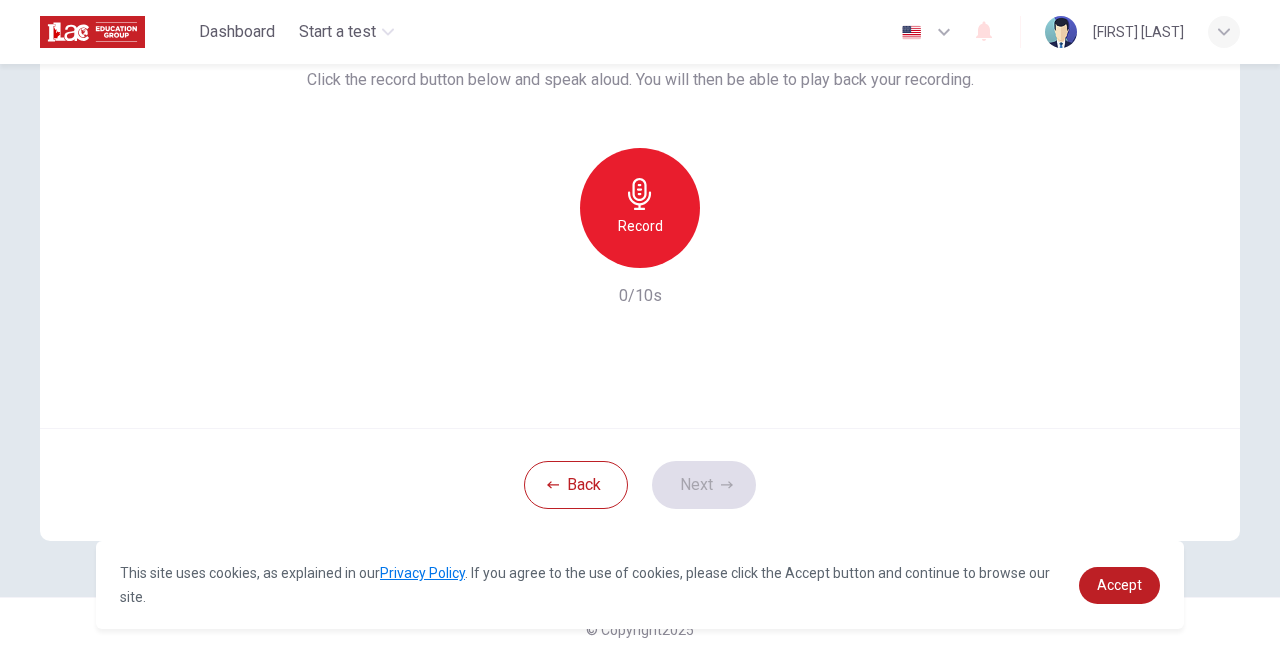 scroll, scrollTop: 0, scrollLeft: 0, axis: both 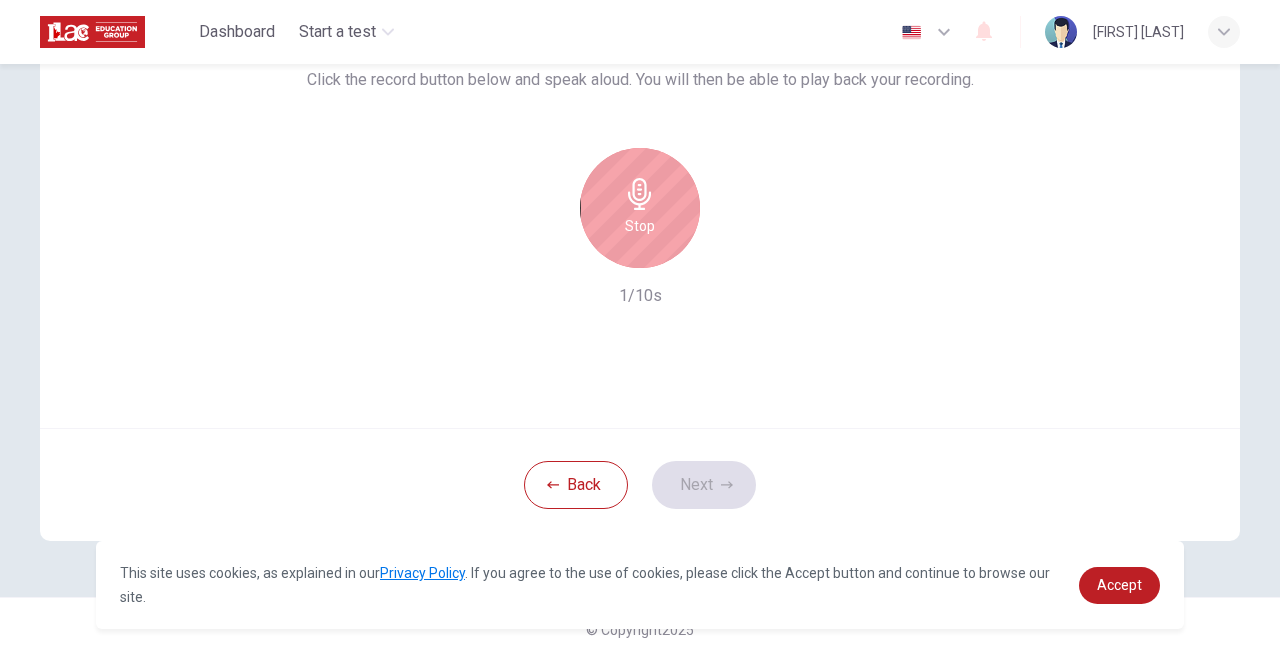 click on "Stop" at bounding box center (640, 208) 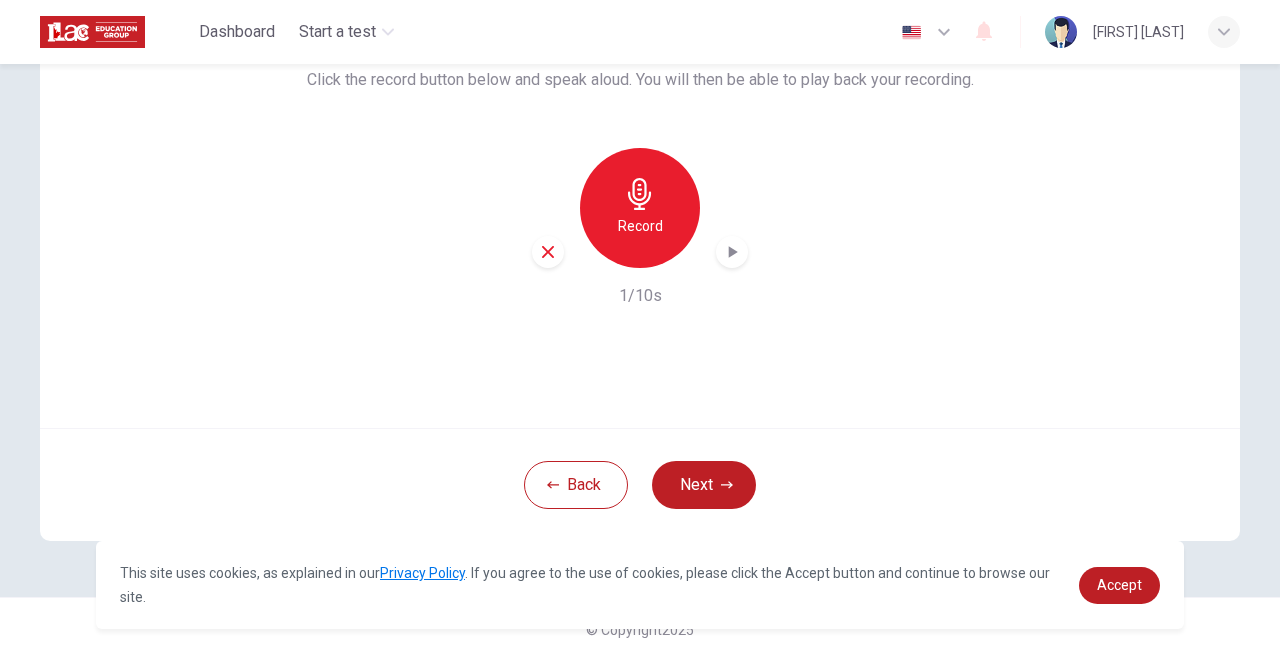scroll, scrollTop: 0, scrollLeft: 0, axis: both 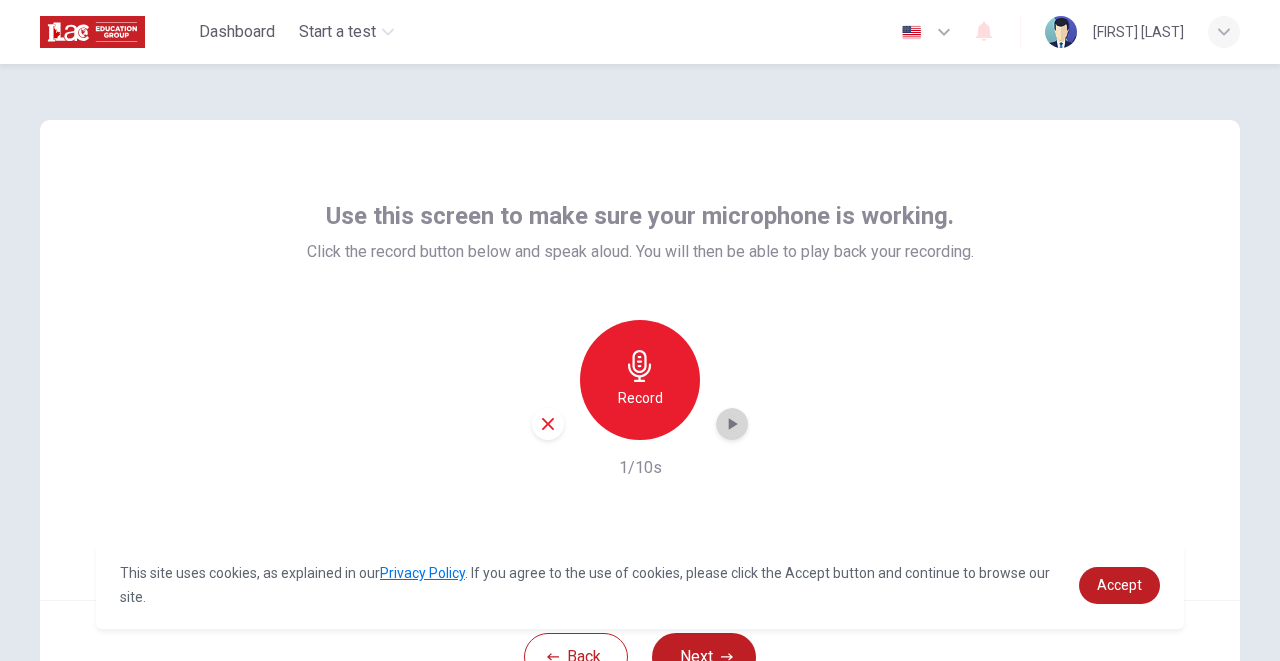 click 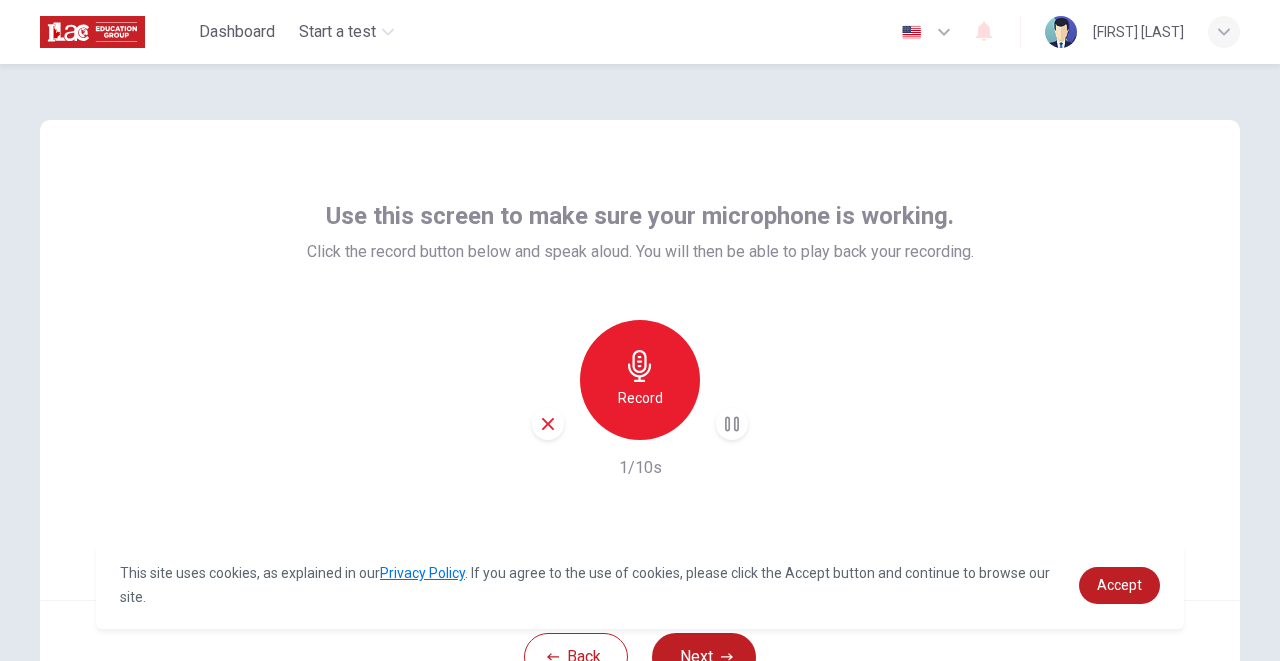 click 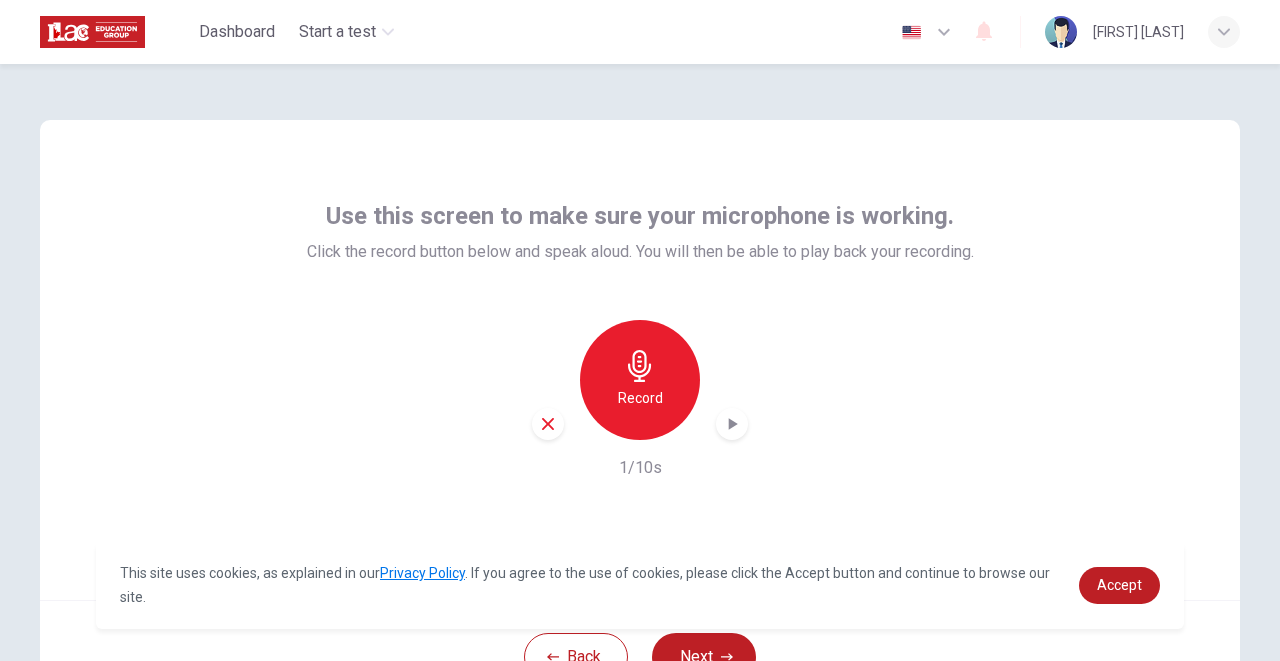 click 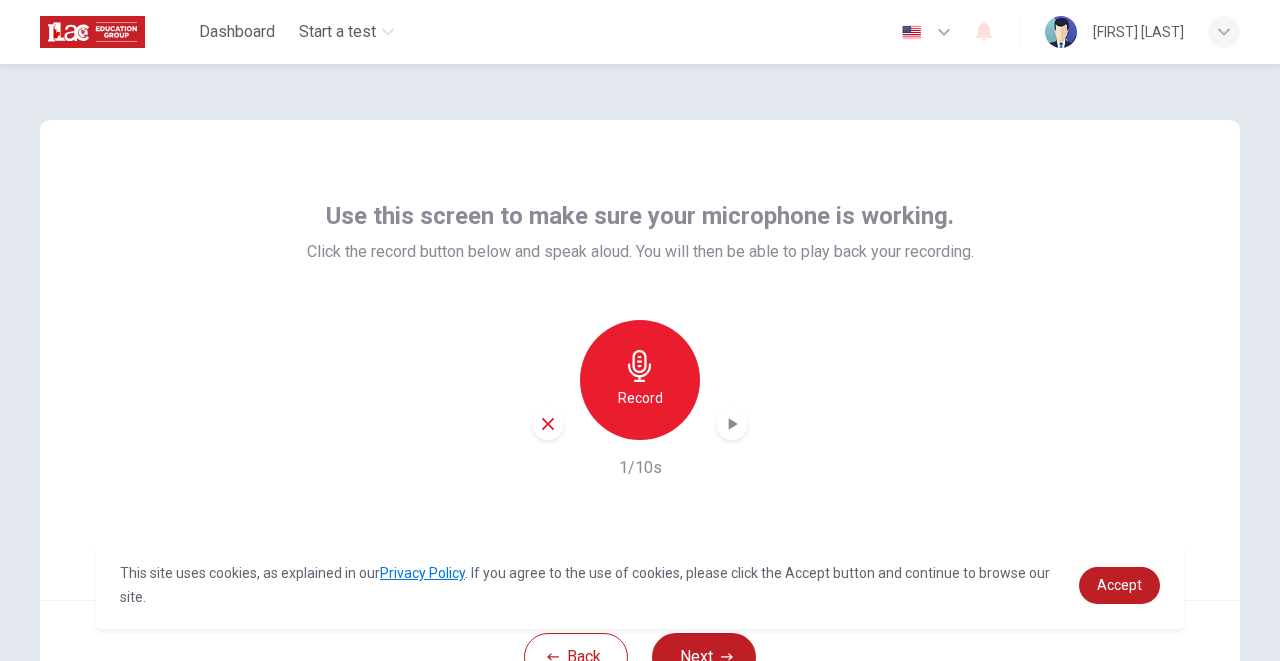 click on "Record 1/10s" at bounding box center (640, 400) 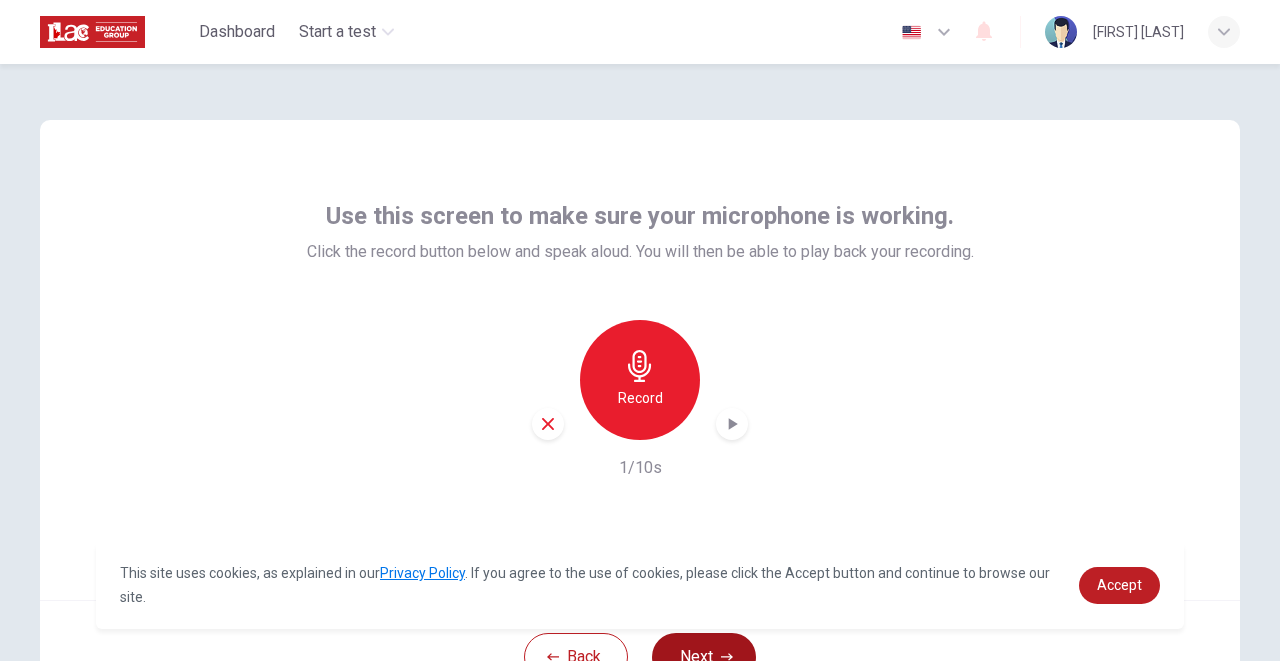 click on "Next" at bounding box center (704, 657) 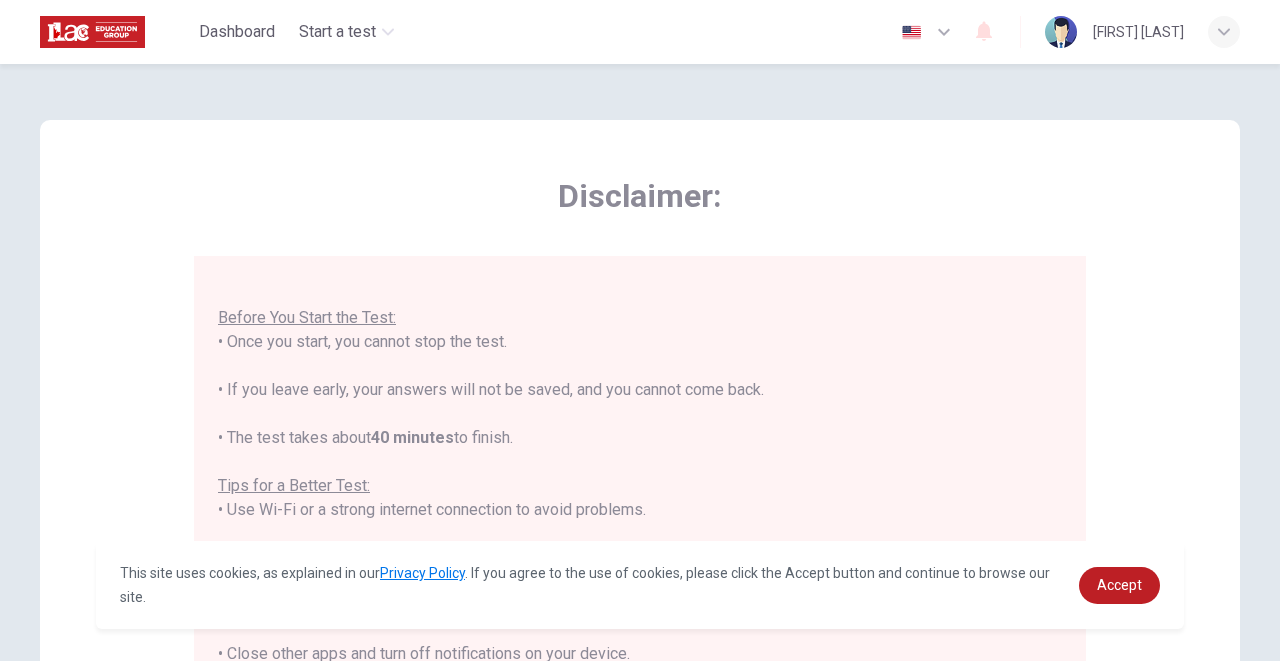 scroll, scrollTop: 21, scrollLeft: 0, axis: vertical 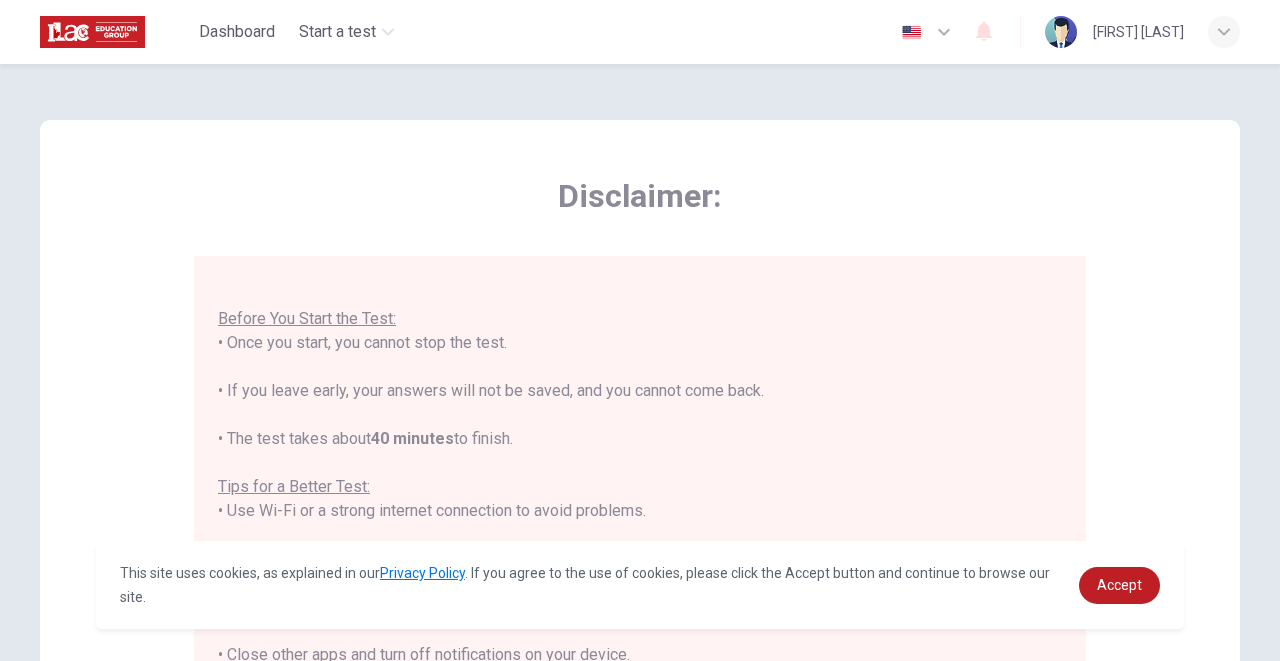 drag, startPoint x: 271, startPoint y: 399, endPoint x: 562, endPoint y: 445, distance: 294.6133 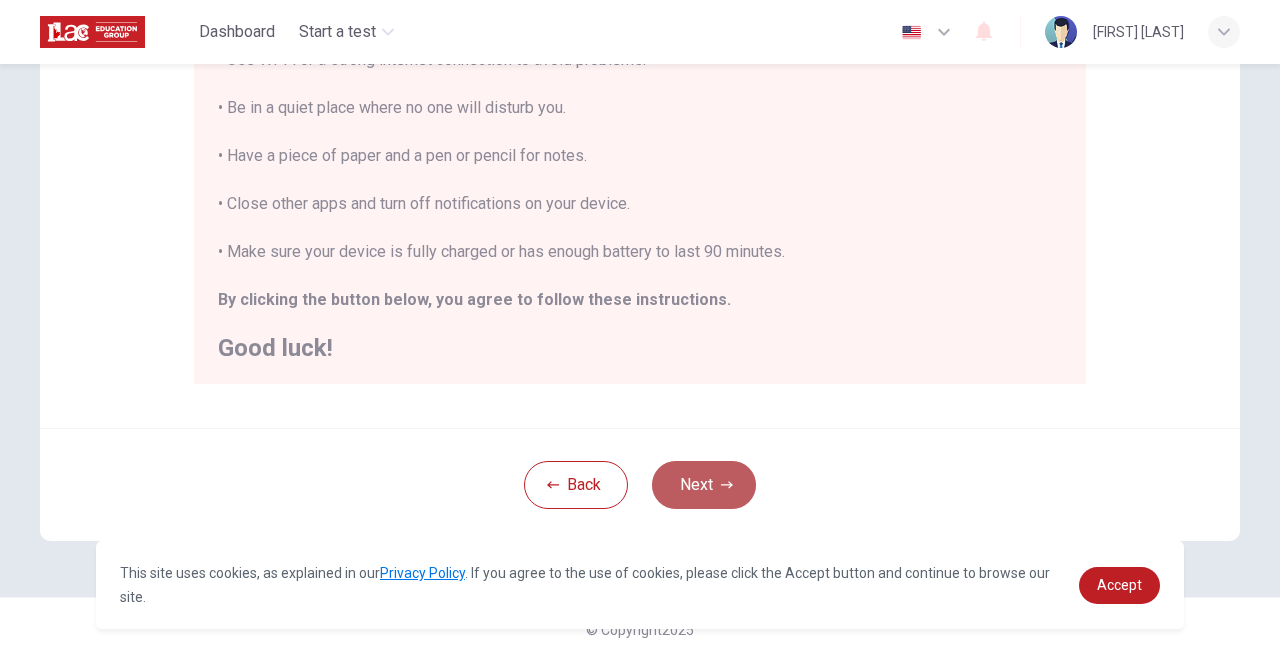 click on "Next" at bounding box center [704, 485] 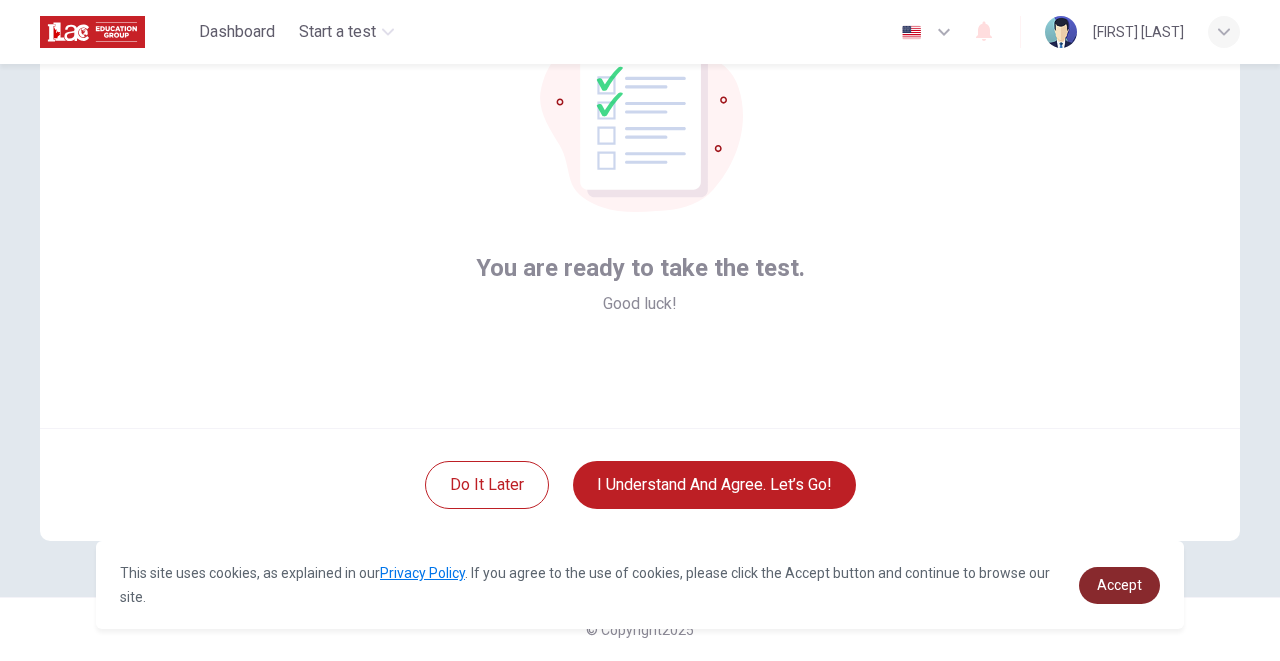 click on "Accept" at bounding box center (1119, 585) 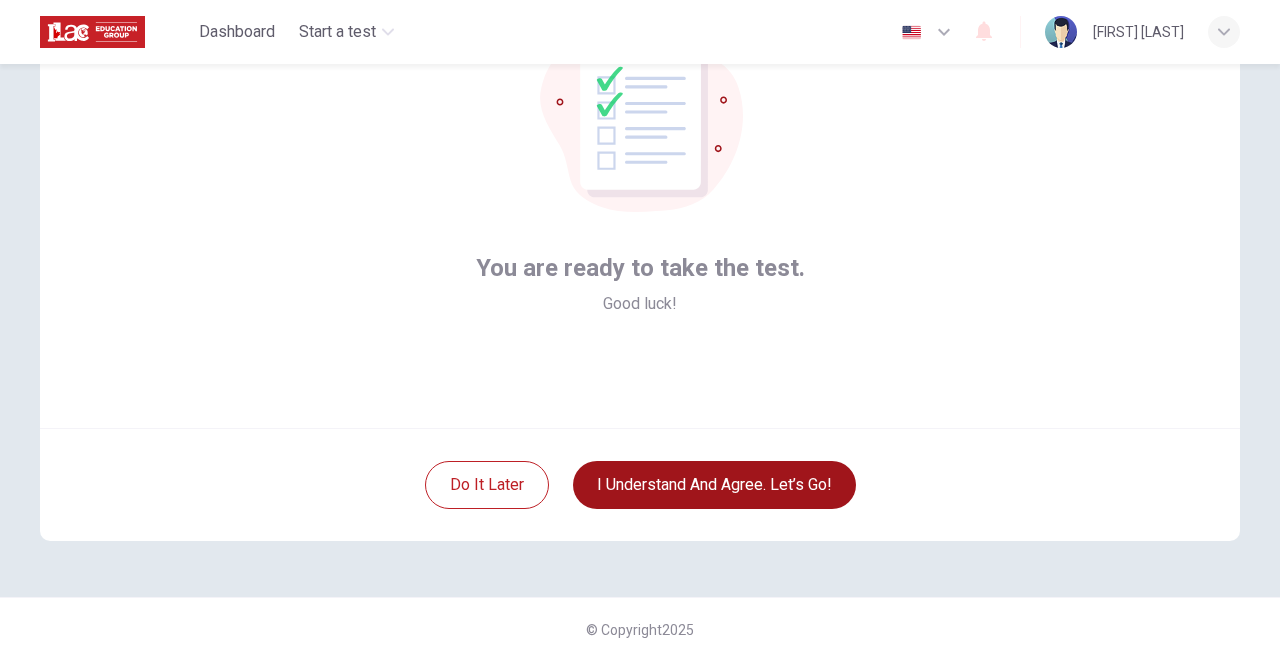 click on "I understand and agree. Let’s go!" at bounding box center [714, 485] 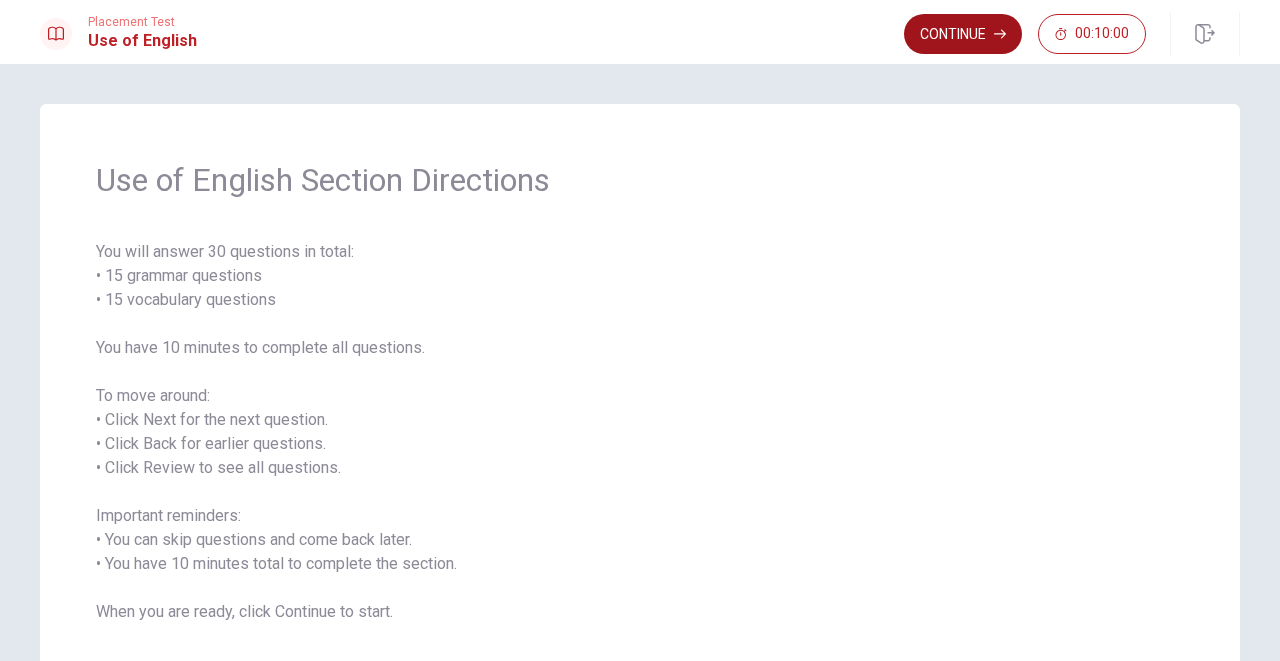 scroll, scrollTop: 0, scrollLeft: 0, axis: both 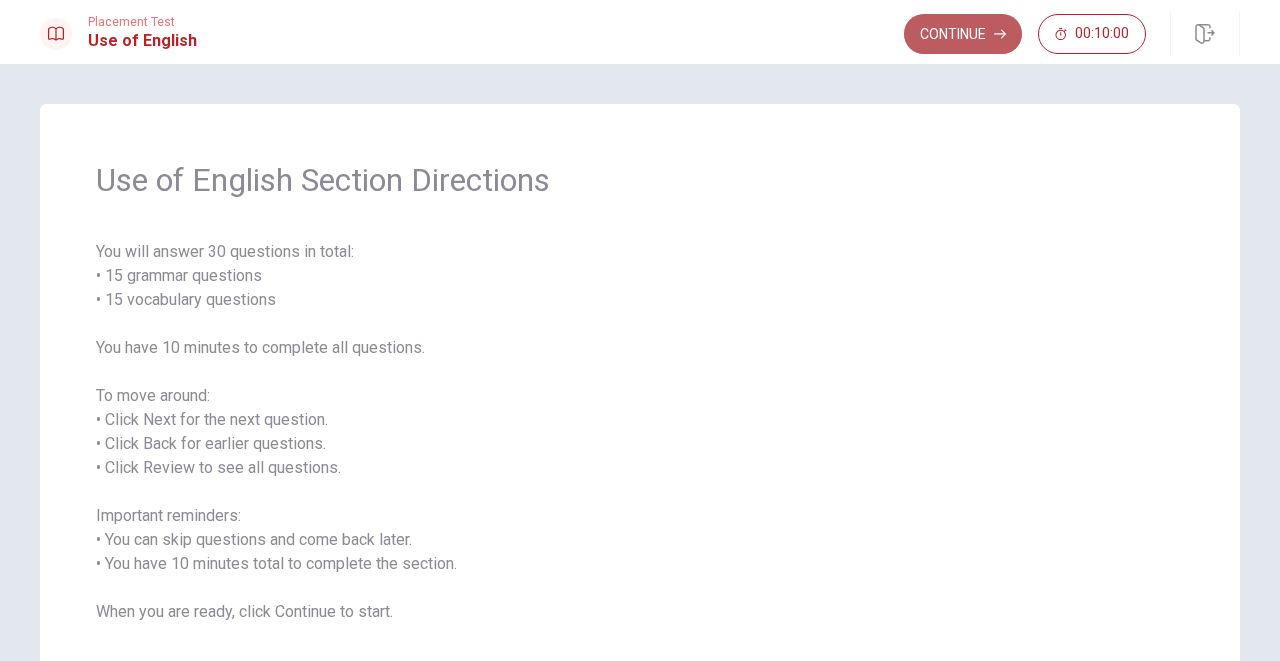 click on "Continue" at bounding box center (963, 34) 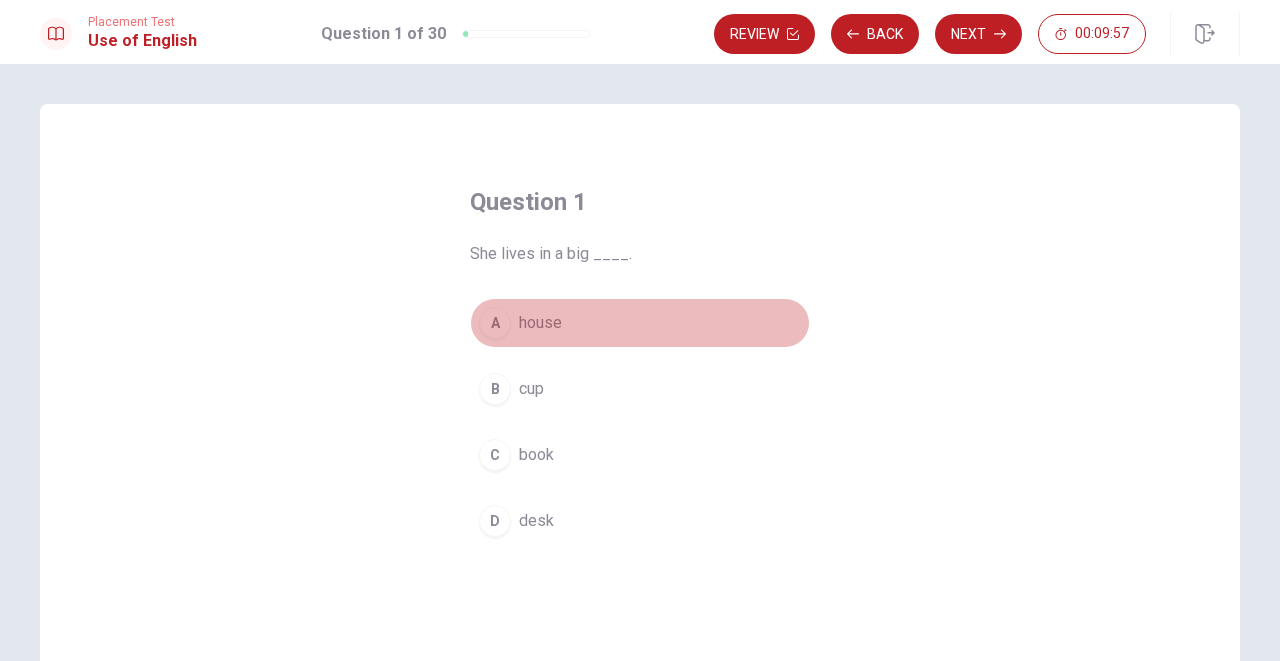 click on "A" at bounding box center (495, 323) 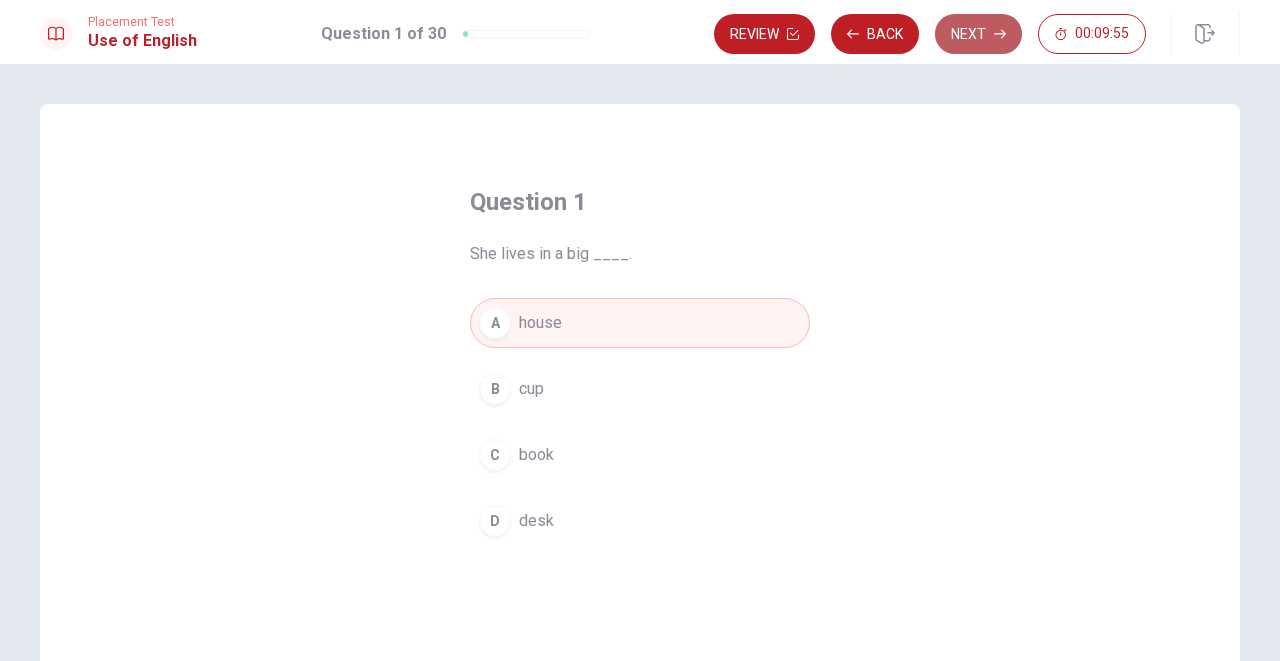 click on "Next" at bounding box center [978, 34] 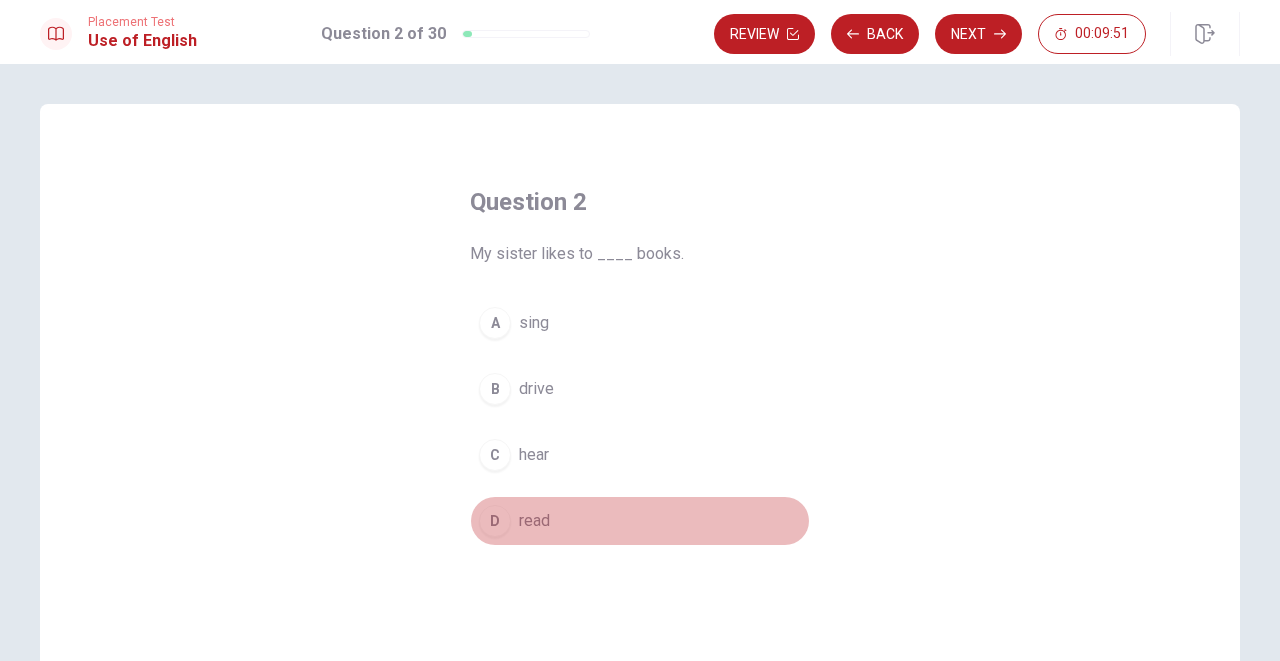 click on "read" at bounding box center (534, 521) 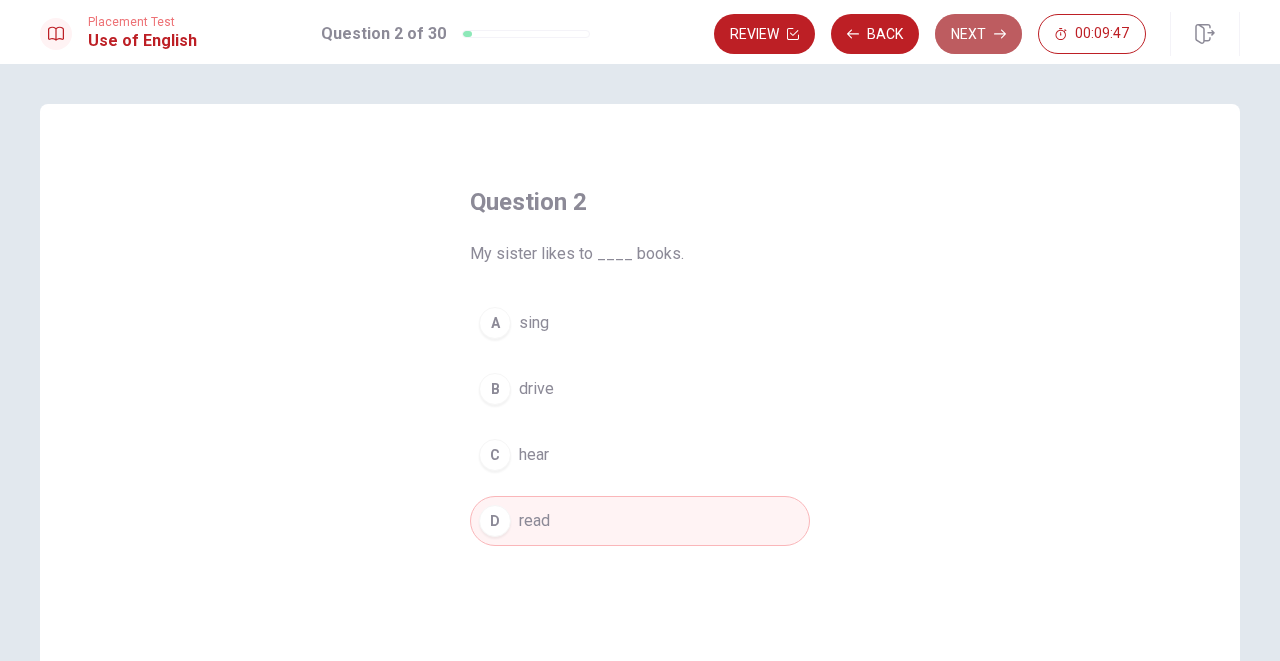 click on "Next" at bounding box center (978, 34) 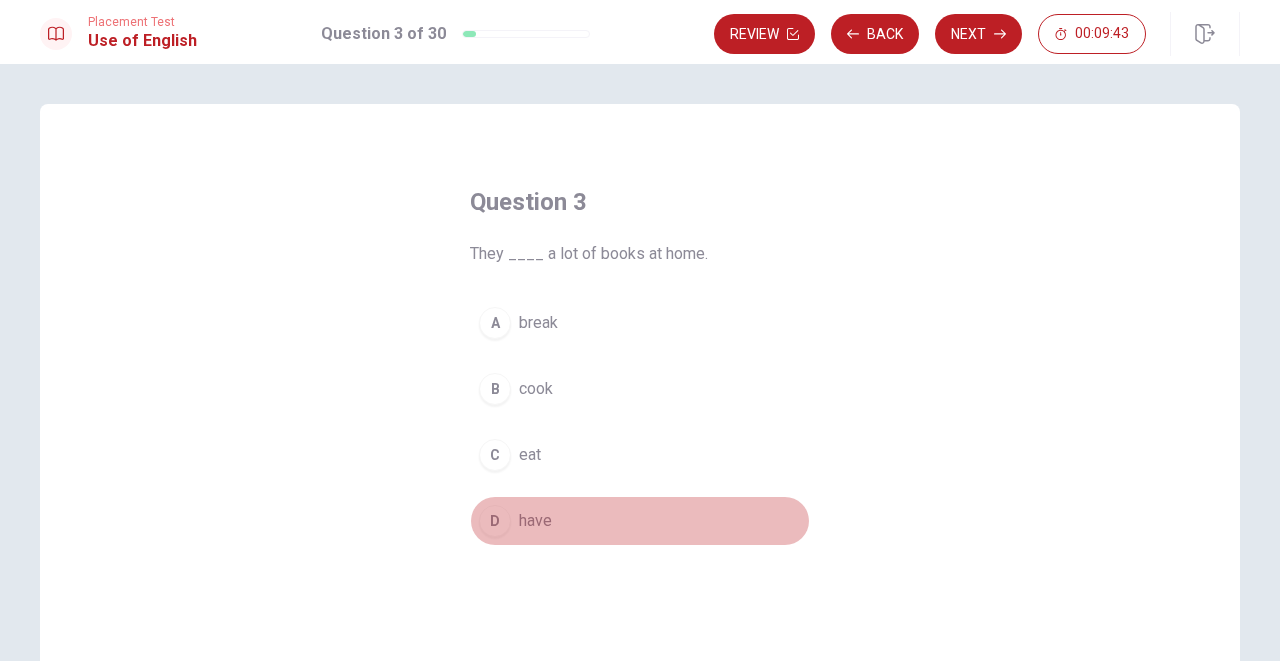 click on "D have" at bounding box center (640, 521) 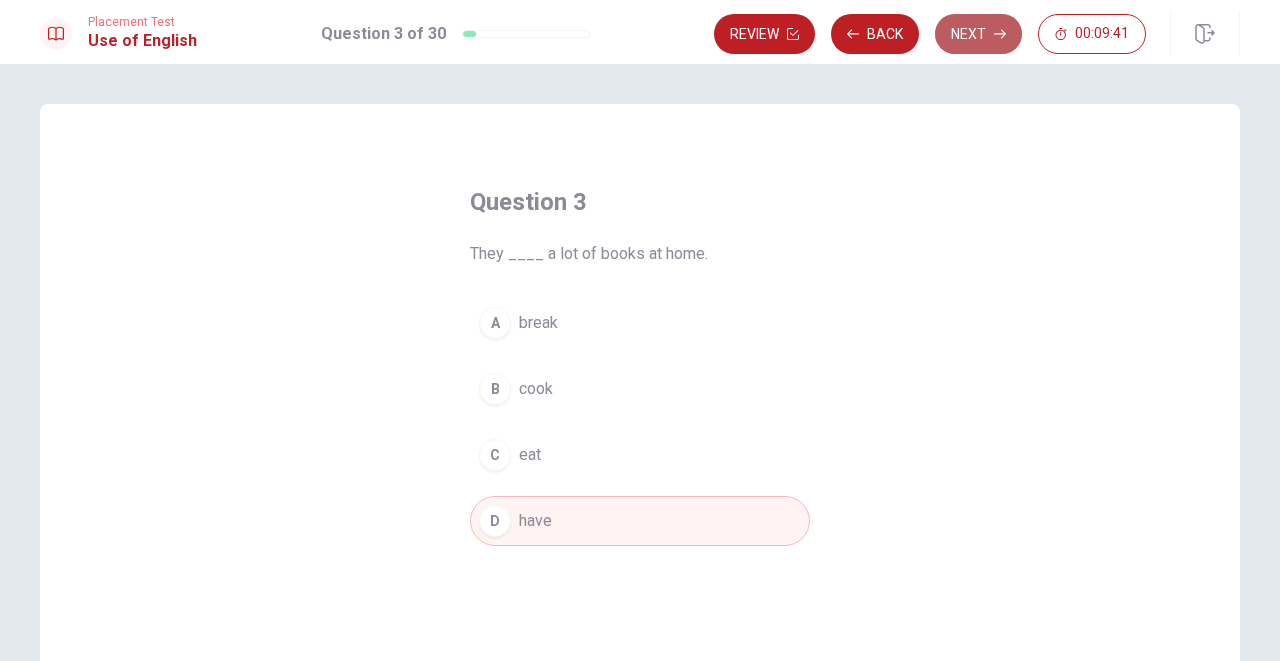 click on "Next" at bounding box center (978, 34) 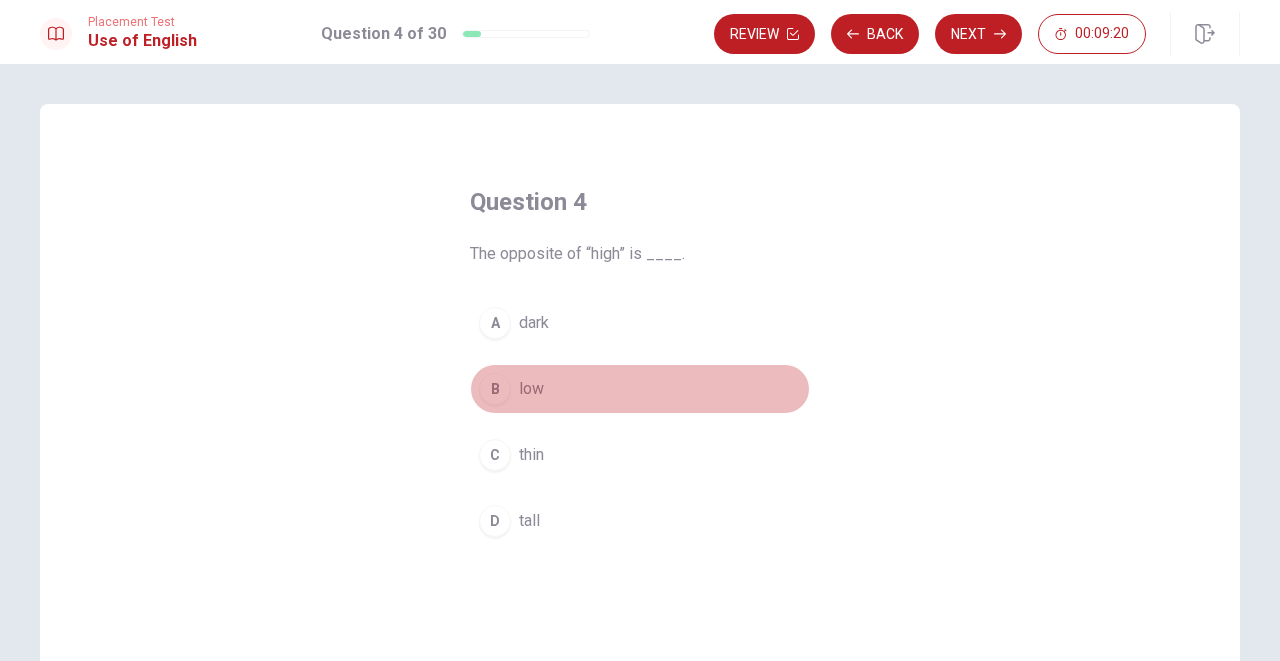 click on "B" at bounding box center (495, 389) 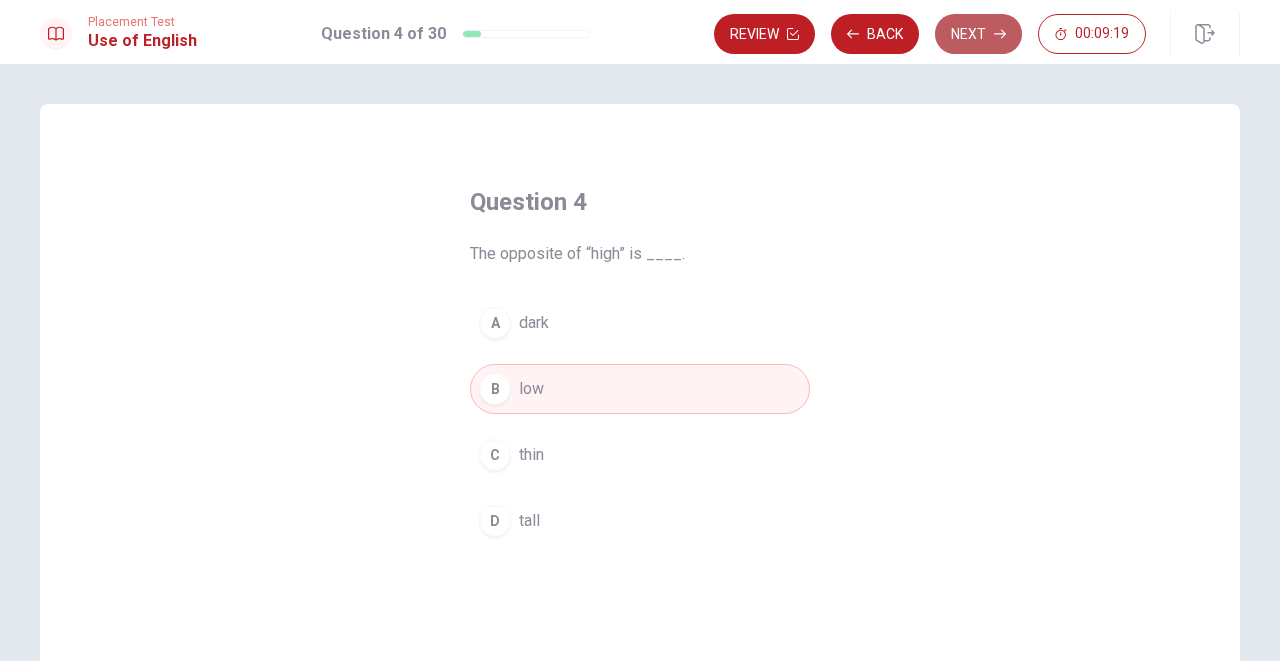 click on "Next" at bounding box center (978, 34) 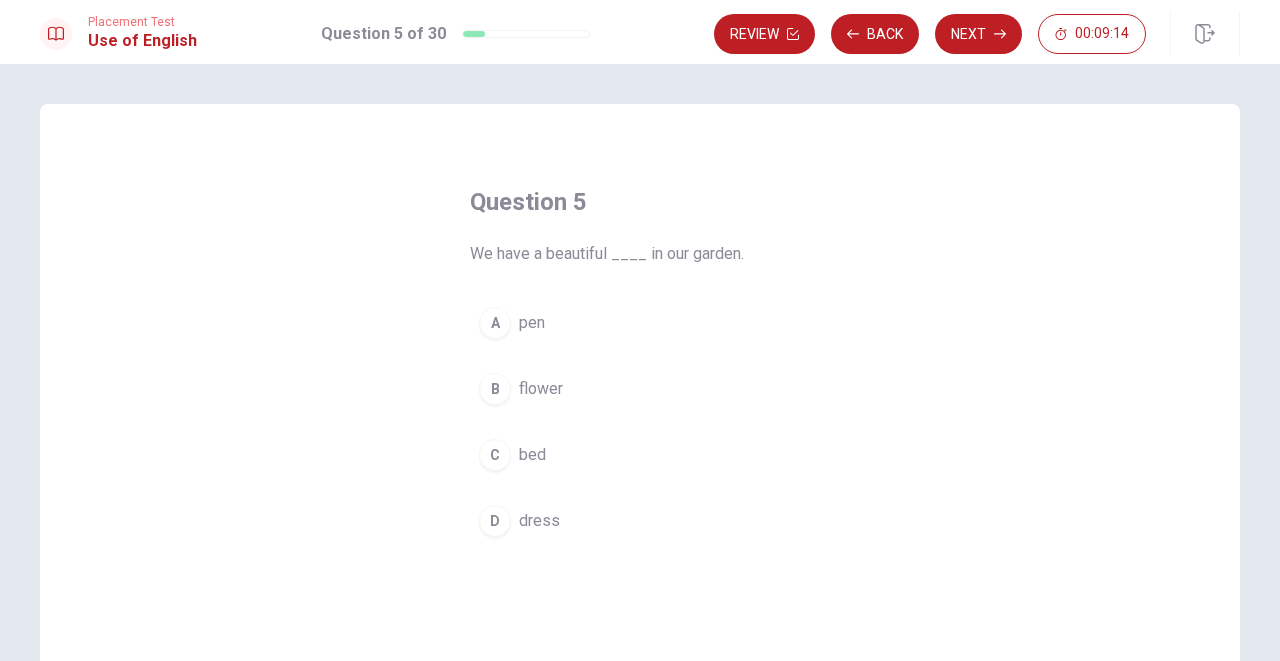 click on "flower" at bounding box center (541, 389) 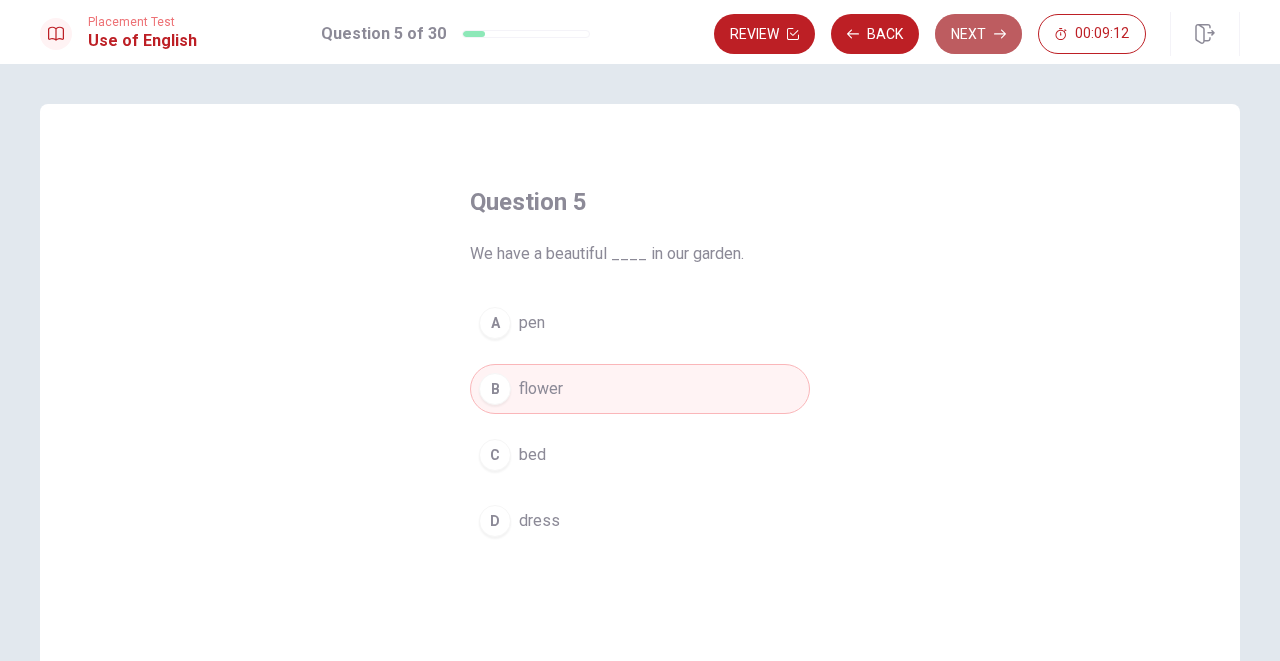 click on "Next" at bounding box center [978, 34] 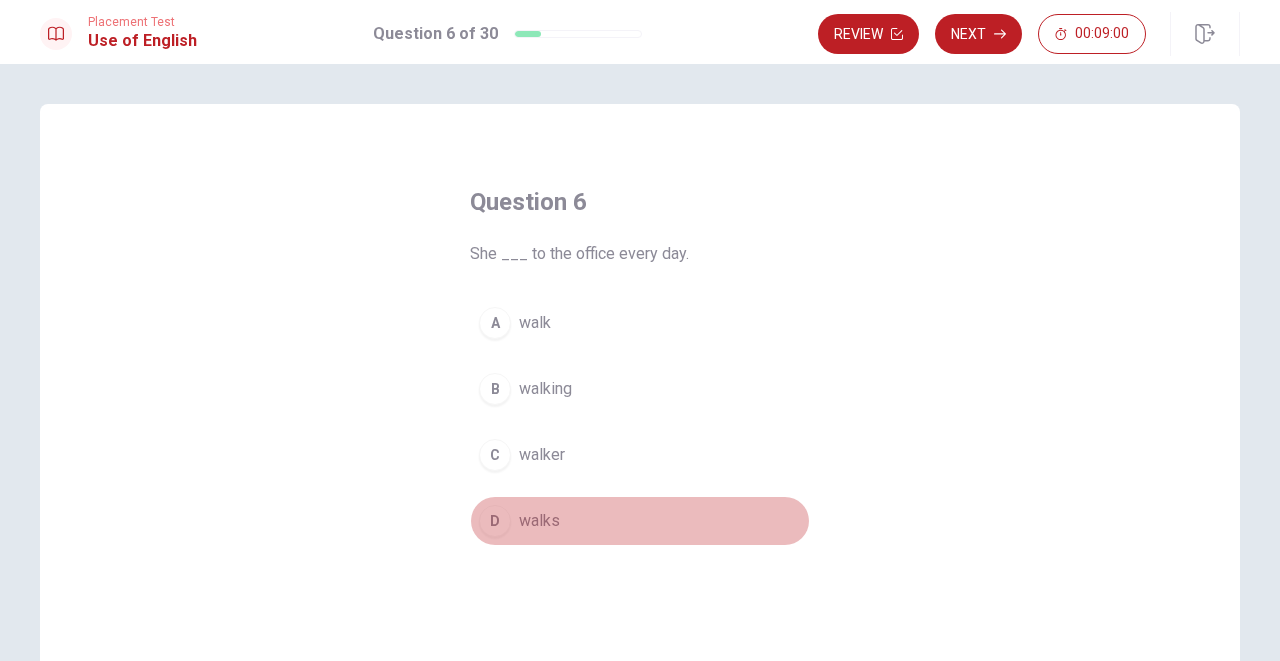 click on "walks" at bounding box center (539, 521) 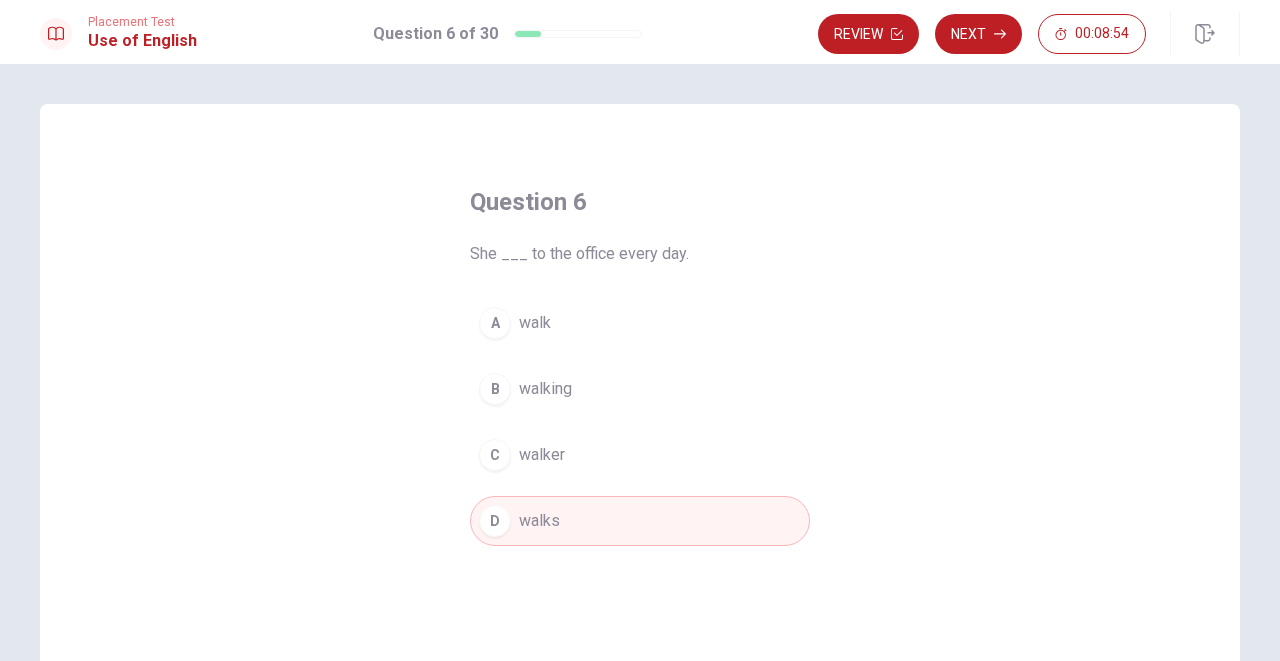 click on "Placement Test   Use of English Question 6 of 30 Review Next 00:08:54" at bounding box center (640, 32) 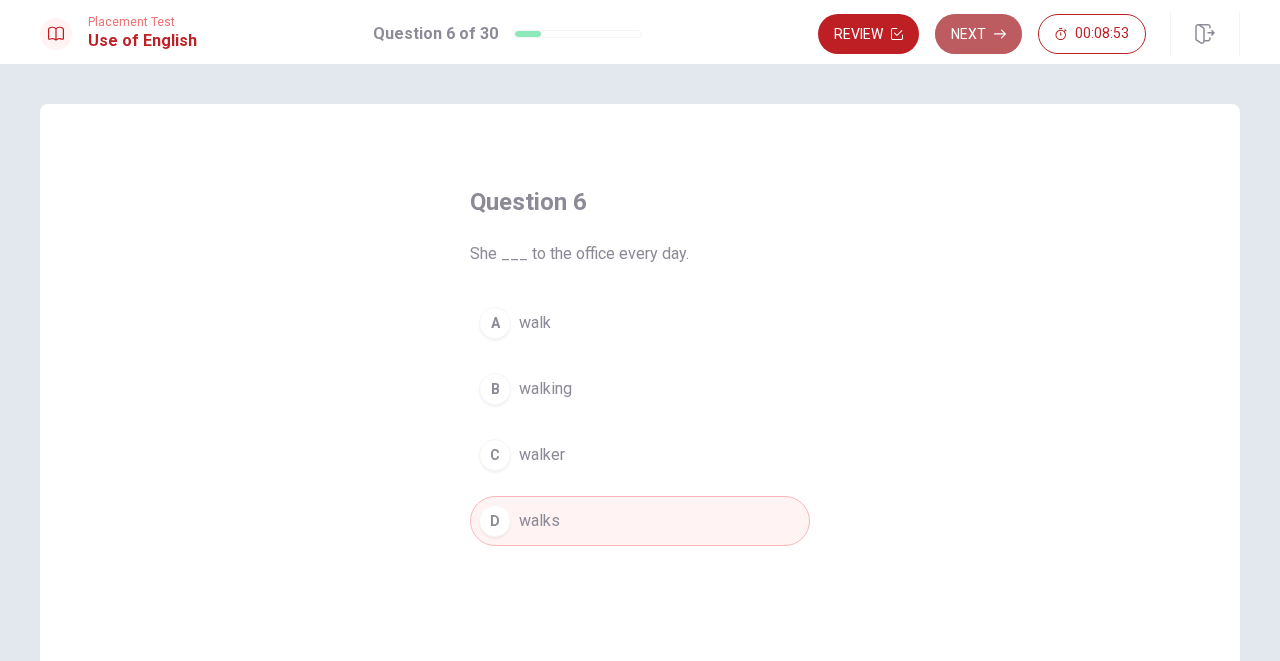 click on "Next" at bounding box center [978, 34] 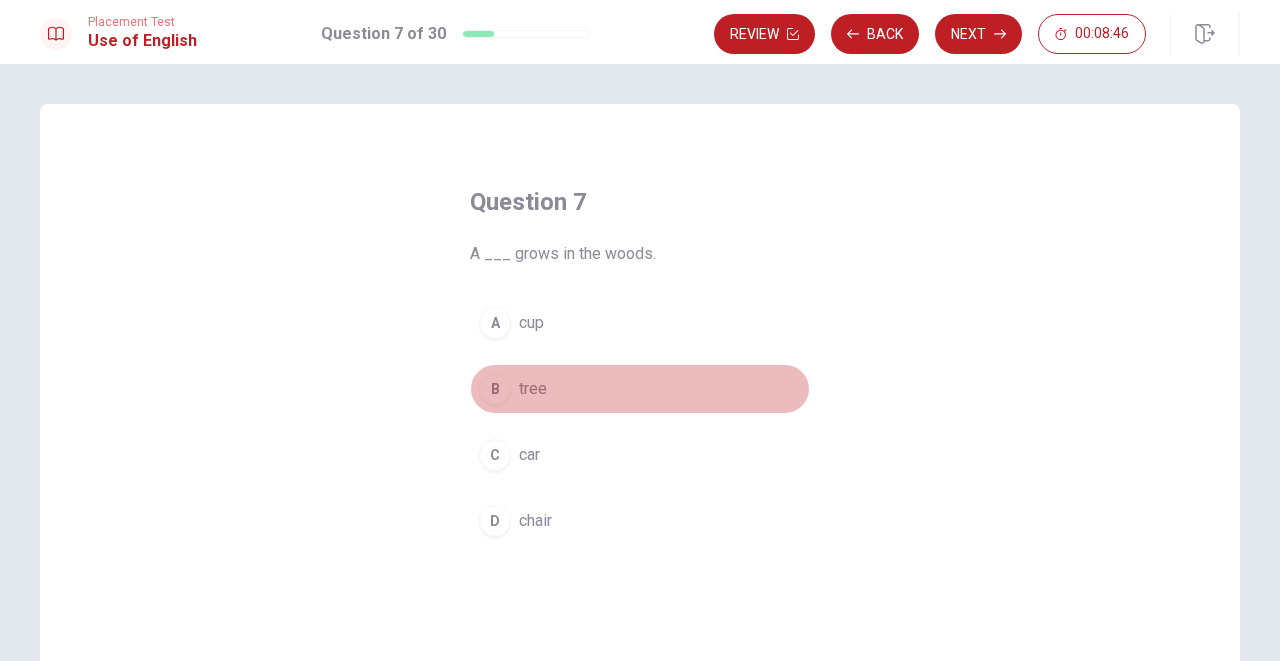 click on "tree" at bounding box center [533, 389] 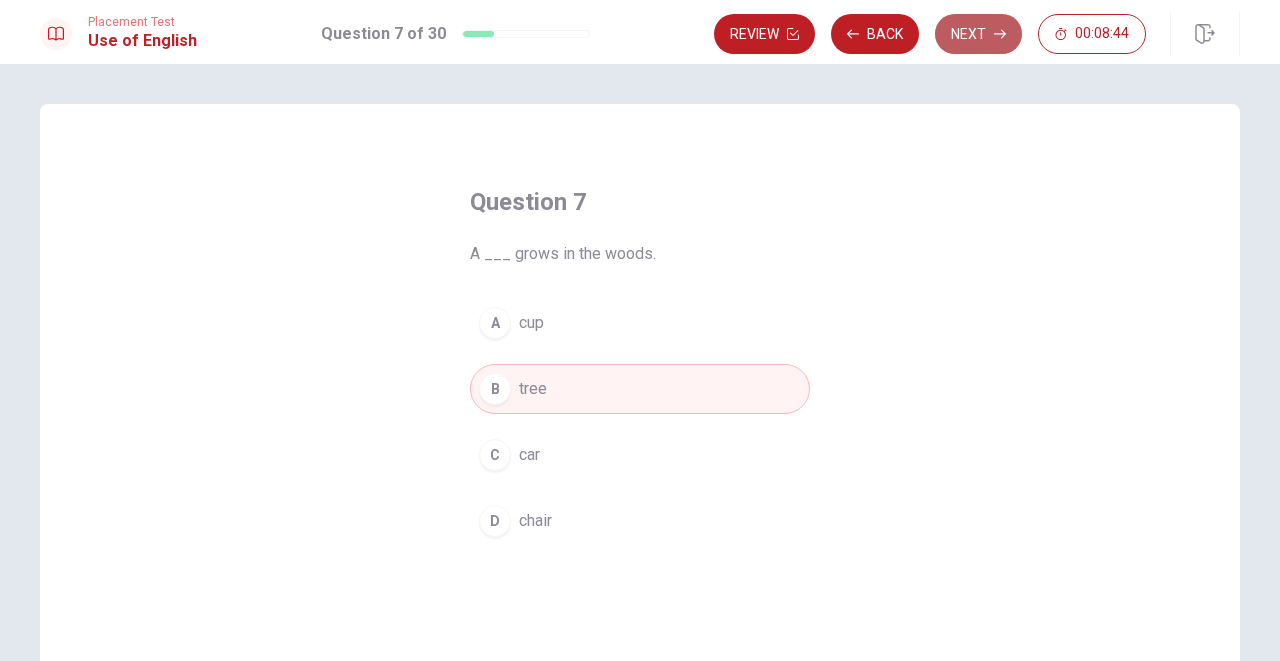 click on "Next" at bounding box center (978, 34) 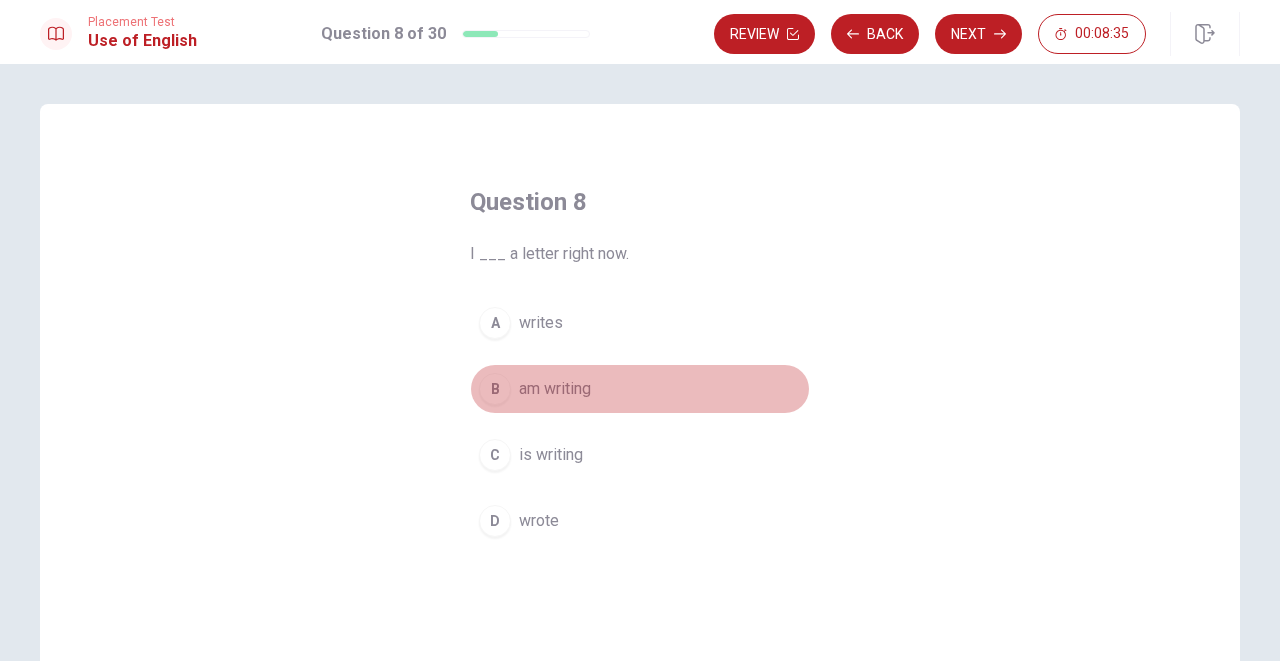 click on "am writing" at bounding box center (555, 389) 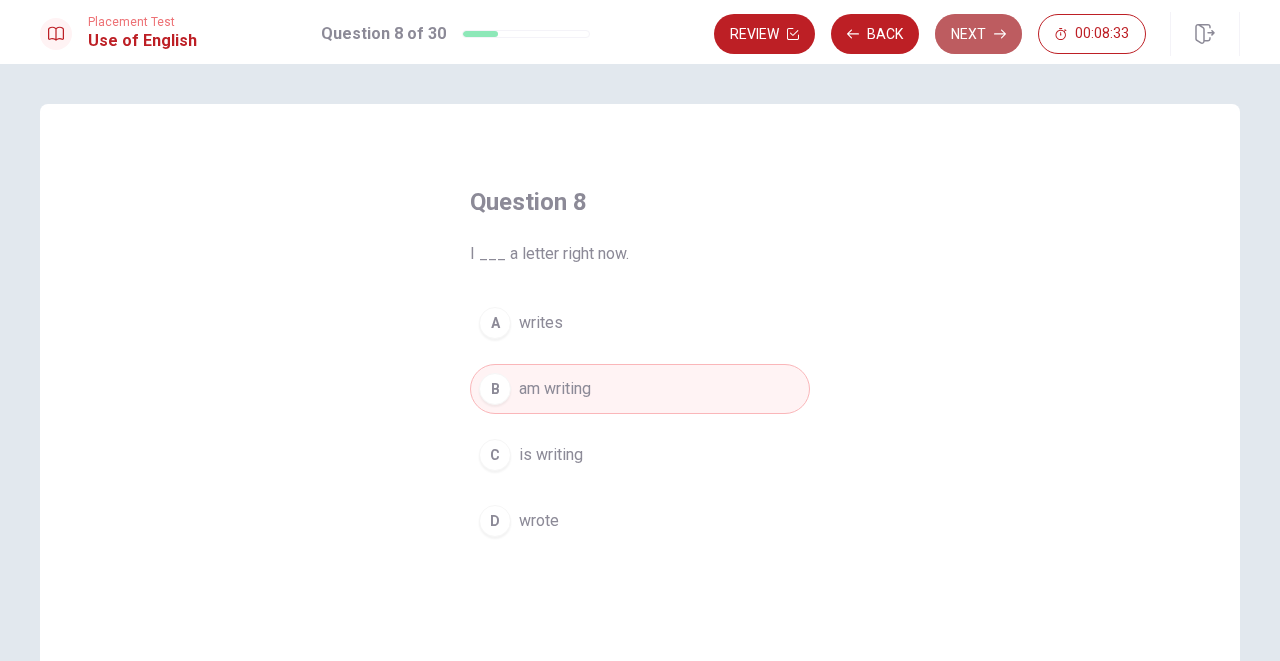 click on "Next" at bounding box center [978, 34] 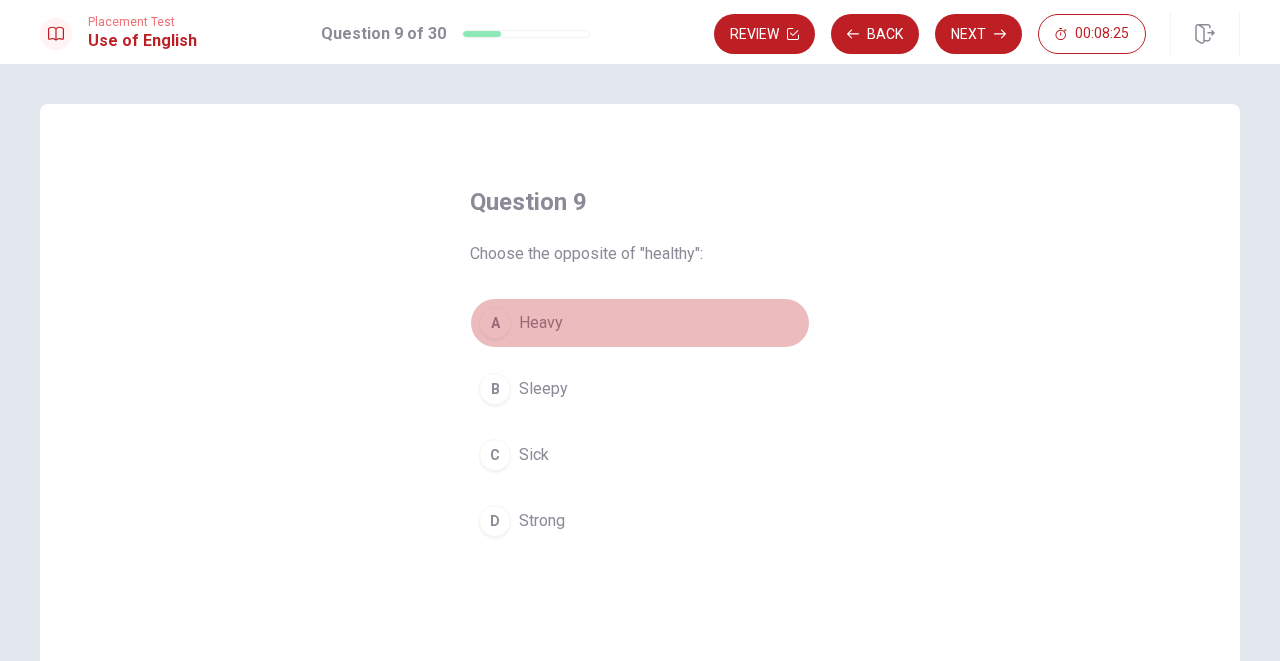 click on "A Heavy" at bounding box center [640, 323] 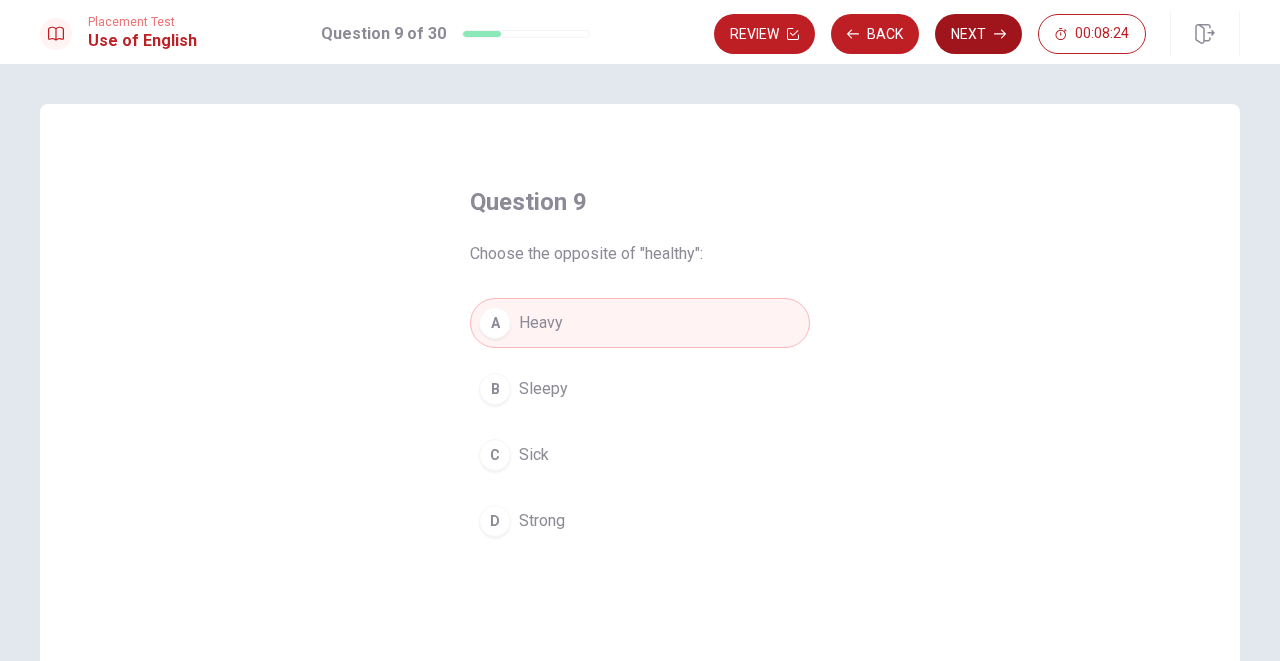 click on "Next" at bounding box center [978, 34] 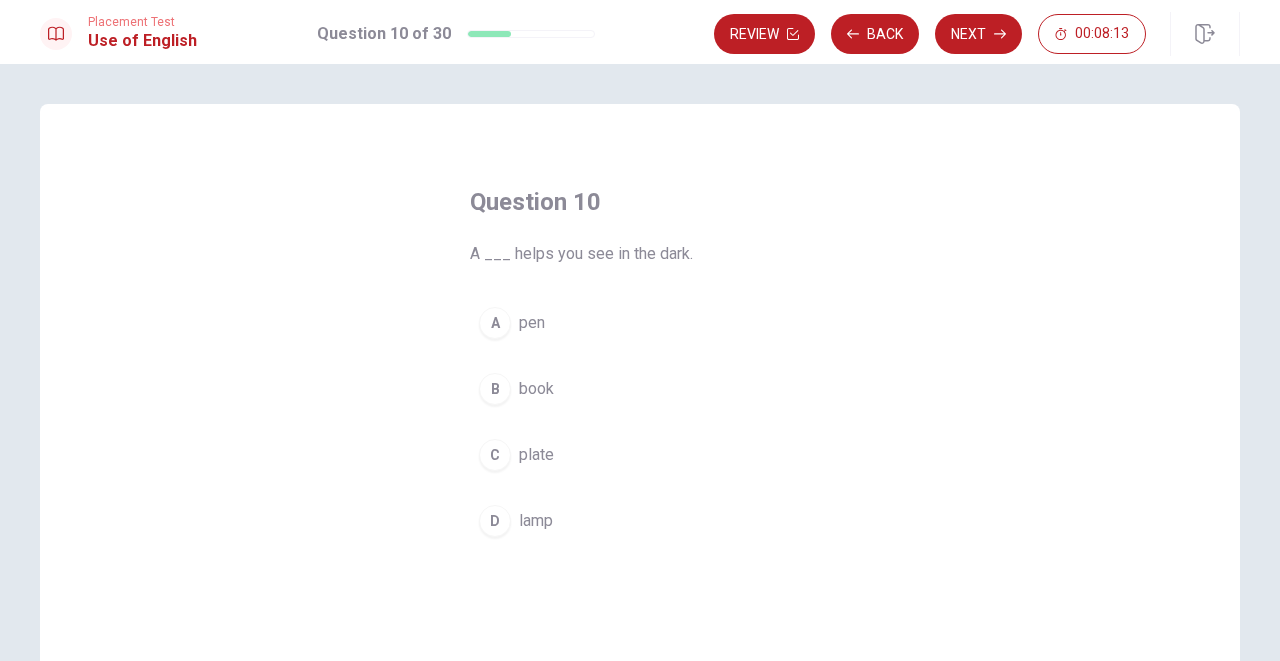 drag, startPoint x: 582, startPoint y: 245, endPoint x: 672, endPoint y: 244, distance: 90.005554 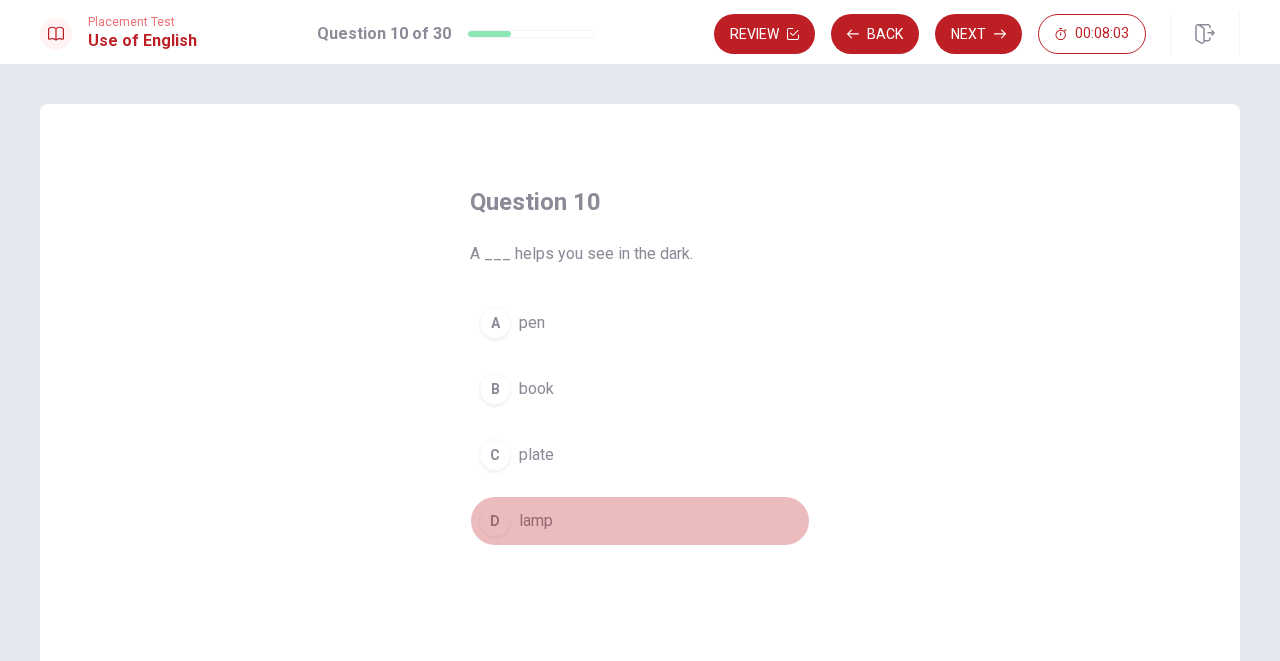 click on "D lamp" at bounding box center [640, 521] 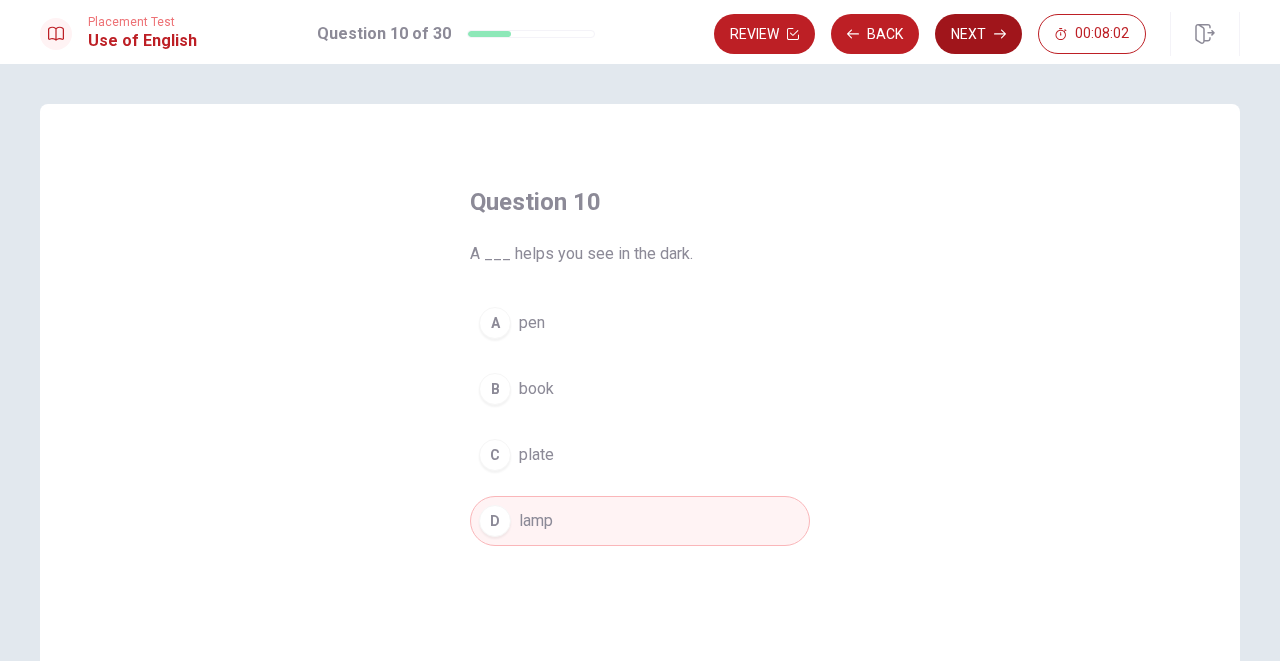 click on "Next" at bounding box center (978, 34) 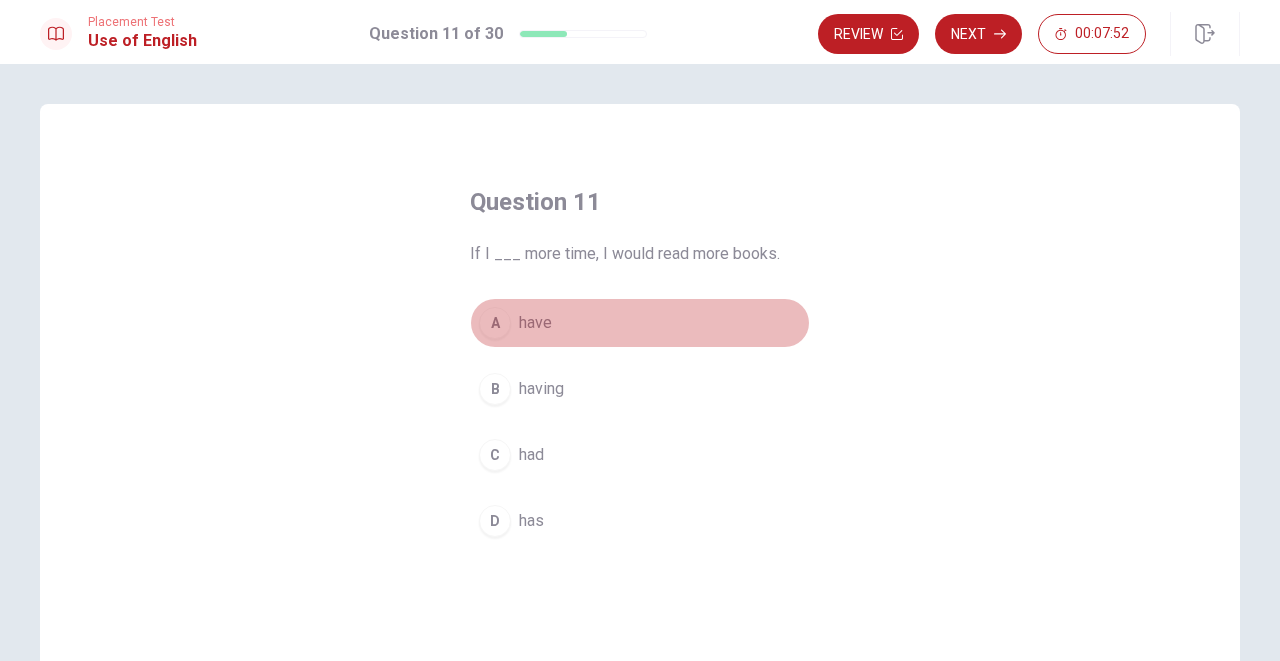 click on "A" at bounding box center [495, 323] 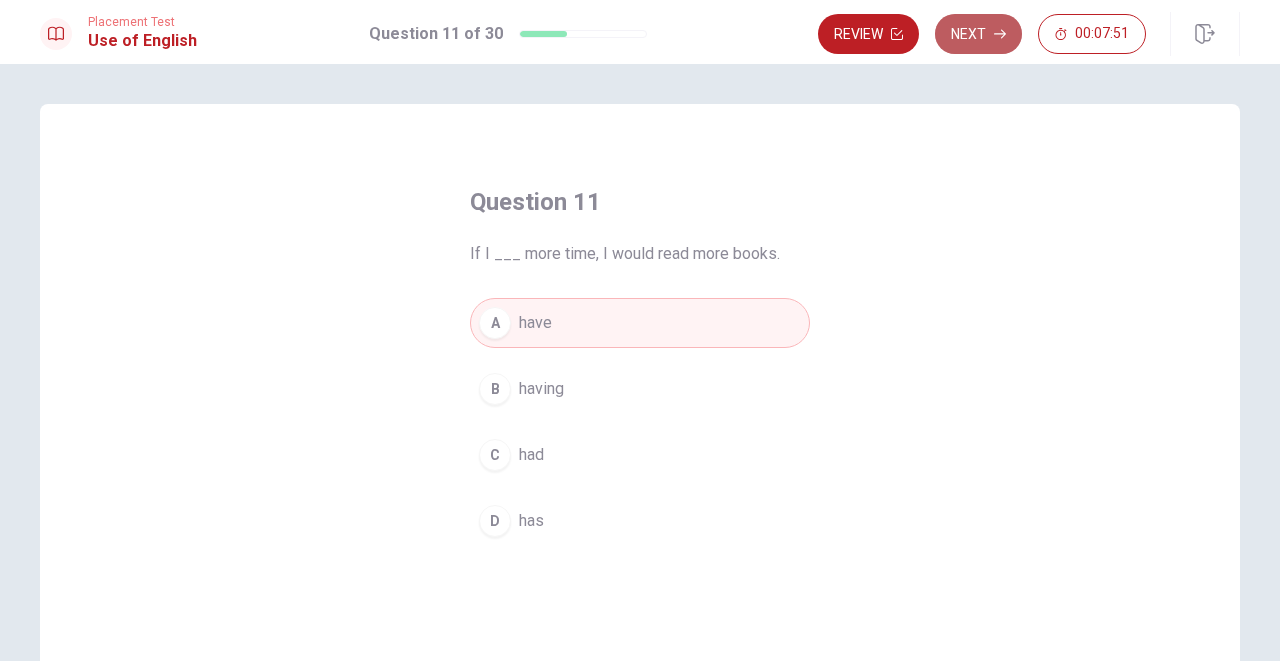 click on "Next" at bounding box center [978, 34] 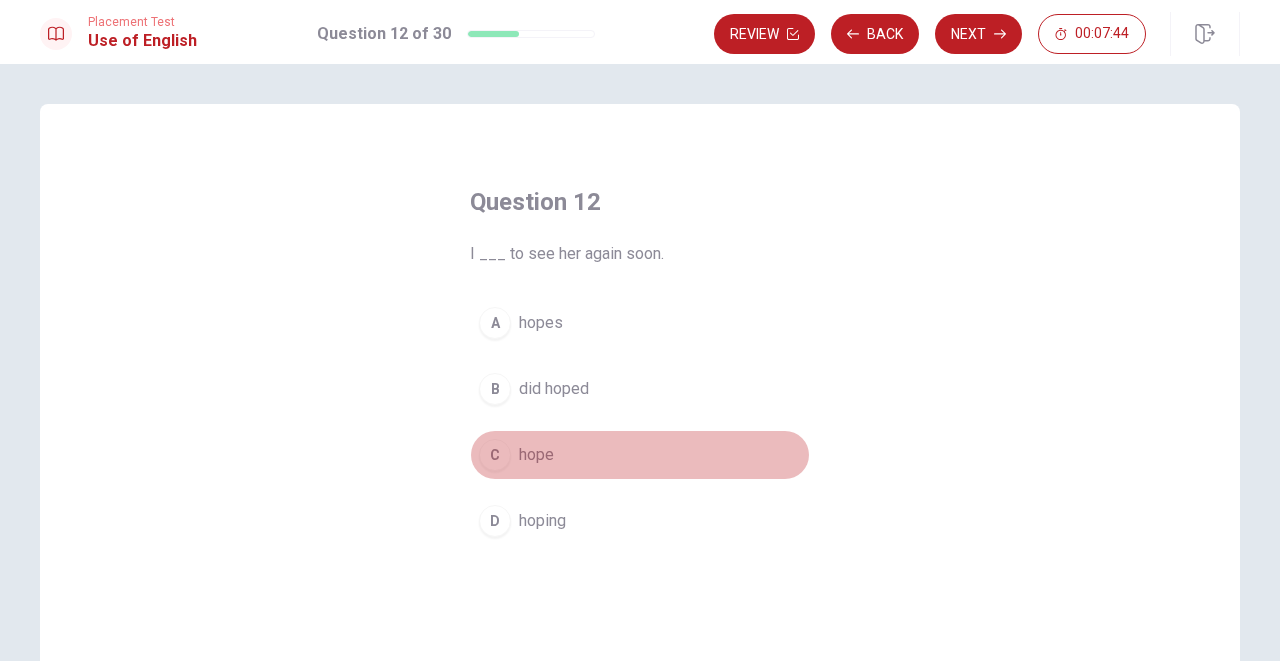 click on "hope" at bounding box center (536, 455) 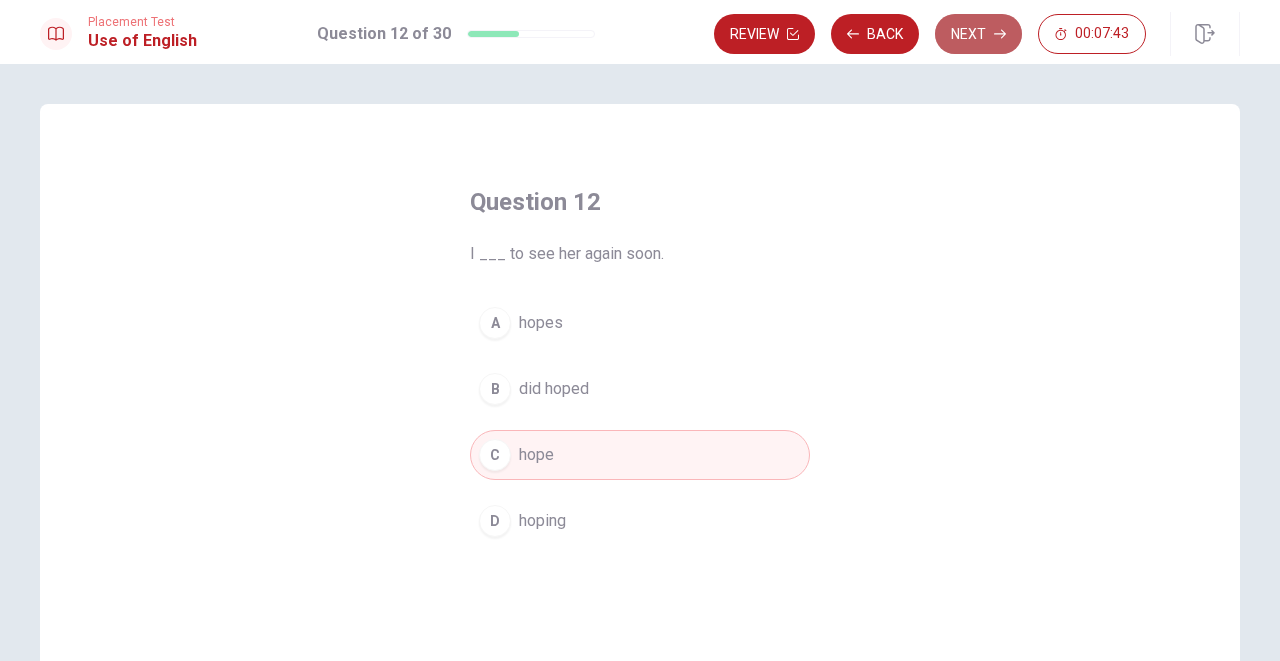 click on "Next" at bounding box center (978, 34) 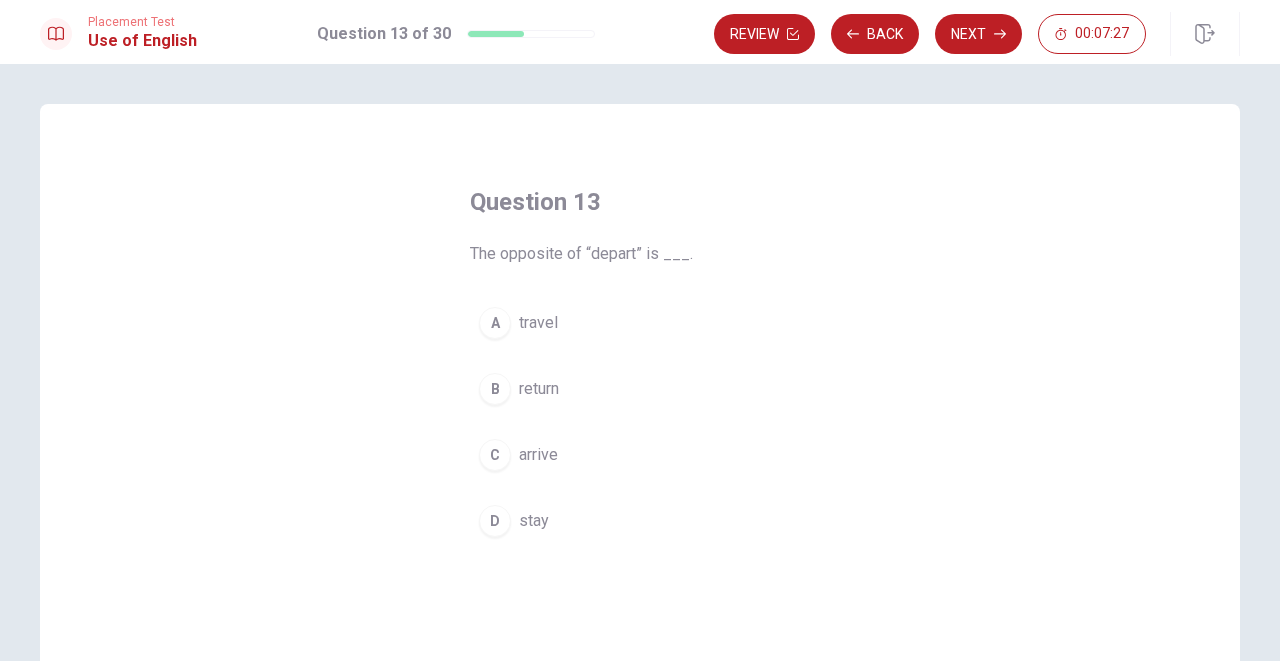 click on "arrive" at bounding box center [538, 455] 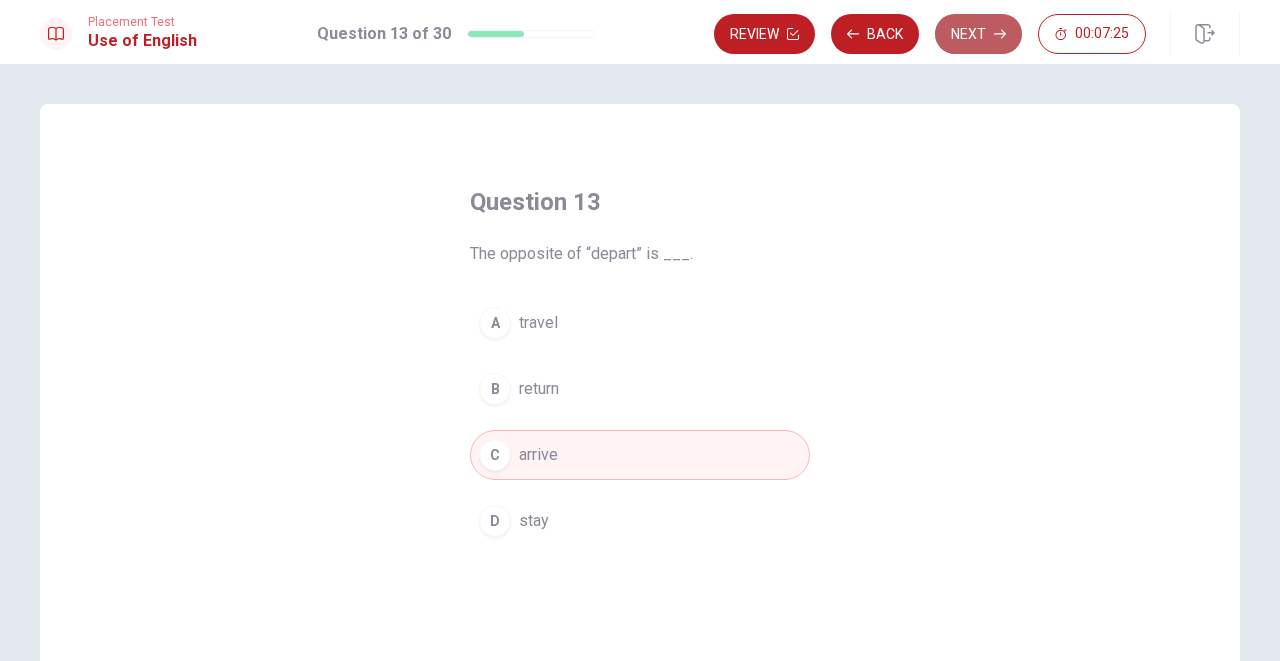 click 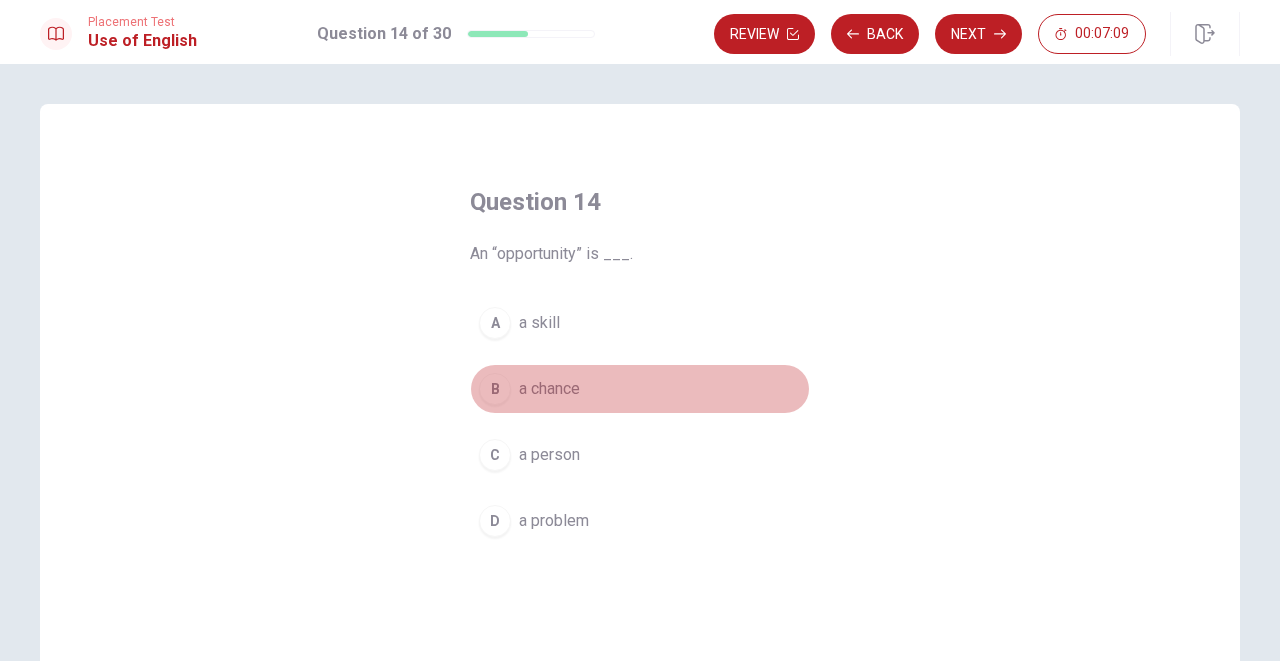 click on "a chance" at bounding box center [549, 389] 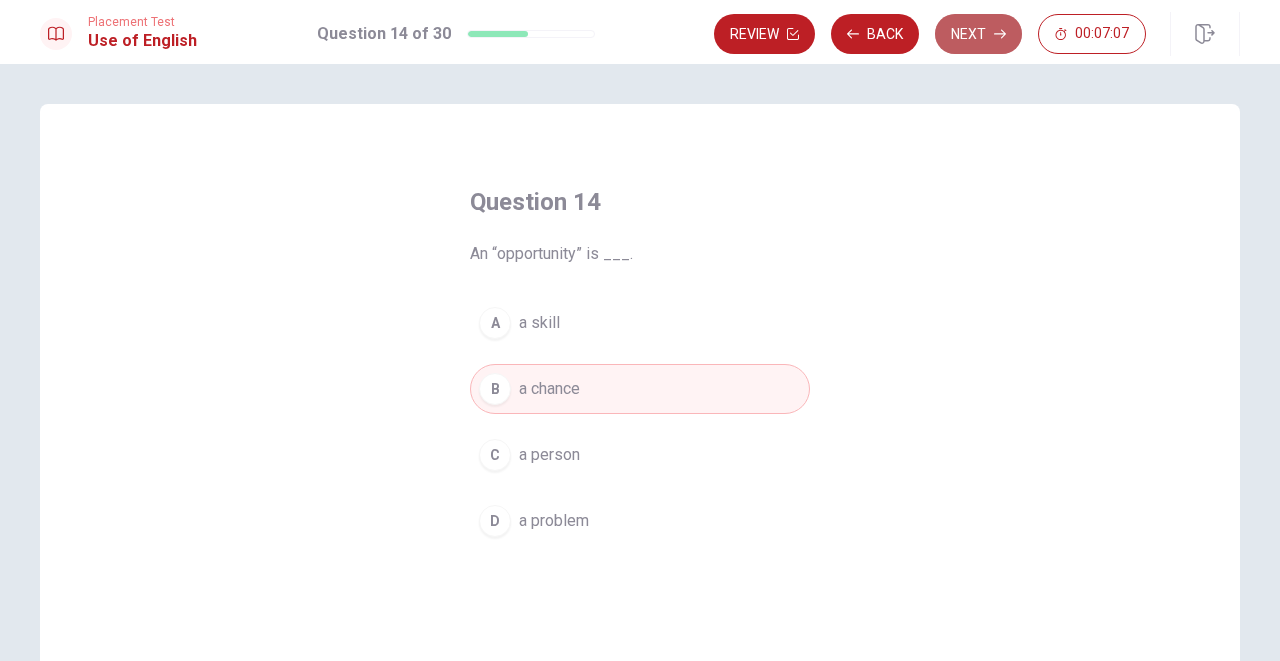 click on "Next" at bounding box center [978, 34] 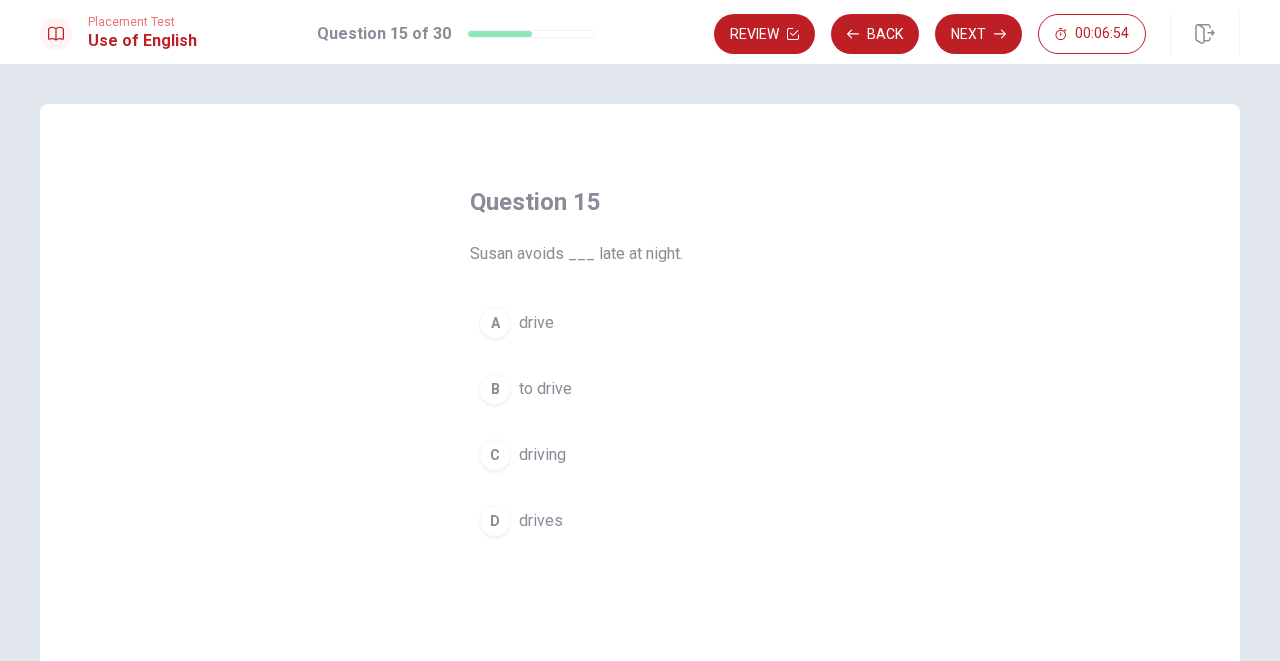 click on "Question 15 Susan avoids ___ late at night. A drive
B to drive
C driving
D drives" at bounding box center (640, 366) 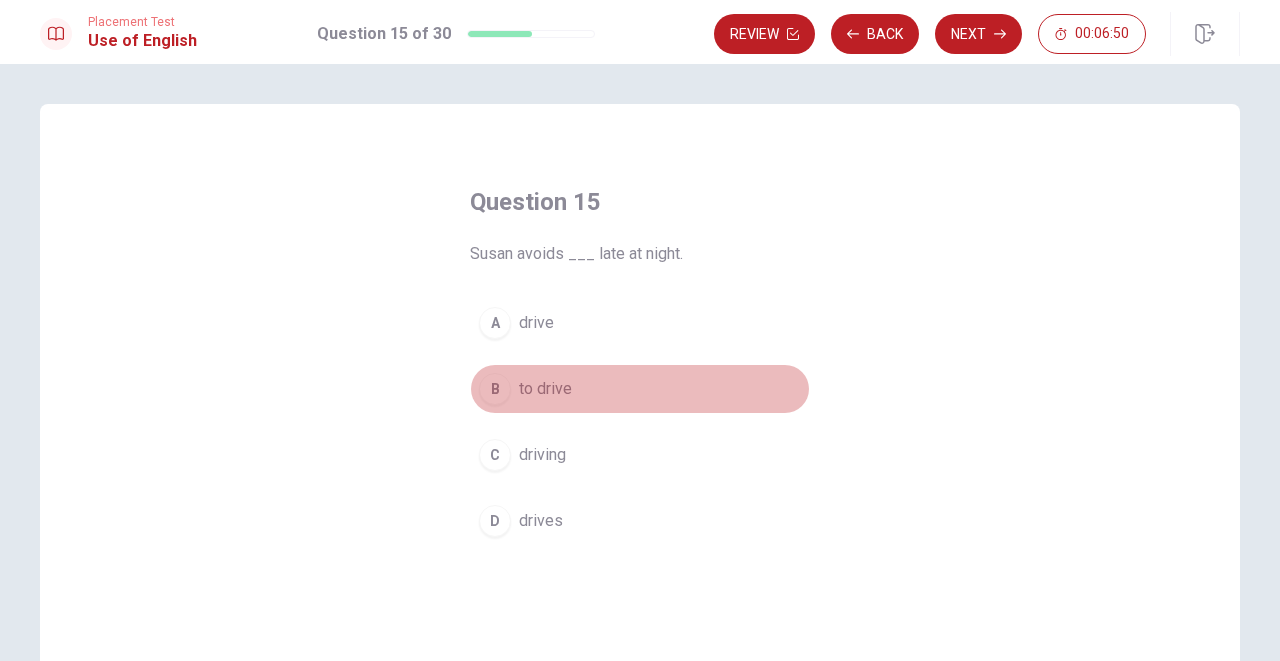 click on "B" at bounding box center [495, 389] 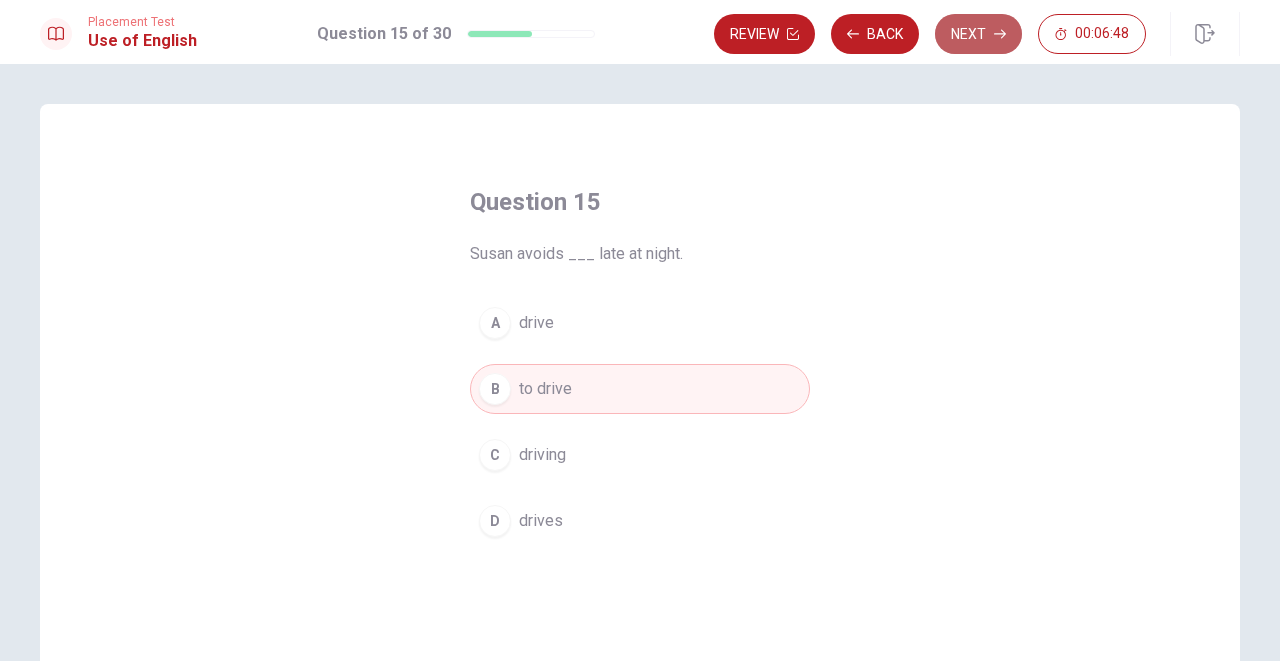click on "Next" at bounding box center (978, 34) 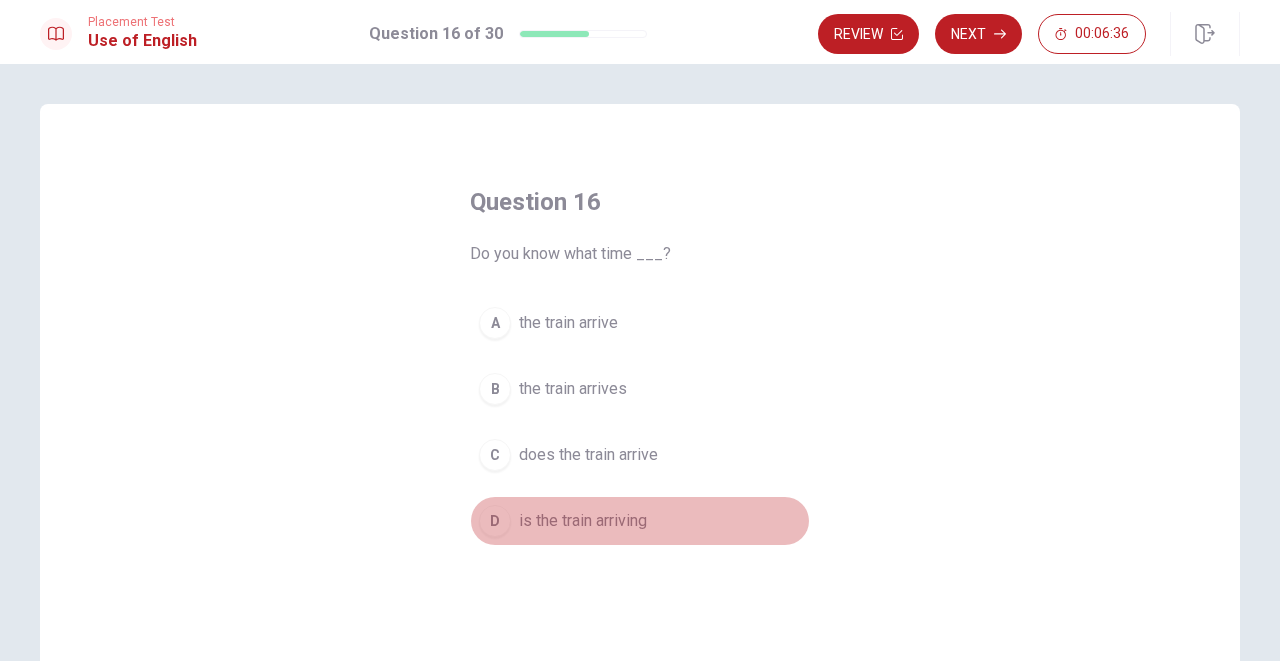 drag, startPoint x: 631, startPoint y: 496, endPoint x: 593, endPoint y: 496, distance: 38 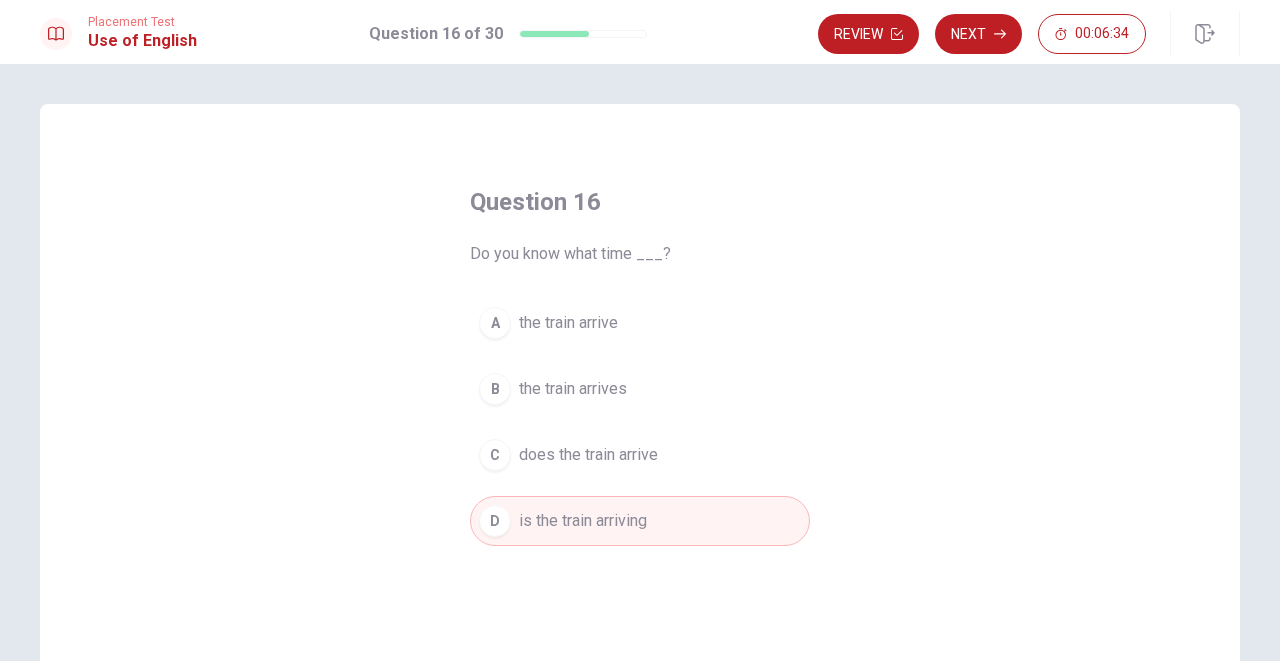 click on "does the train arrive" at bounding box center (588, 455) 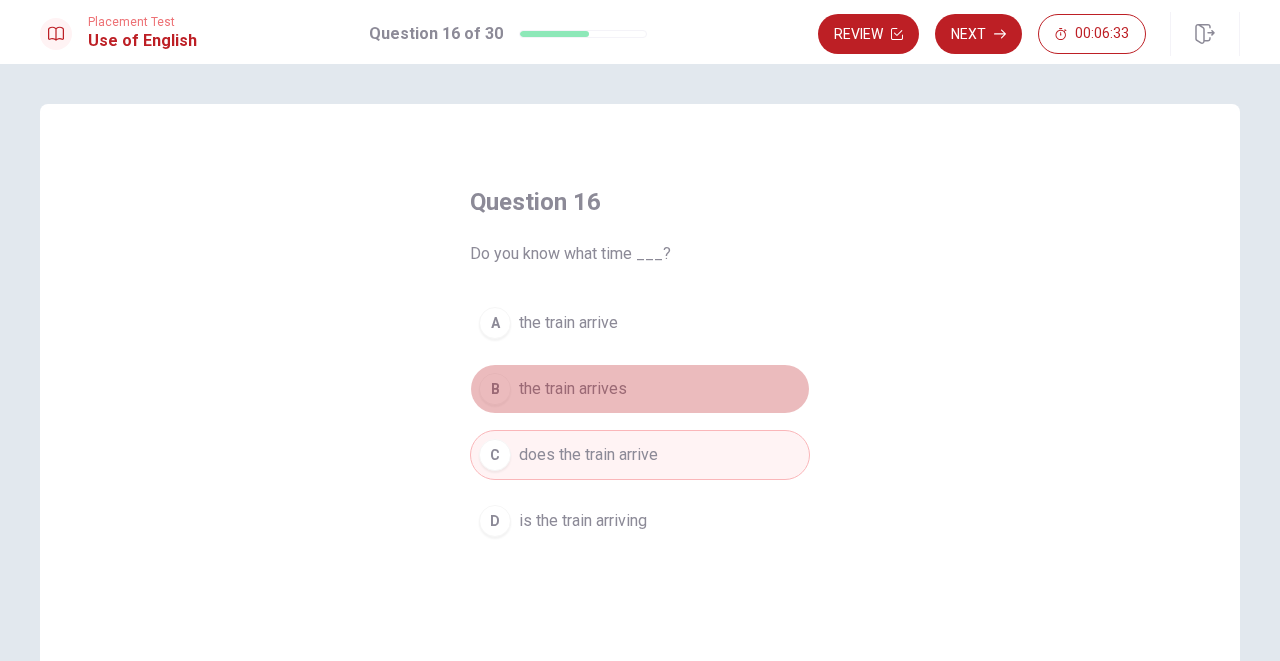 click on "the train arrives" at bounding box center [573, 389] 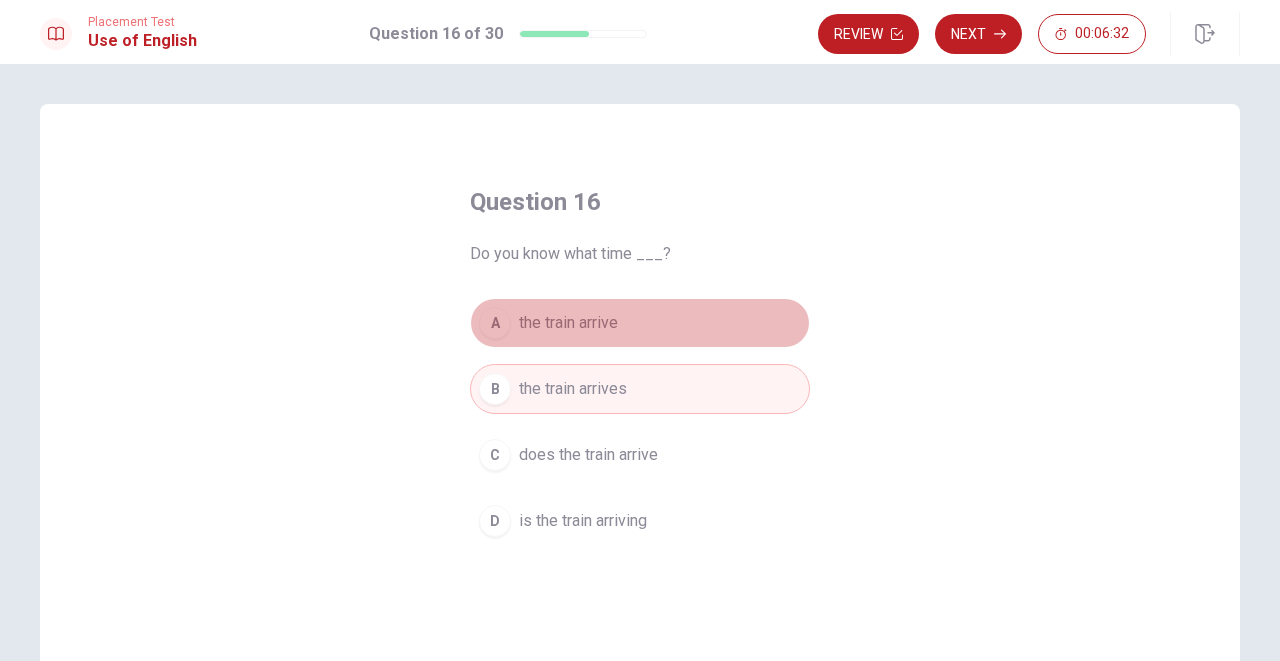 click on "A the train arrive" at bounding box center (640, 323) 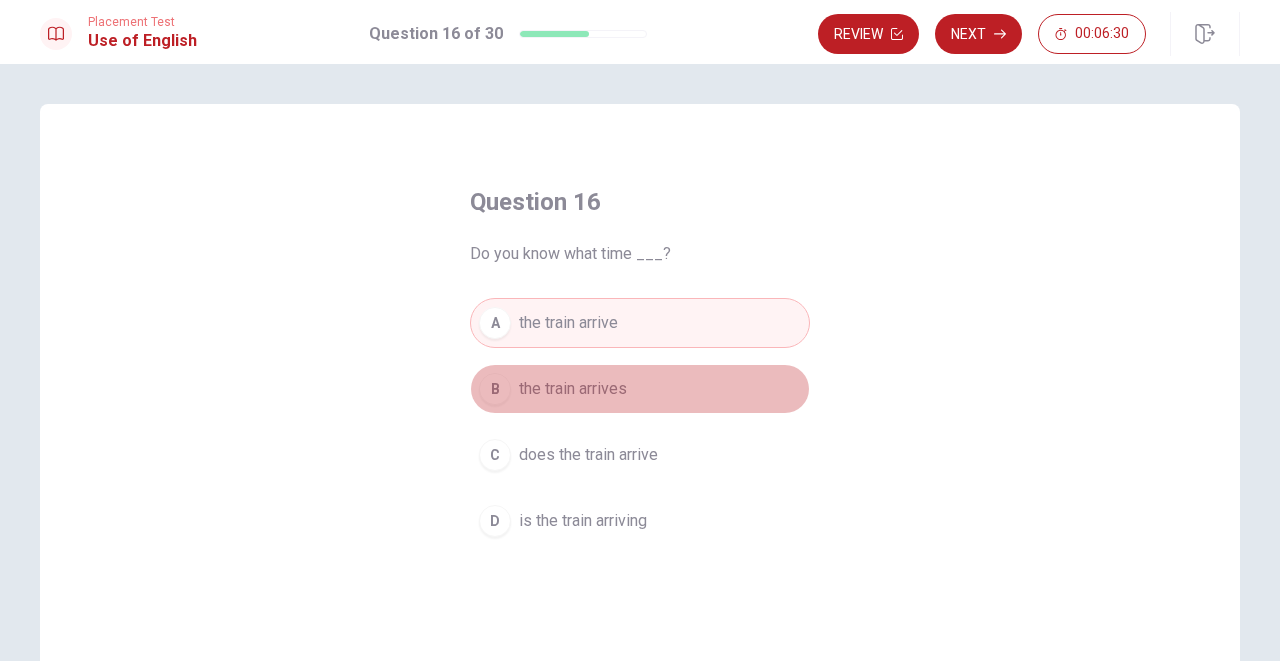 click on "B the train arrives" at bounding box center (640, 389) 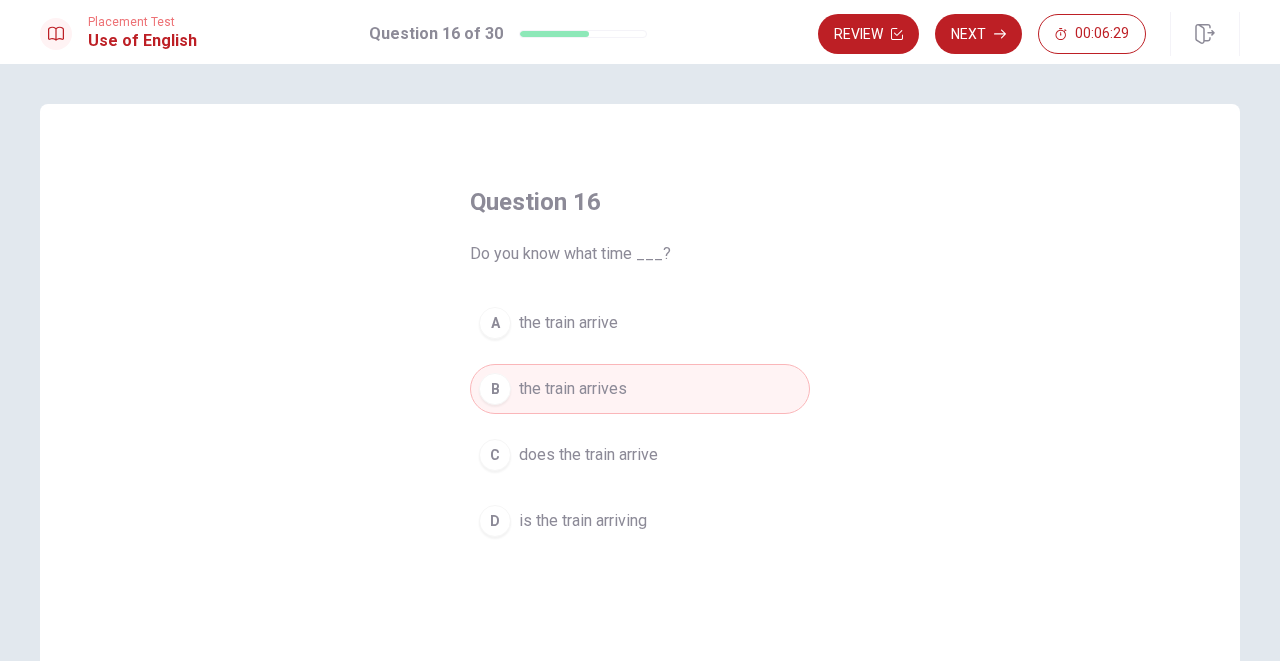 click on "Placement Test   Use of English Question 16 of 30 Review Next 00:06:29" at bounding box center (640, 32) 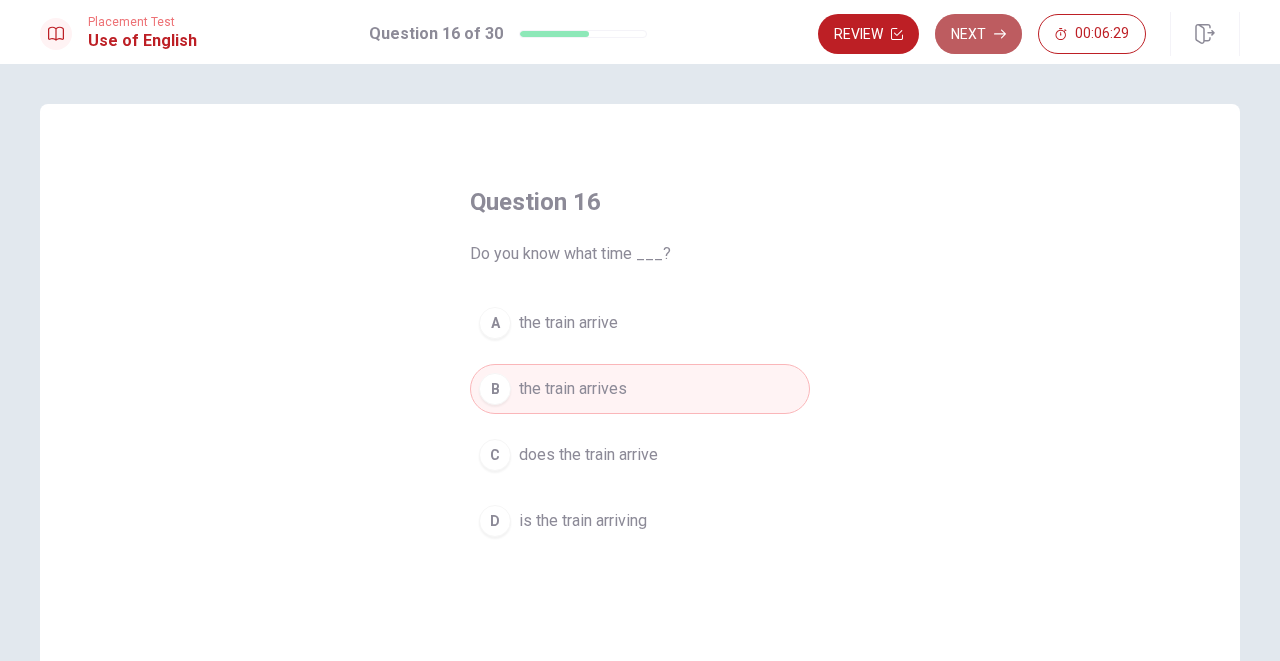 click on "Next" at bounding box center (978, 34) 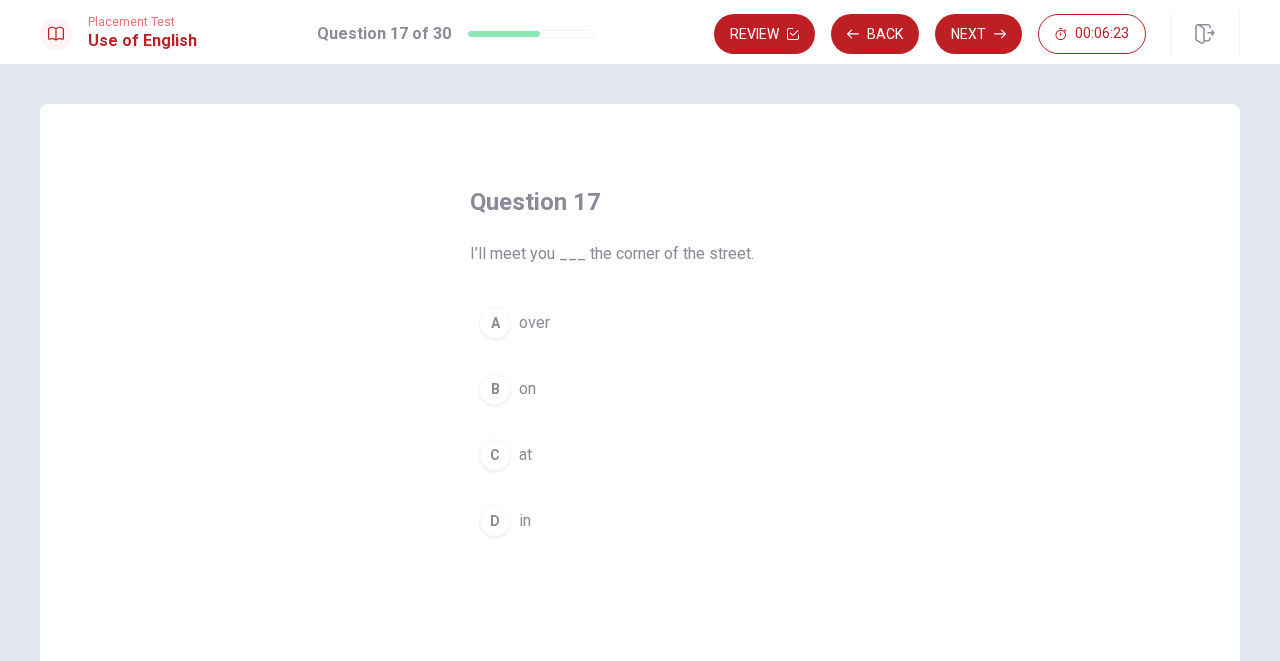 drag, startPoint x: 582, startPoint y: 259, endPoint x: 606, endPoint y: 257, distance: 24.083189 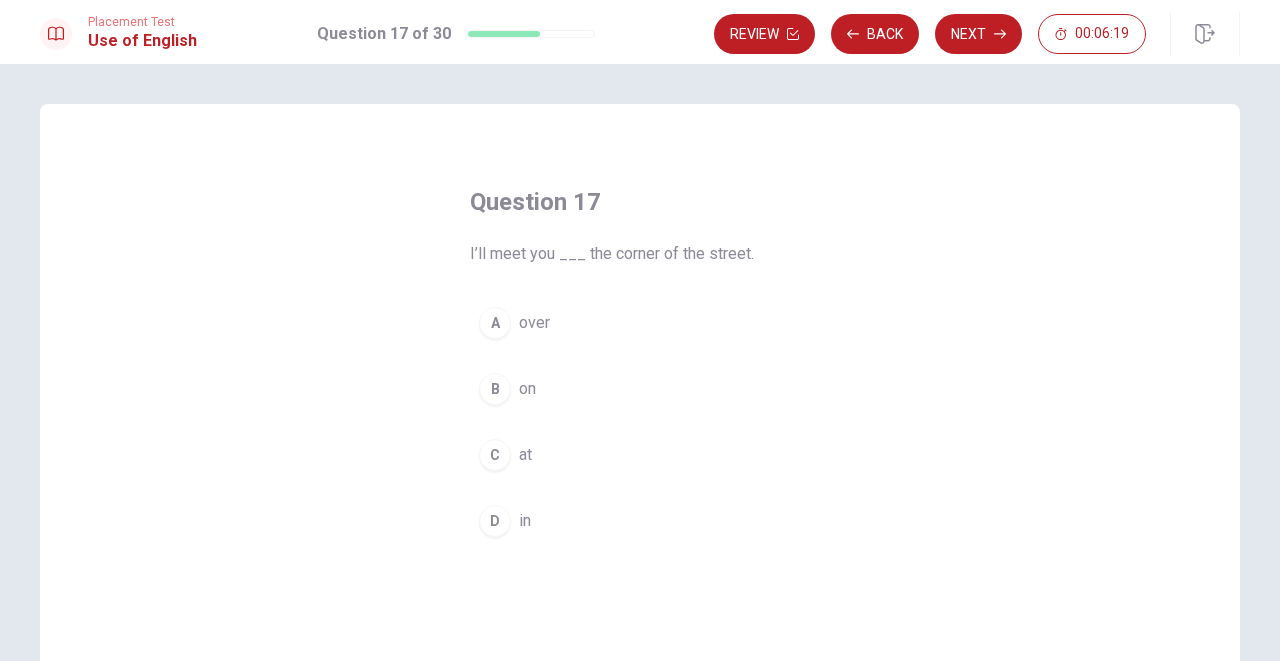 click on "A" at bounding box center [495, 323] 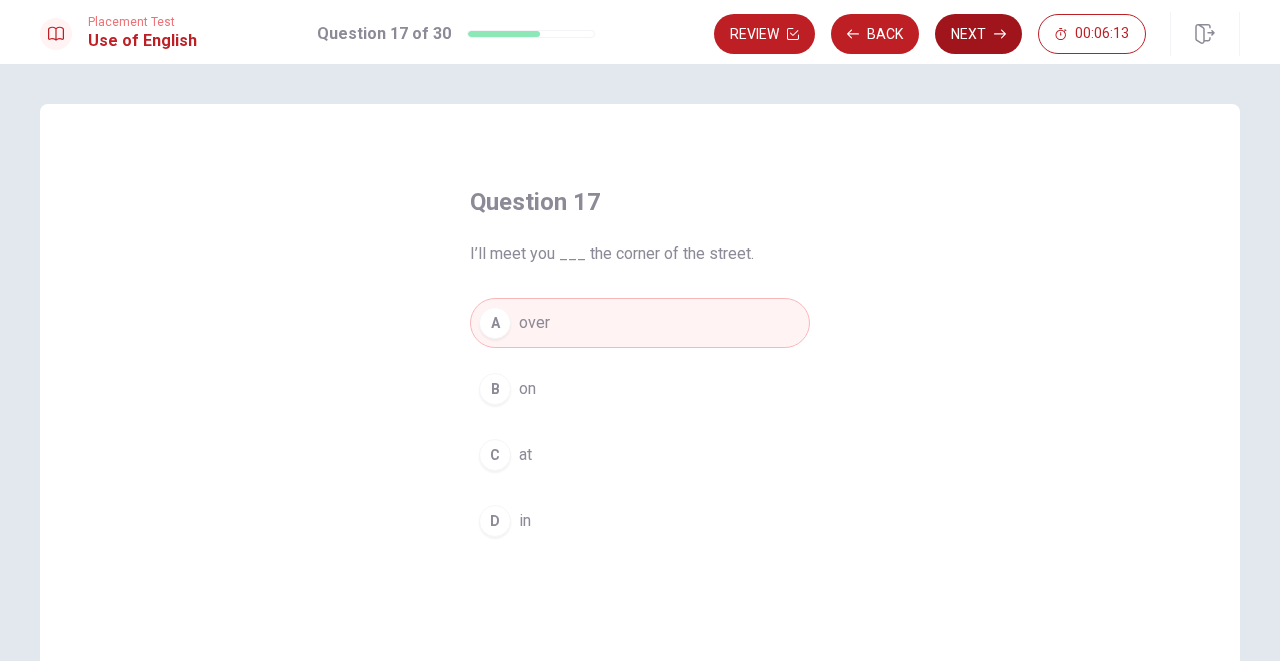 click on "Next" at bounding box center (978, 34) 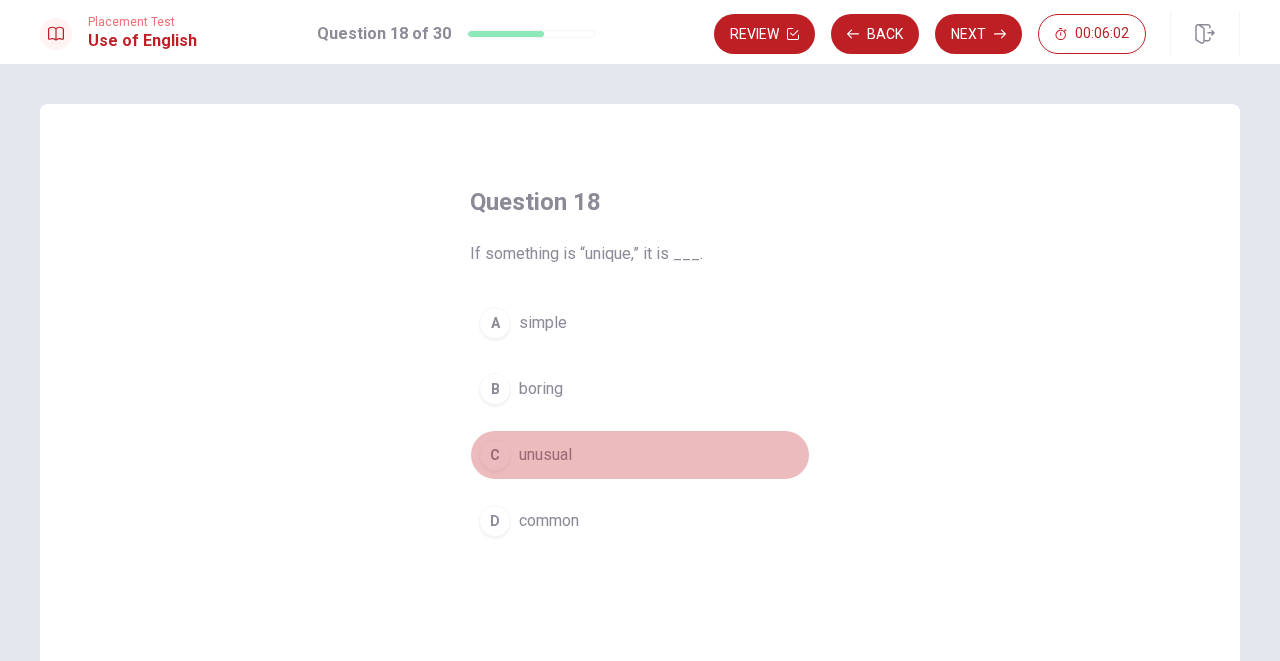 click on "unusual" at bounding box center (545, 455) 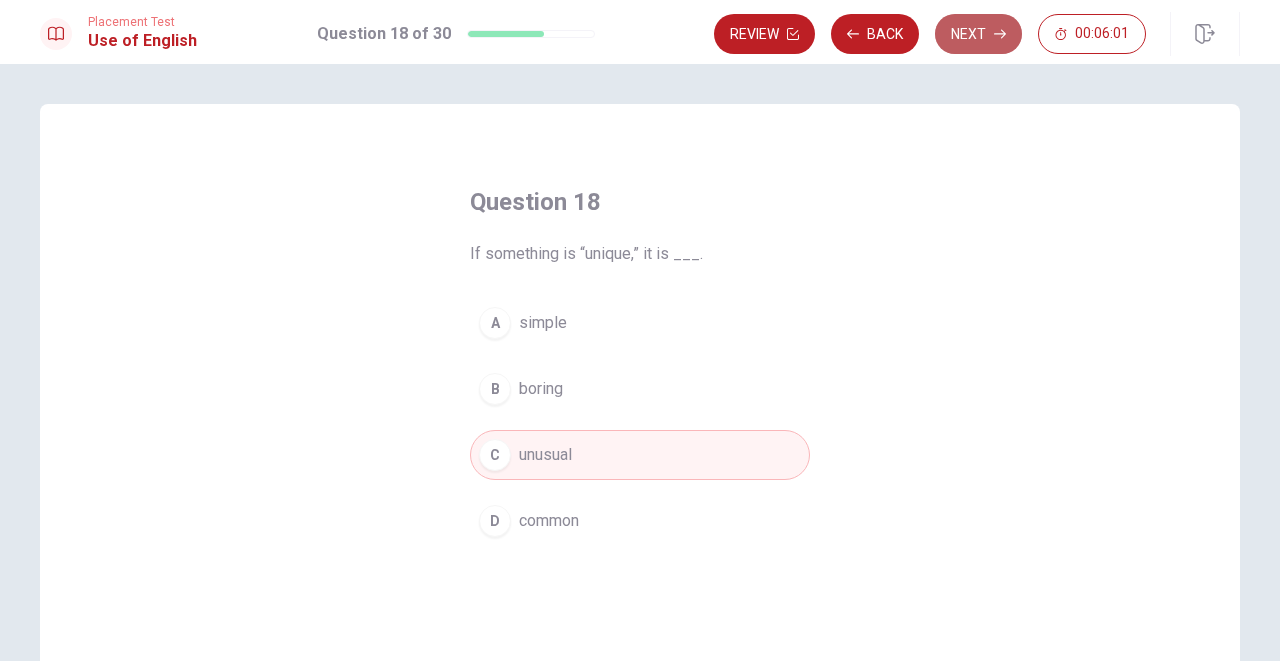 click on "Next" at bounding box center (978, 34) 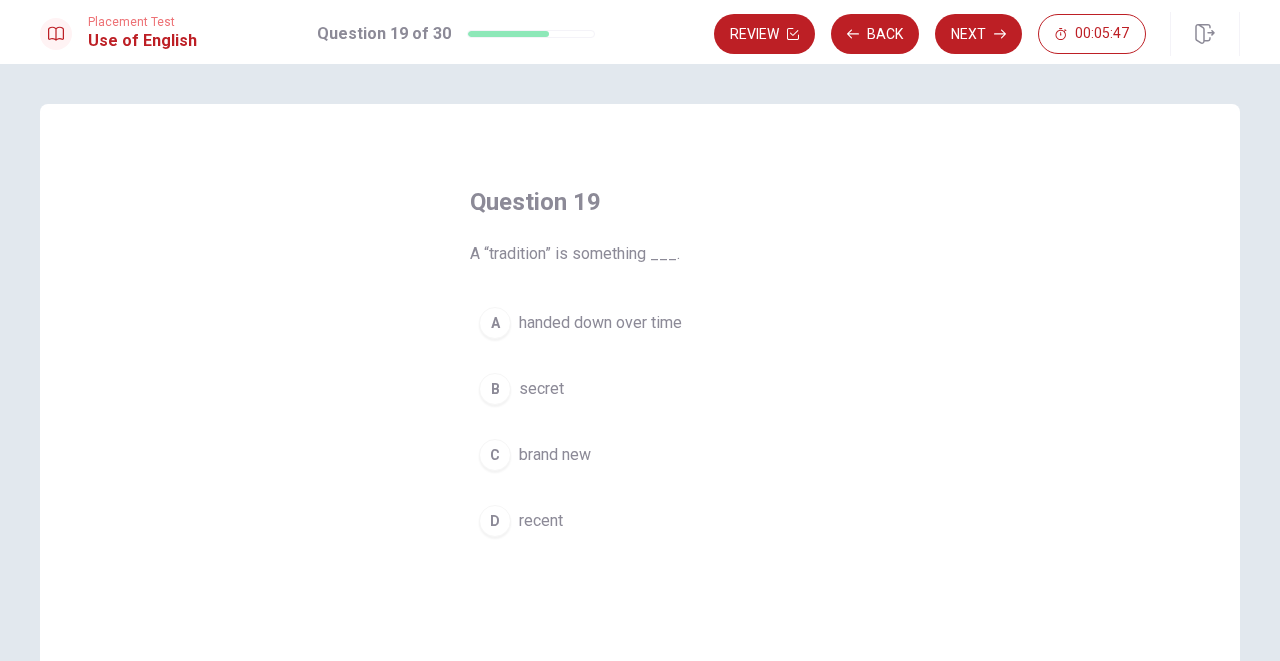 drag, startPoint x: 483, startPoint y: 253, endPoint x: 550, endPoint y: 255, distance: 67.02985 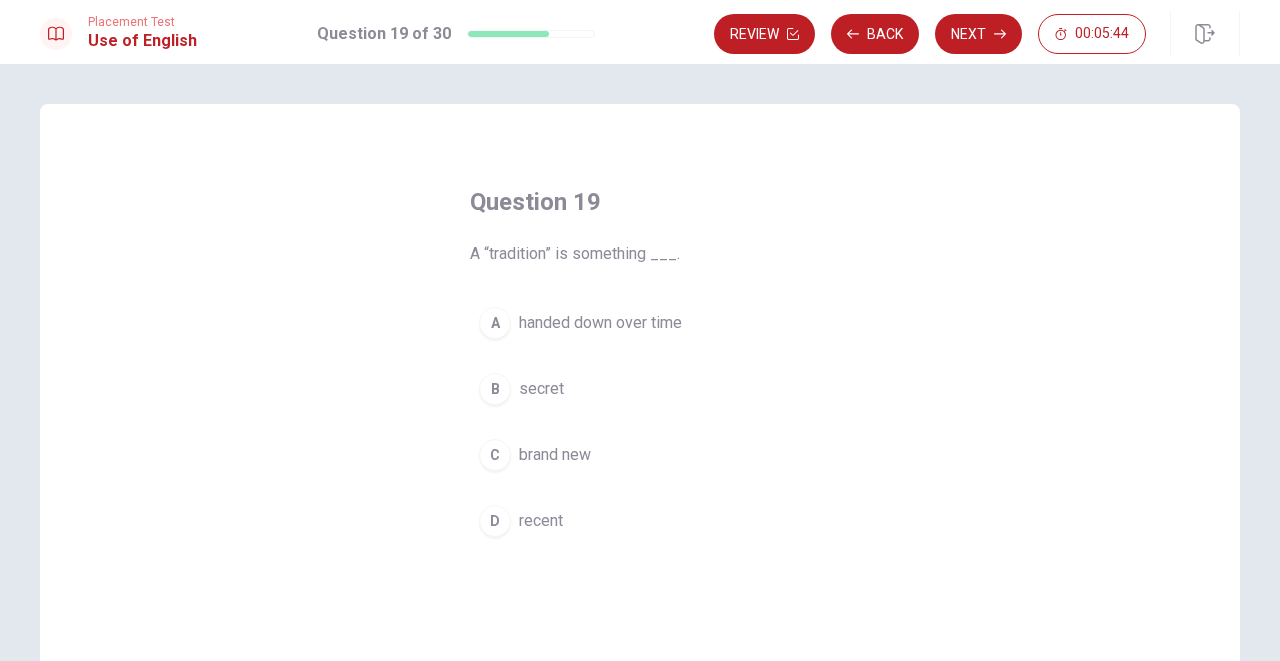 drag, startPoint x: 500, startPoint y: 258, endPoint x: 568, endPoint y: 264, distance: 68.26419 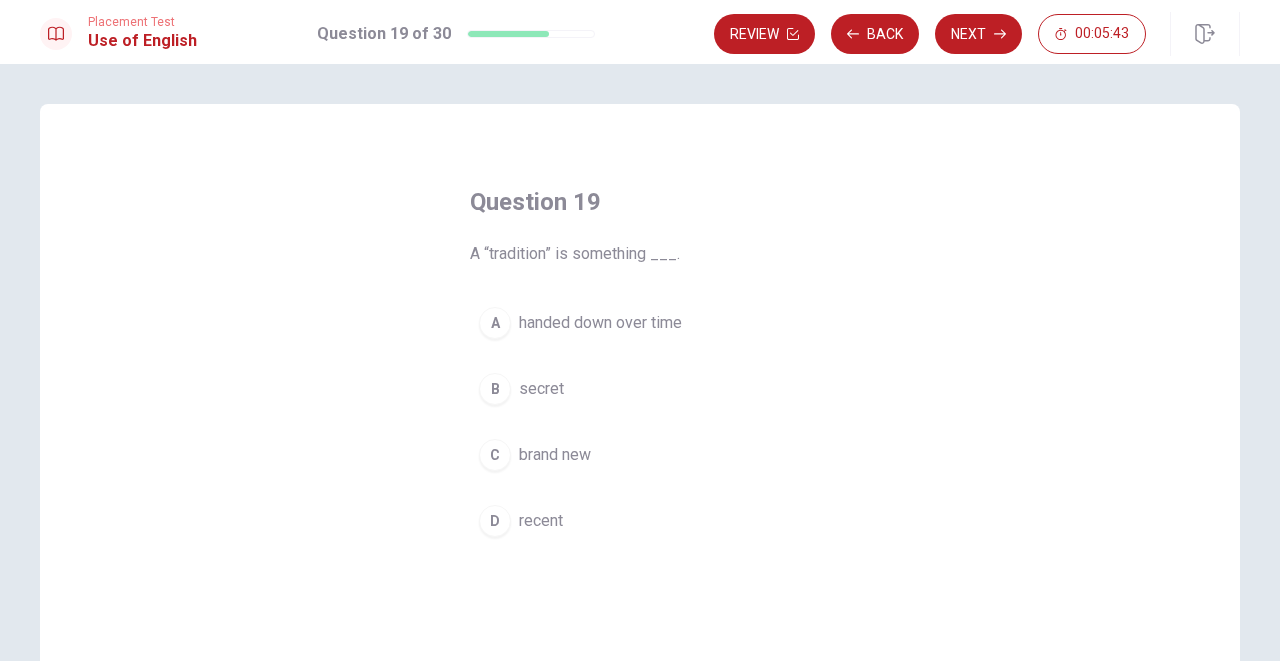 click on "A “tradition” is something ___." at bounding box center (640, 254) 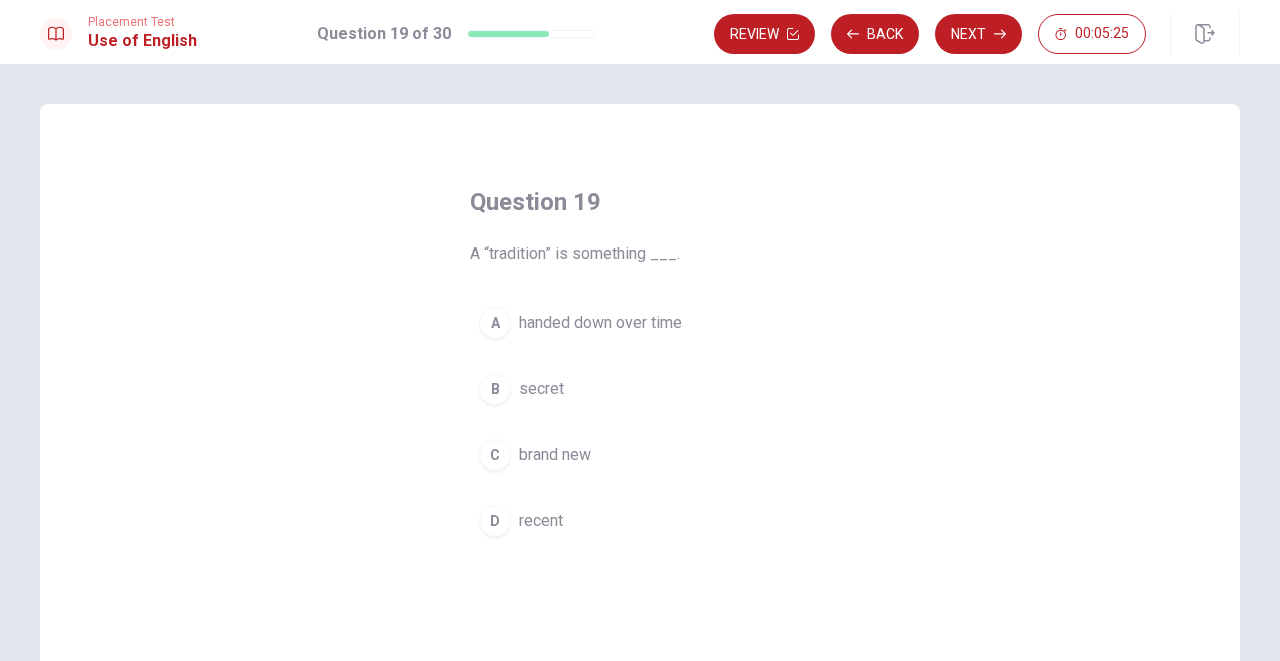 click on "A" at bounding box center (495, 323) 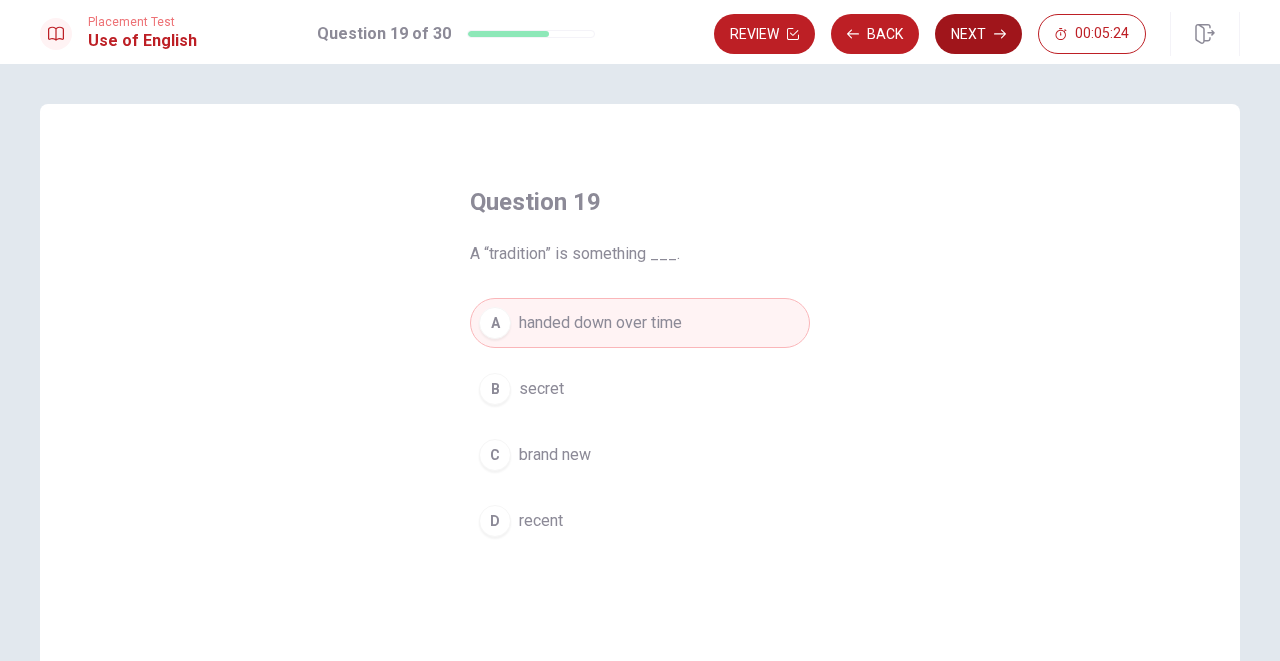 click on "Next" at bounding box center [978, 34] 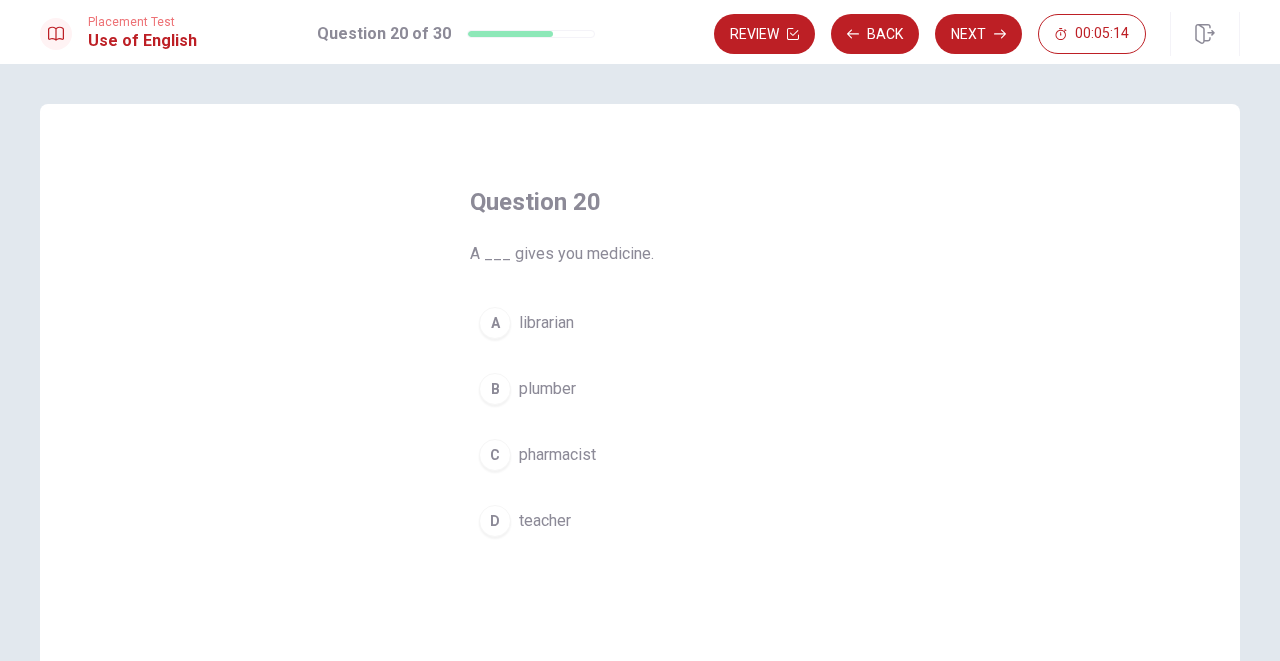 click on "C" at bounding box center [495, 455] 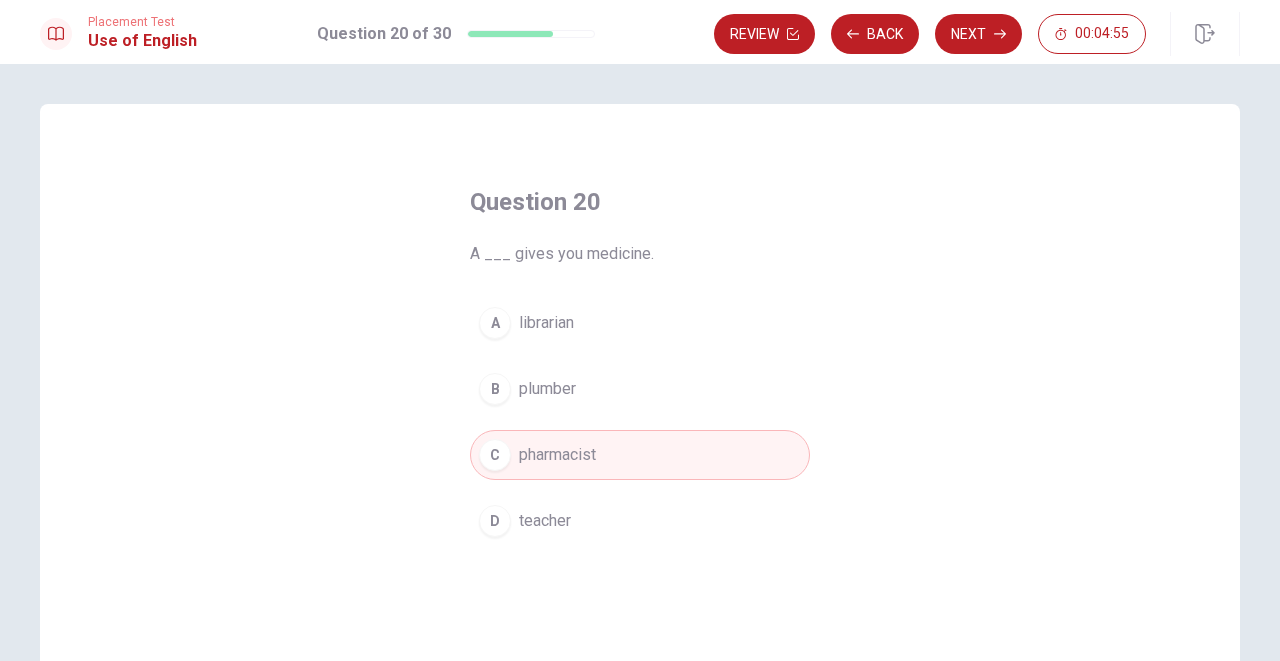 click on "Review Back Next 00:04:55" at bounding box center (930, 34) 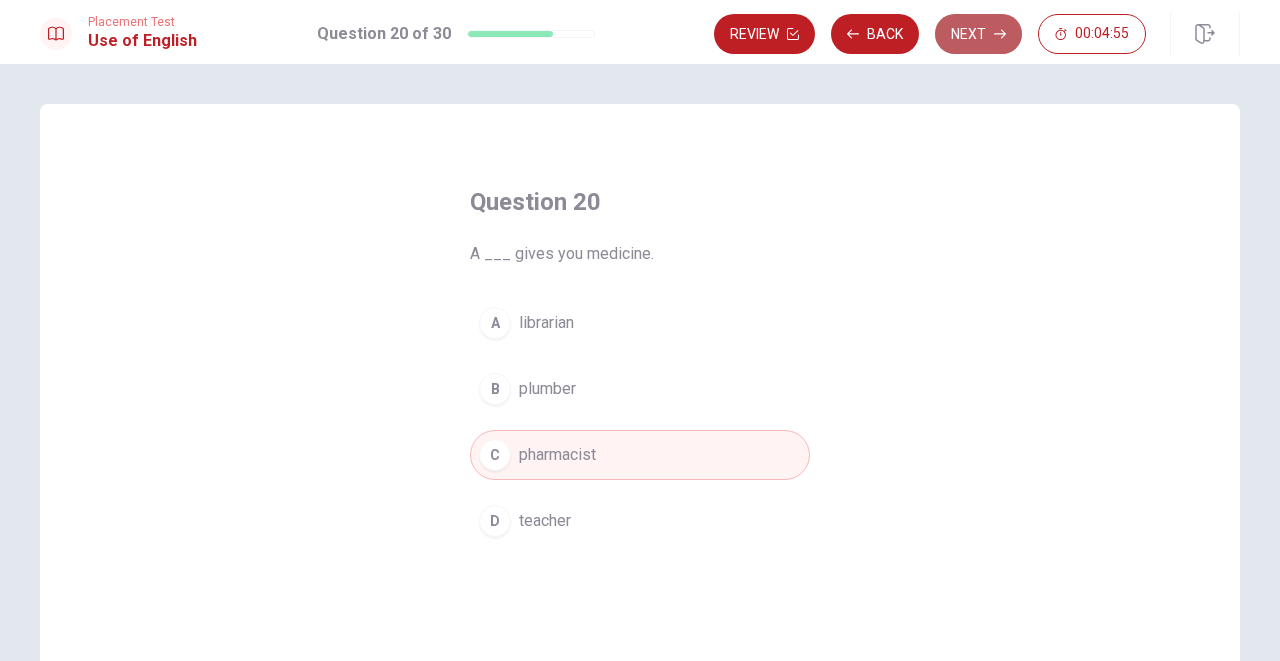click on "Next" at bounding box center [978, 34] 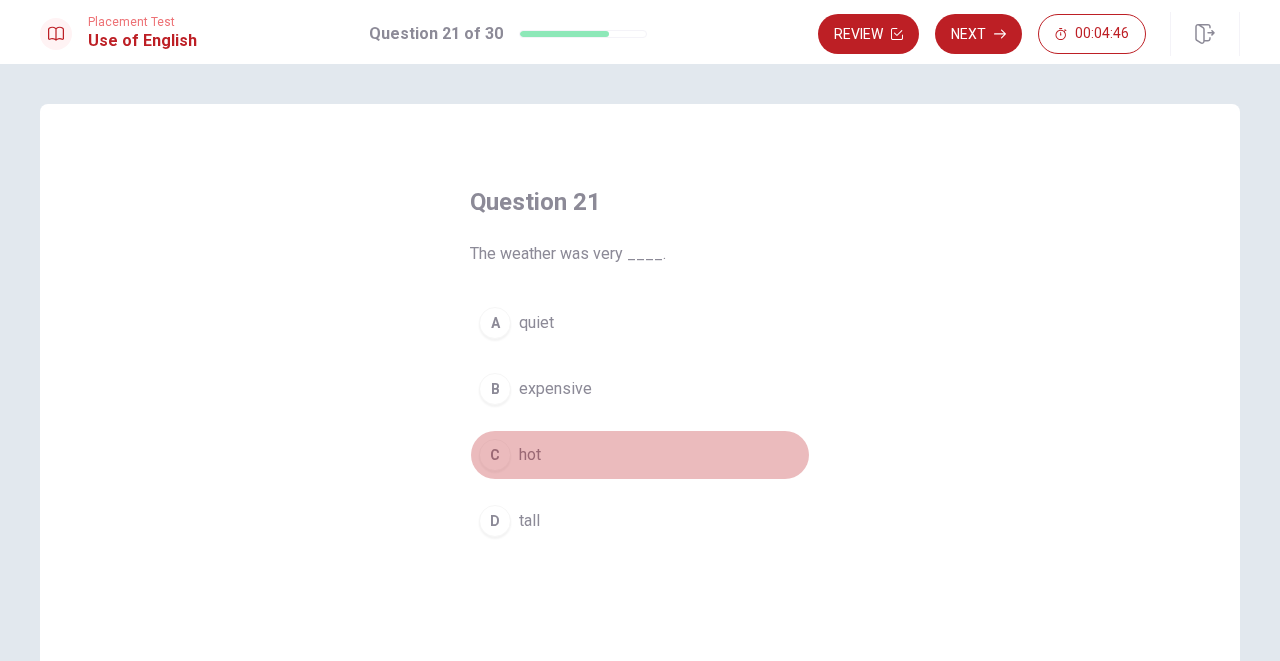 click on "hot" at bounding box center (530, 455) 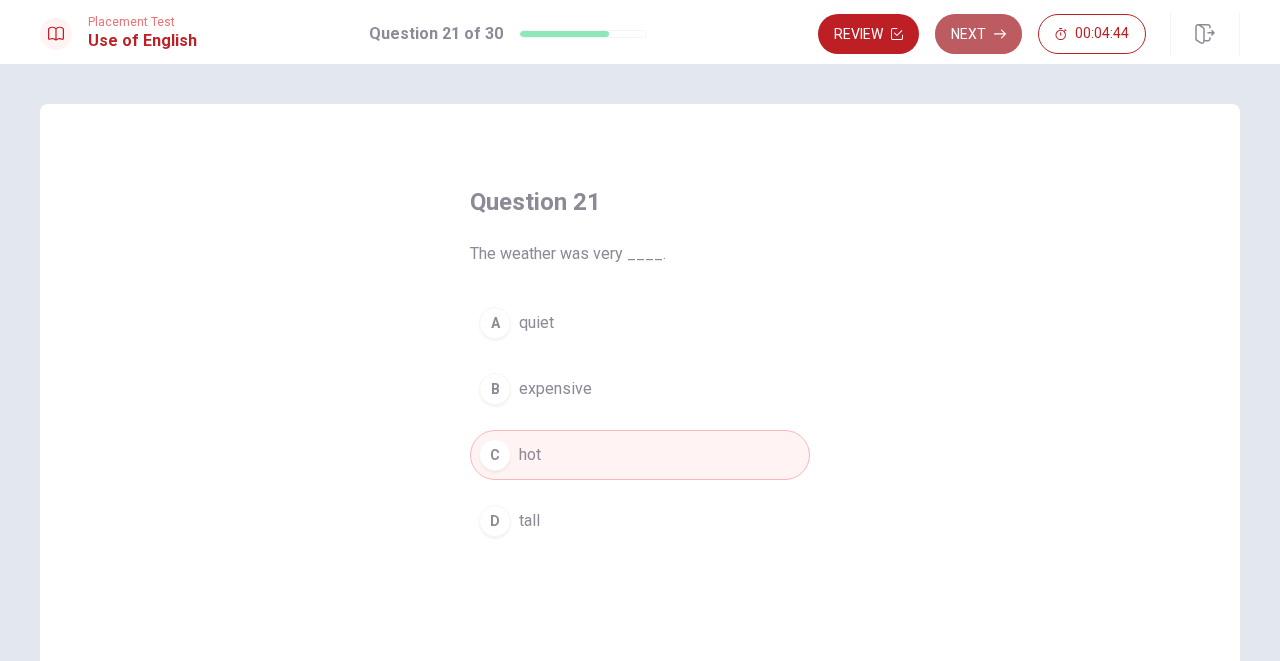 click on "Next" at bounding box center [978, 34] 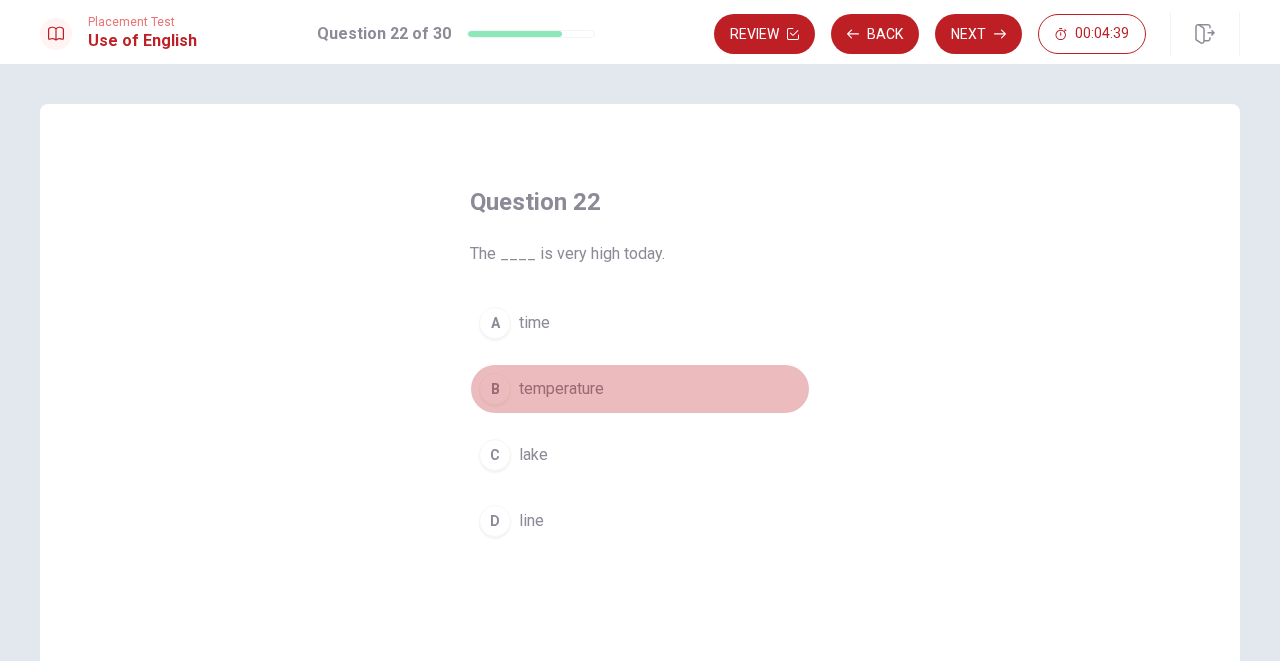 click on "B temperature" at bounding box center (640, 389) 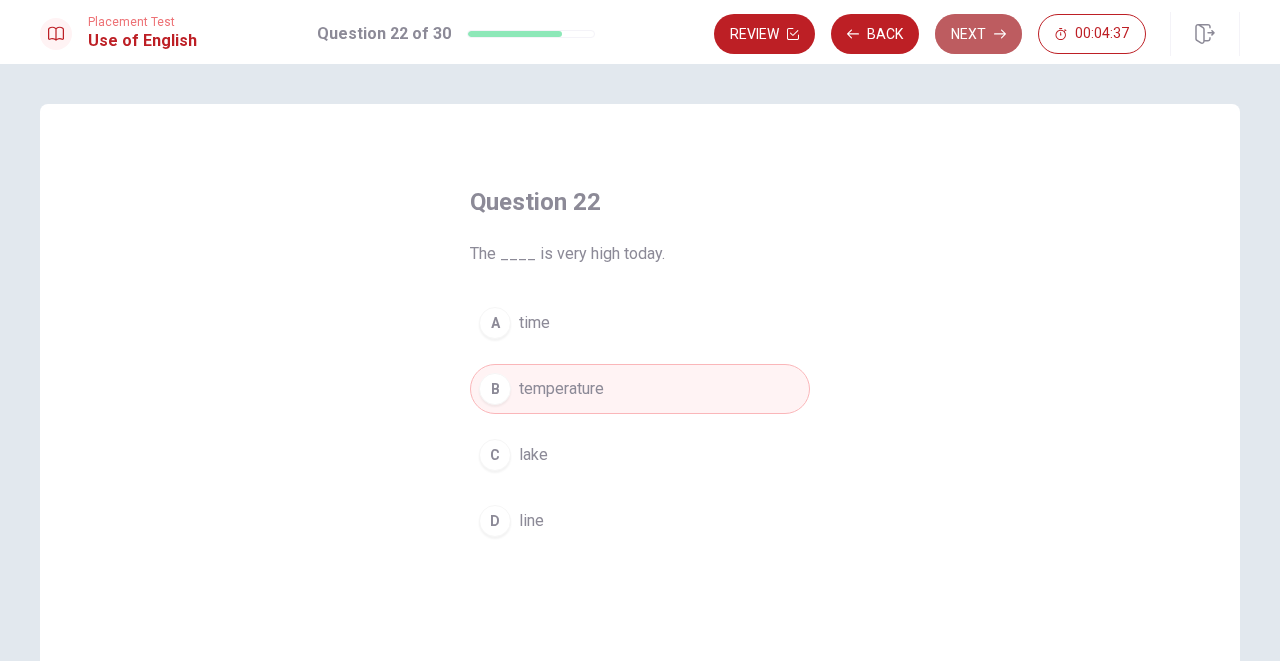 click on "Next" at bounding box center (978, 34) 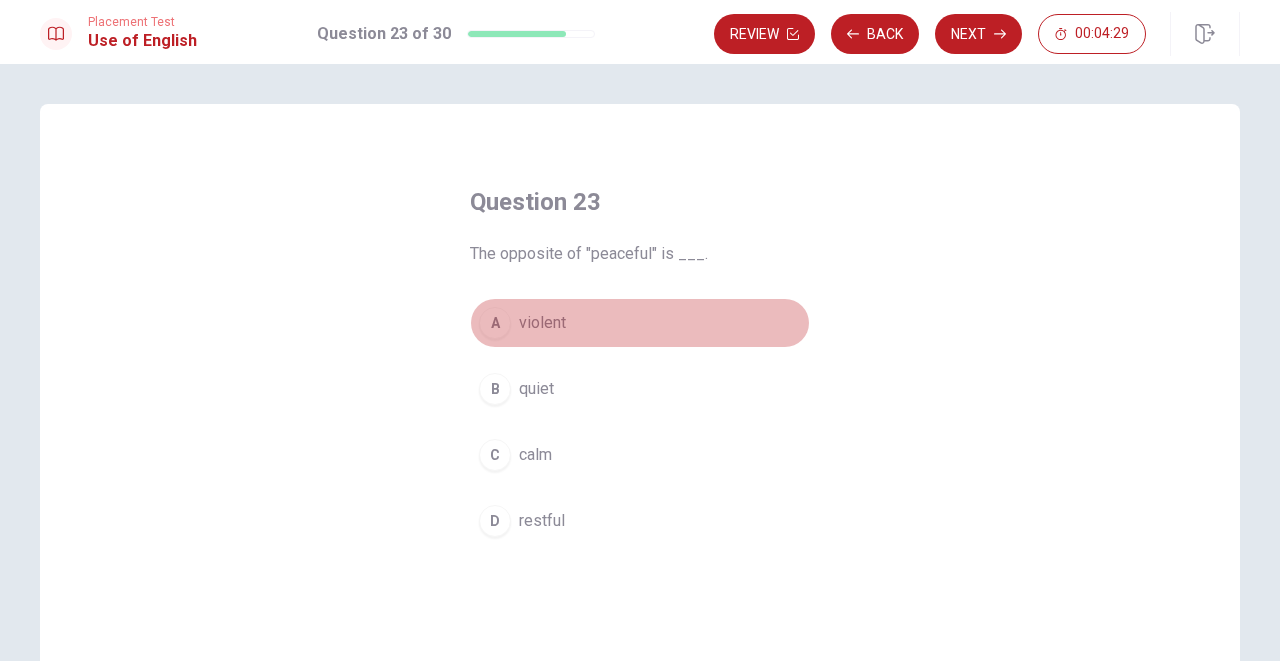 click on "A violent" at bounding box center [640, 323] 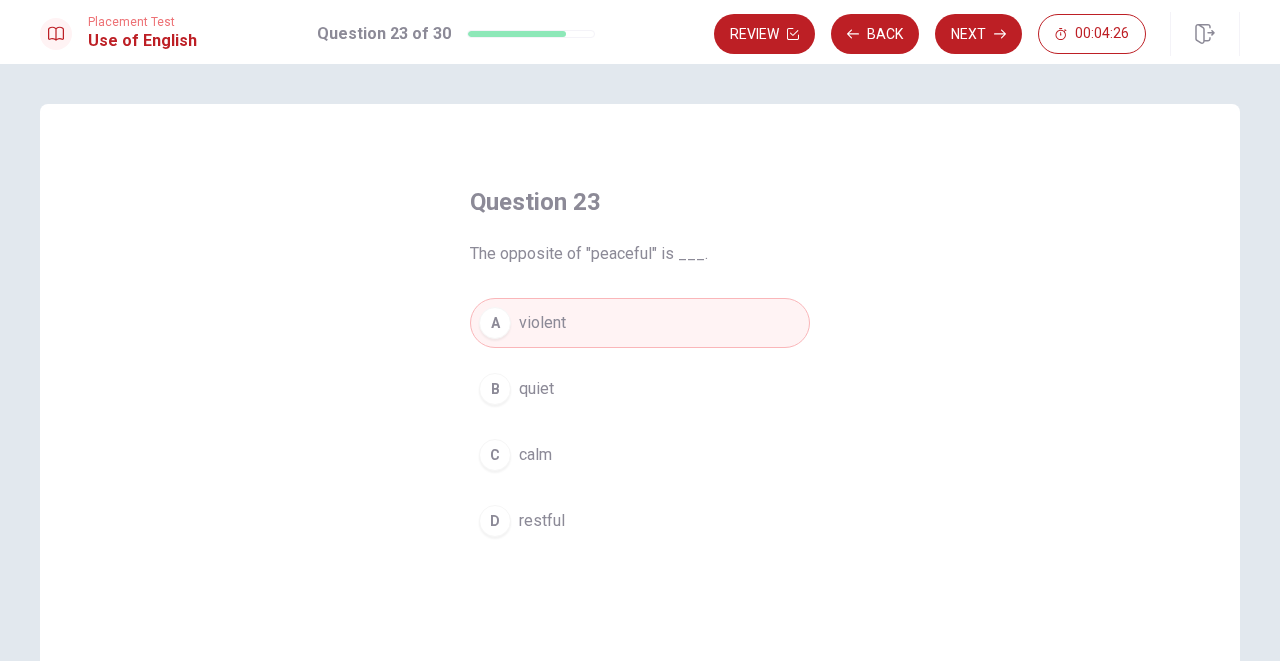 click on "Review Back Next 00:04:26" at bounding box center (977, 34) 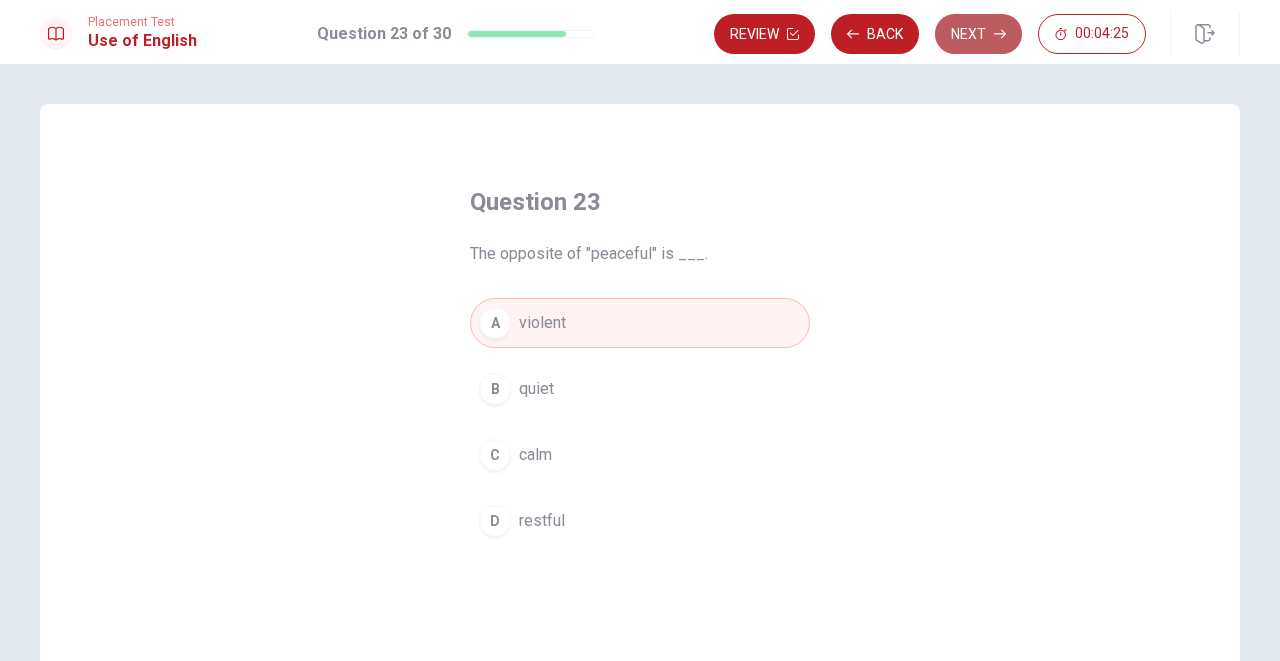click on "Next" at bounding box center [978, 34] 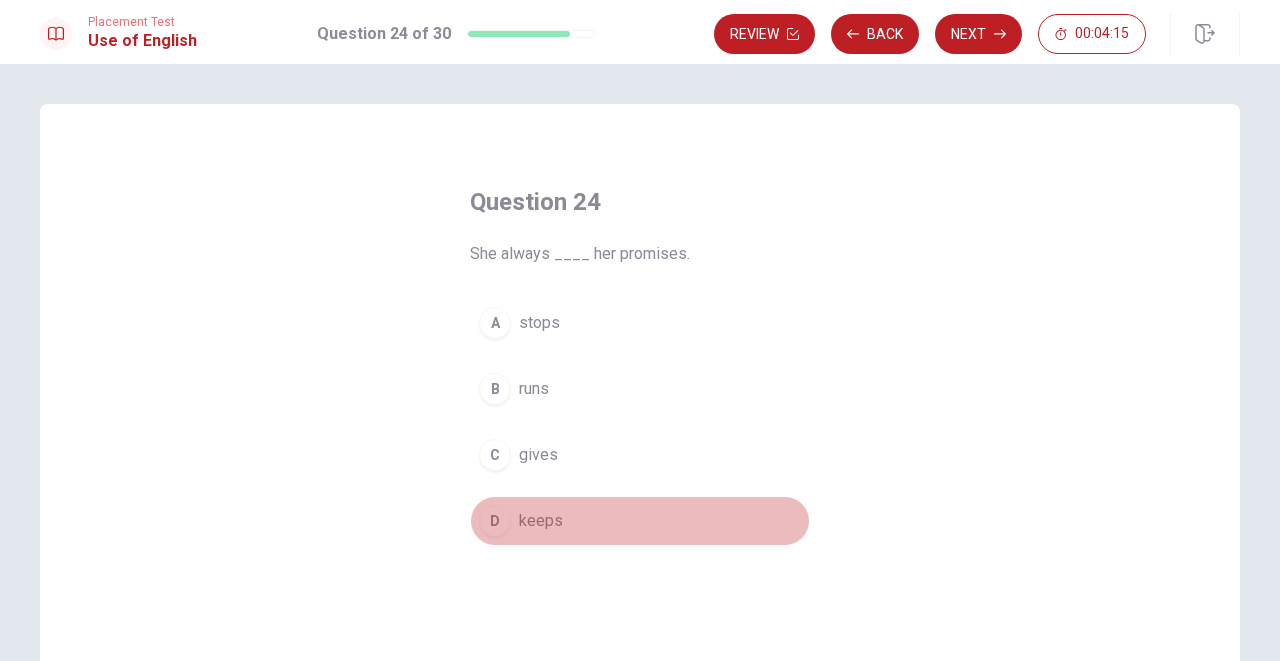 click on "D keeps" at bounding box center [640, 521] 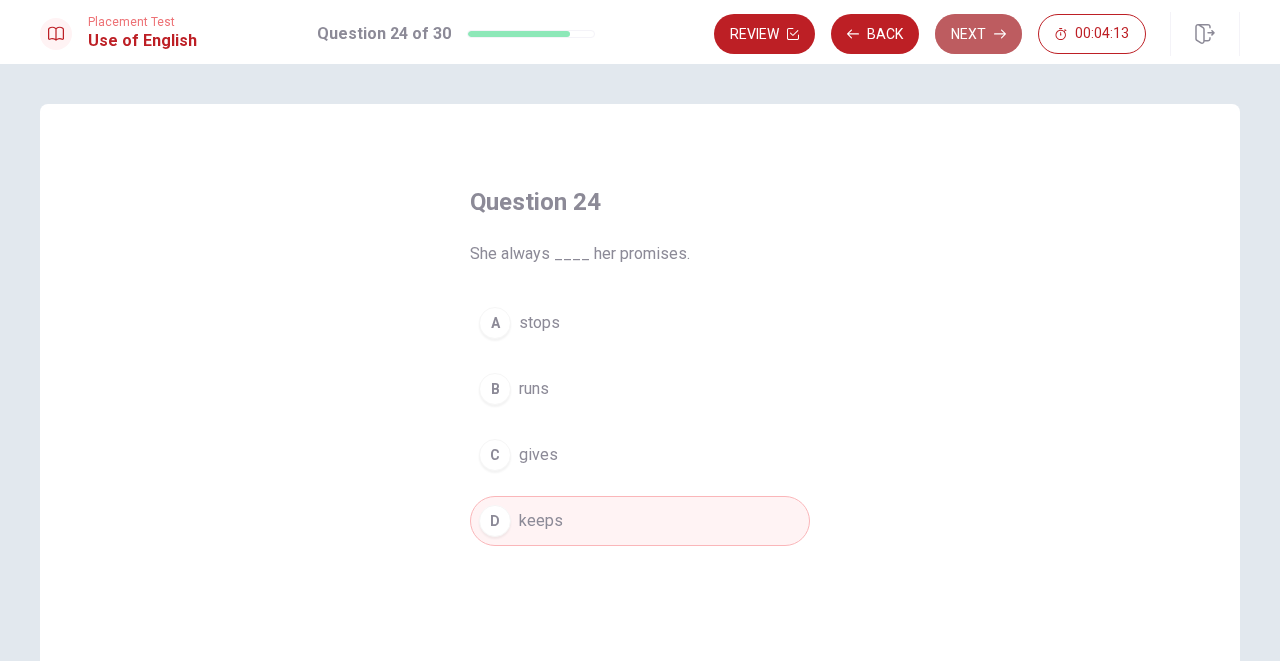 click on "Next" at bounding box center [978, 34] 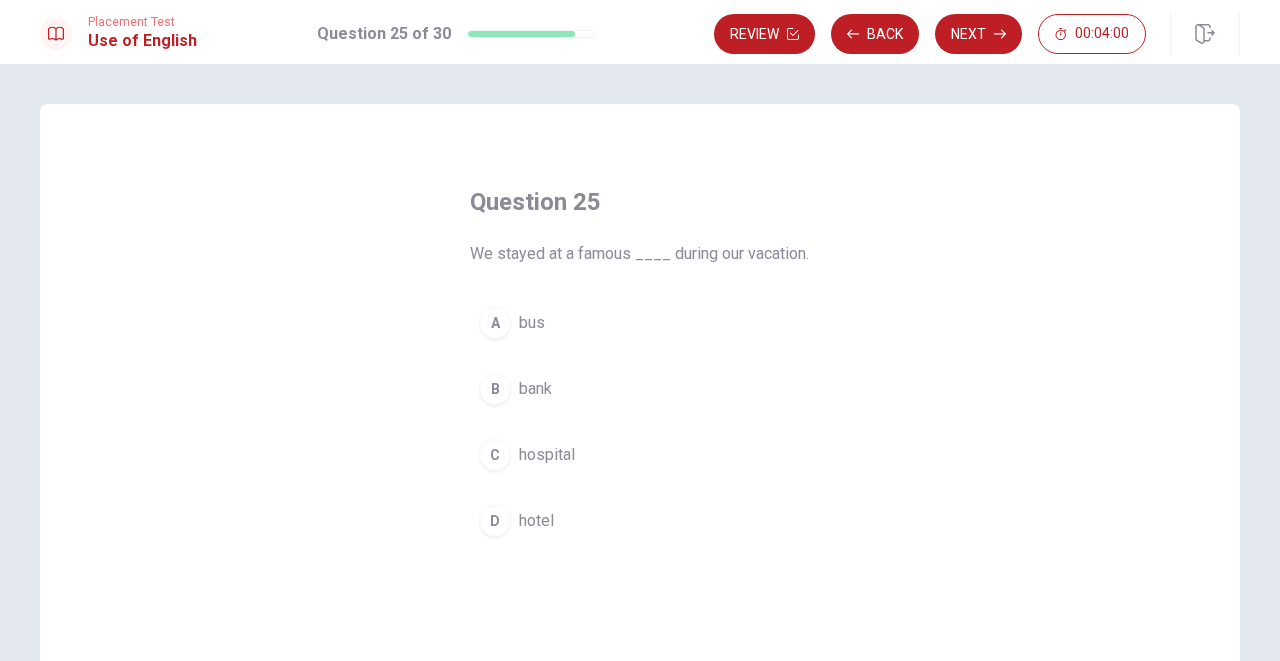 drag, startPoint x: 510, startPoint y: 584, endPoint x: 511, endPoint y: 558, distance: 26.019224 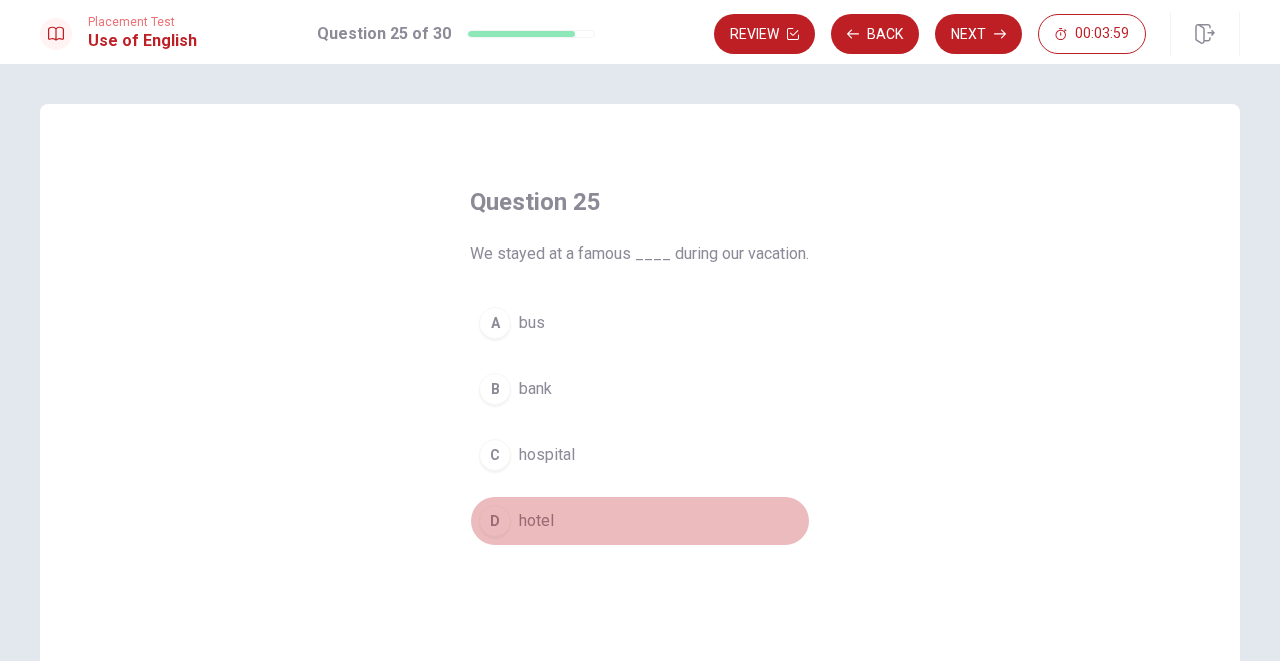 click on "D" at bounding box center [495, 521] 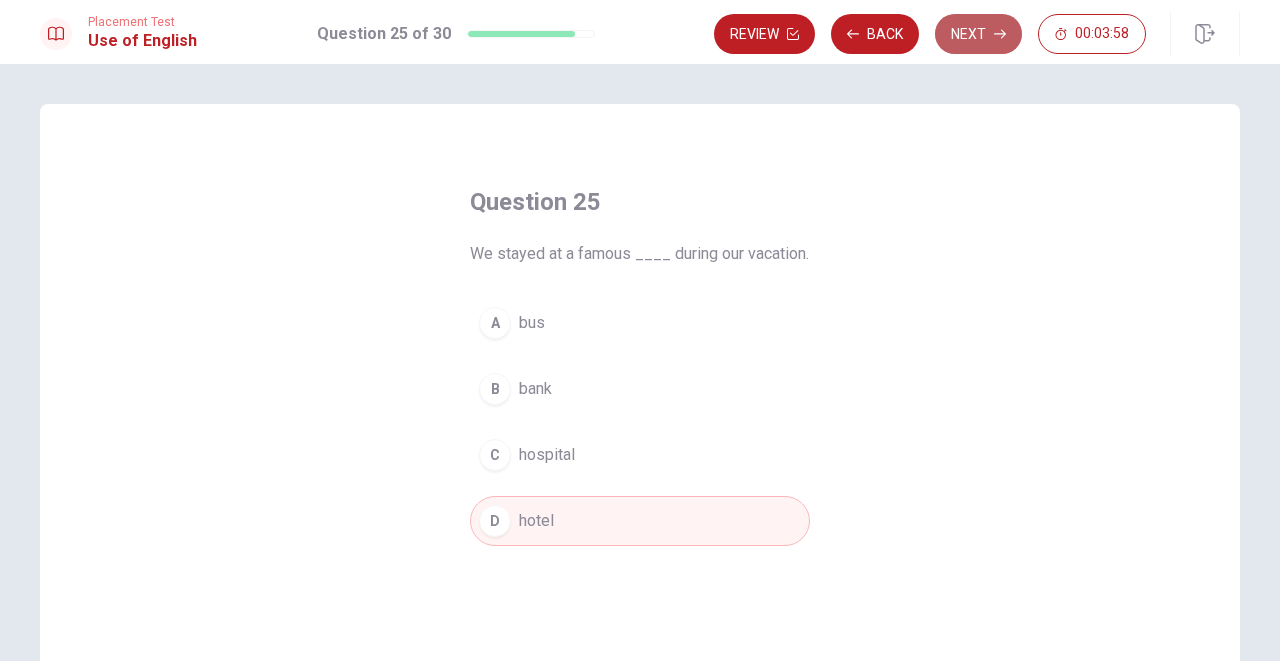 click on "Next" at bounding box center (978, 34) 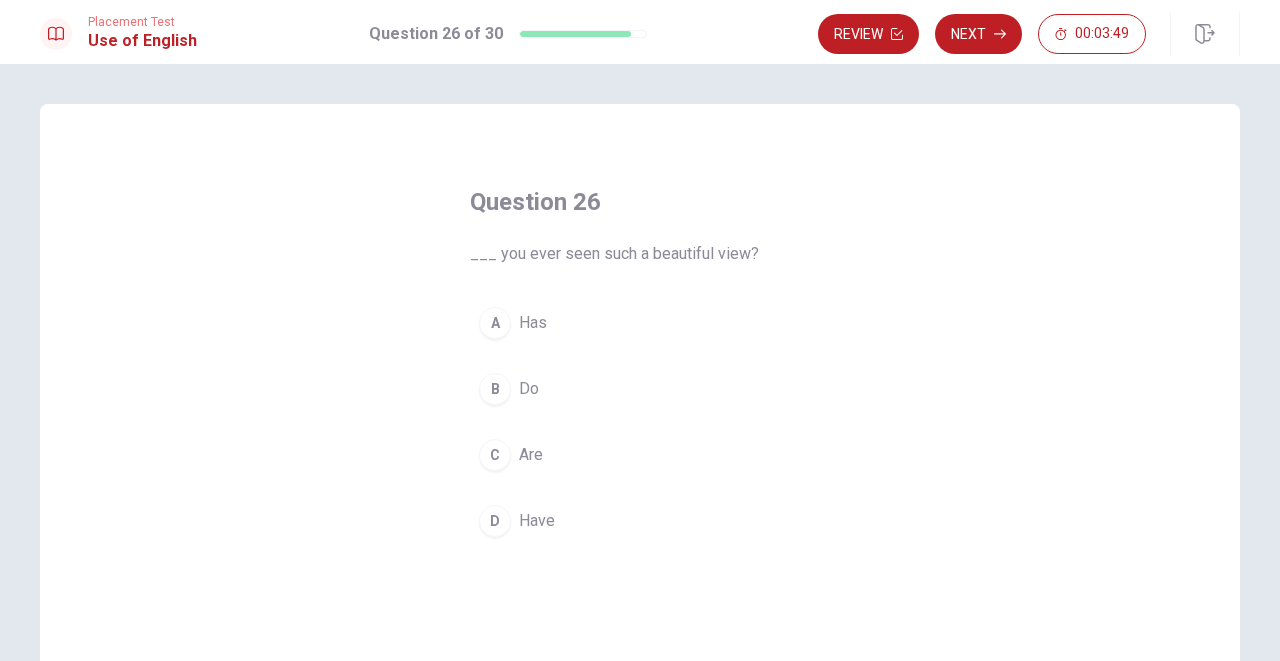 drag, startPoint x: 527, startPoint y: 254, endPoint x: 644, endPoint y: 186, distance: 135.32553 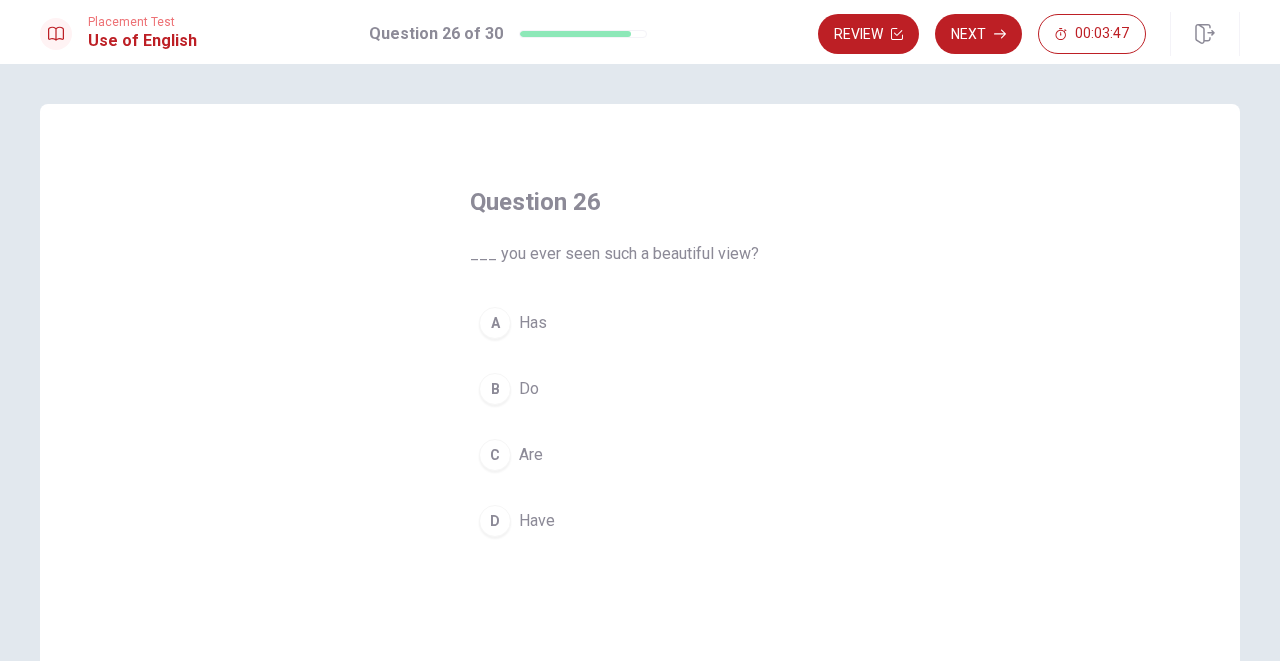 click on "D Have" at bounding box center (640, 521) 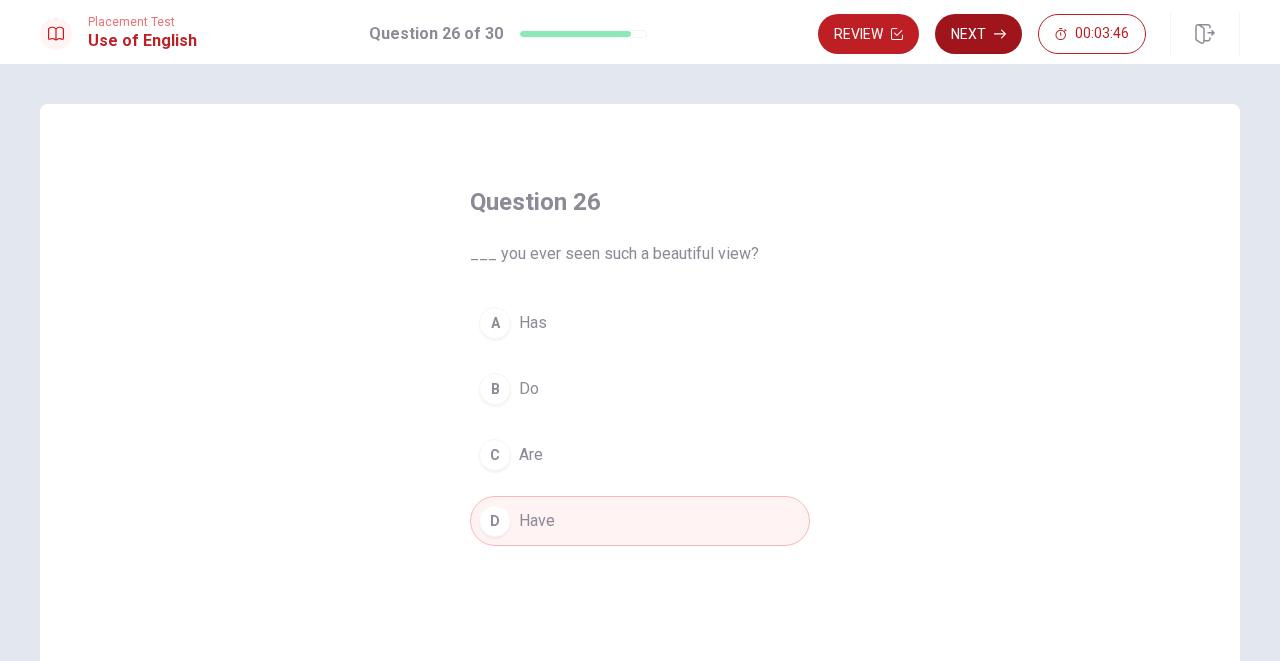 click 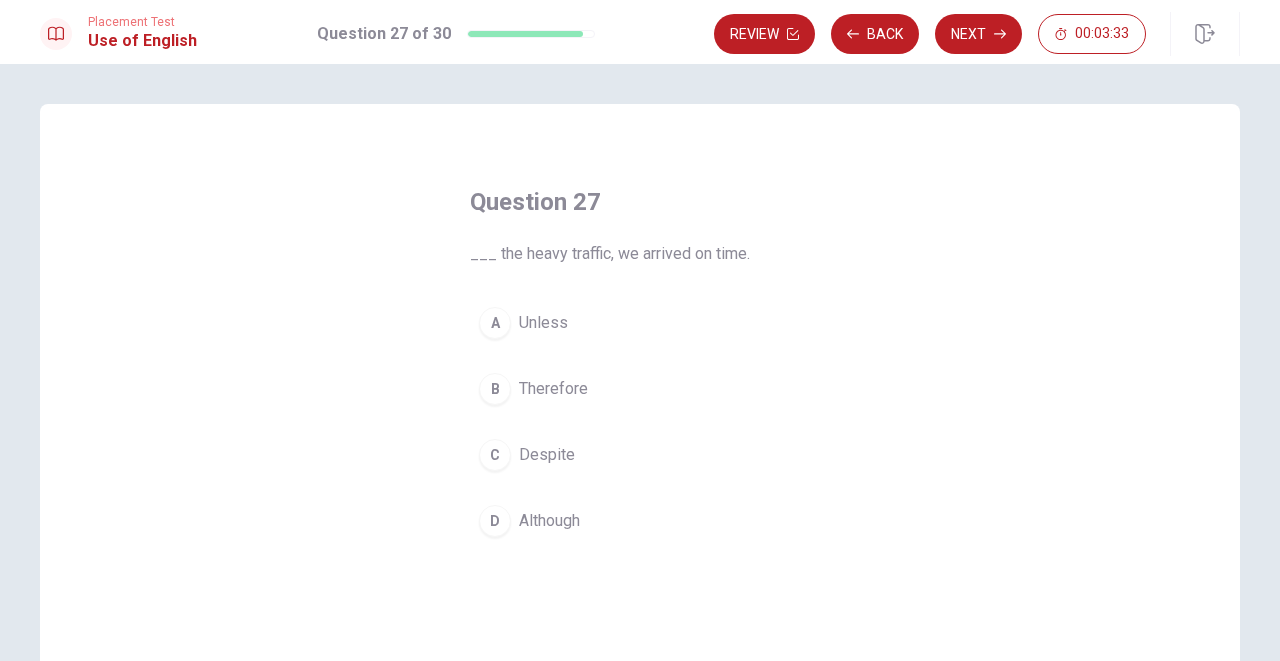 click on "C" at bounding box center (495, 455) 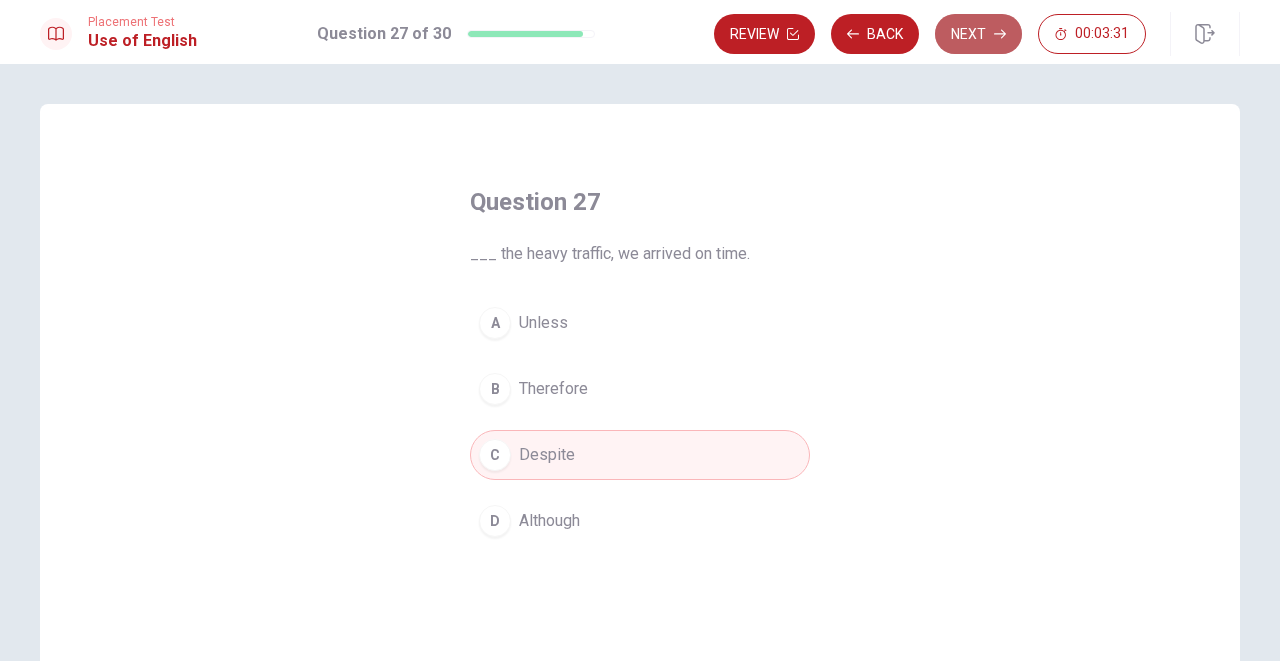 click on "Next" at bounding box center (978, 34) 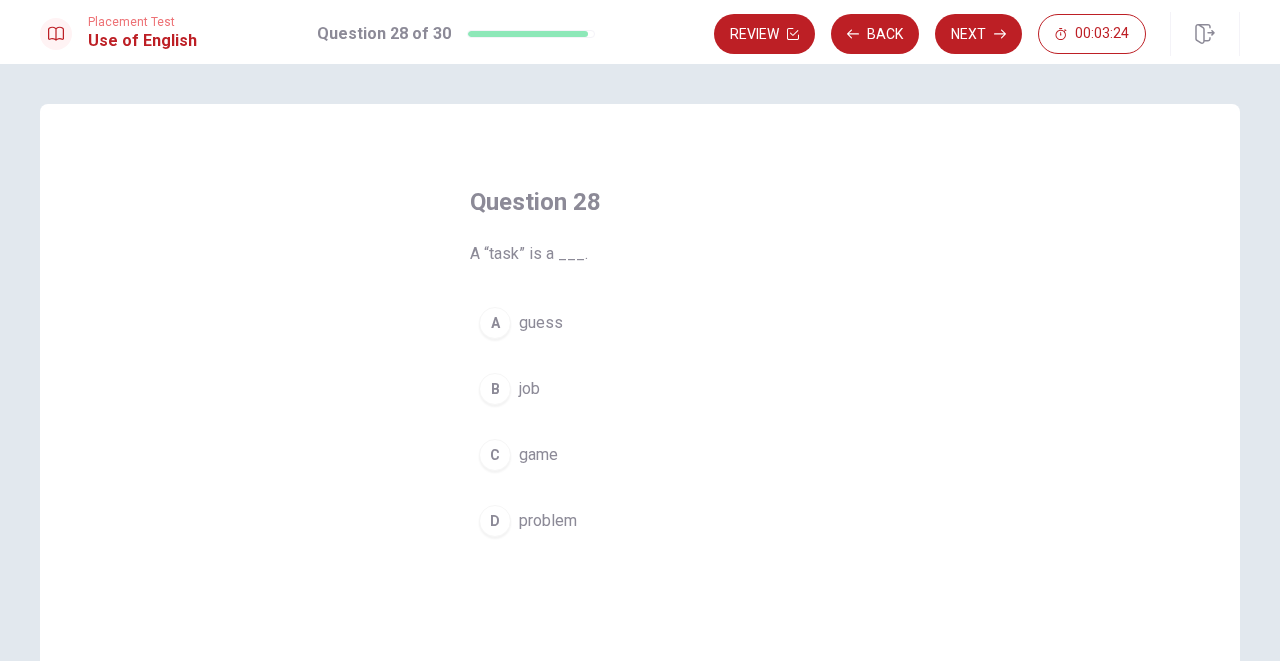 click on "D" at bounding box center (495, 521) 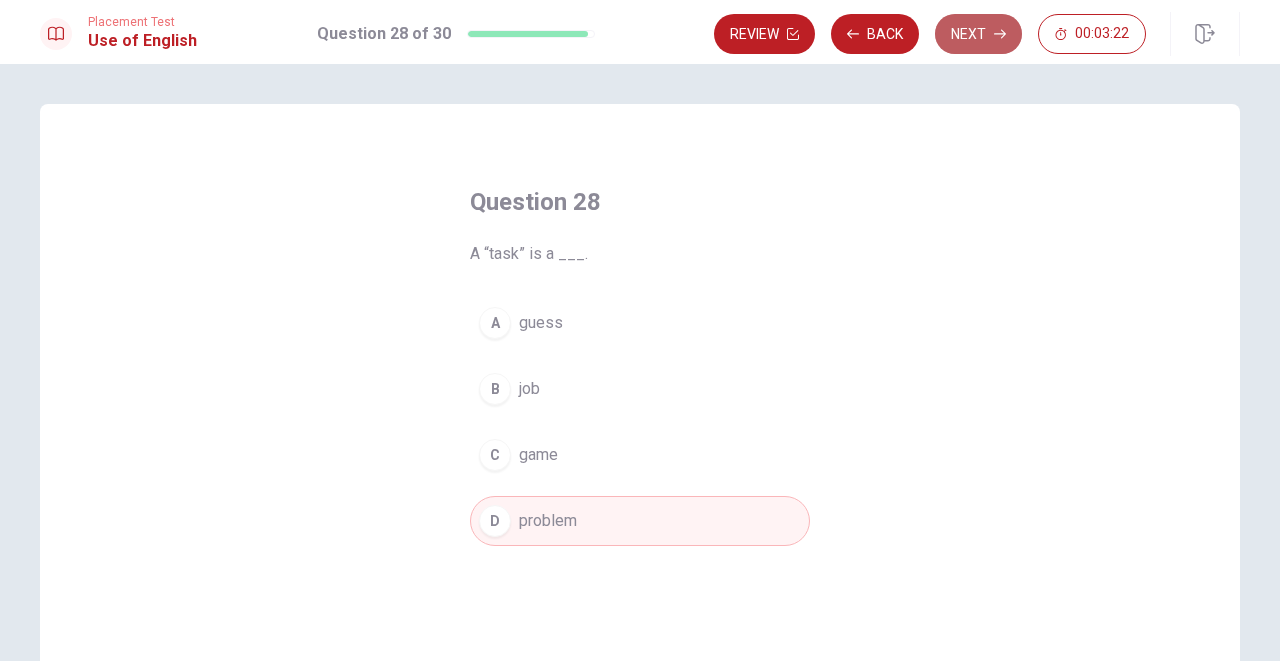 click on "Next" at bounding box center [978, 34] 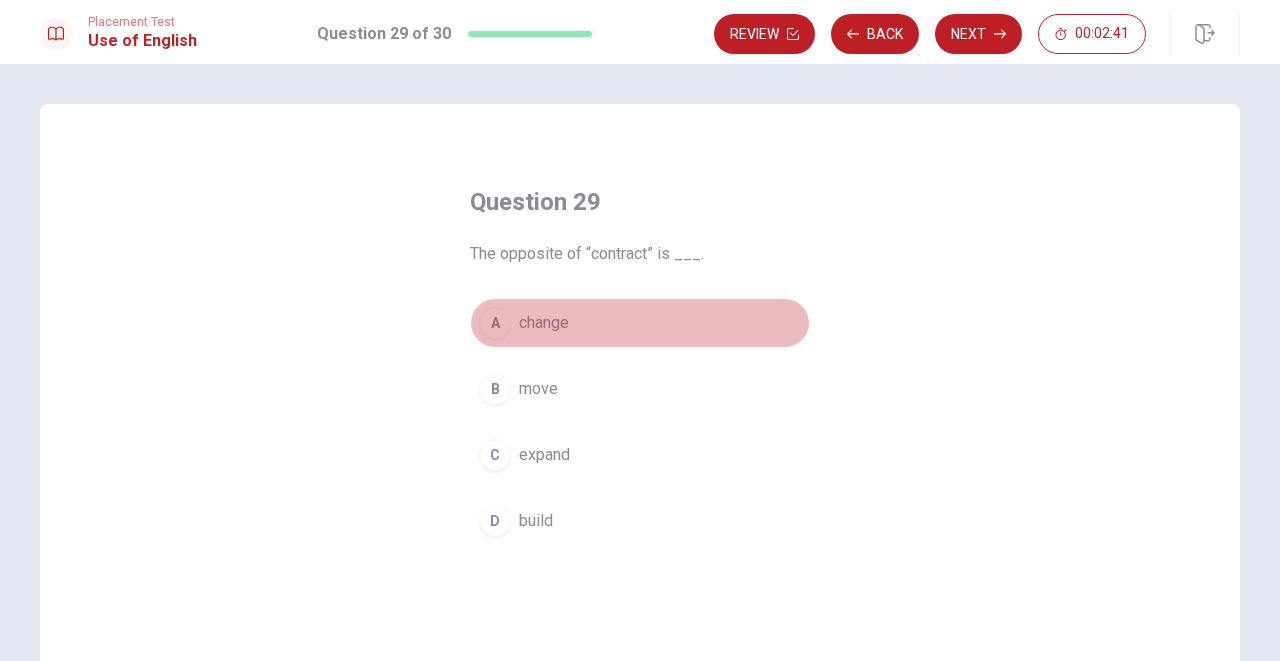 click on "A change" at bounding box center [640, 323] 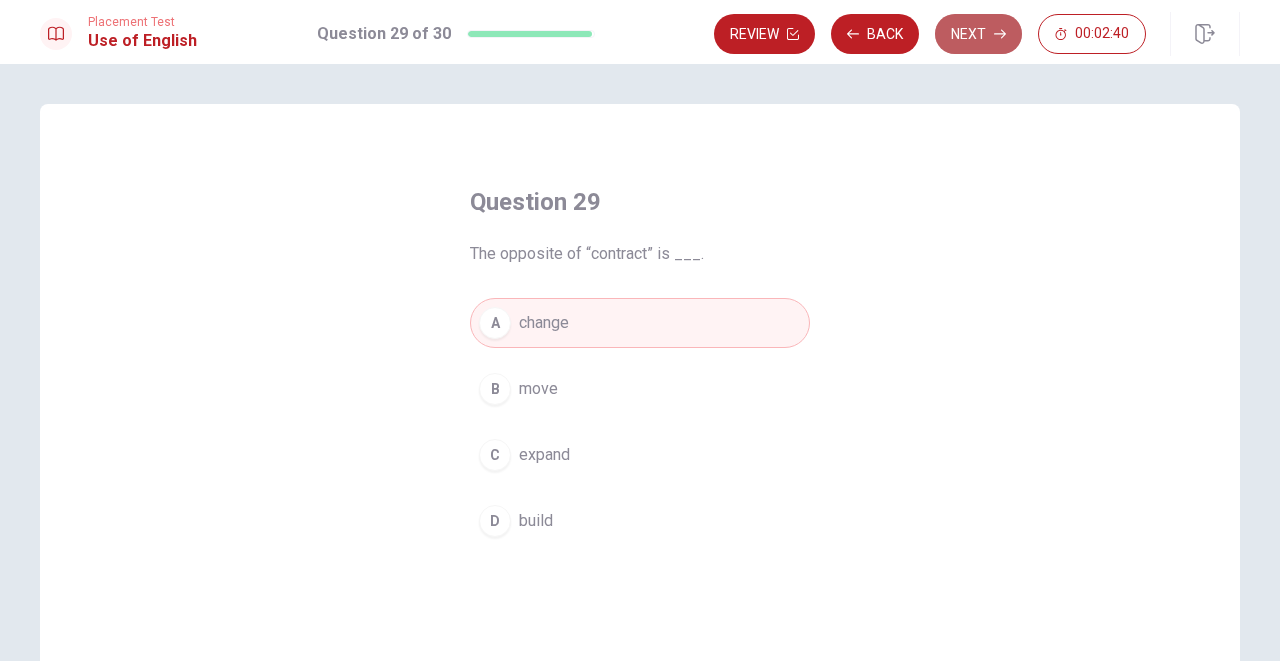 click on "Next" at bounding box center (978, 34) 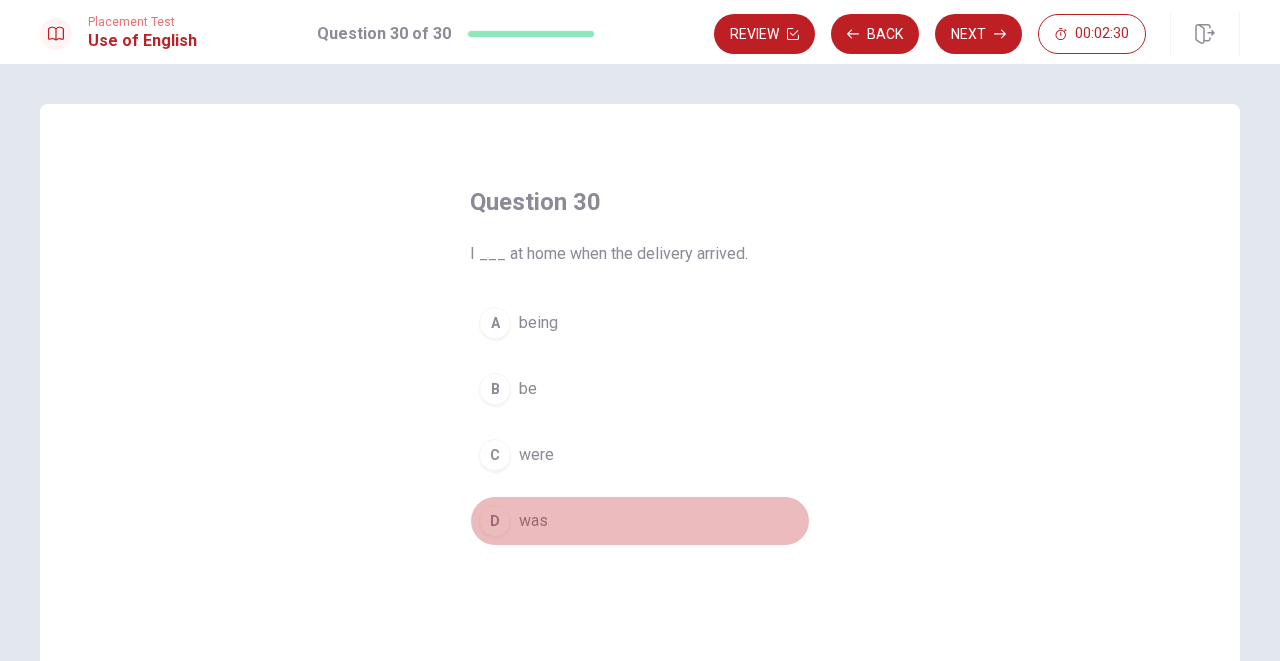 click on "D was" at bounding box center [640, 521] 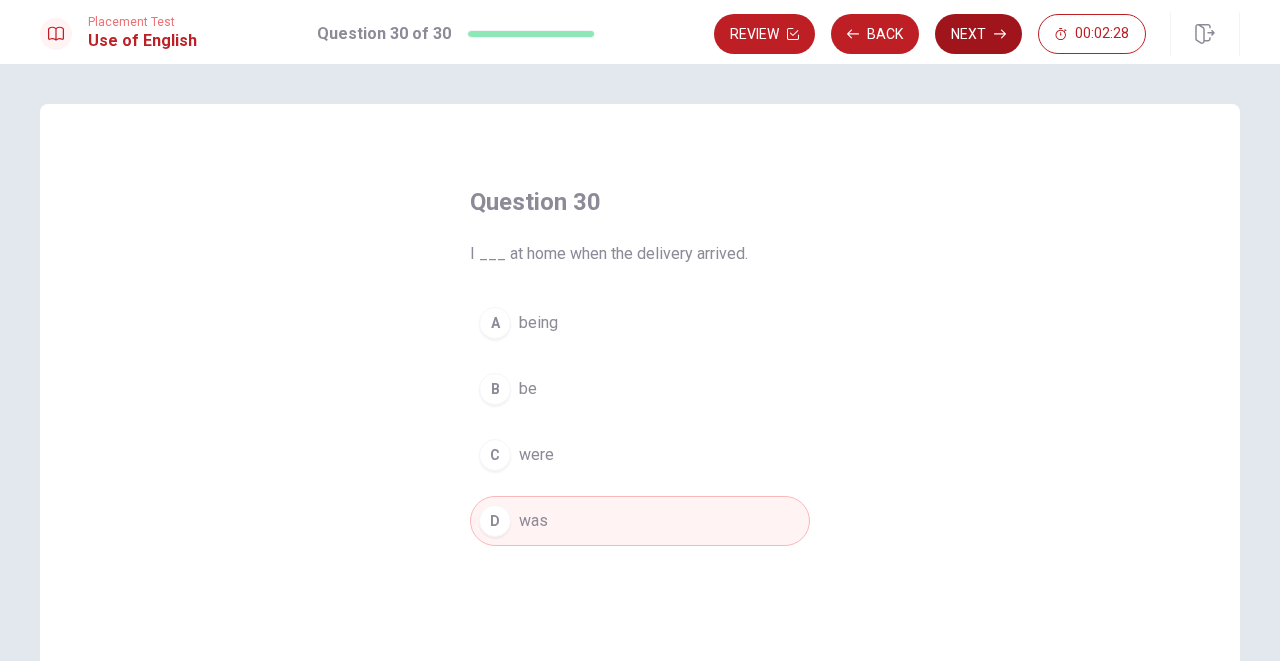 click 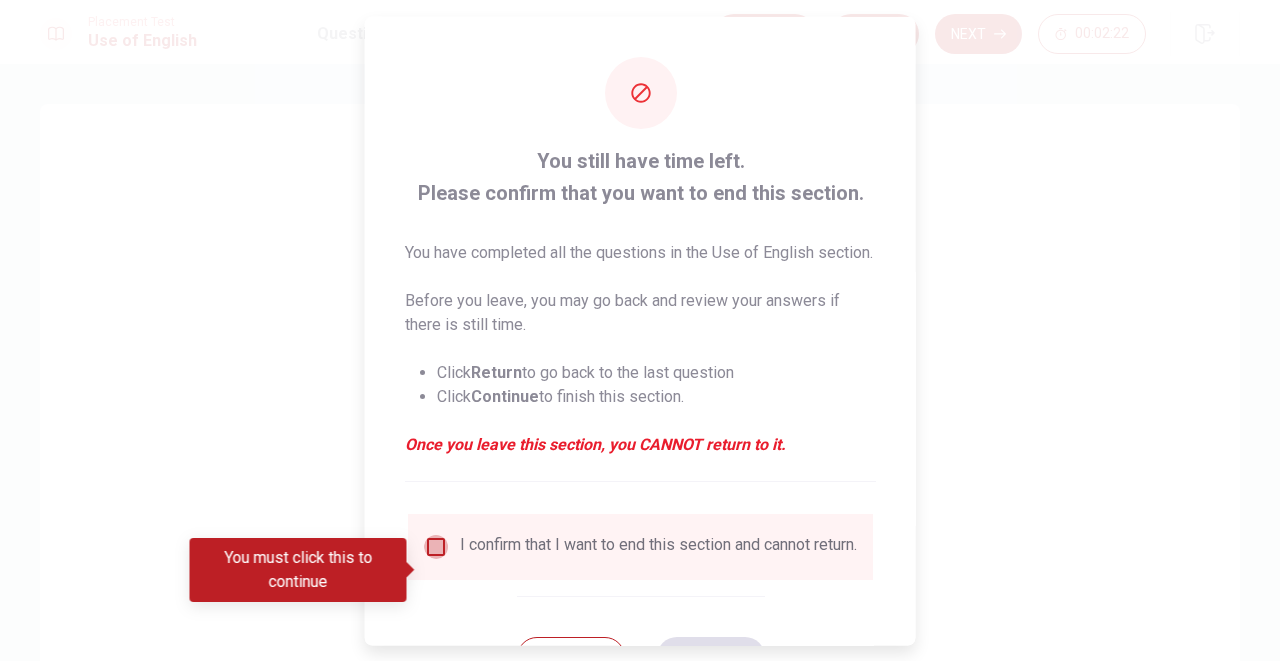 click at bounding box center [436, 546] 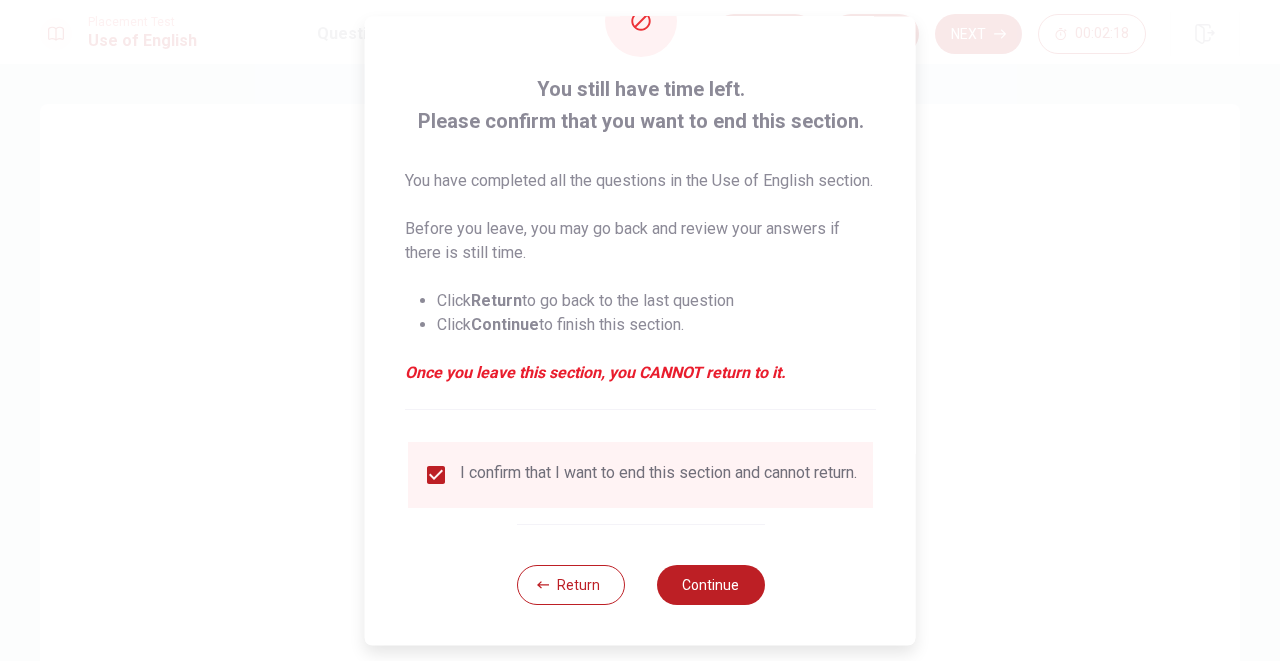 scroll, scrollTop: 109, scrollLeft: 0, axis: vertical 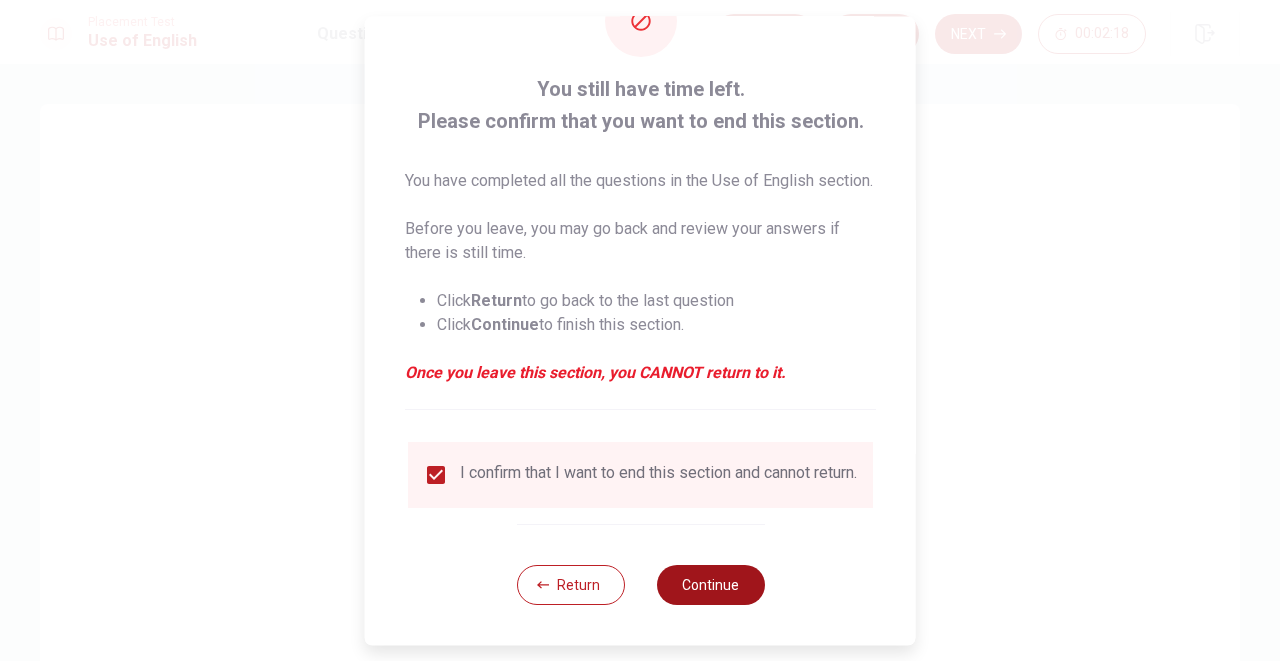 click on "Continue" at bounding box center [710, 585] 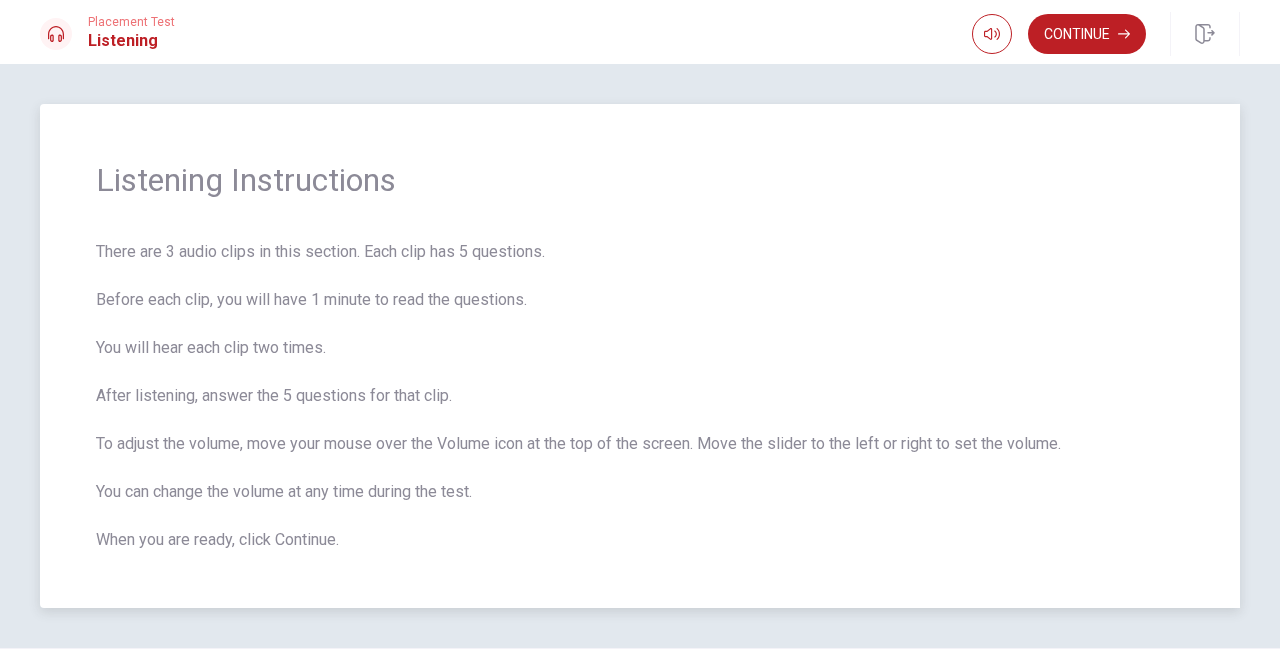 drag, startPoint x: 192, startPoint y: 255, endPoint x: 500, endPoint y: 265, distance: 308.1623 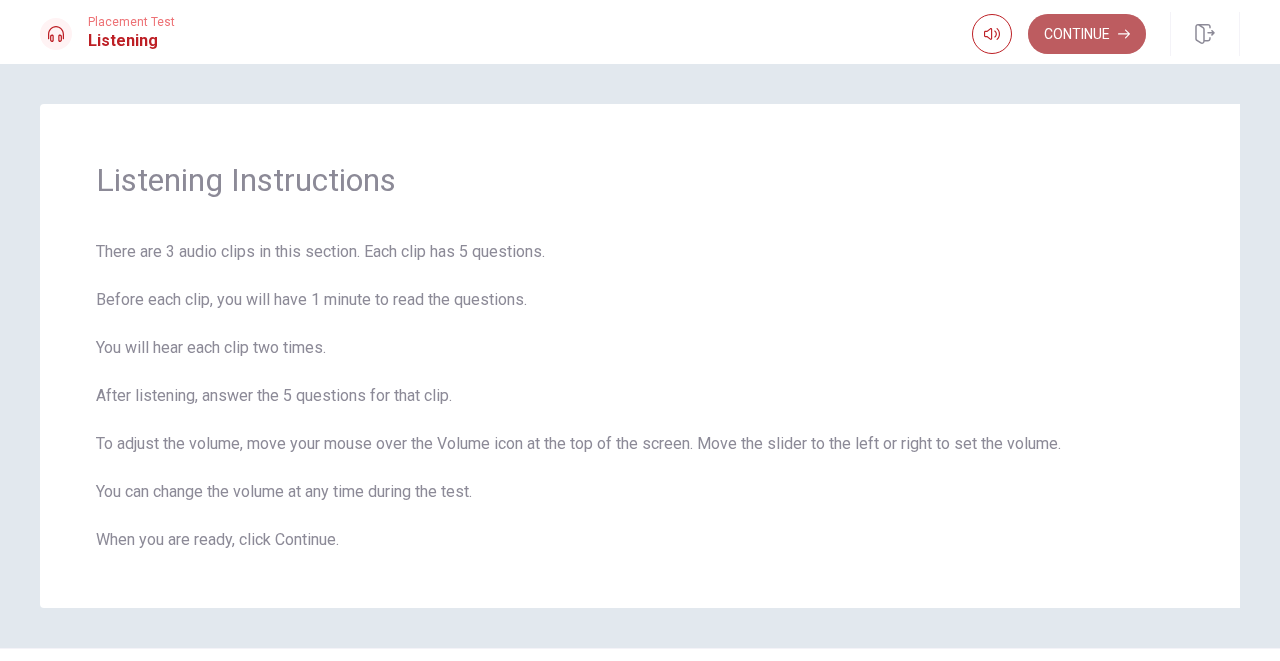 click on "Continue" at bounding box center (1087, 34) 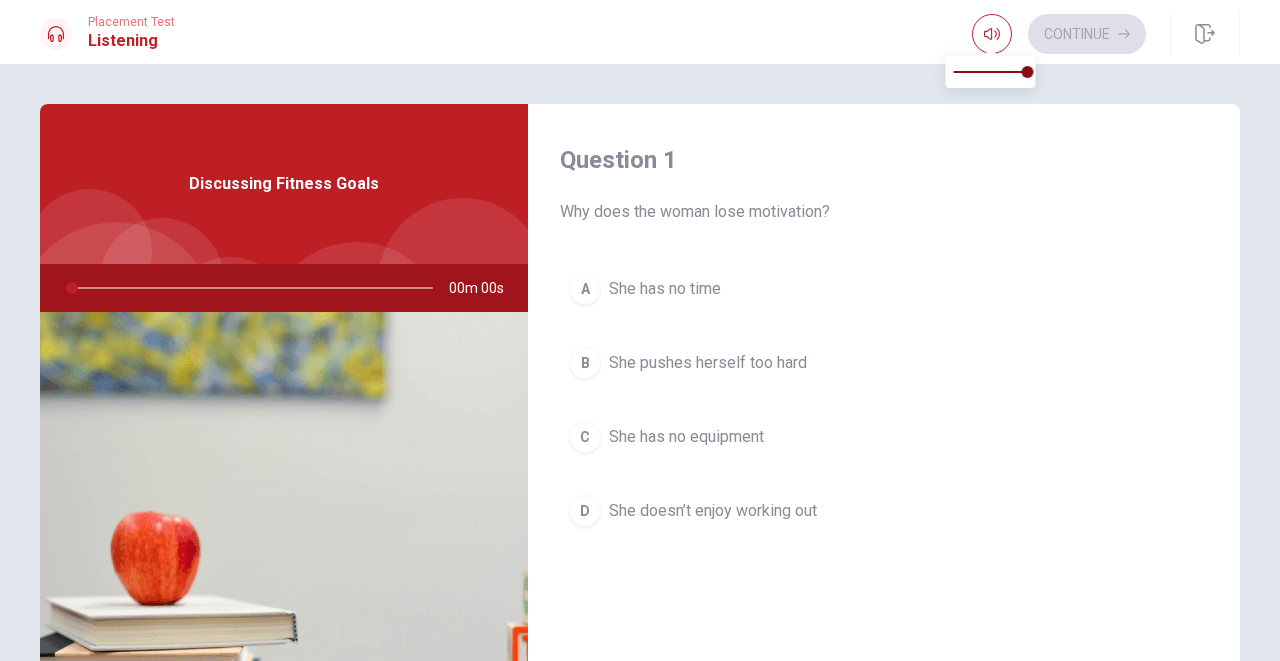 scroll, scrollTop: 0, scrollLeft: 0, axis: both 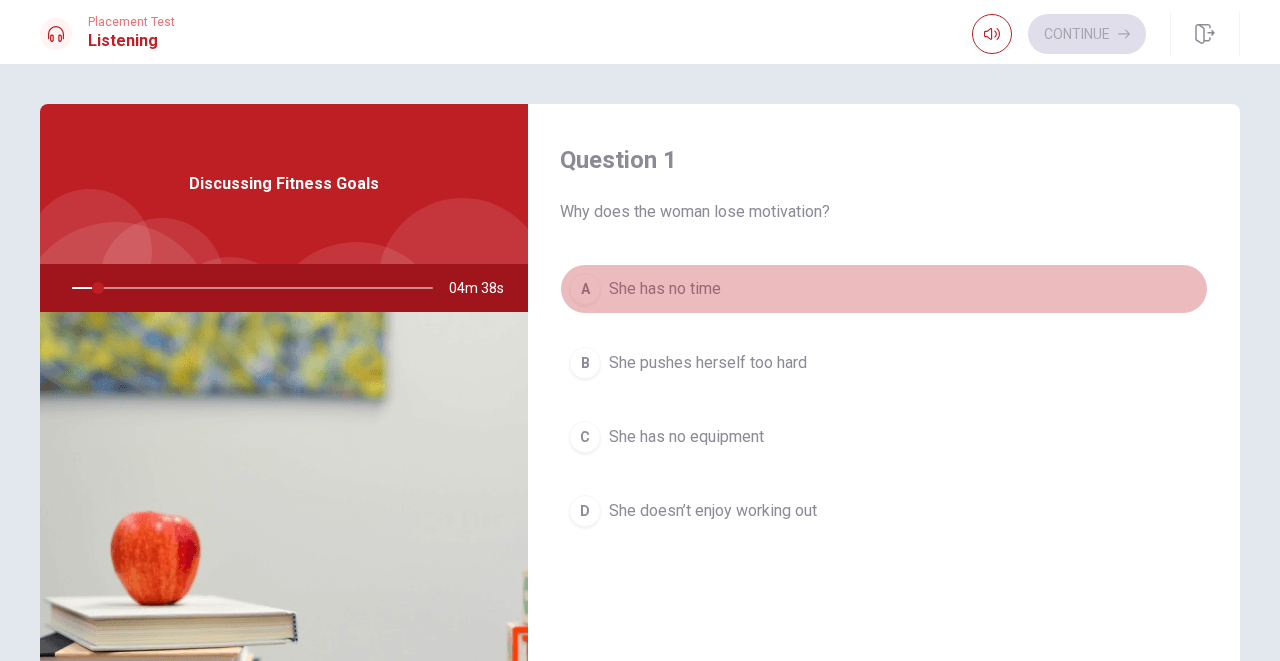 click on "A She has no time" at bounding box center [884, 289] 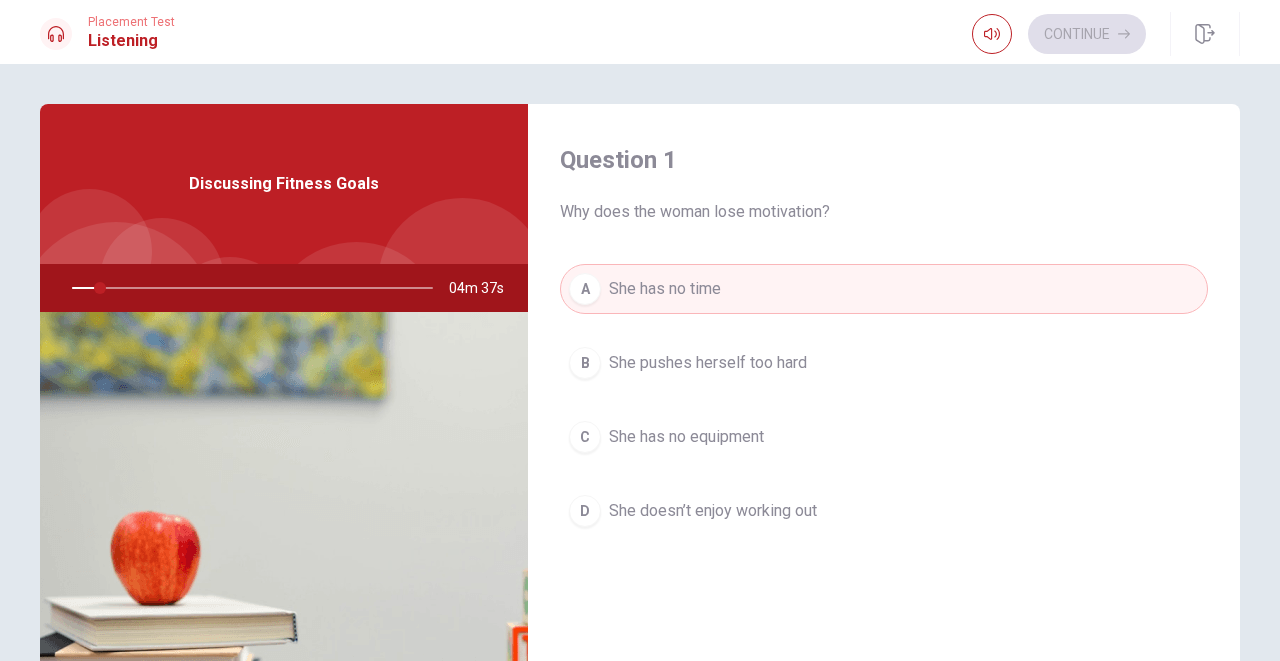 click on "Question 1 Why does the woman lose motivation? A She has no time B She pushes herself too hard C She has no equipment D She doesn’t enjoy working out" at bounding box center [884, 360] 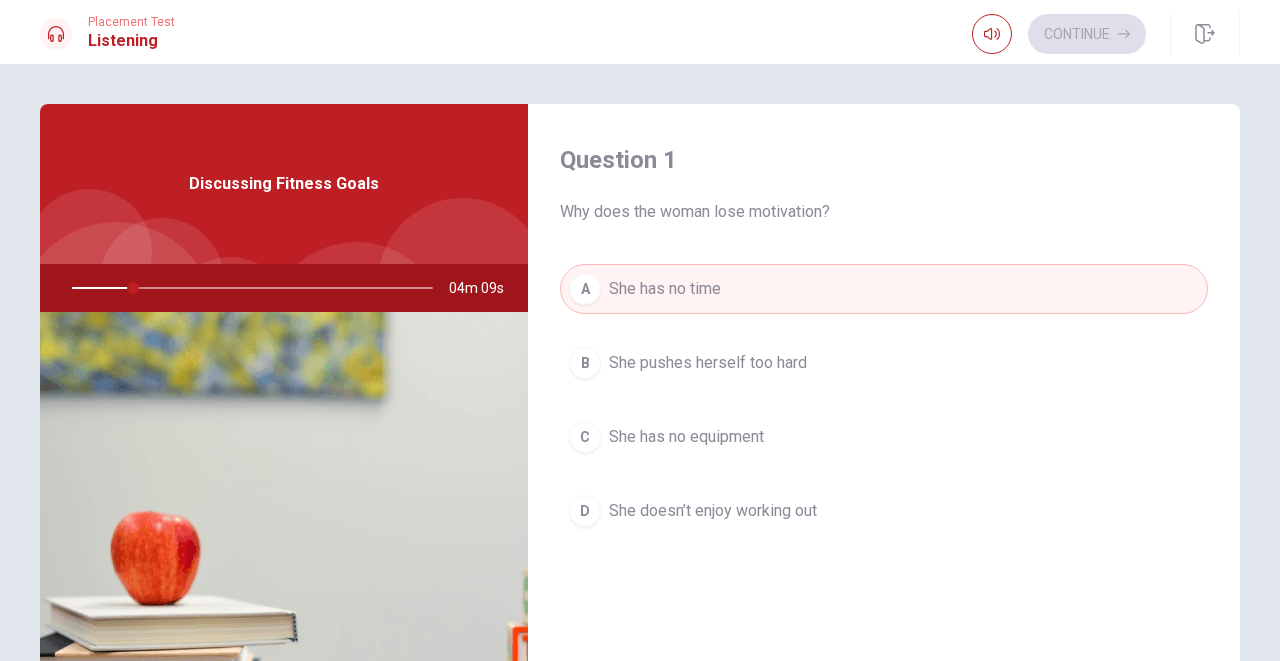 click at bounding box center (248, 288) 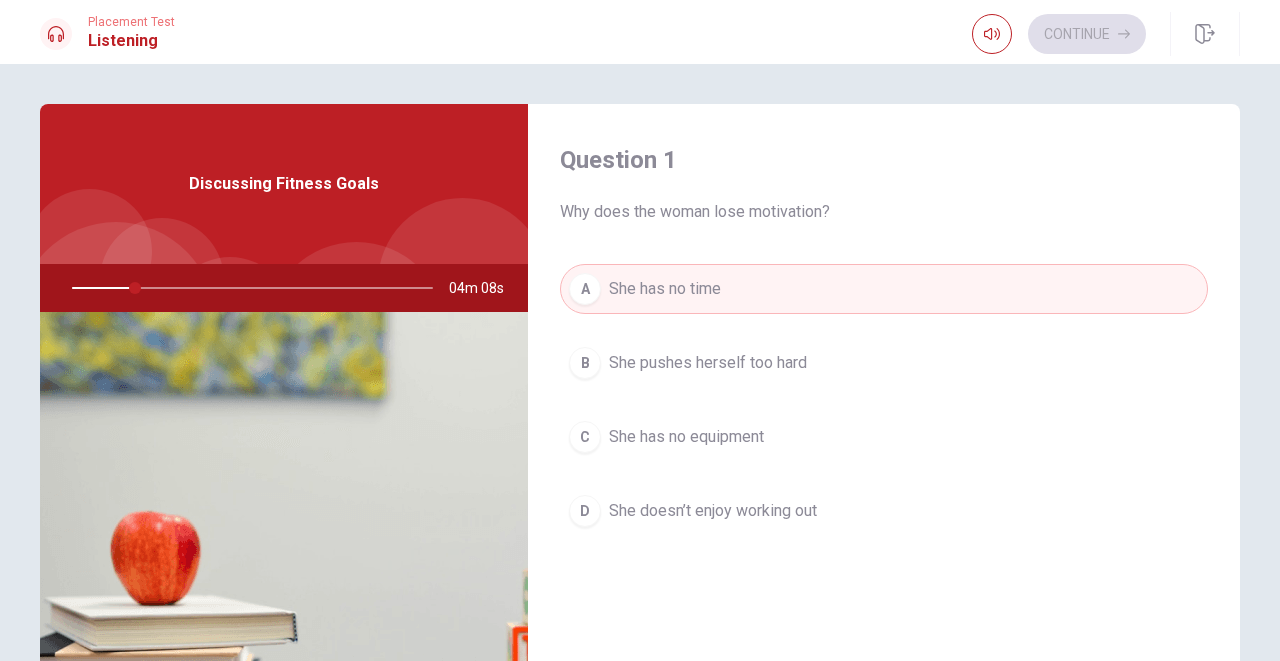 drag, startPoint x: 136, startPoint y: 290, endPoint x: 168, endPoint y: 297, distance: 32.75668 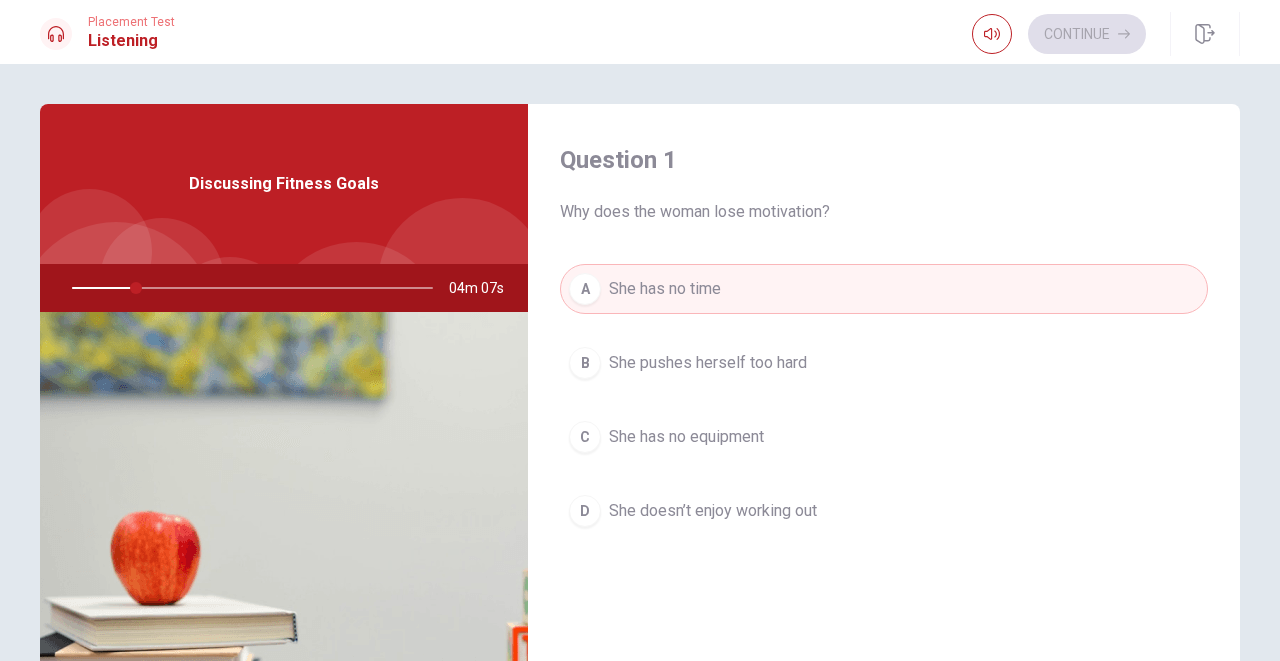 drag, startPoint x: 159, startPoint y: 296, endPoint x: 169, endPoint y: 300, distance: 10.770329 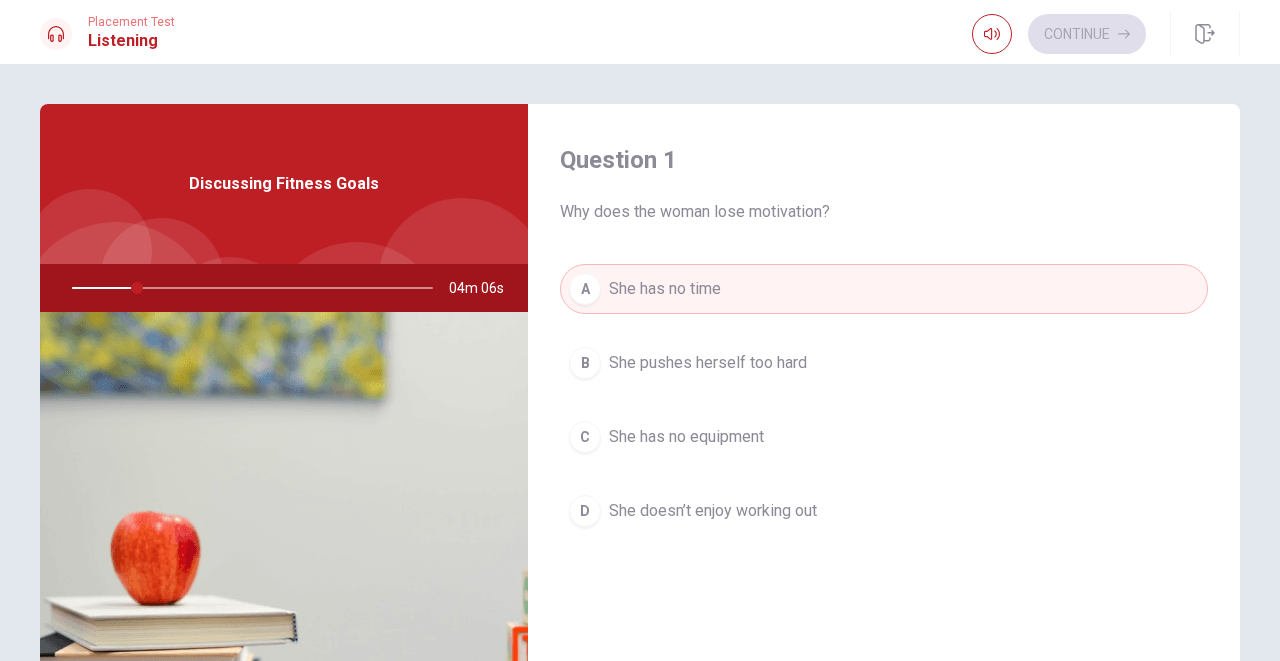 drag, startPoint x: 118, startPoint y: 293, endPoint x: 170, endPoint y: 299, distance: 52.34501 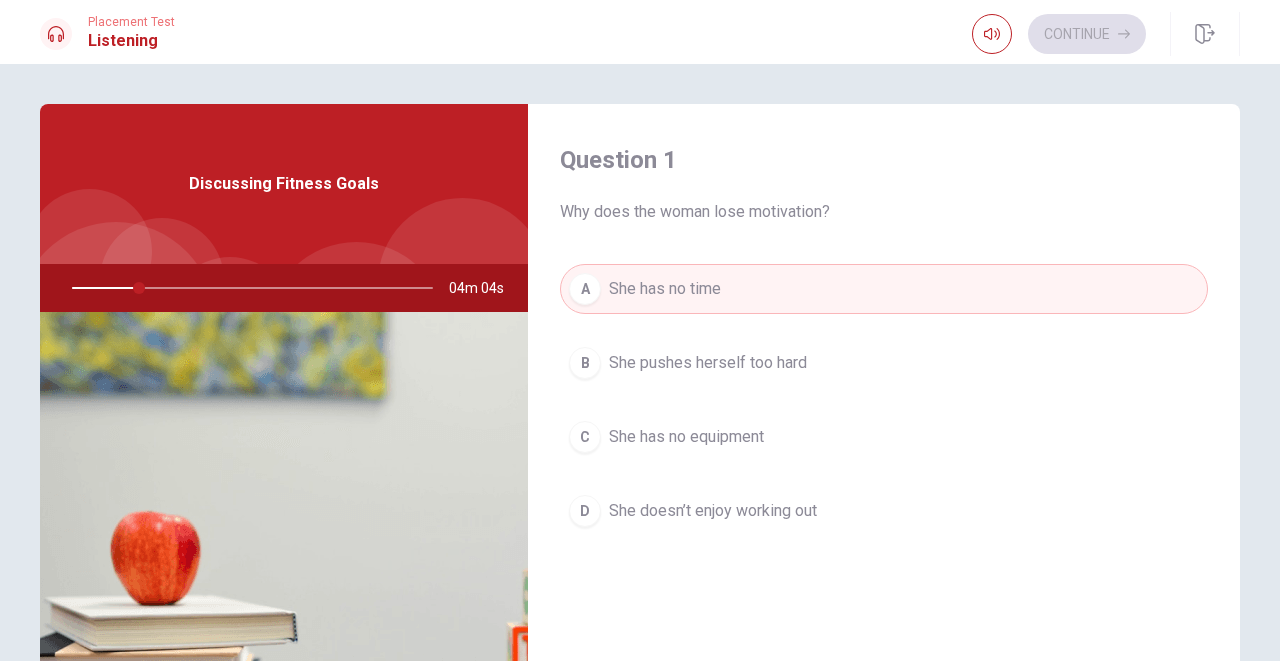 drag, startPoint x: 139, startPoint y: 289, endPoint x: 202, endPoint y: 301, distance: 64.132675 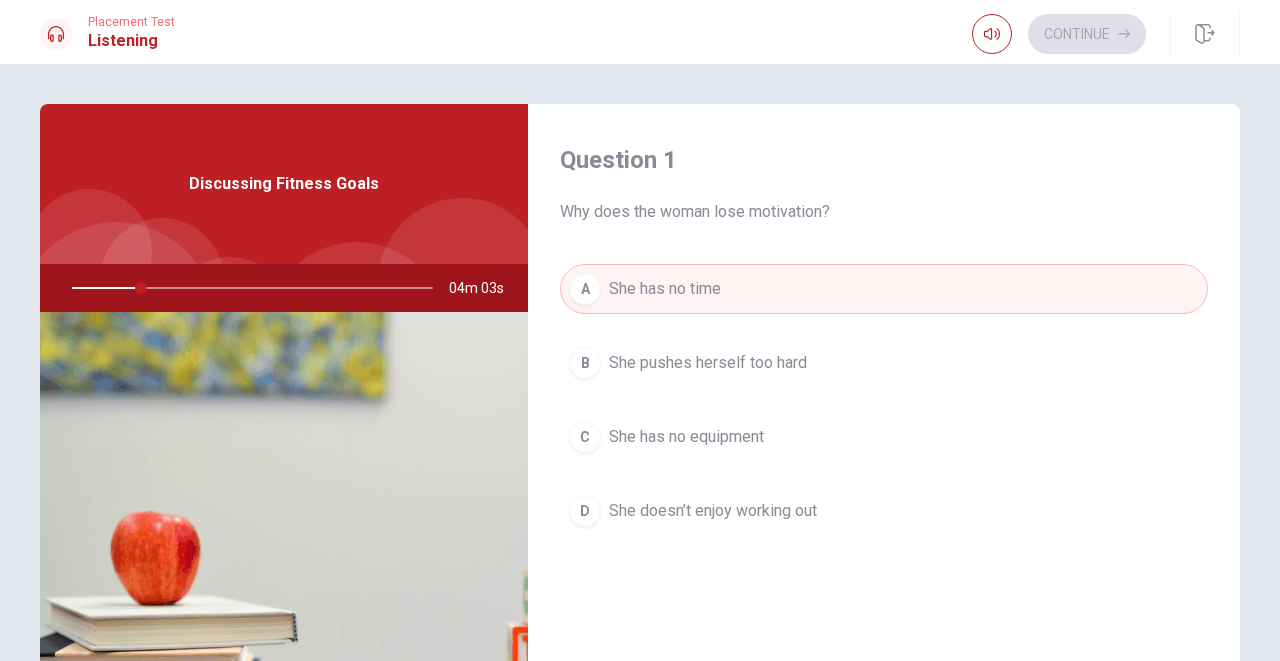 click at bounding box center [248, 288] 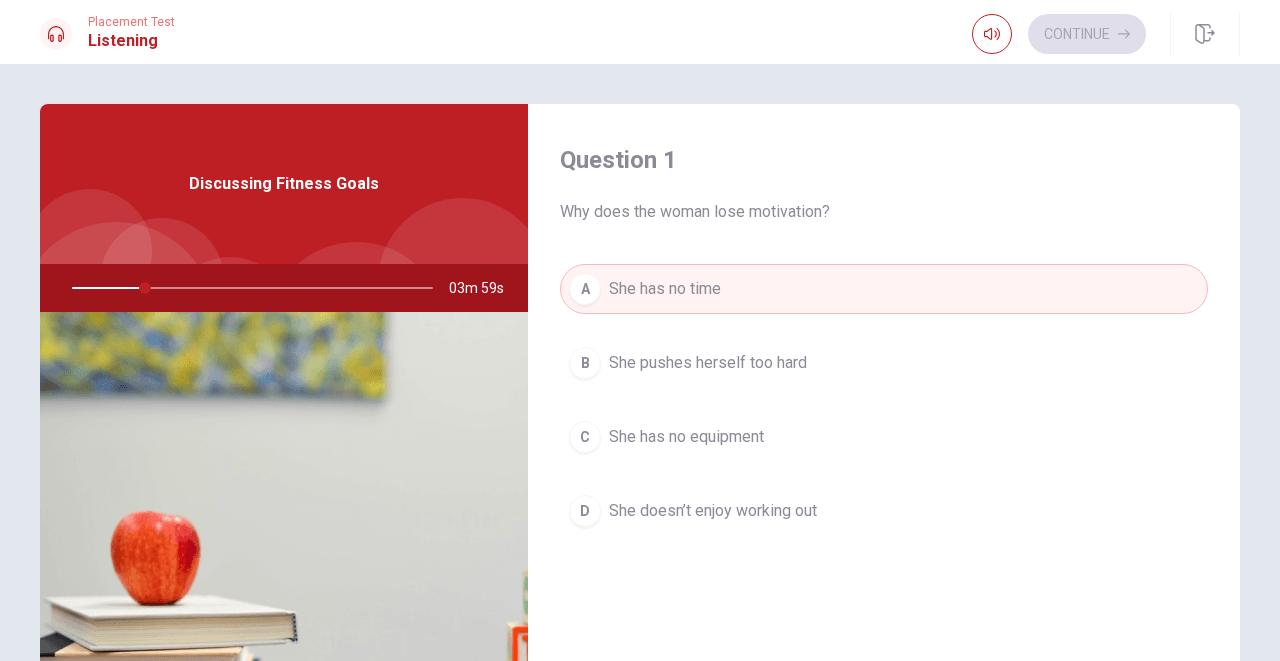 scroll, scrollTop: 0, scrollLeft: 0, axis: both 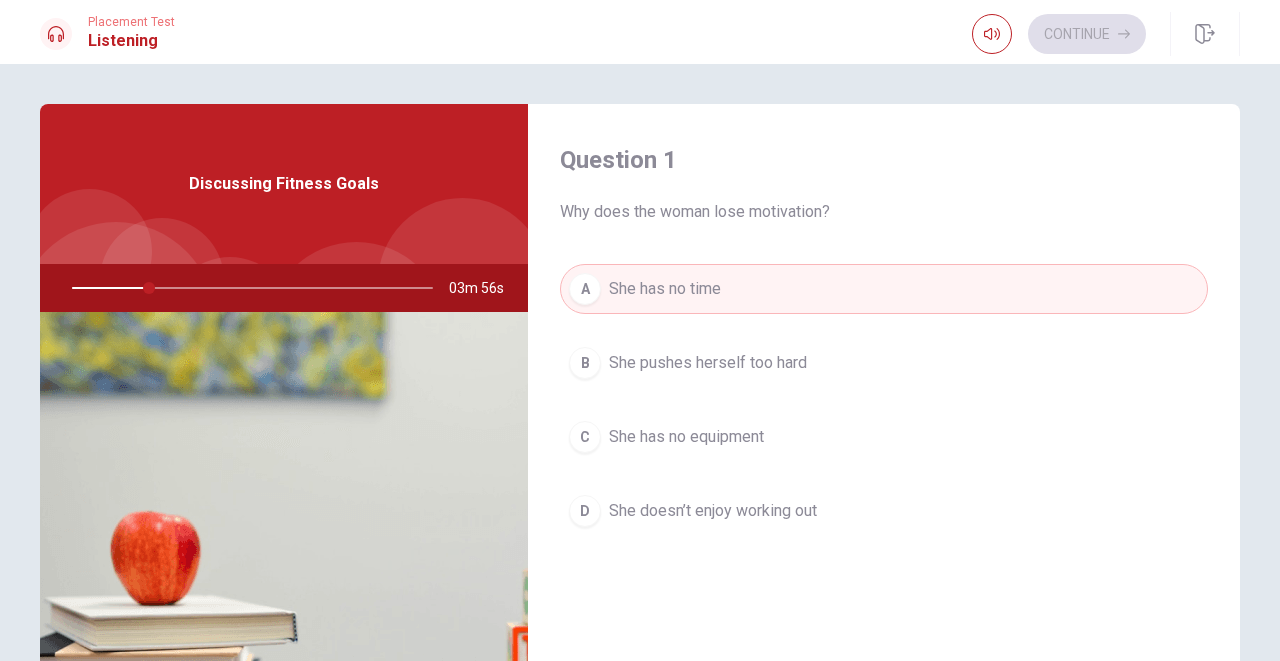 click at bounding box center [248, 288] 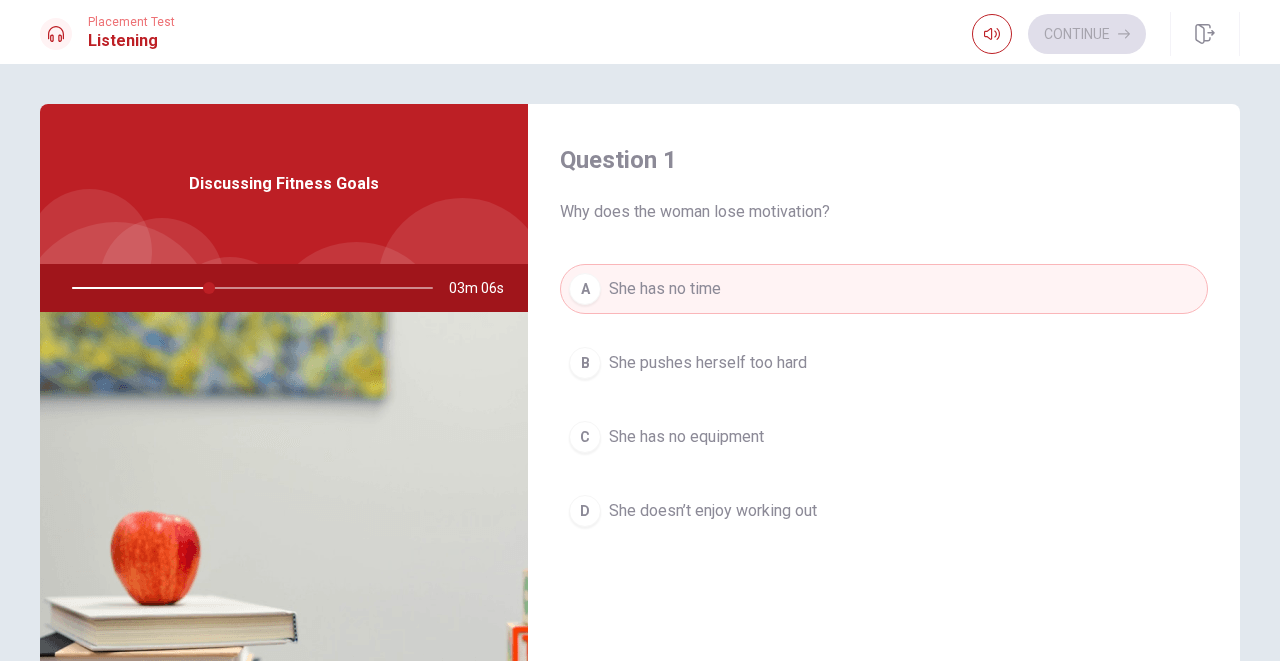 scroll, scrollTop: 0, scrollLeft: 0, axis: both 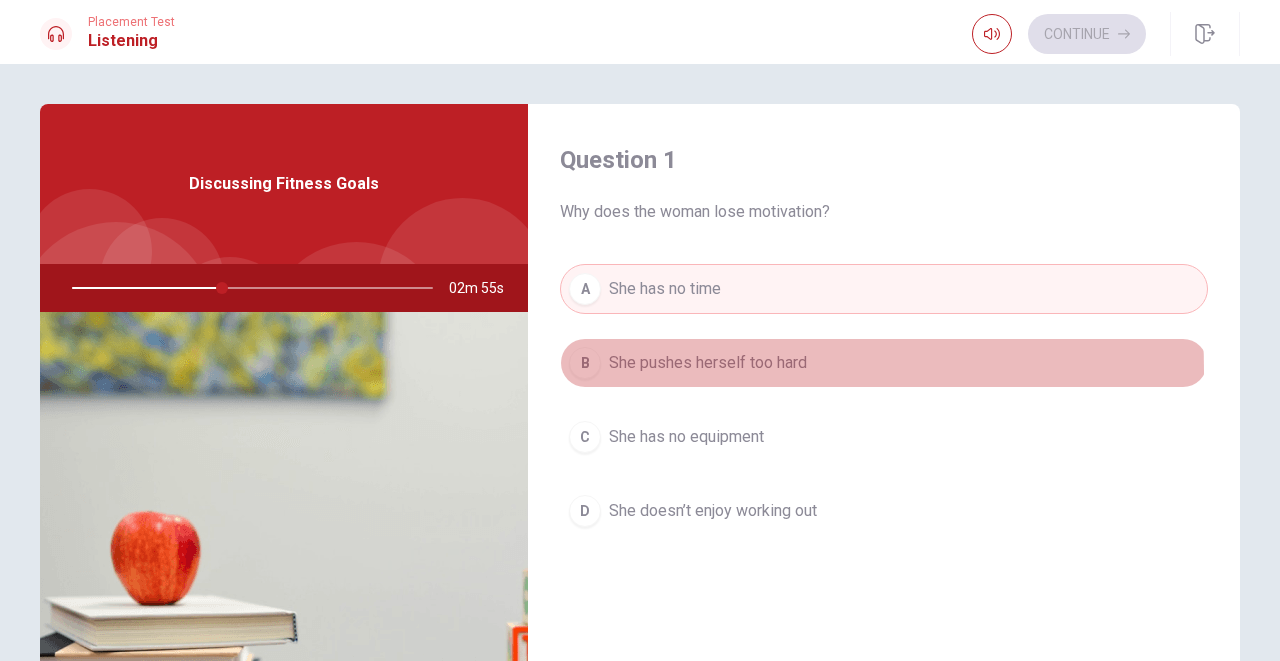 click on "She pushes herself too hard" at bounding box center [708, 363] 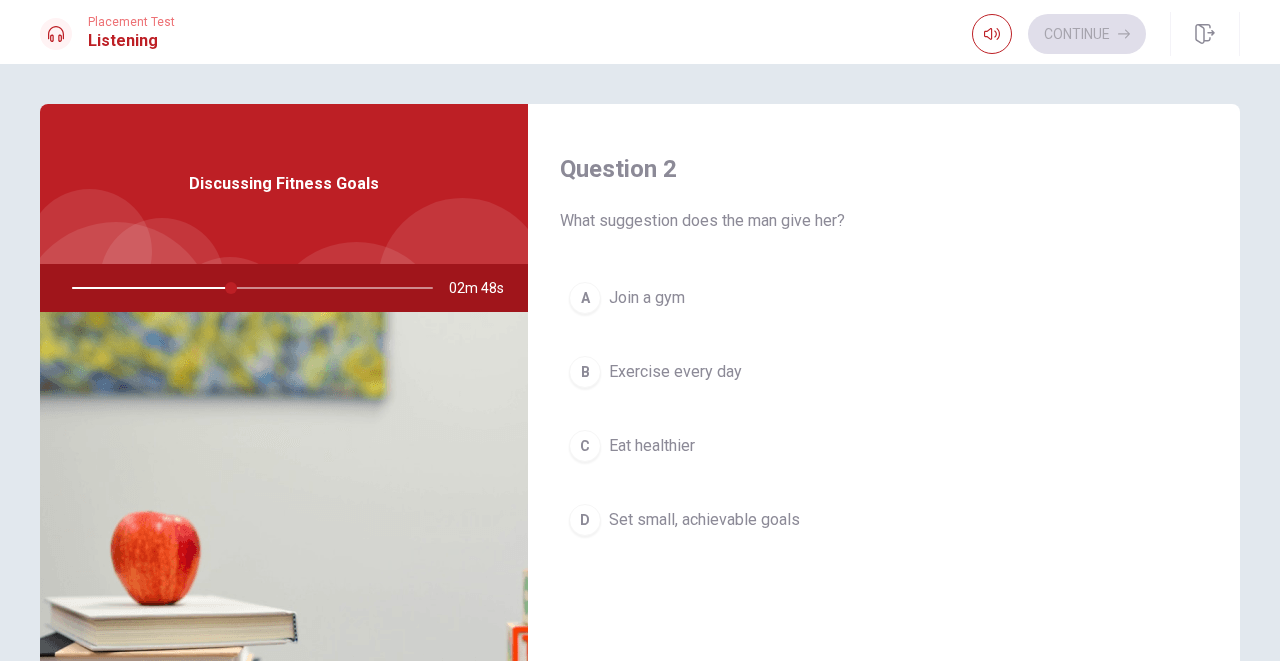 scroll, scrollTop: 521, scrollLeft: 0, axis: vertical 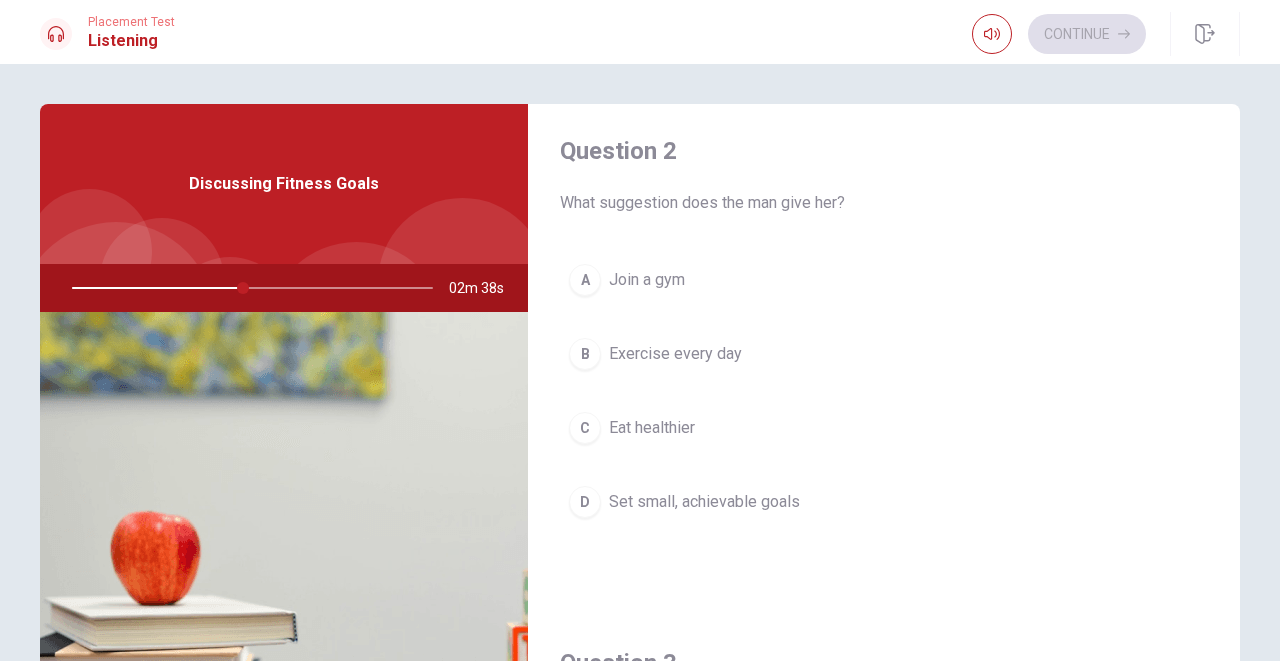 click on "D" at bounding box center [585, 502] 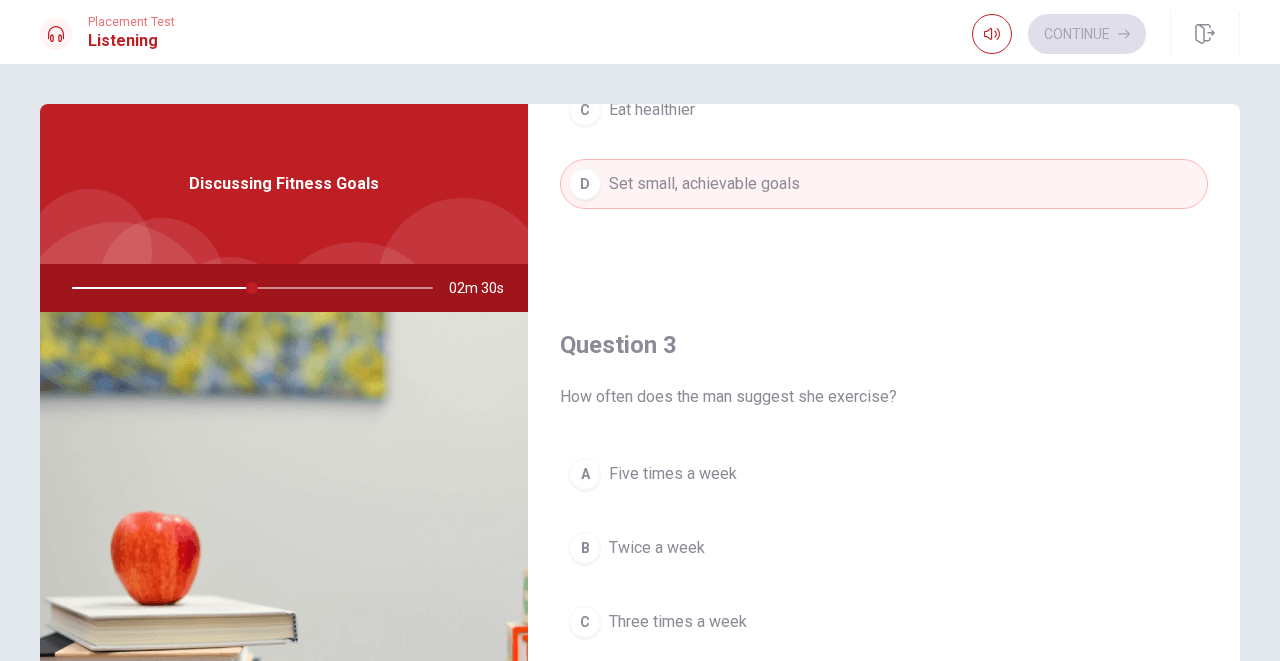 scroll, scrollTop: 869, scrollLeft: 0, axis: vertical 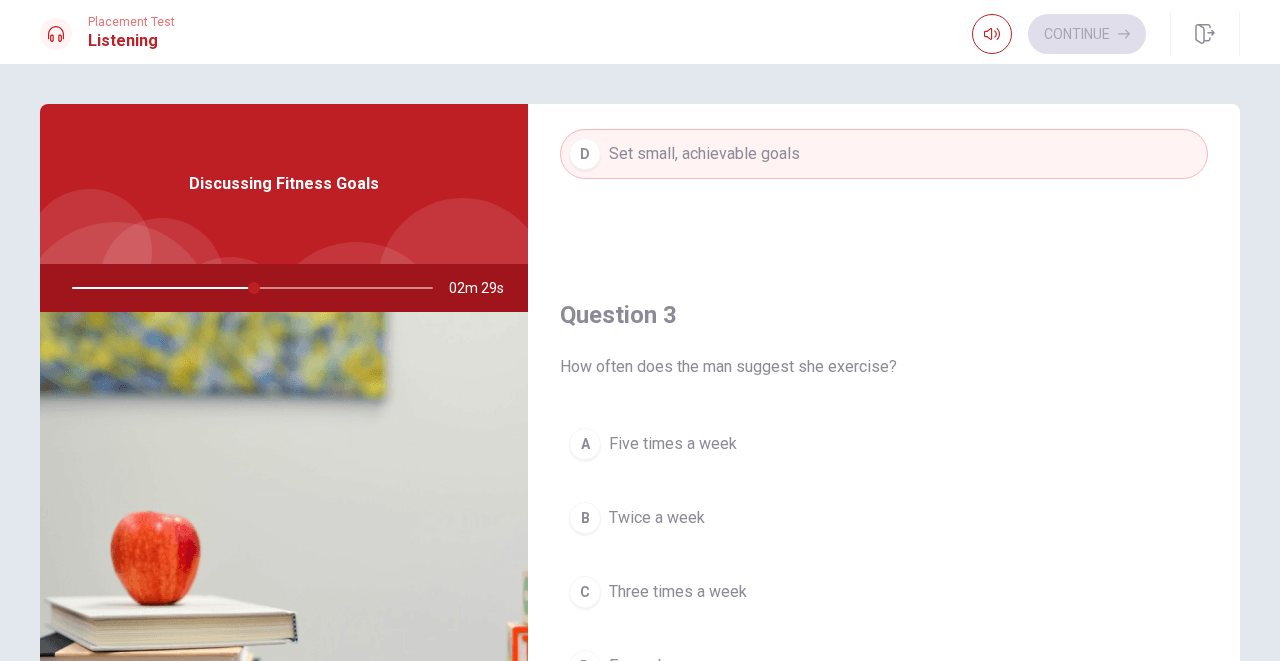 click on "Three times a week" at bounding box center [678, 592] 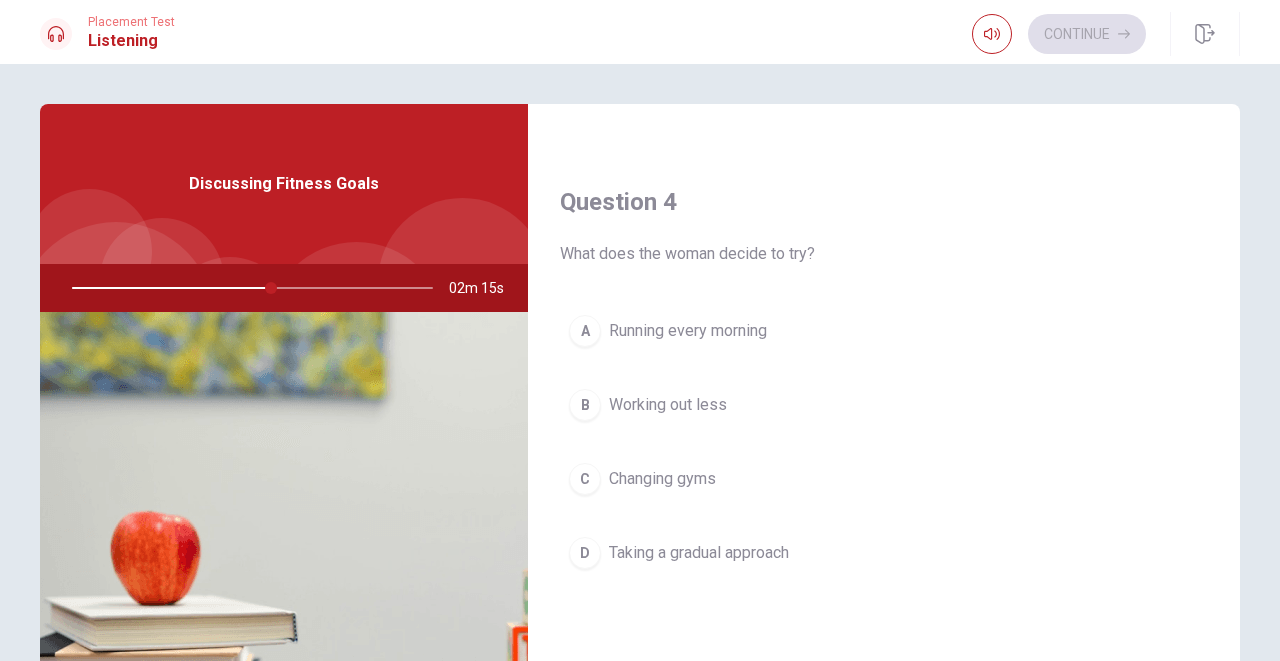 scroll, scrollTop: 1495, scrollLeft: 0, axis: vertical 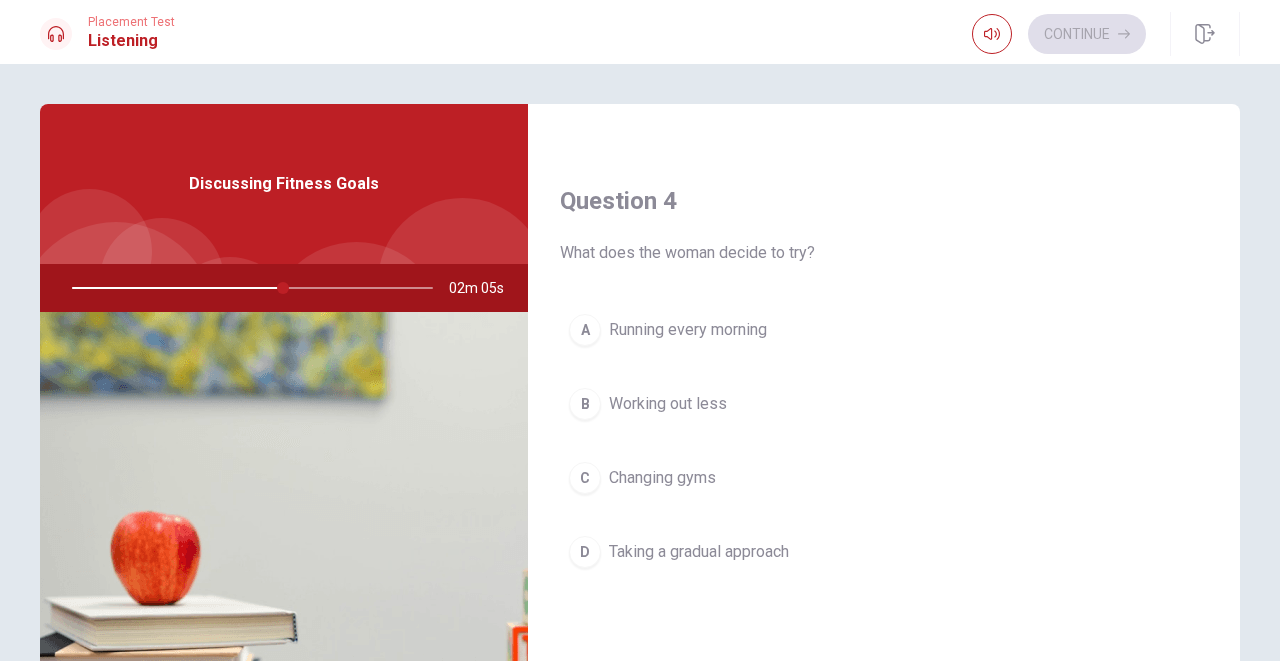 click on "A Running every morning" at bounding box center [884, 330] 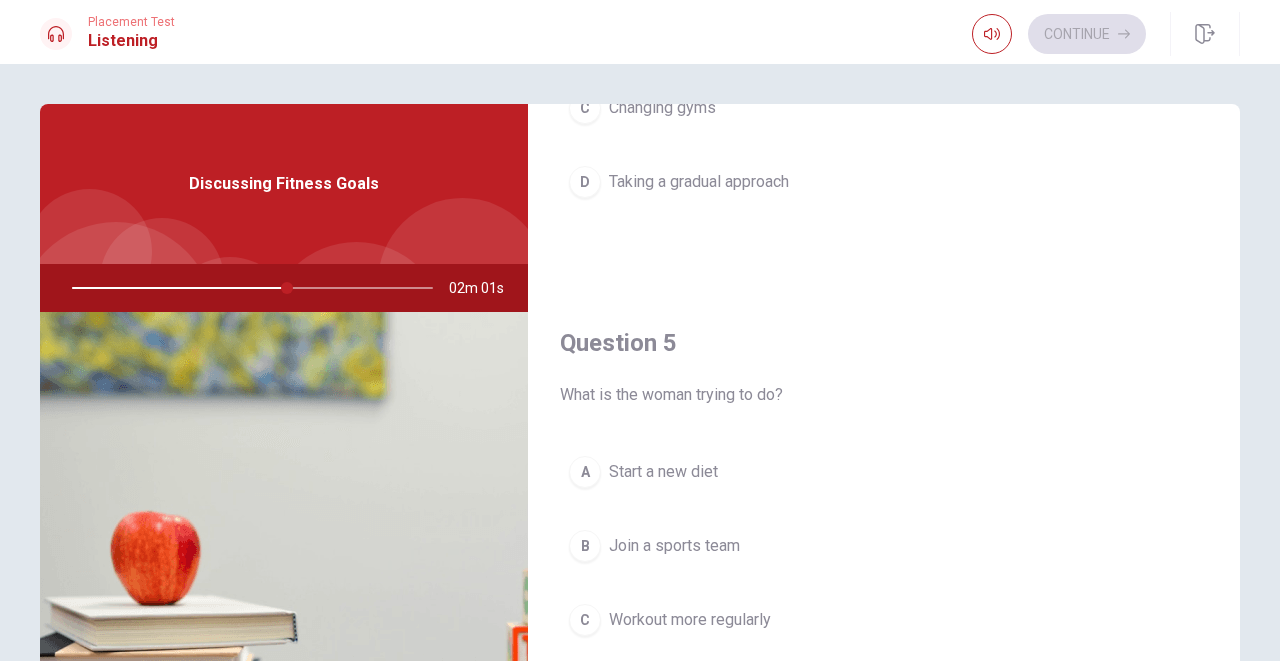 scroll, scrollTop: 1865, scrollLeft: 0, axis: vertical 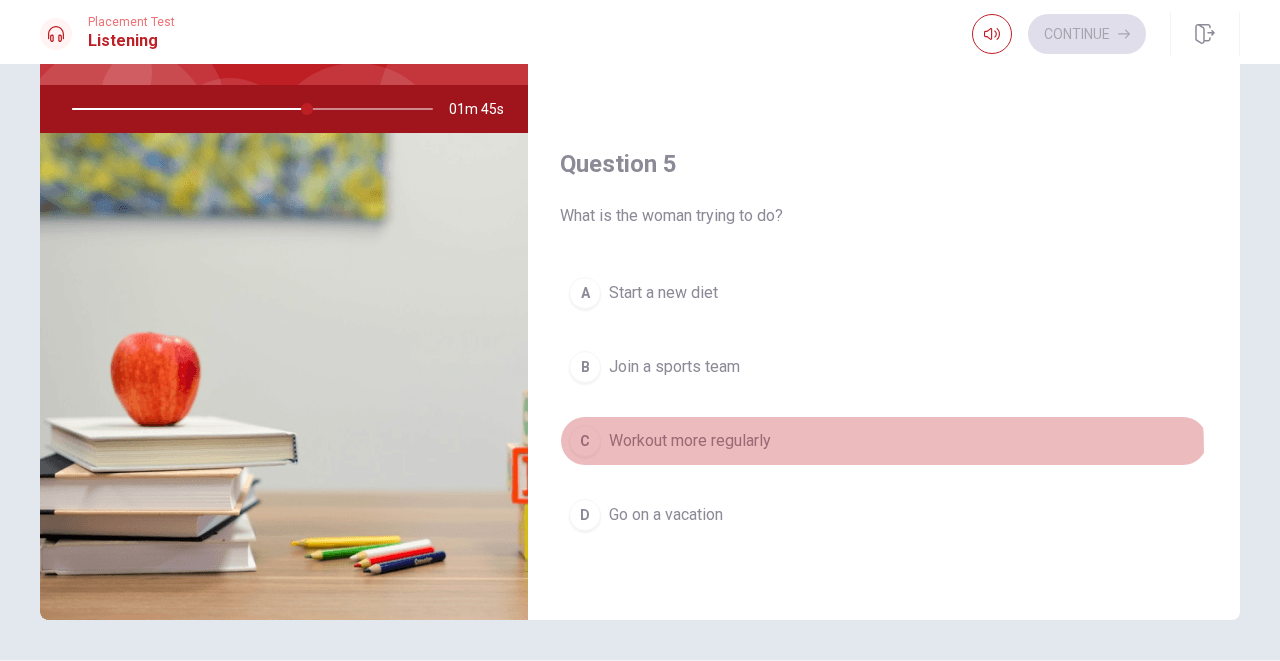 click on "C Workout more regularly" at bounding box center (884, 441) 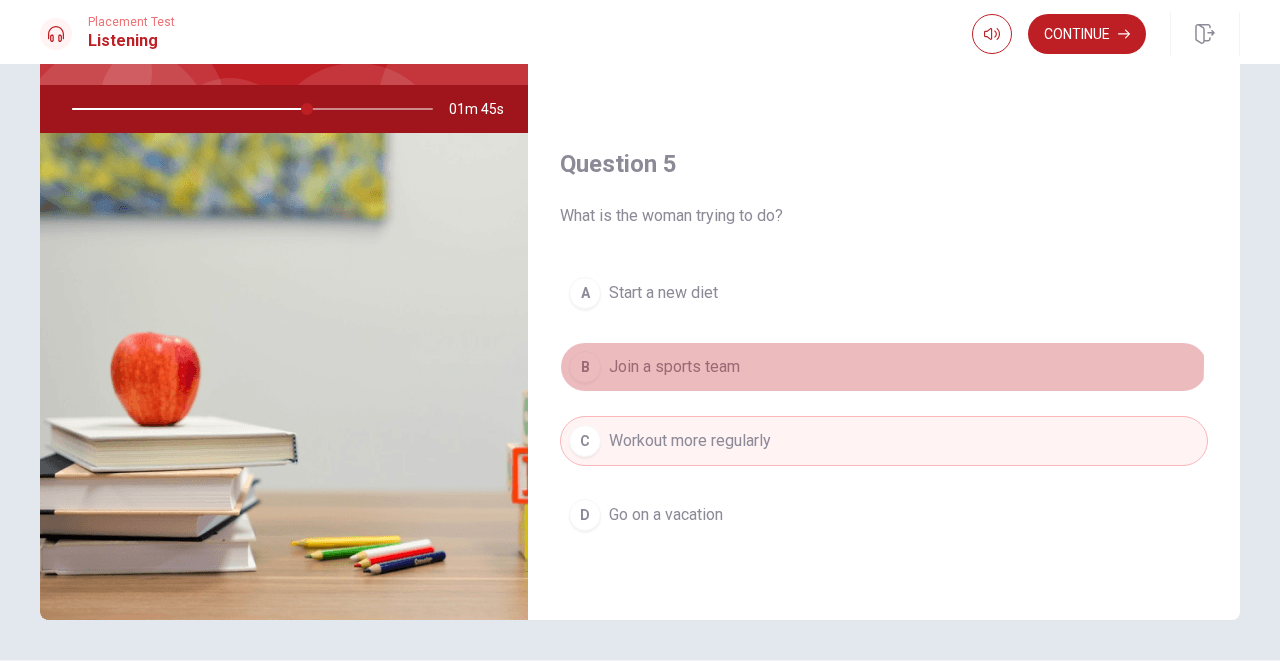 click on "Join a sports team" at bounding box center (674, 367) 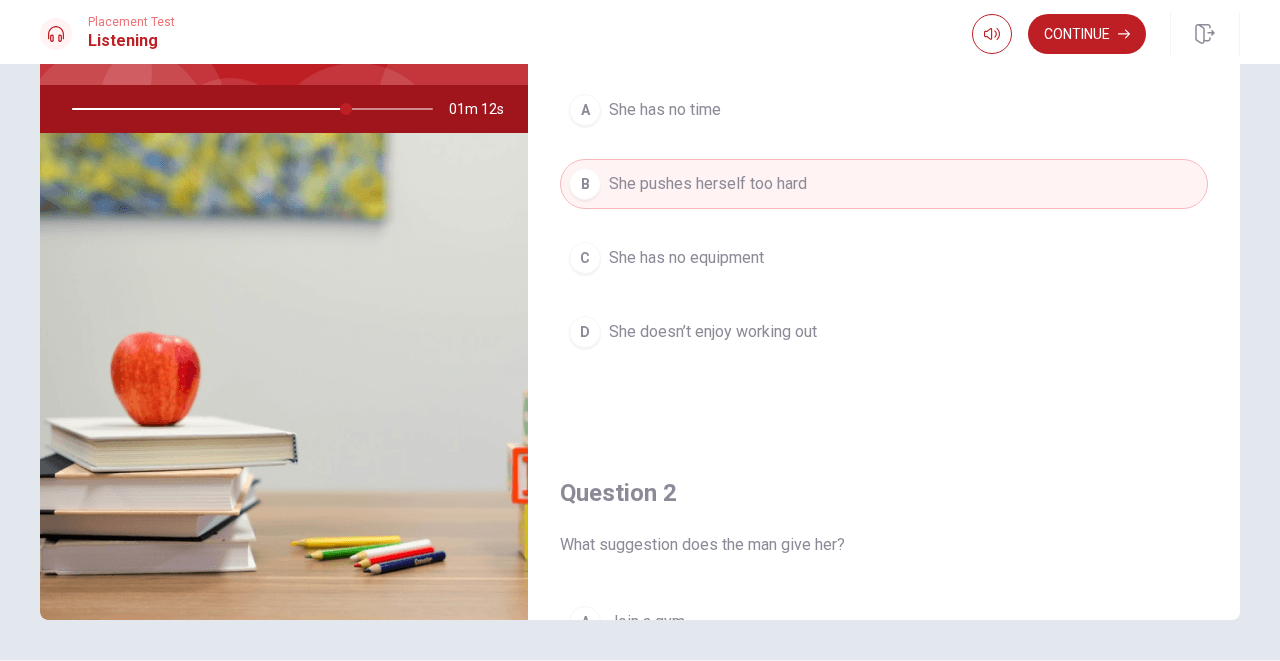 scroll, scrollTop: 0, scrollLeft: 0, axis: both 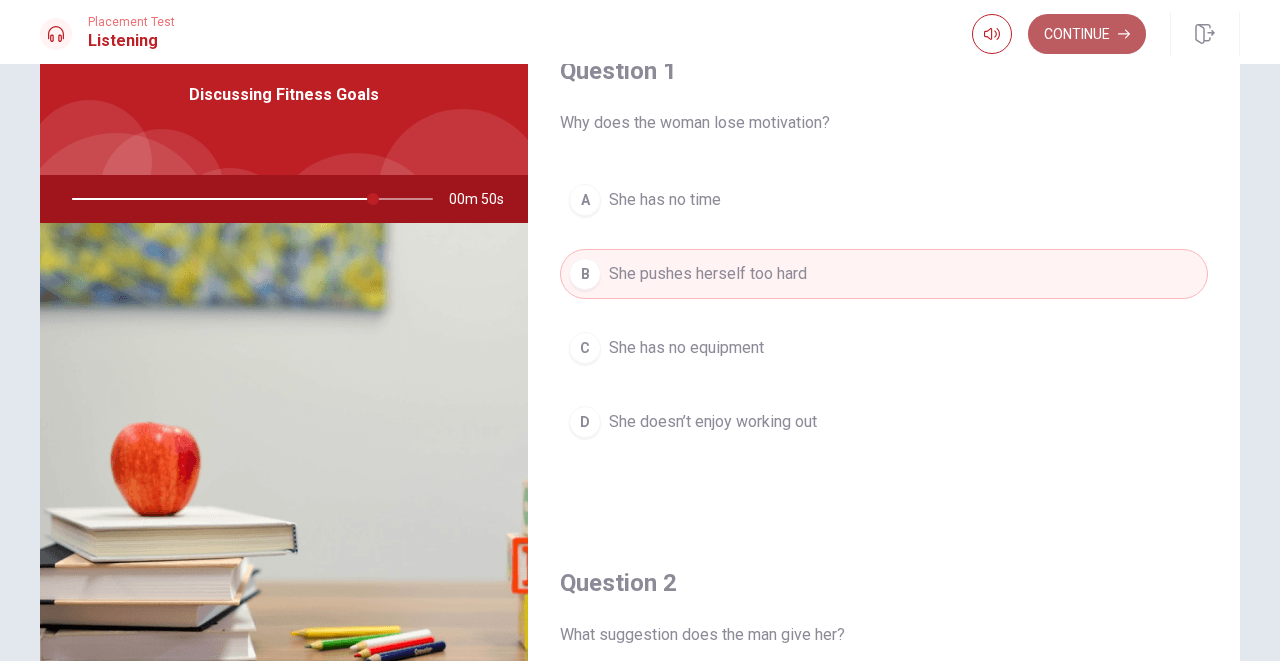 click on "Continue" at bounding box center [1087, 34] 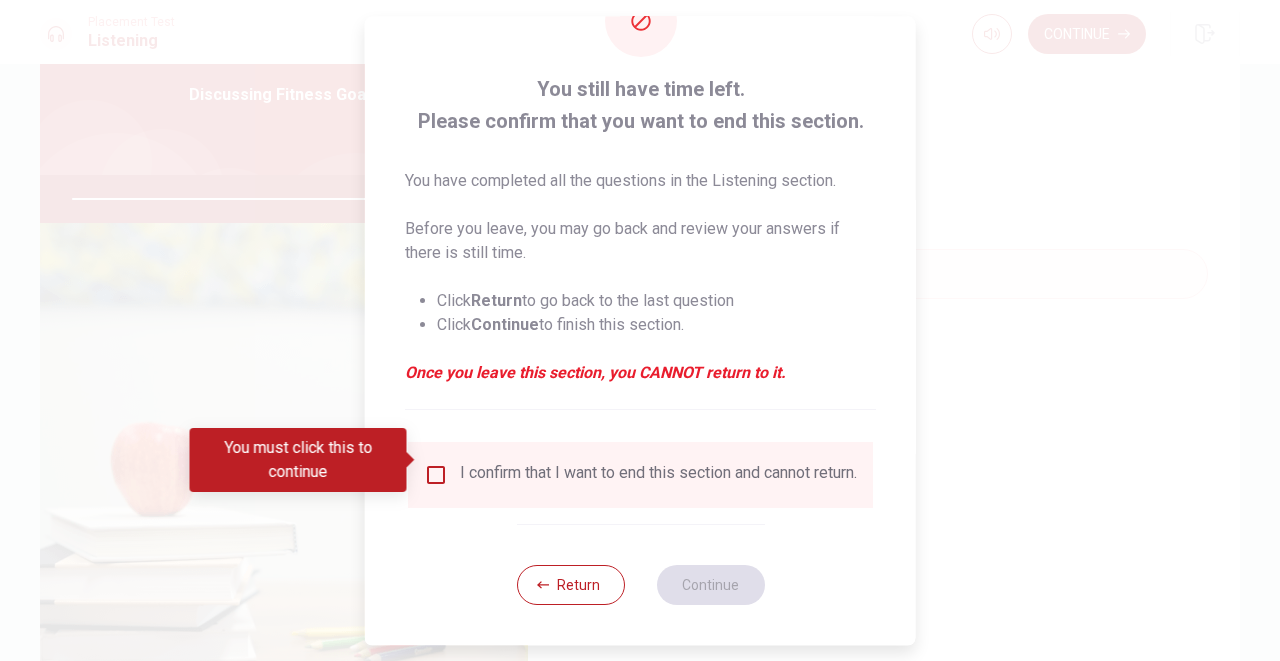 scroll, scrollTop: 85, scrollLeft: 0, axis: vertical 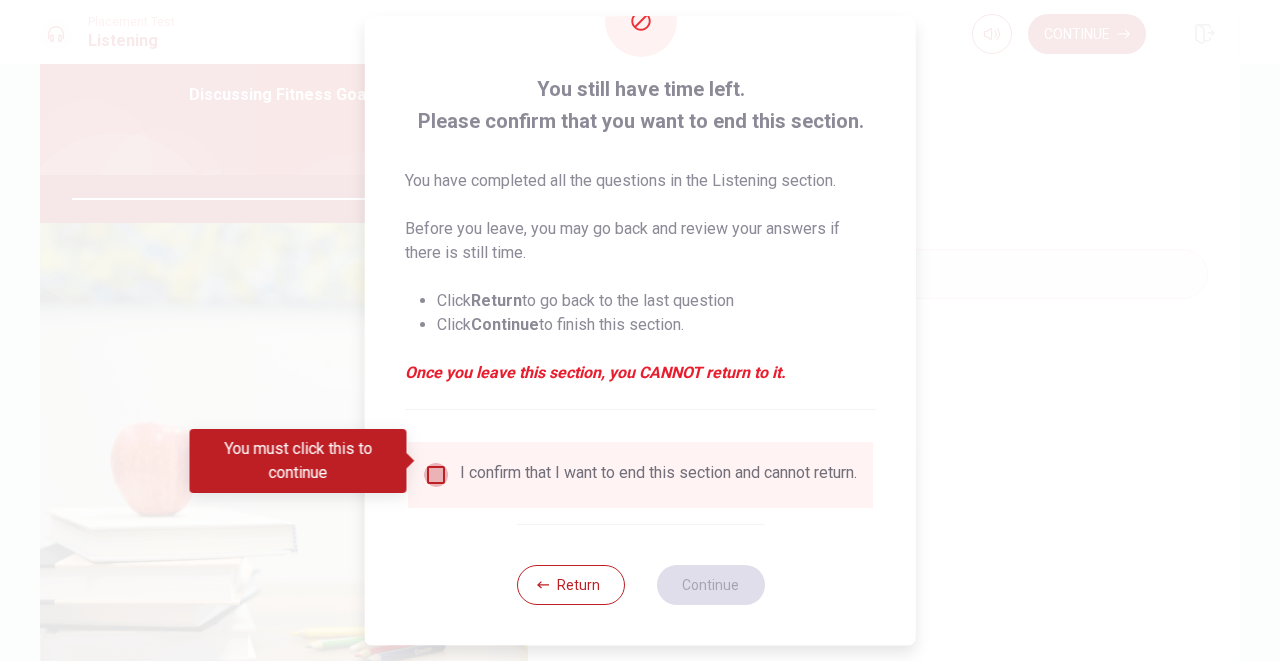 click at bounding box center (436, 475) 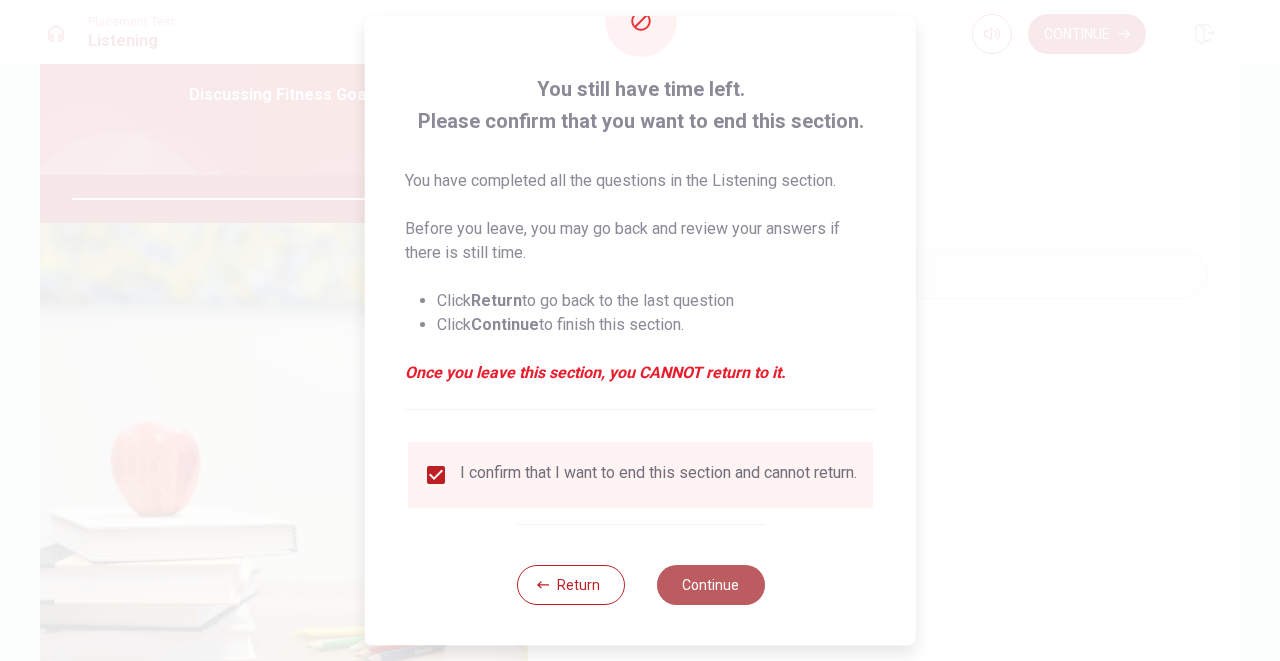 click on "Continue" at bounding box center [710, 585] 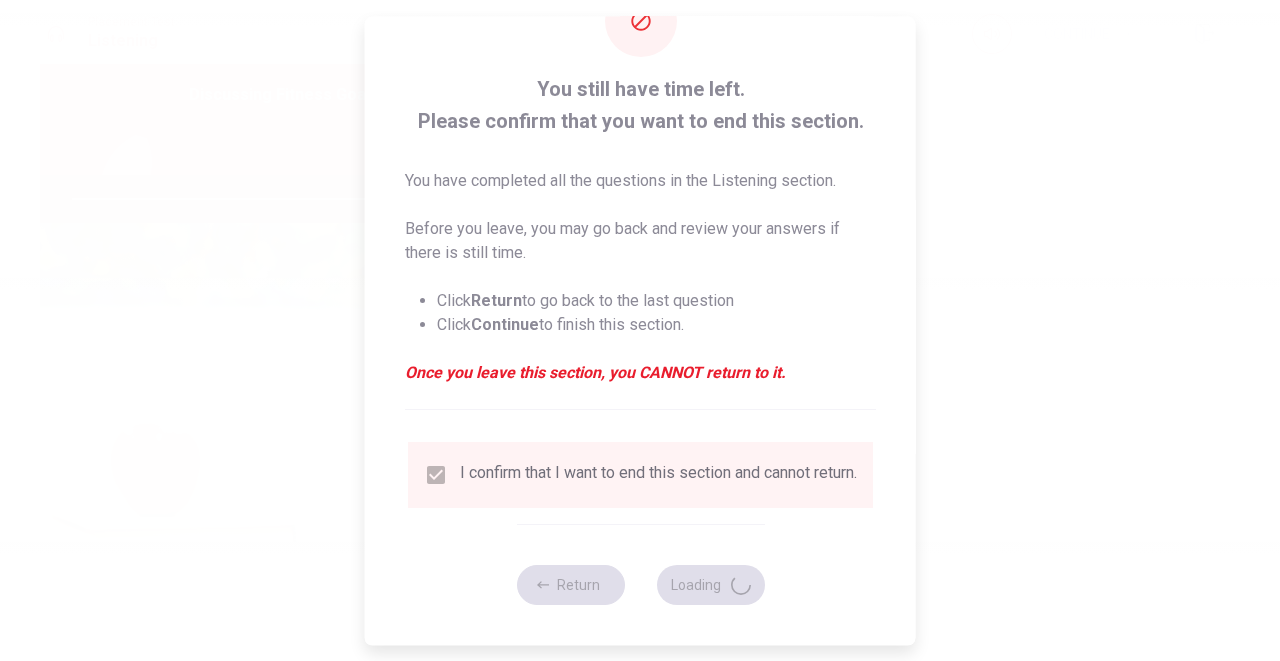 type on "85" 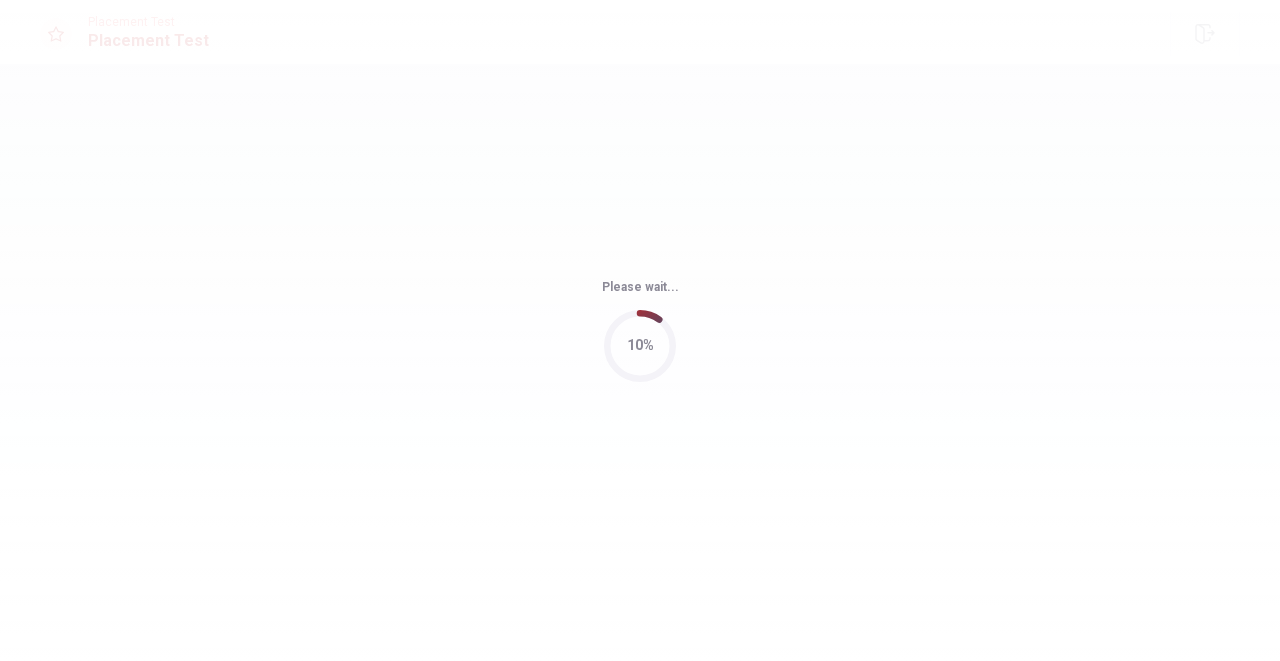 scroll, scrollTop: 0, scrollLeft: 0, axis: both 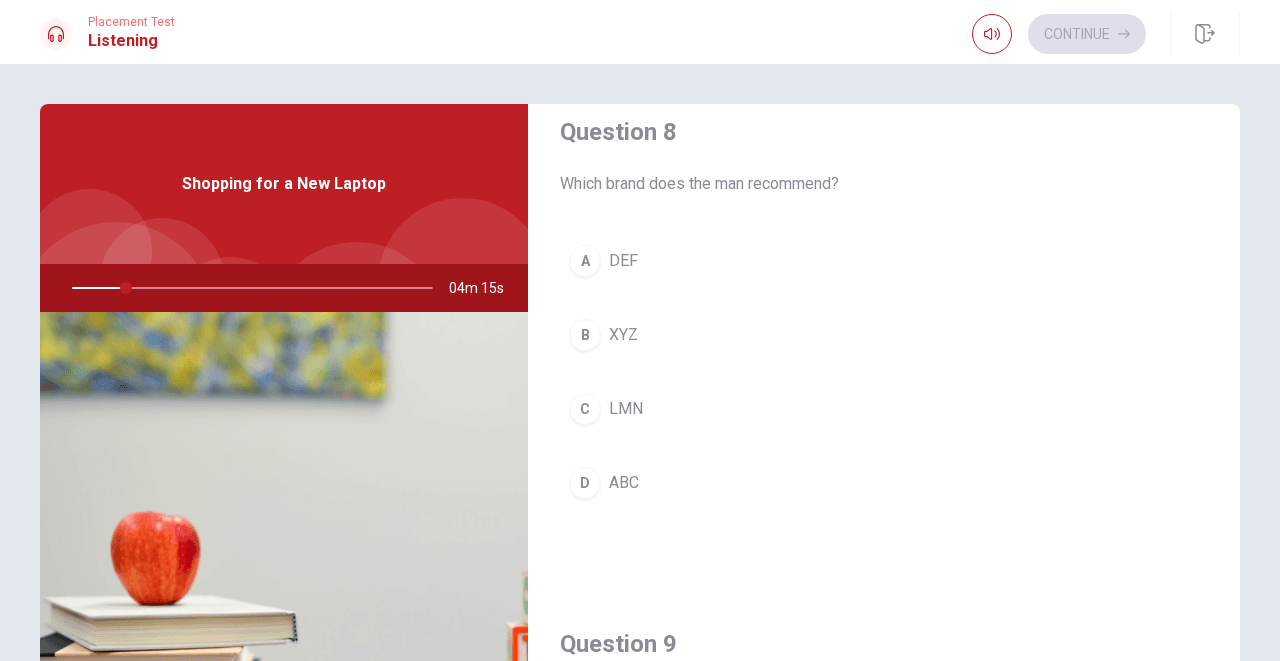 click on "B XYZ" at bounding box center (884, 335) 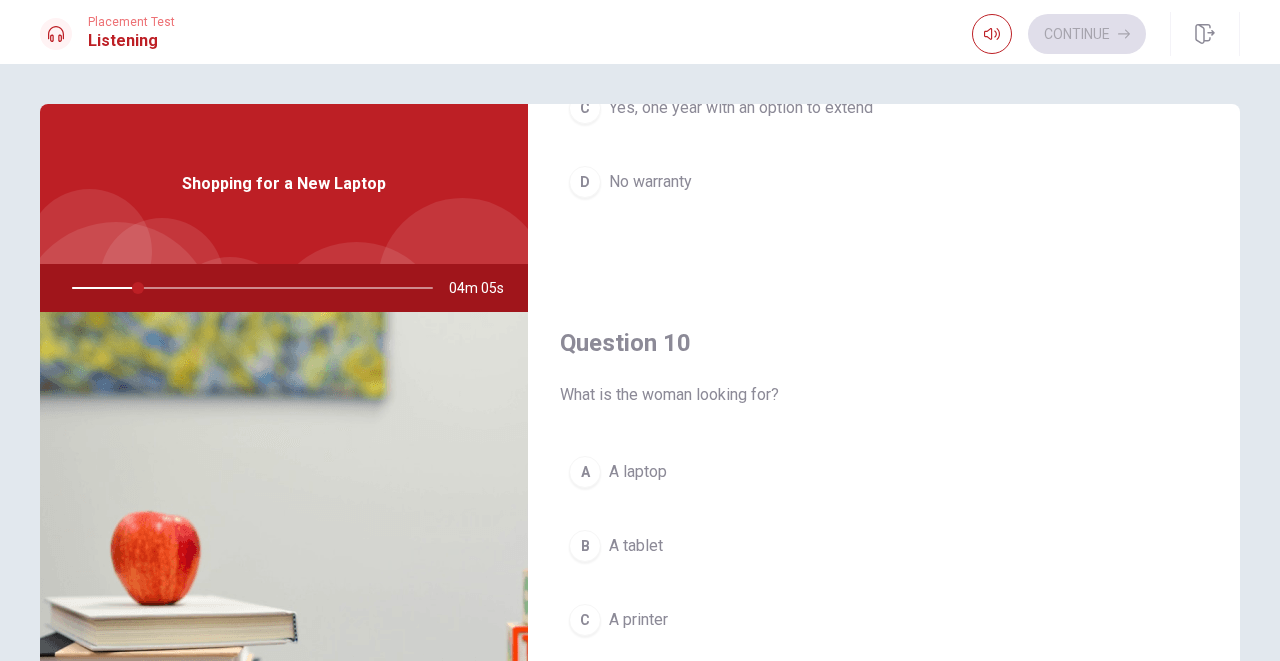 scroll, scrollTop: 1865, scrollLeft: 0, axis: vertical 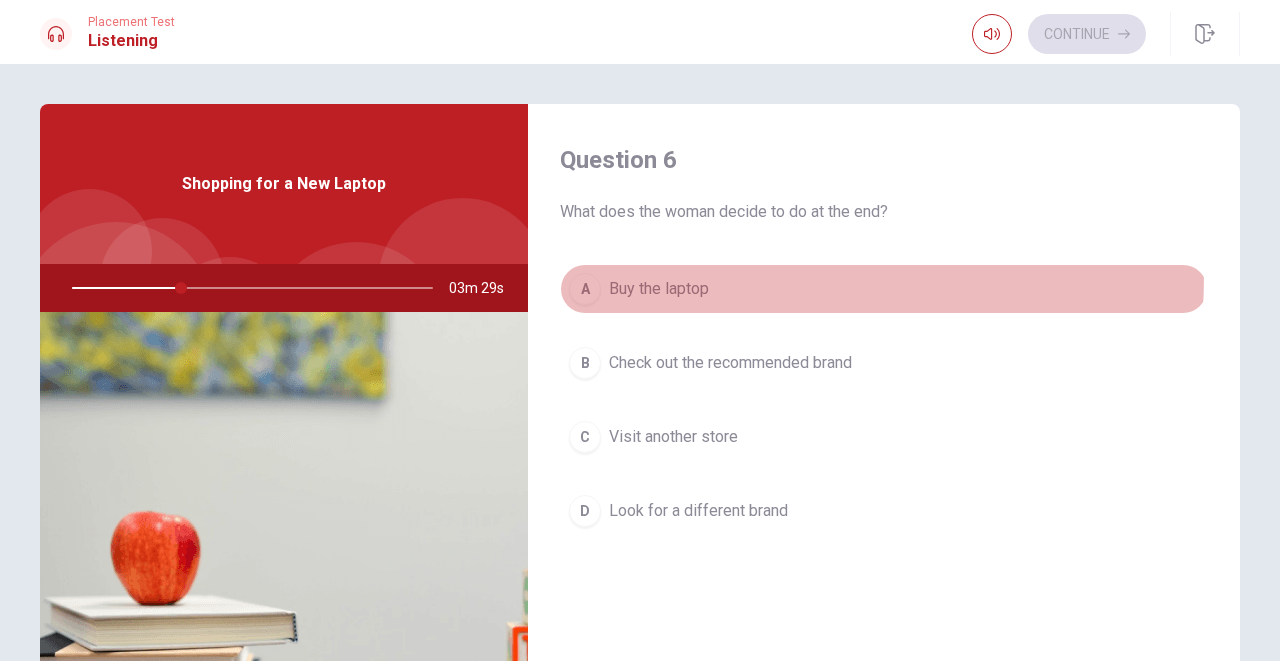 click on "A Buy the laptop" at bounding box center [884, 289] 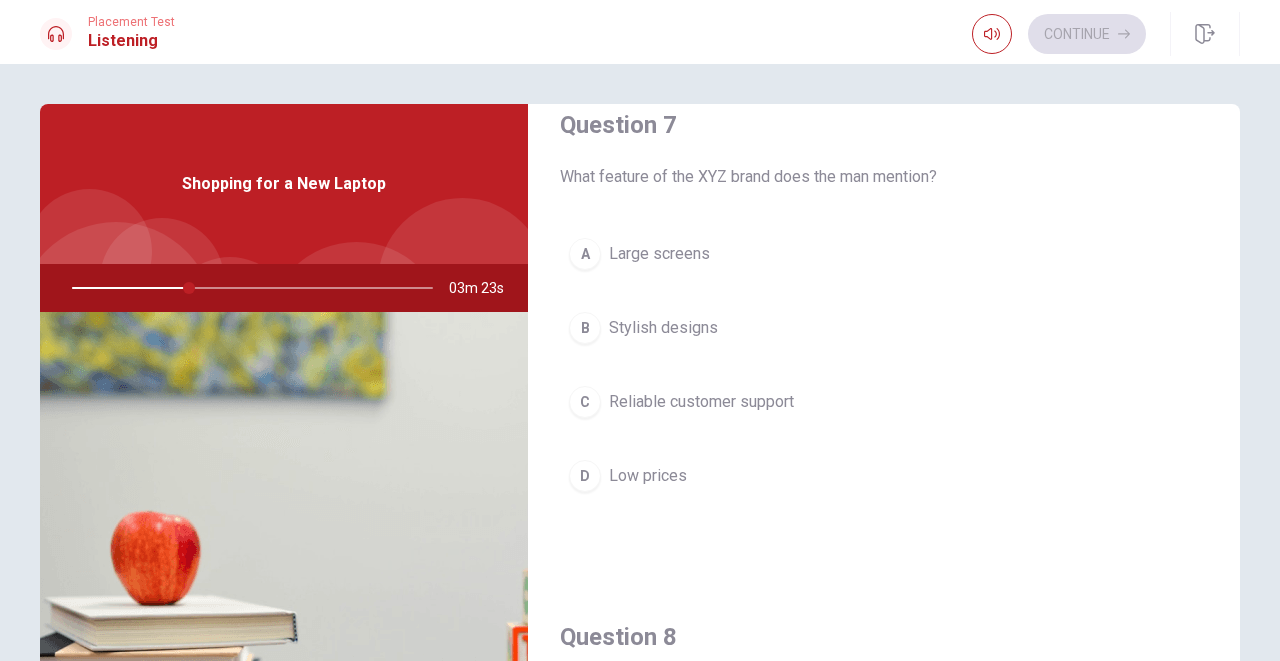scroll, scrollTop: 545, scrollLeft: 0, axis: vertical 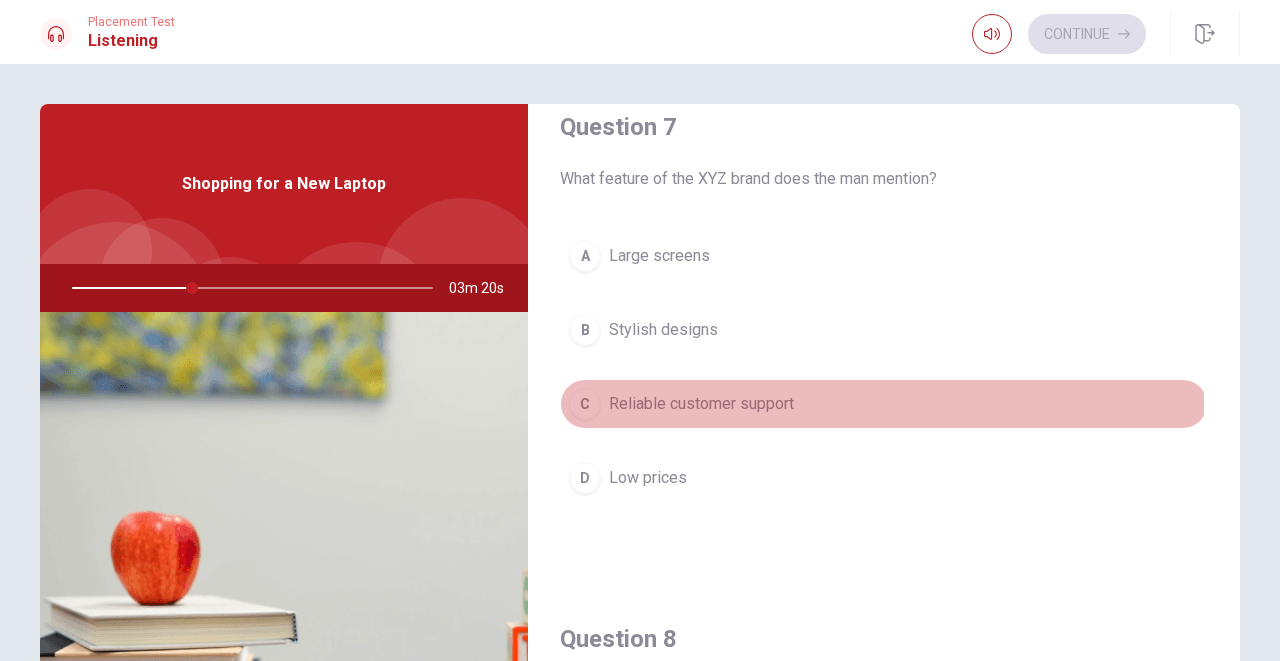 click on "C" at bounding box center (585, 404) 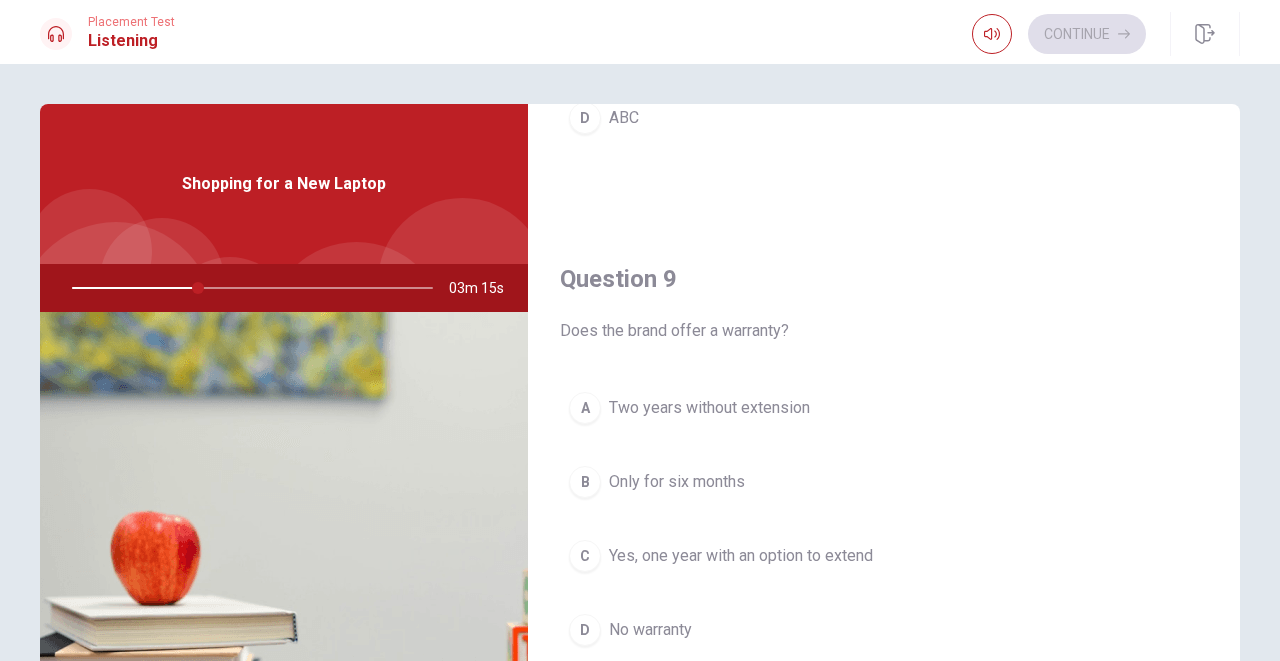 scroll, scrollTop: 1418, scrollLeft: 0, axis: vertical 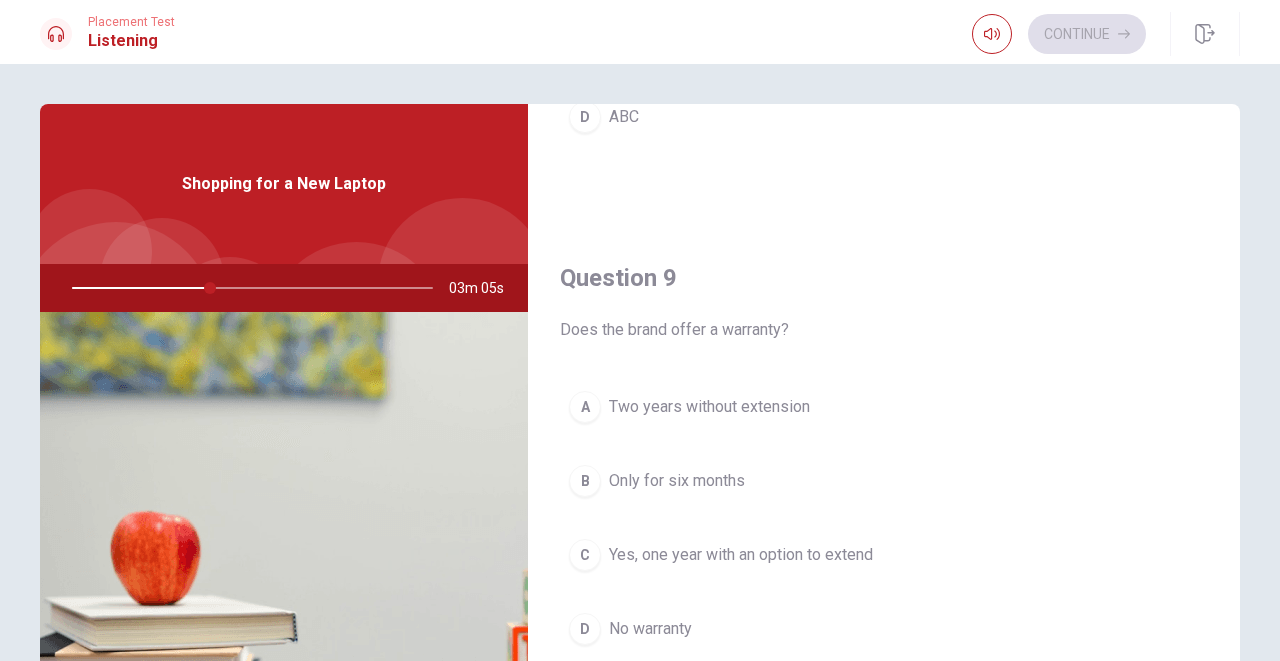 drag, startPoint x: 558, startPoint y: 330, endPoint x: 661, endPoint y: 316, distance: 103.947105 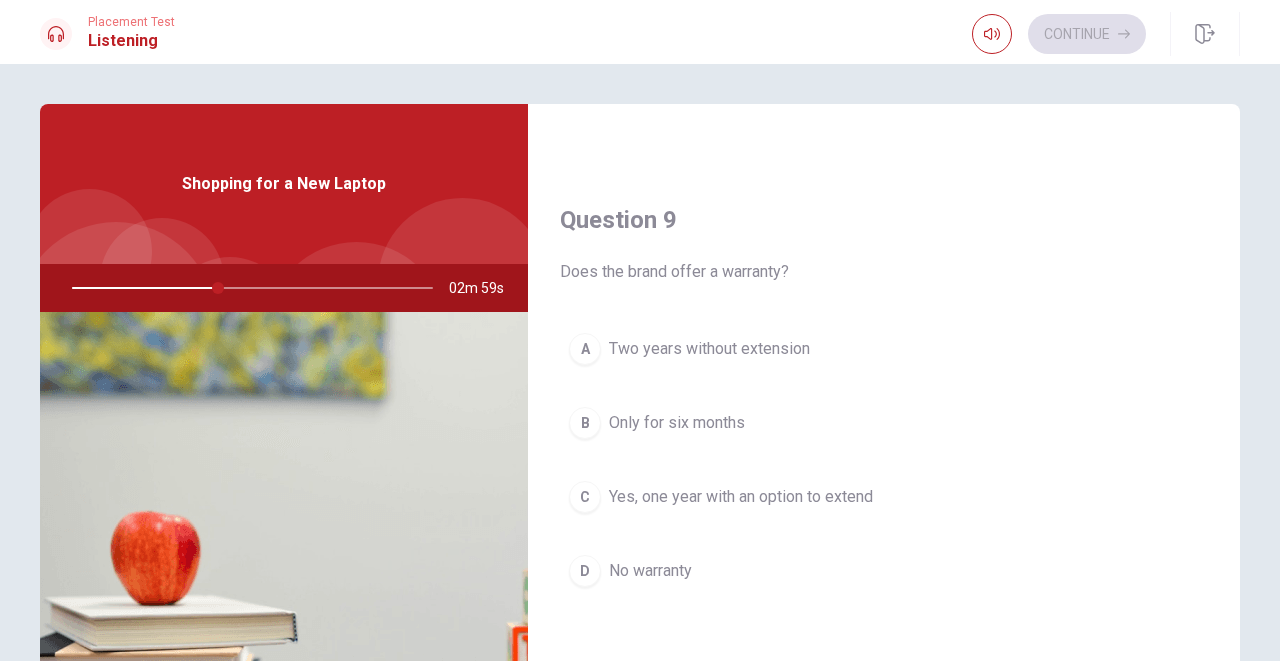 scroll, scrollTop: 1483, scrollLeft: 0, axis: vertical 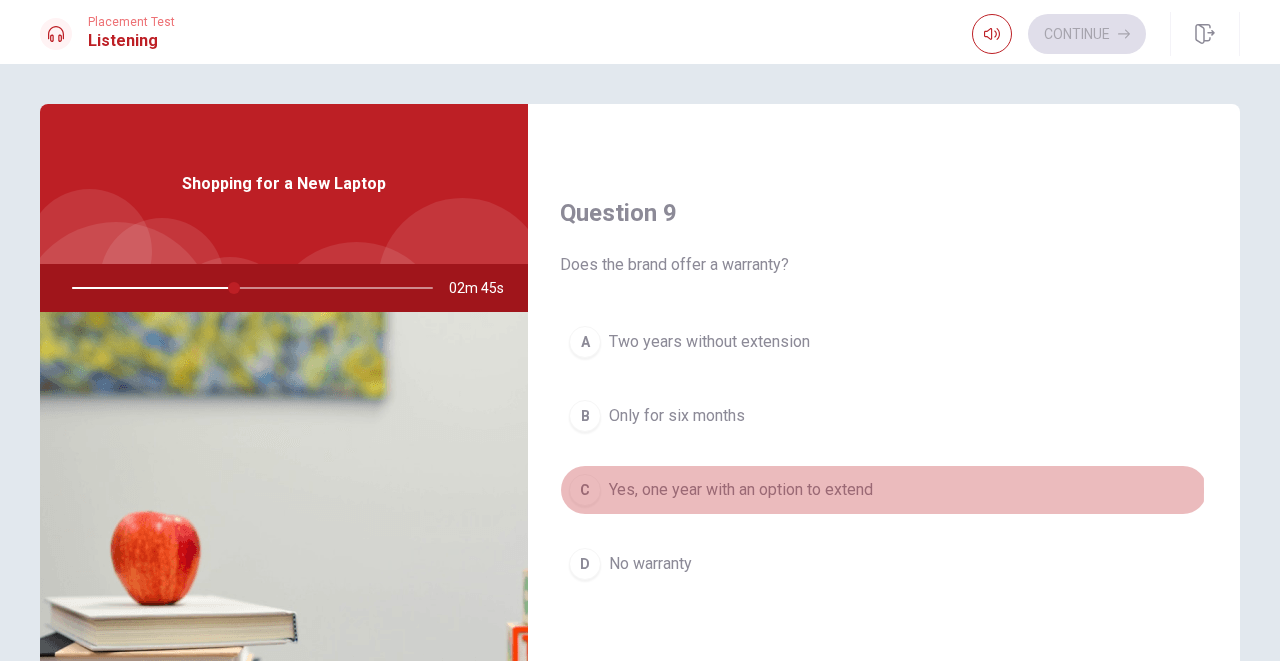 click on "C Yes, one year with an option to extend" at bounding box center (884, 490) 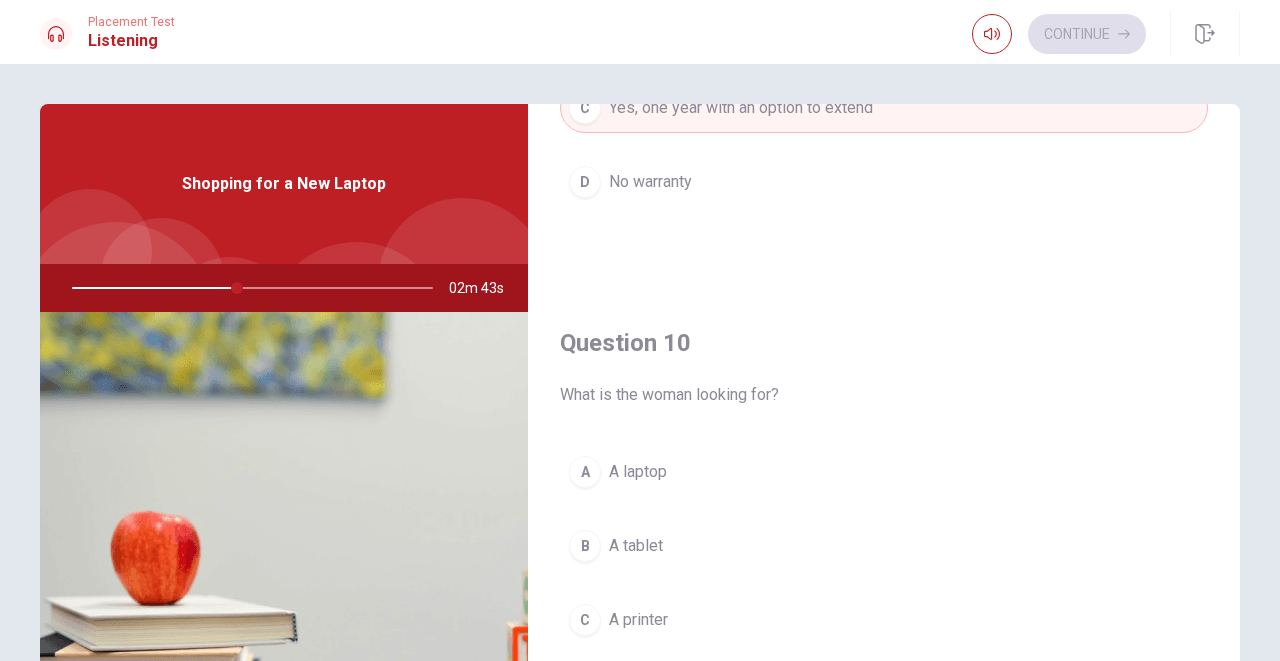 scroll, scrollTop: 1865, scrollLeft: 0, axis: vertical 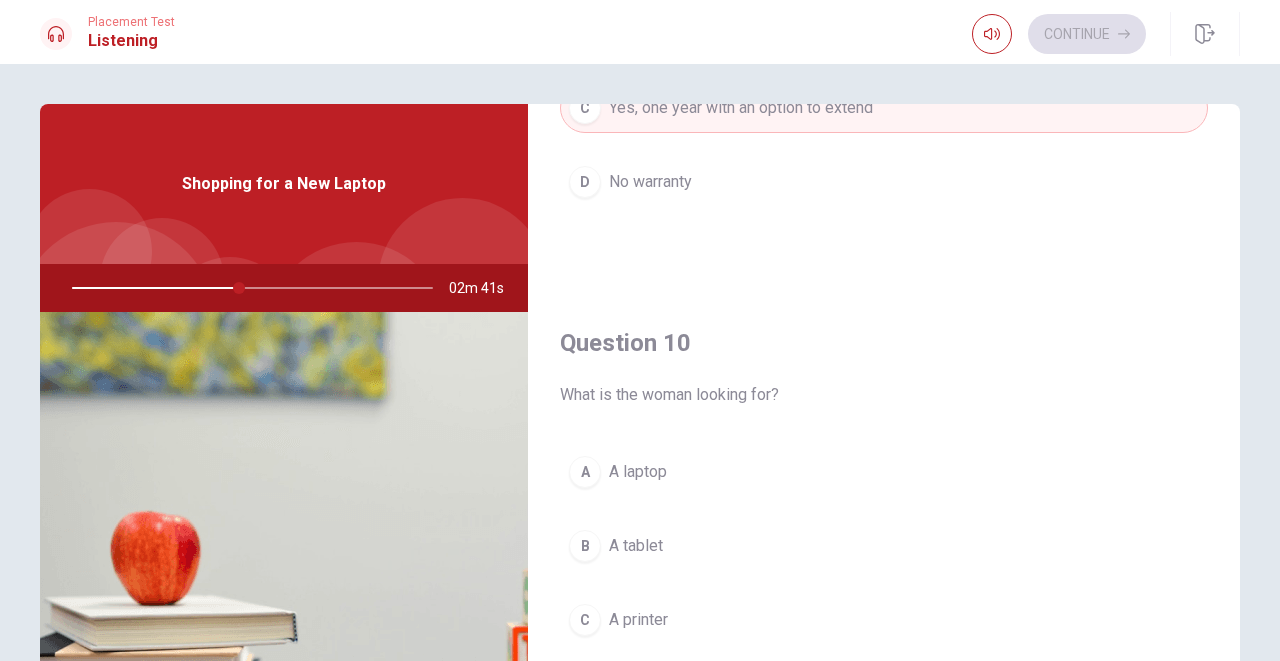 click on "A" at bounding box center (585, 472) 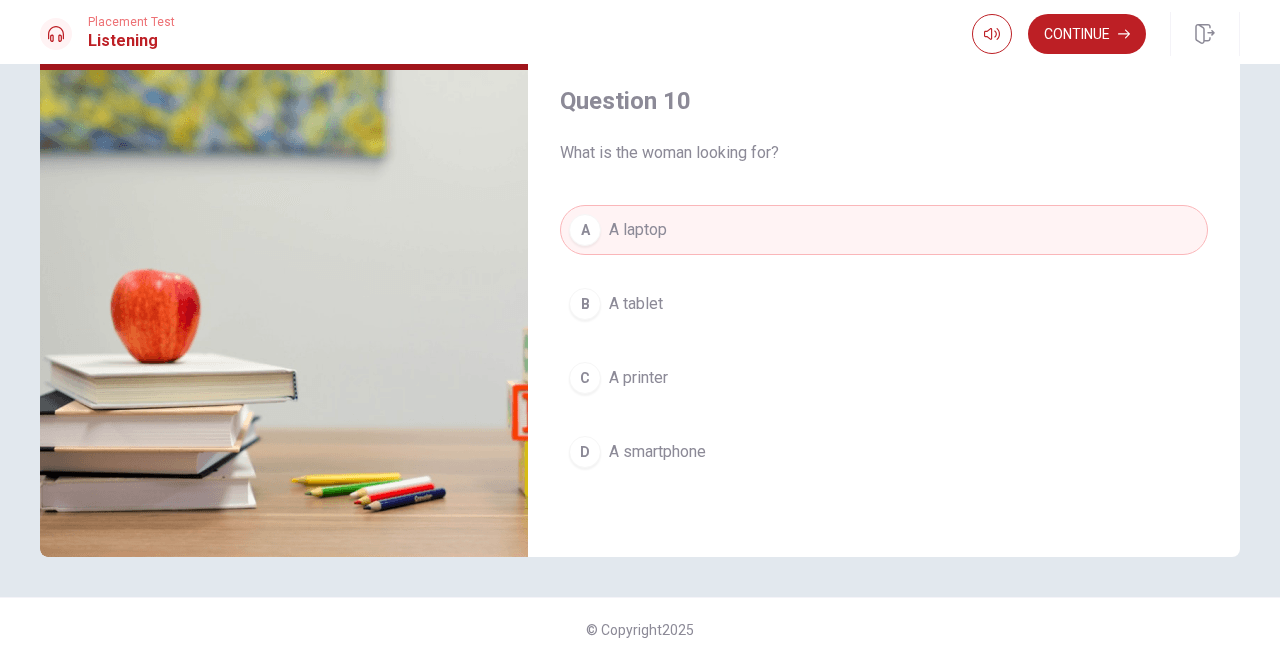 scroll, scrollTop: 242, scrollLeft: 0, axis: vertical 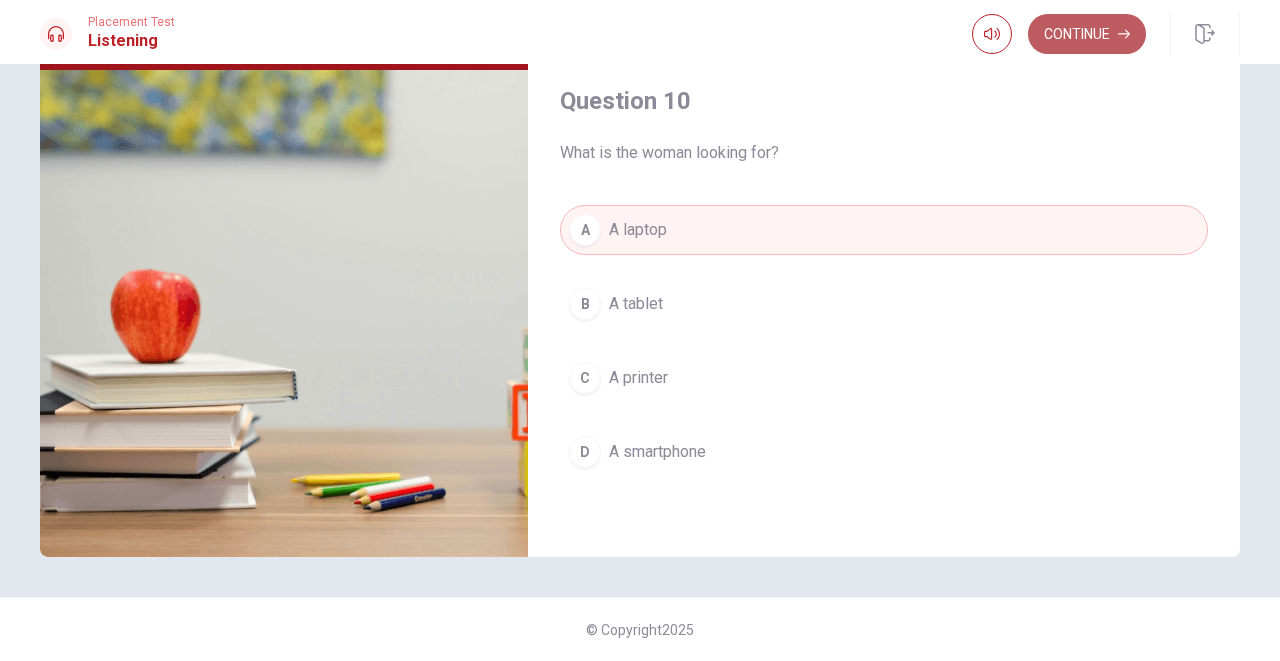 click on "Continue" at bounding box center (1087, 34) 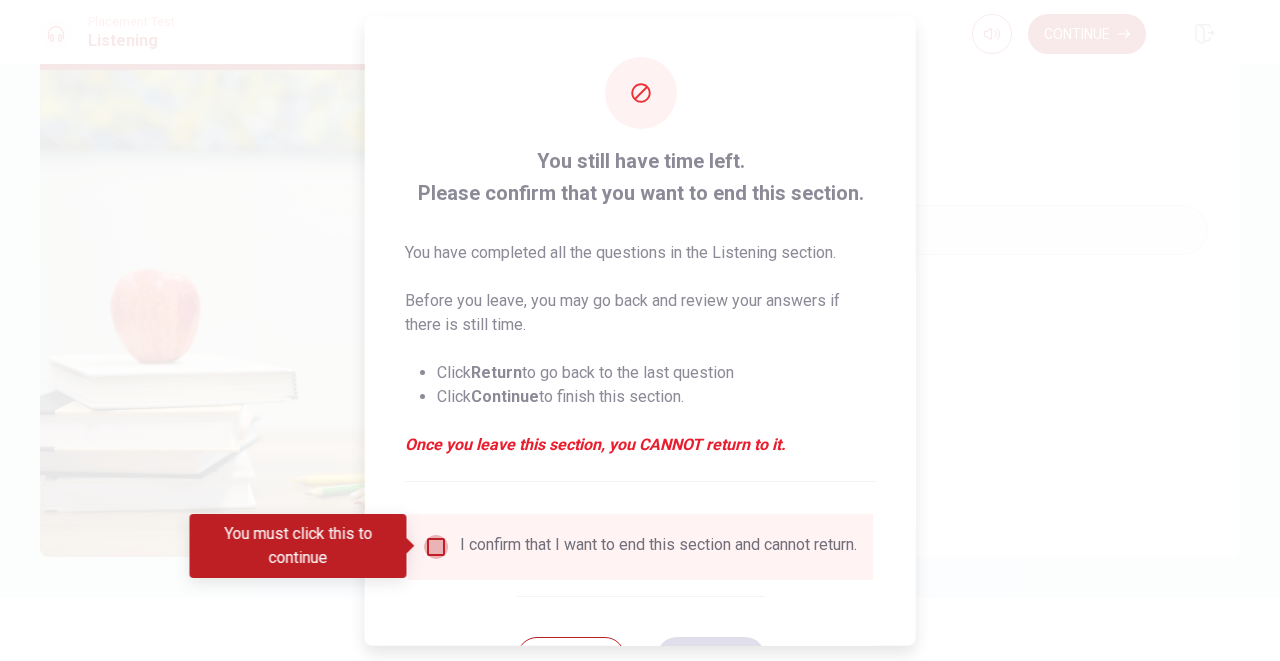 click at bounding box center (436, 546) 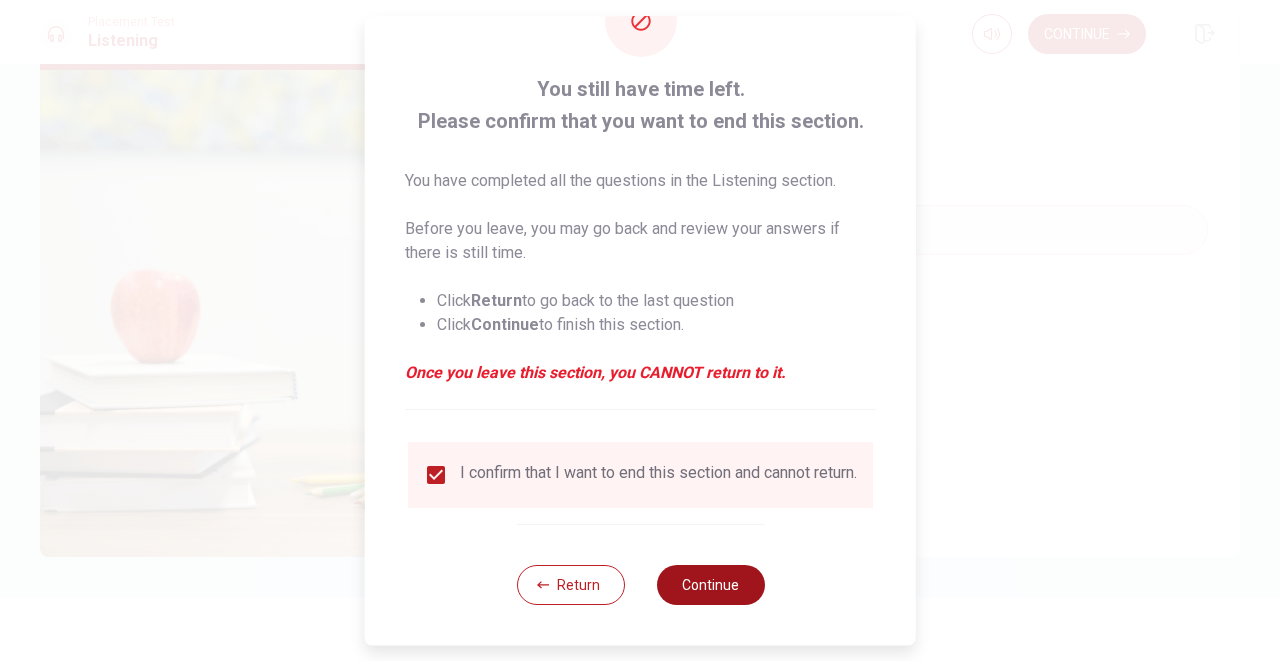 scroll, scrollTop: 85, scrollLeft: 0, axis: vertical 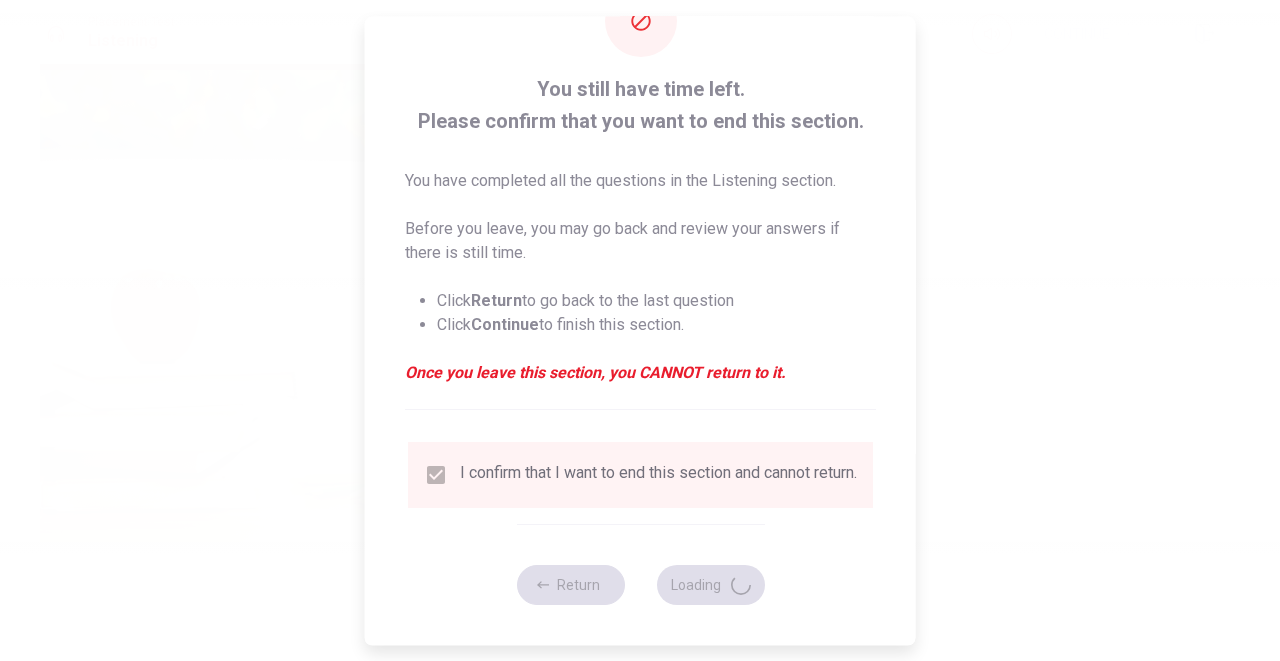 type on "49" 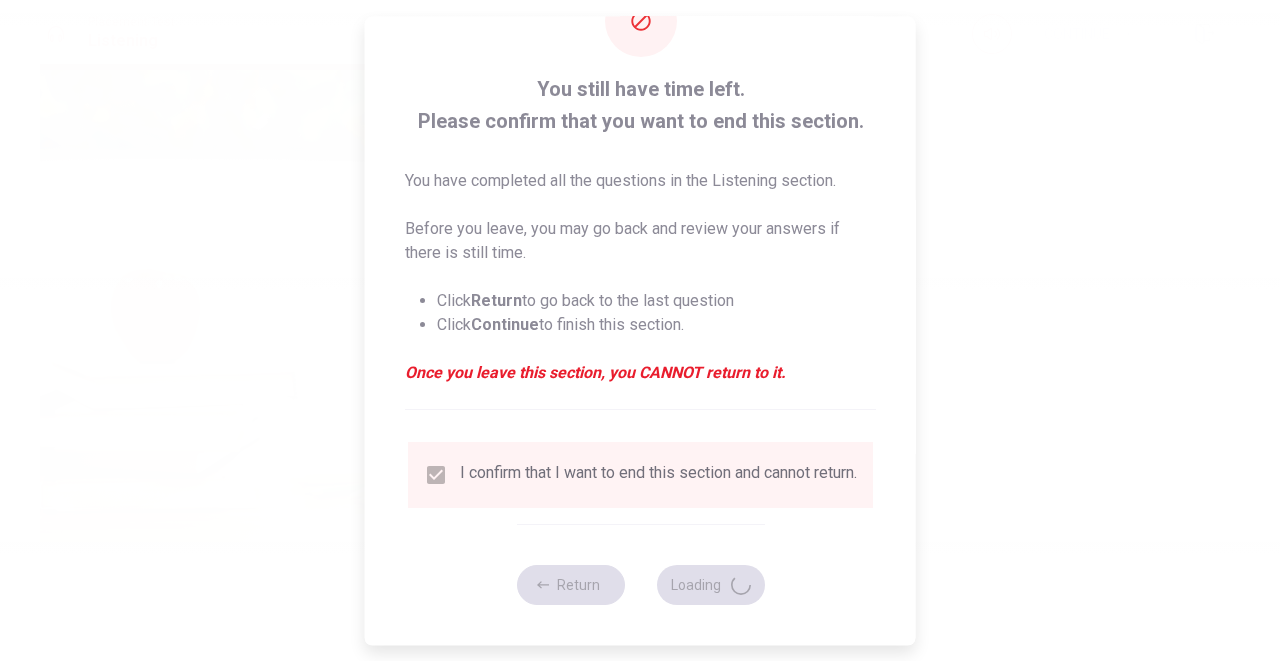 scroll, scrollTop: 0, scrollLeft: 0, axis: both 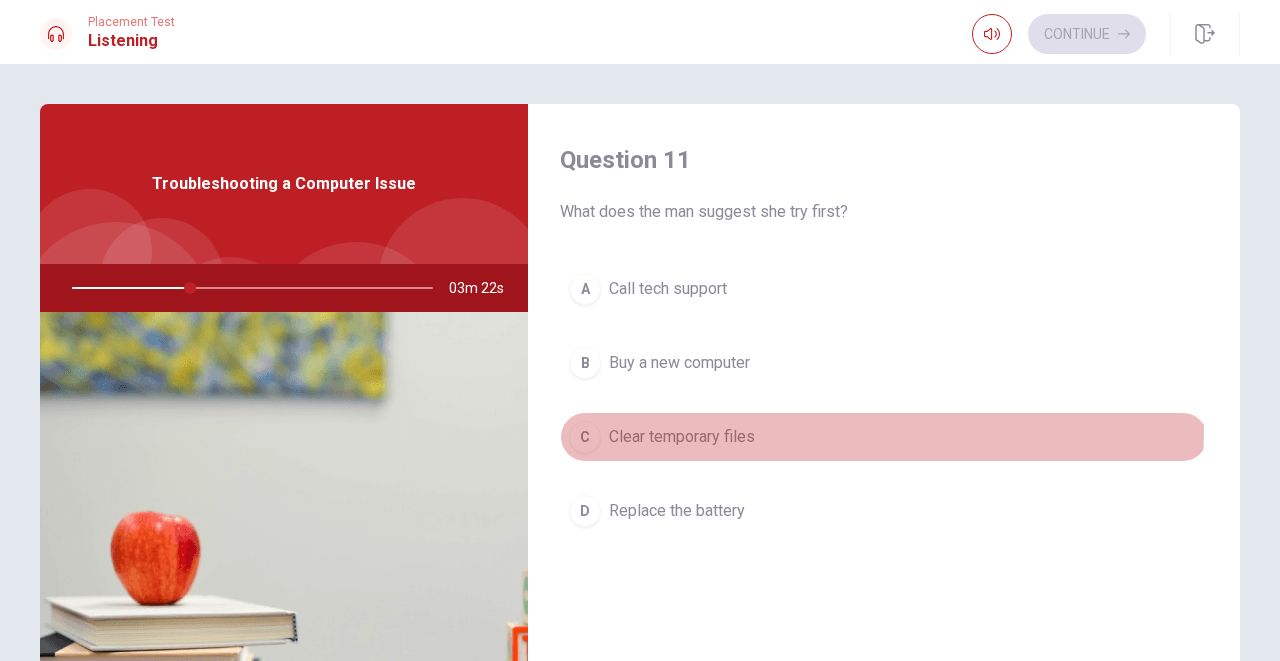 click on "Clear temporary files" at bounding box center [682, 437] 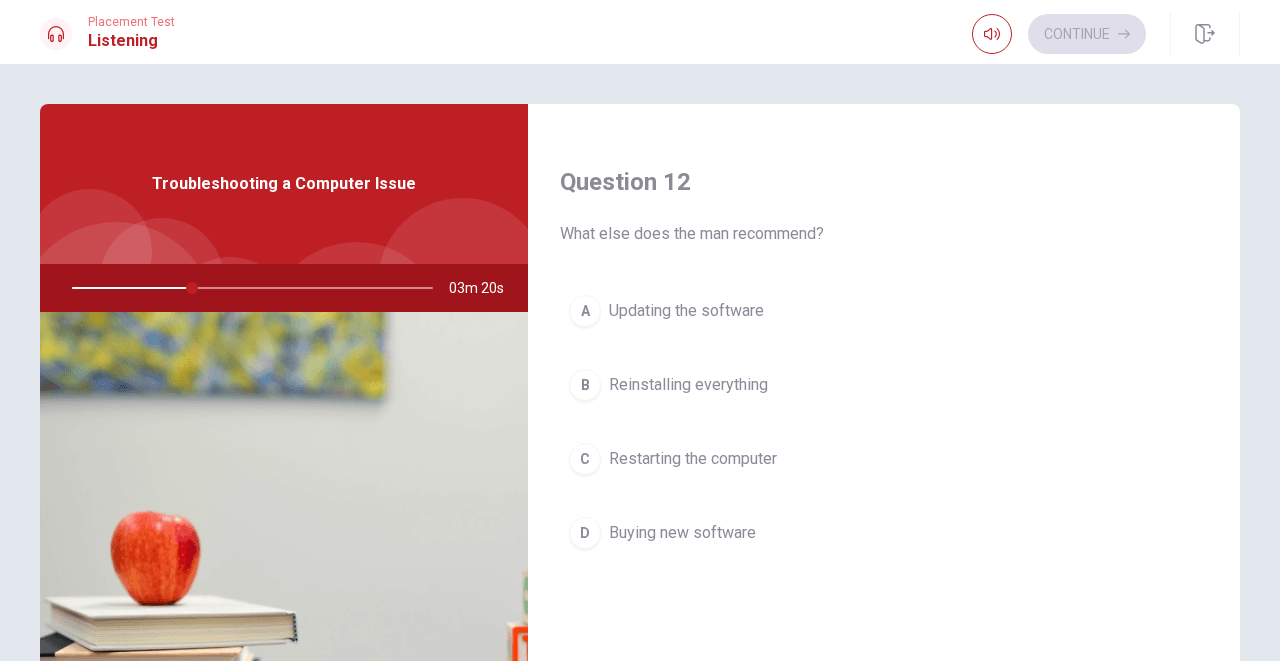 scroll, scrollTop: 497, scrollLeft: 0, axis: vertical 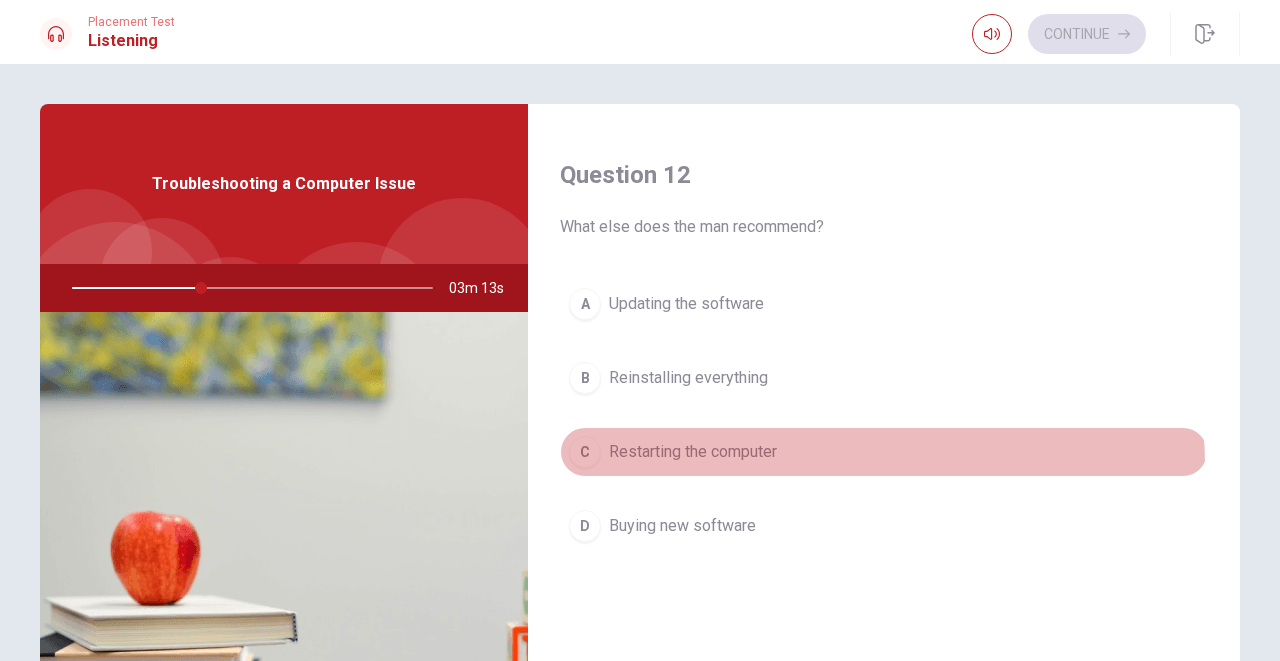 click on "C Restarting the computer" at bounding box center (884, 452) 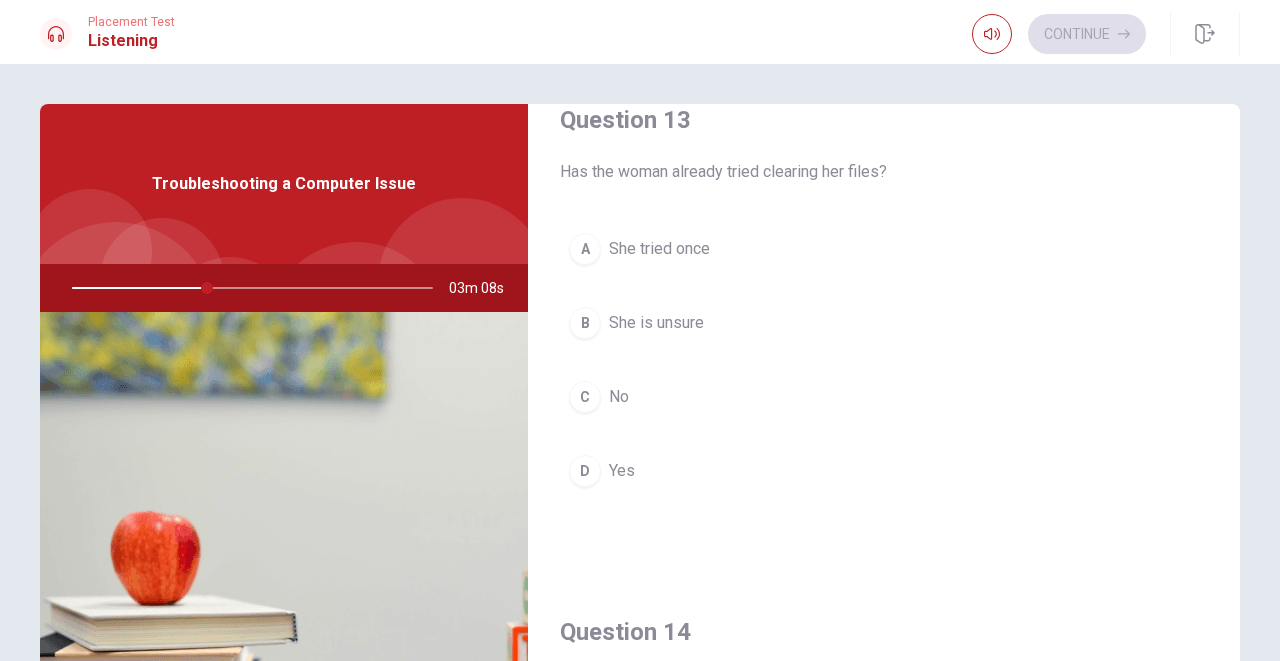 scroll, scrollTop: 1045, scrollLeft: 0, axis: vertical 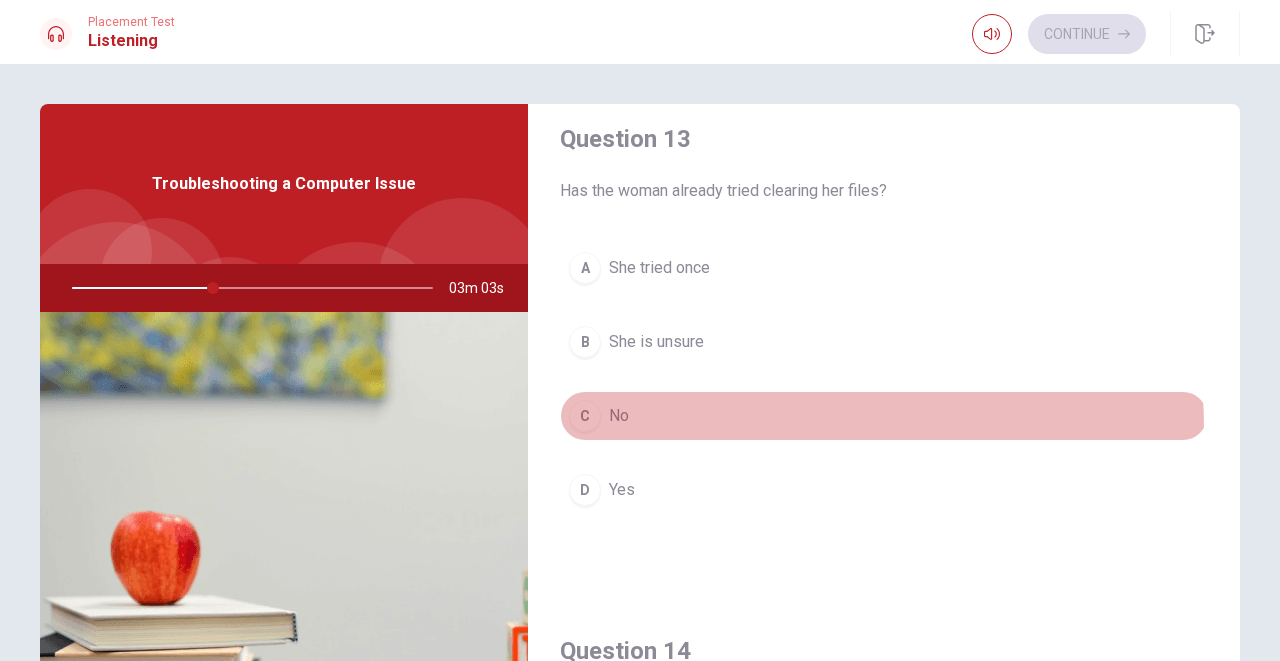 click on "C" at bounding box center (585, 416) 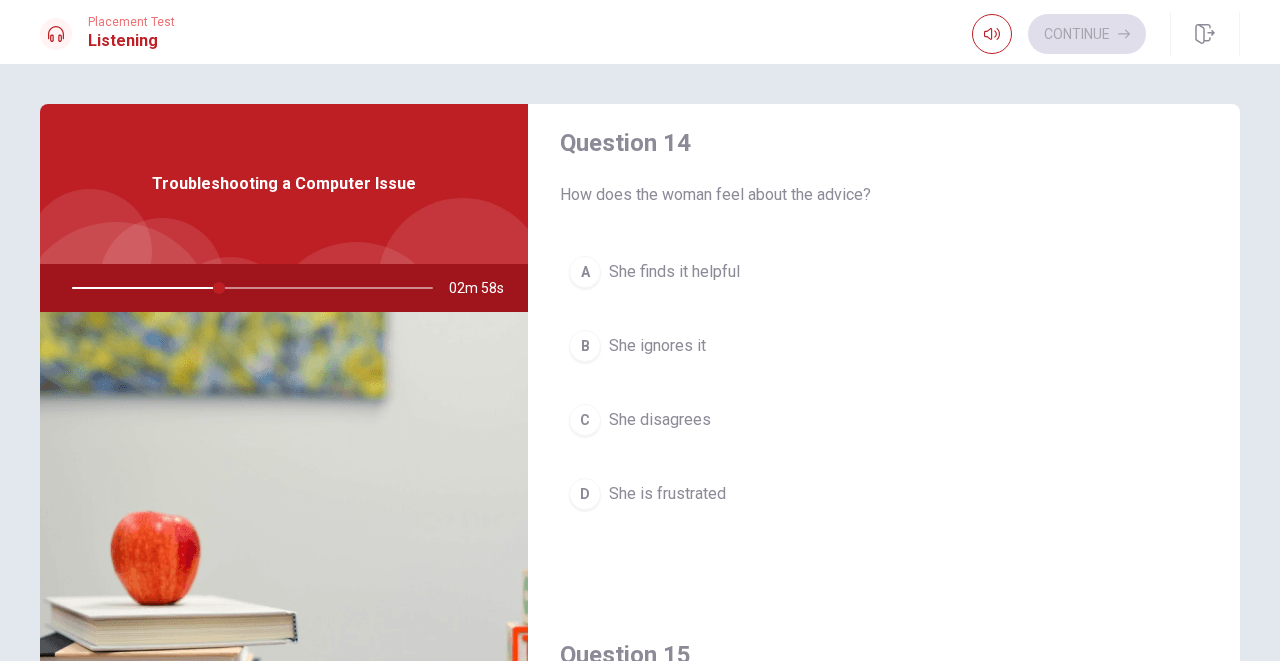 scroll, scrollTop: 1552, scrollLeft: 0, axis: vertical 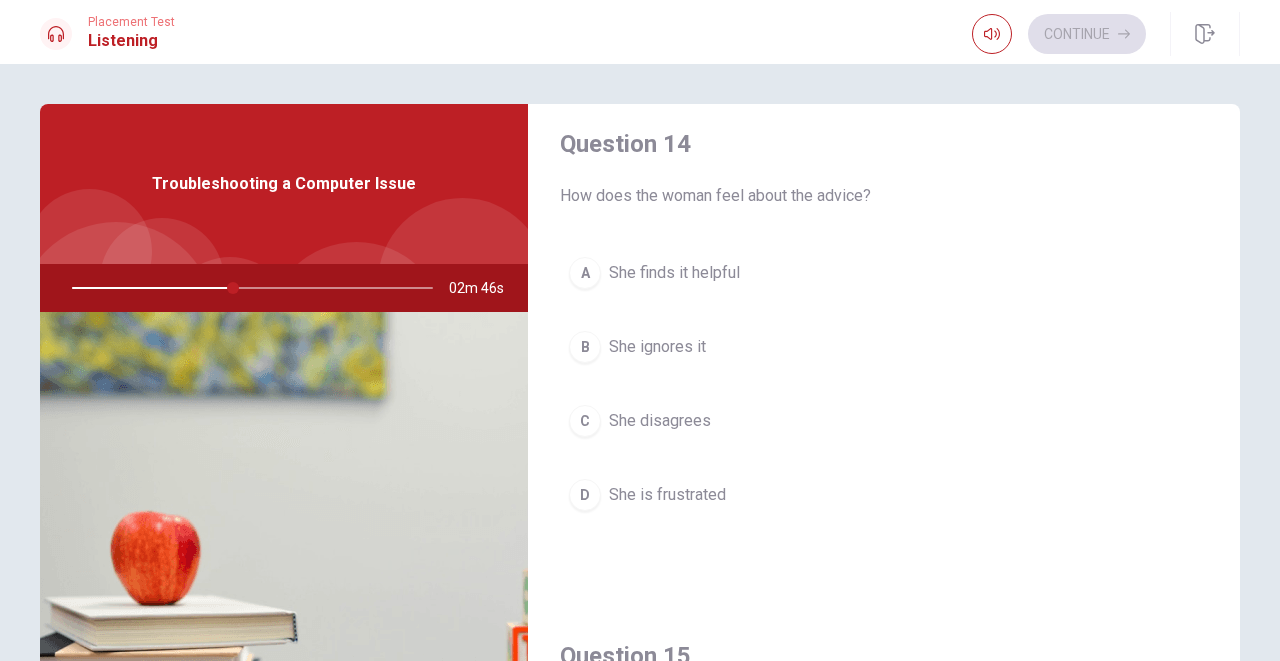 click on "B She ignores it" at bounding box center [884, 347] 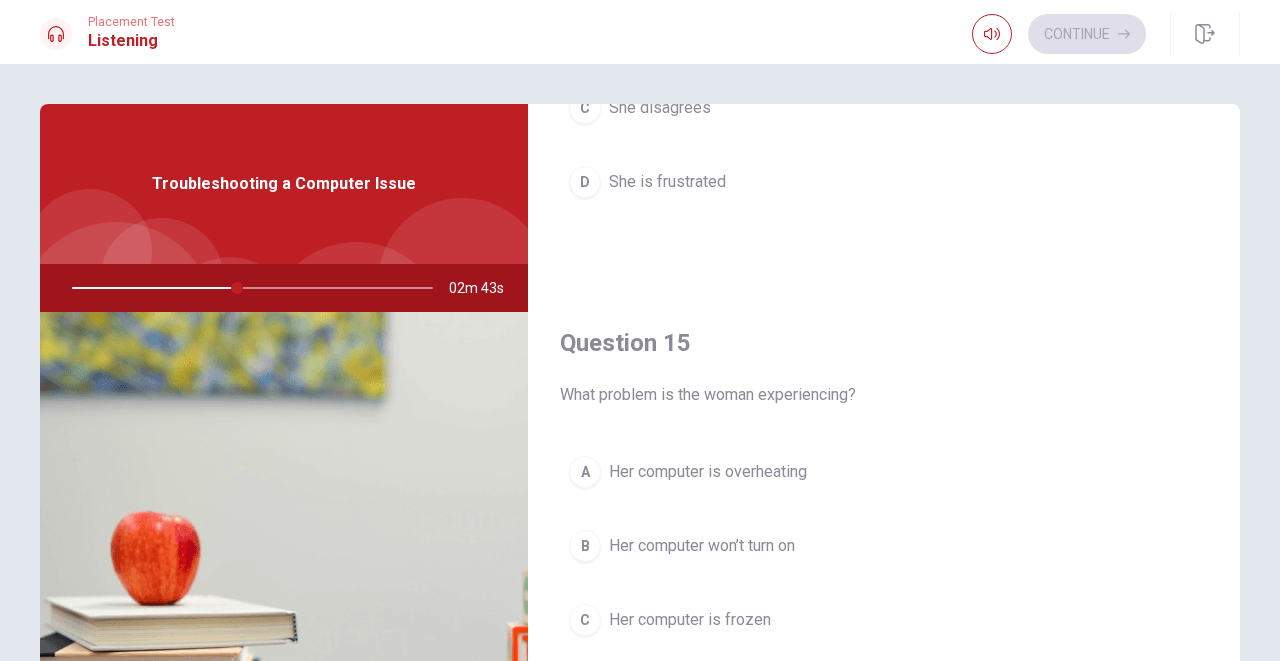 scroll, scrollTop: 1865, scrollLeft: 0, axis: vertical 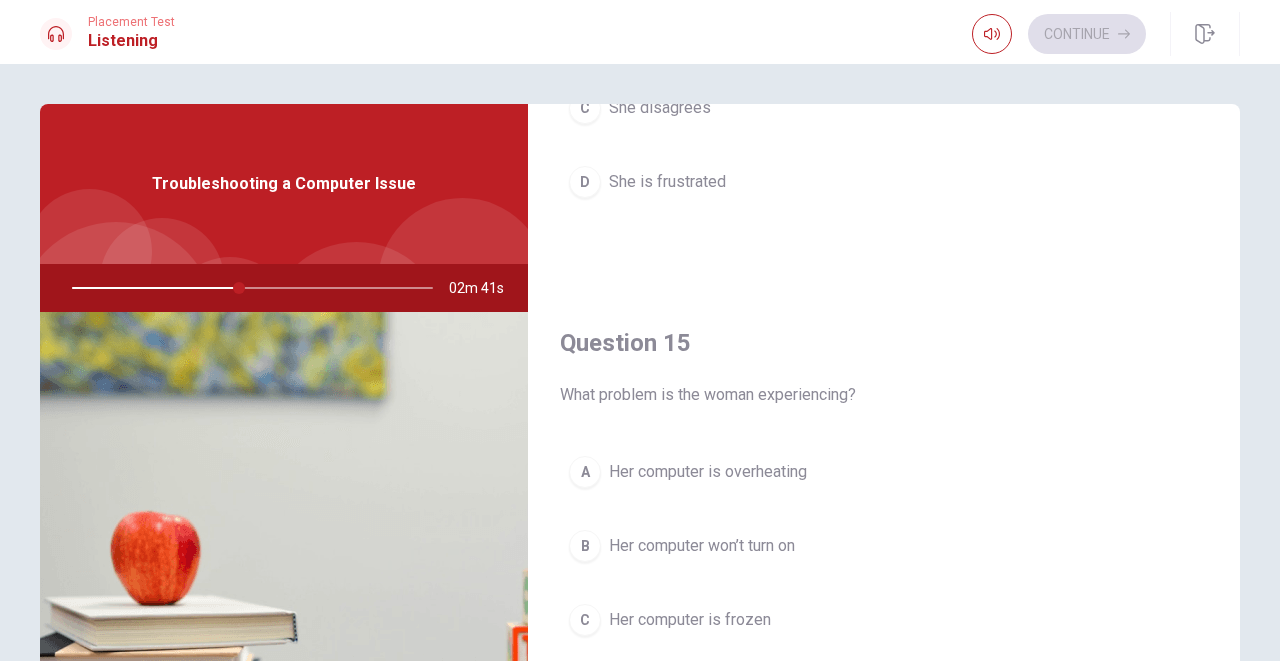 drag, startPoint x: 588, startPoint y: 399, endPoint x: 817, endPoint y: 403, distance: 229.03493 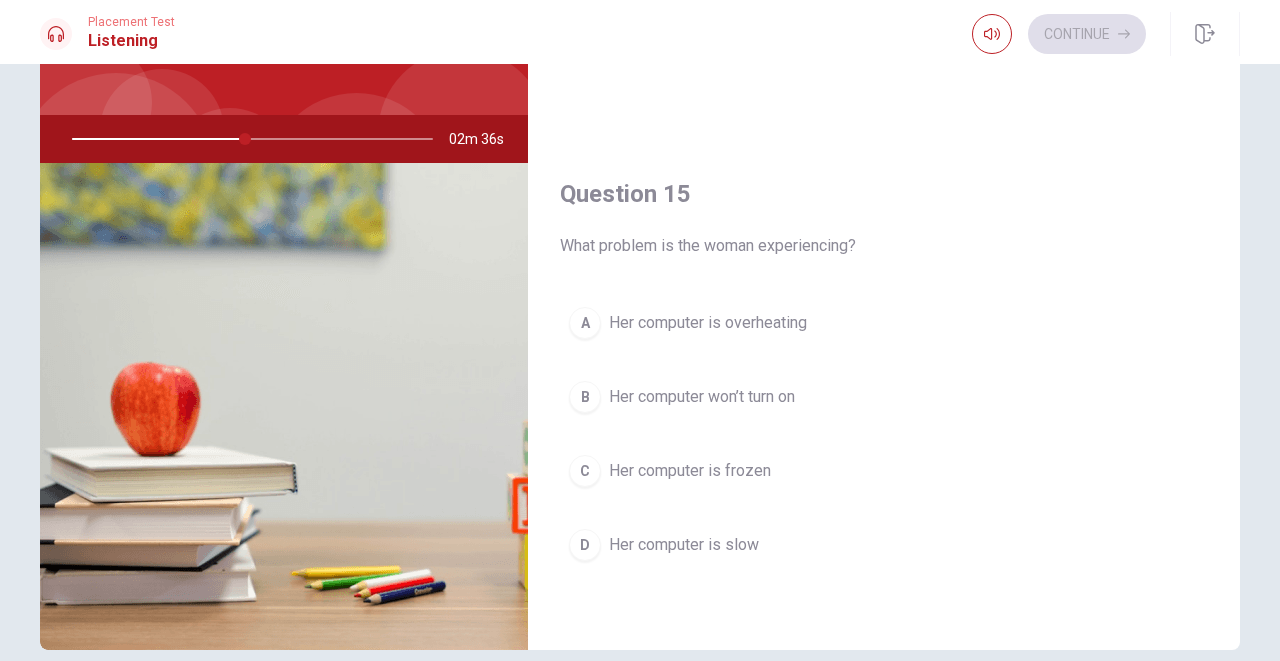 scroll, scrollTop: 157, scrollLeft: 0, axis: vertical 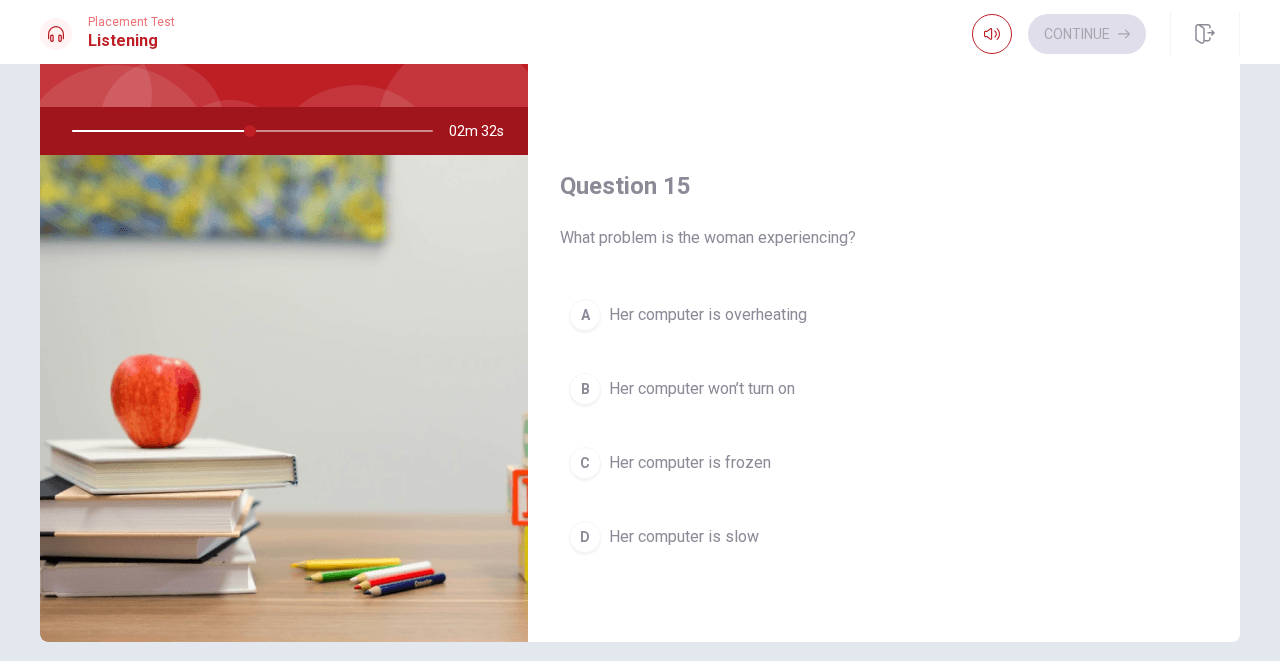 drag, startPoint x: 566, startPoint y: 235, endPoint x: 690, endPoint y: 243, distance: 124.2578 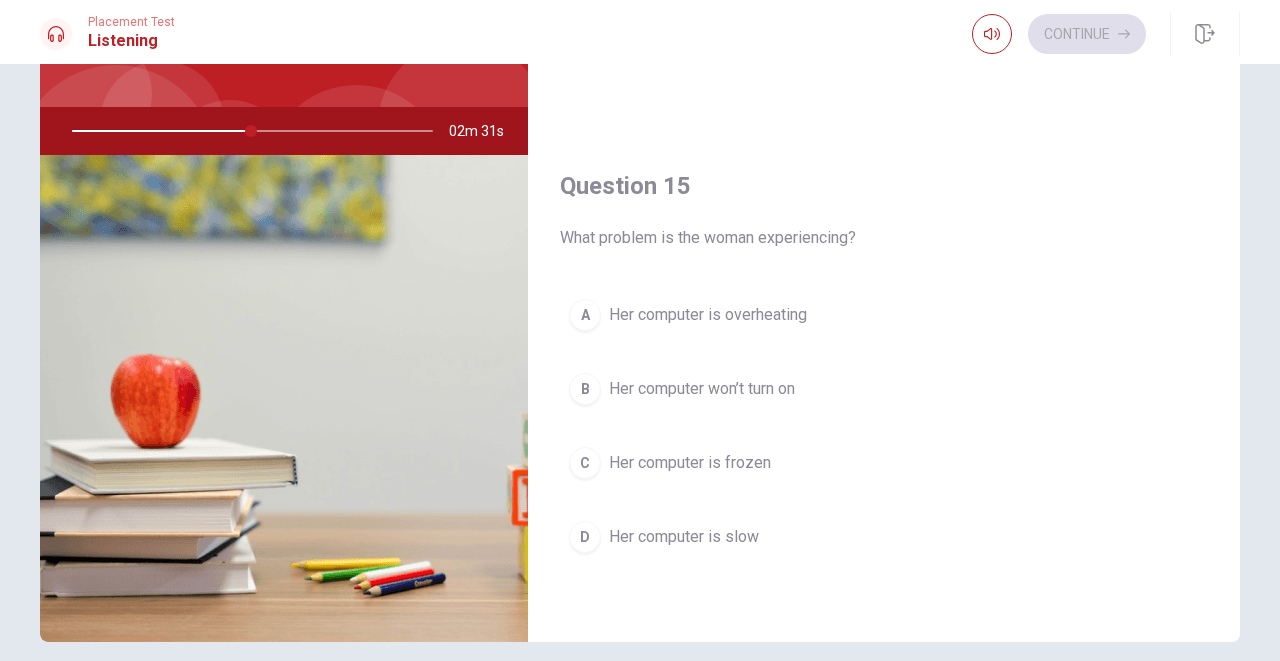 drag, startPoint x: 677, startPoint y: 243, endPoint x: 798, endPoint y: 249, distance: 121.14867 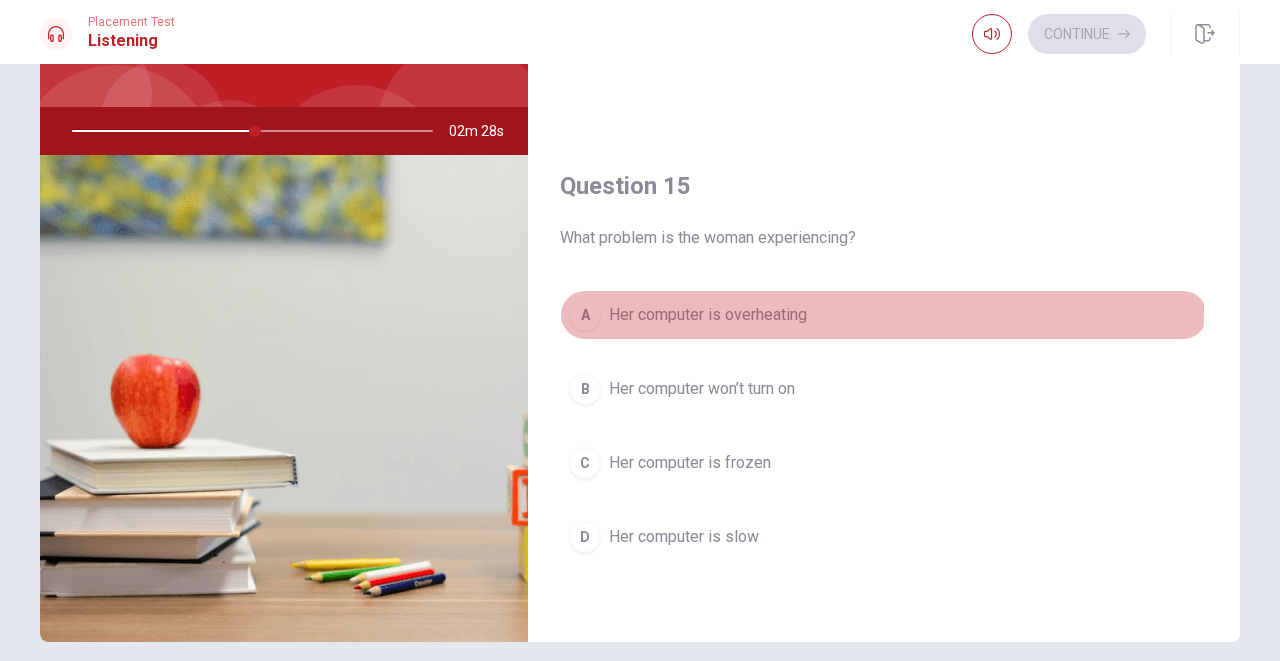 click on "Her computer is overheating" at bounding box center [708, 315] 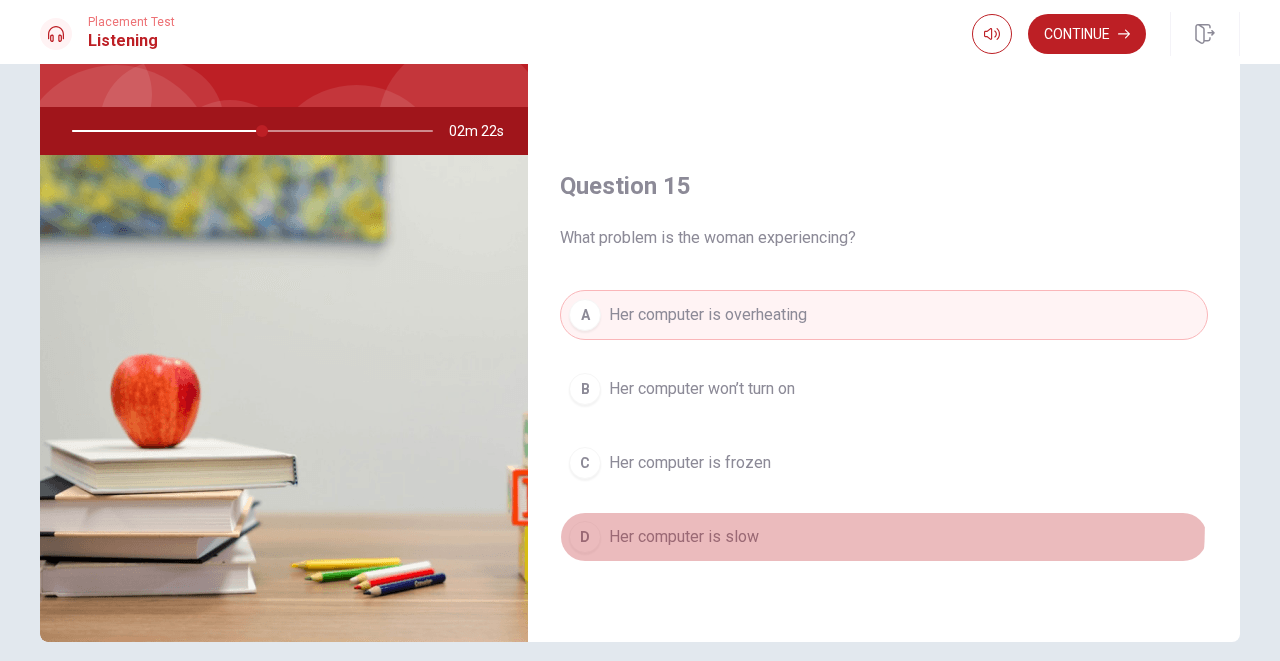 click on "D Her computer is slow" at bounding box center [884, 537] 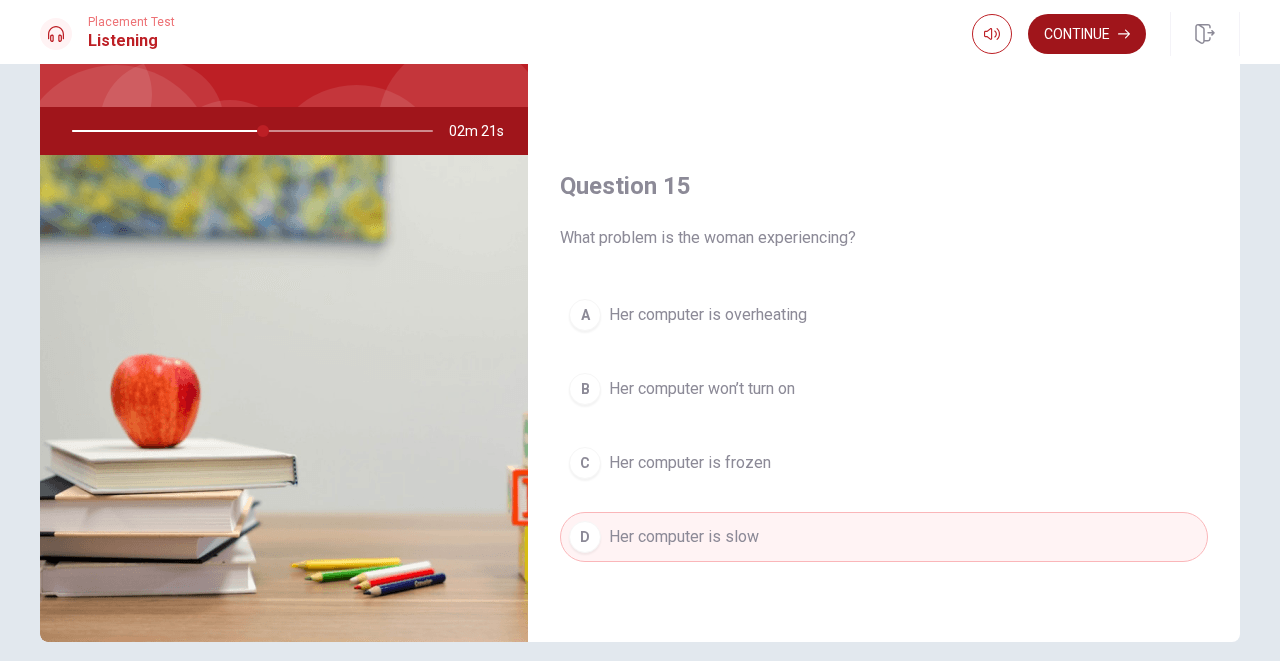 click on "Continue" at bounding box center (1087, 34) 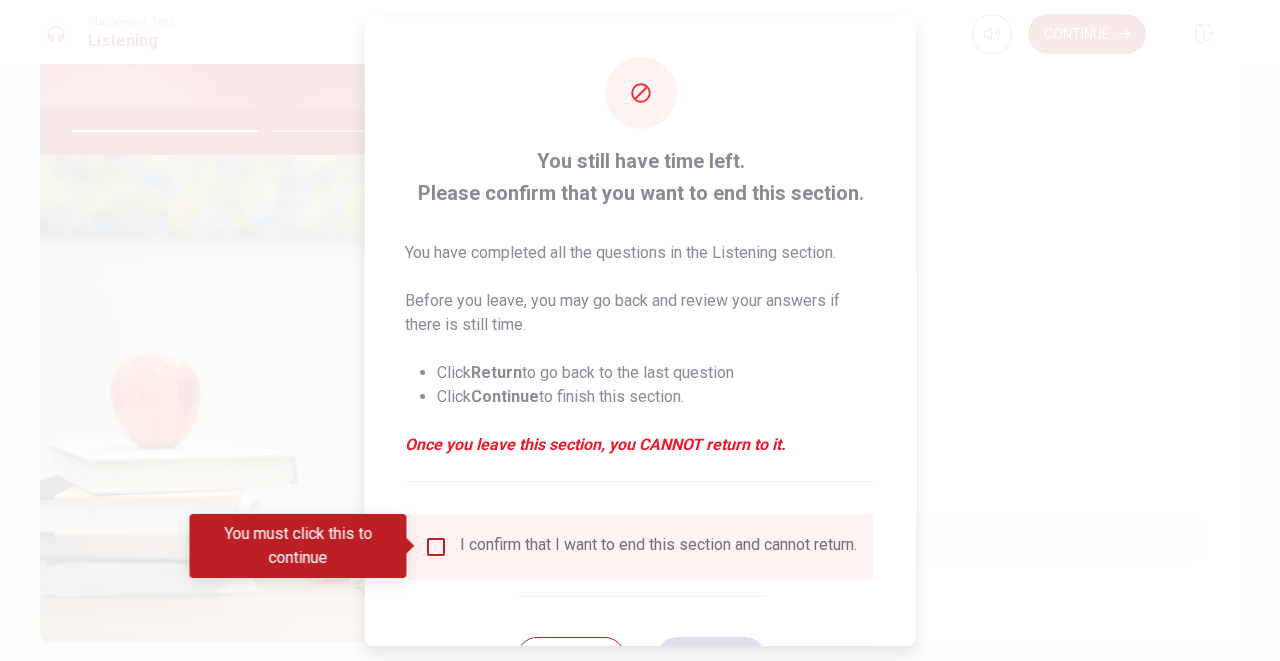 click at bounding box center (436, 546) 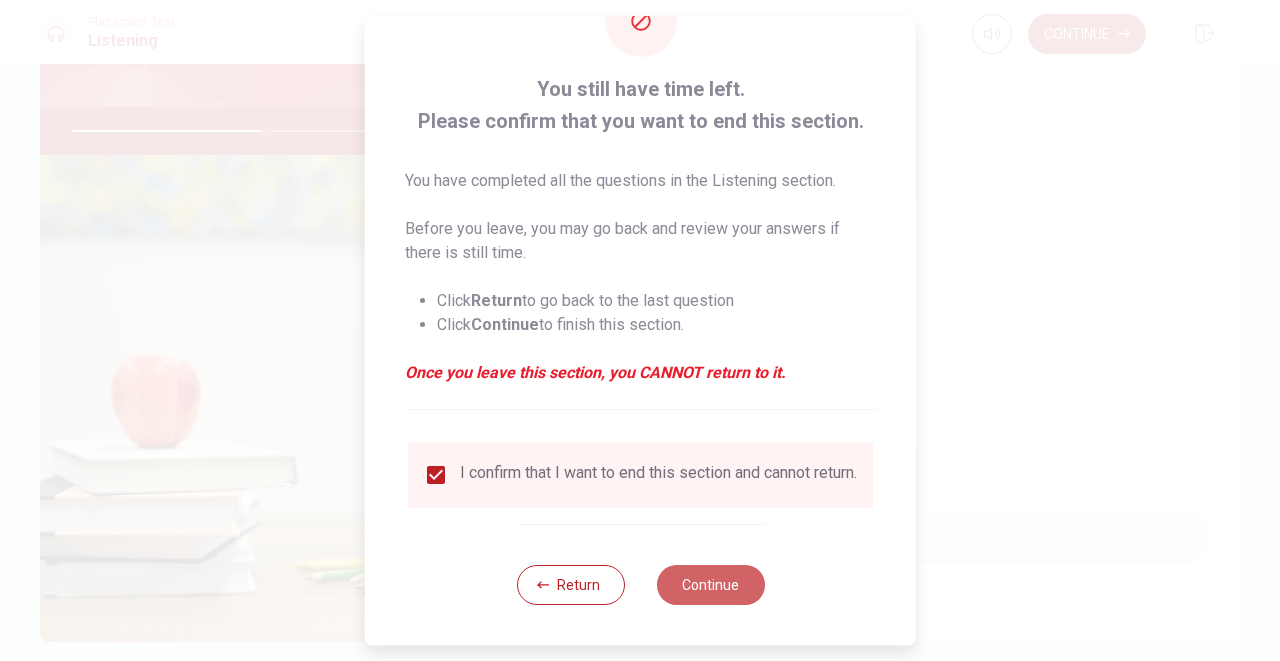 click on "Continue" at bounding box center [710, 585] 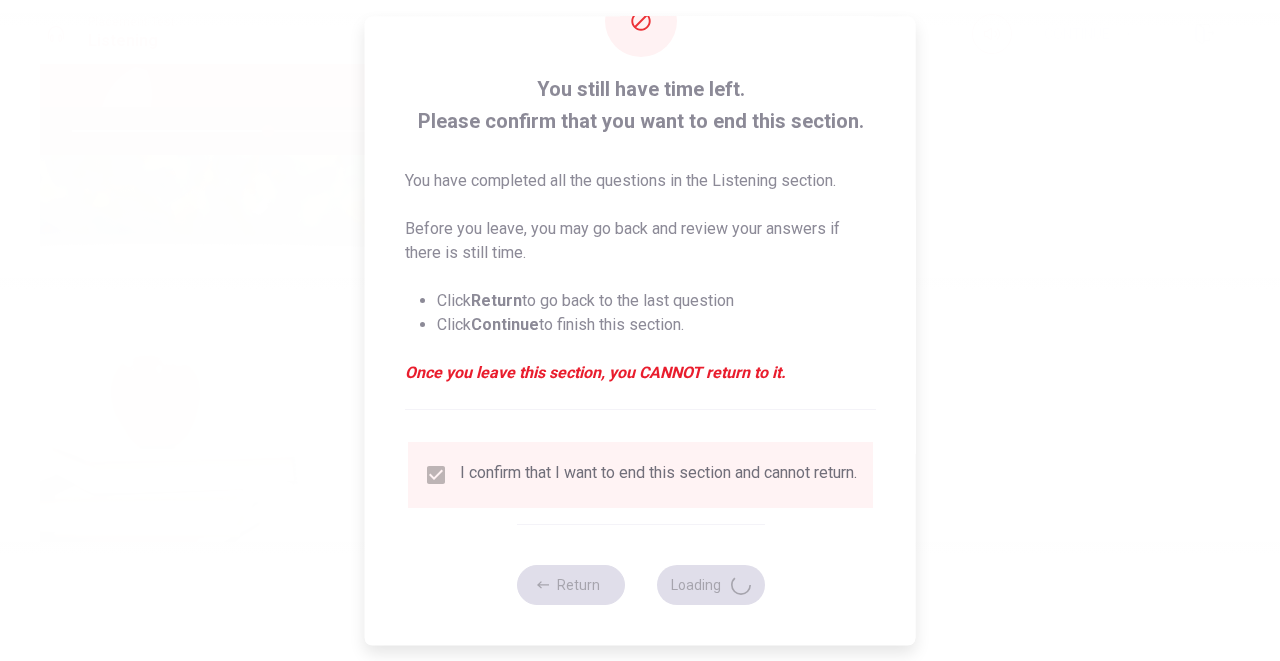 type on "55" 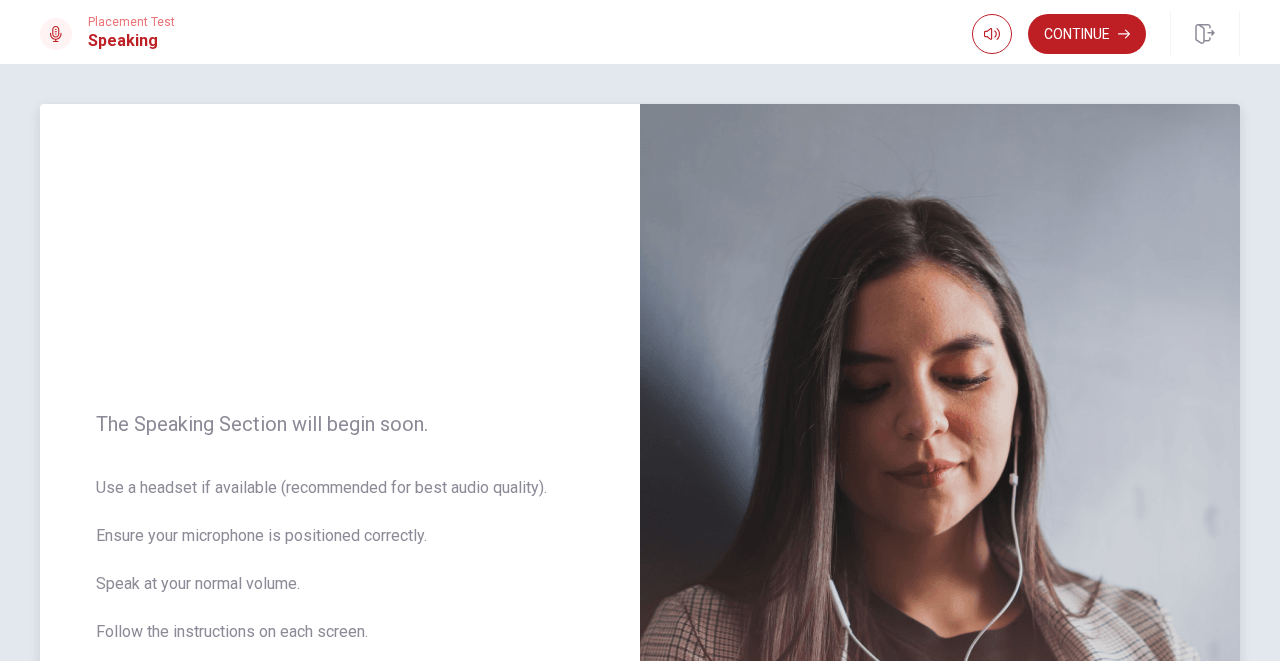 scroll, scrollTop: 0, scrollLeft: 0, axis: both 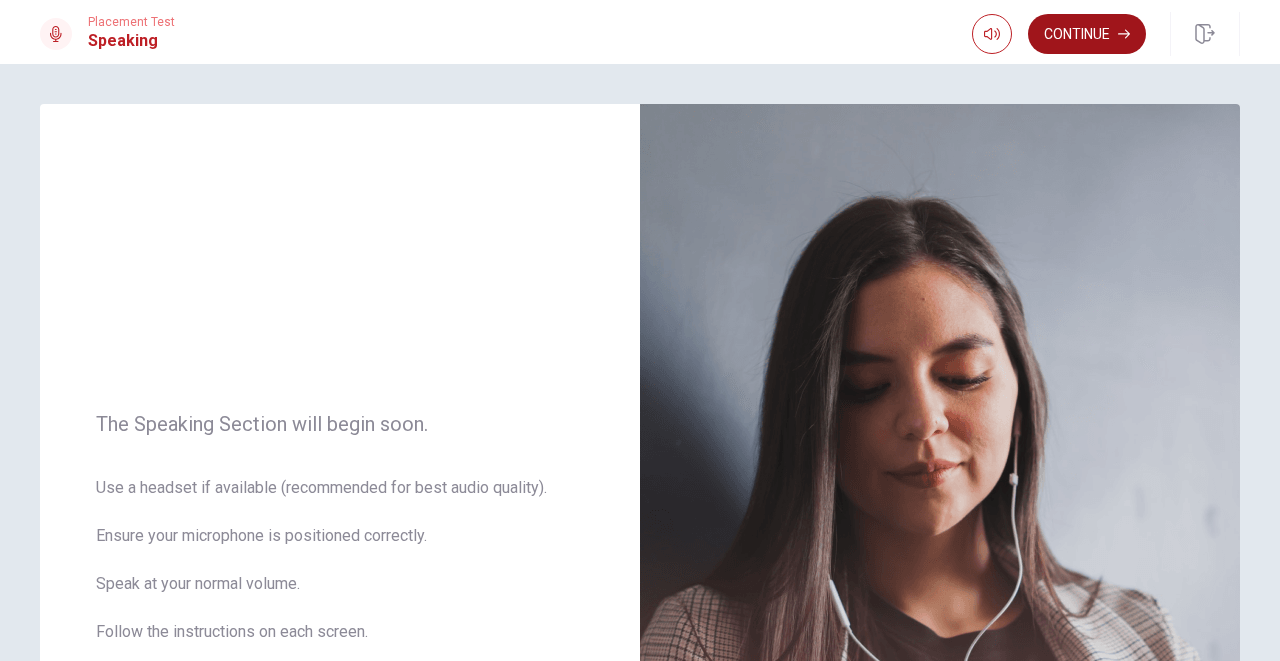 click on "Continue" at bounding box center (1087, 34) 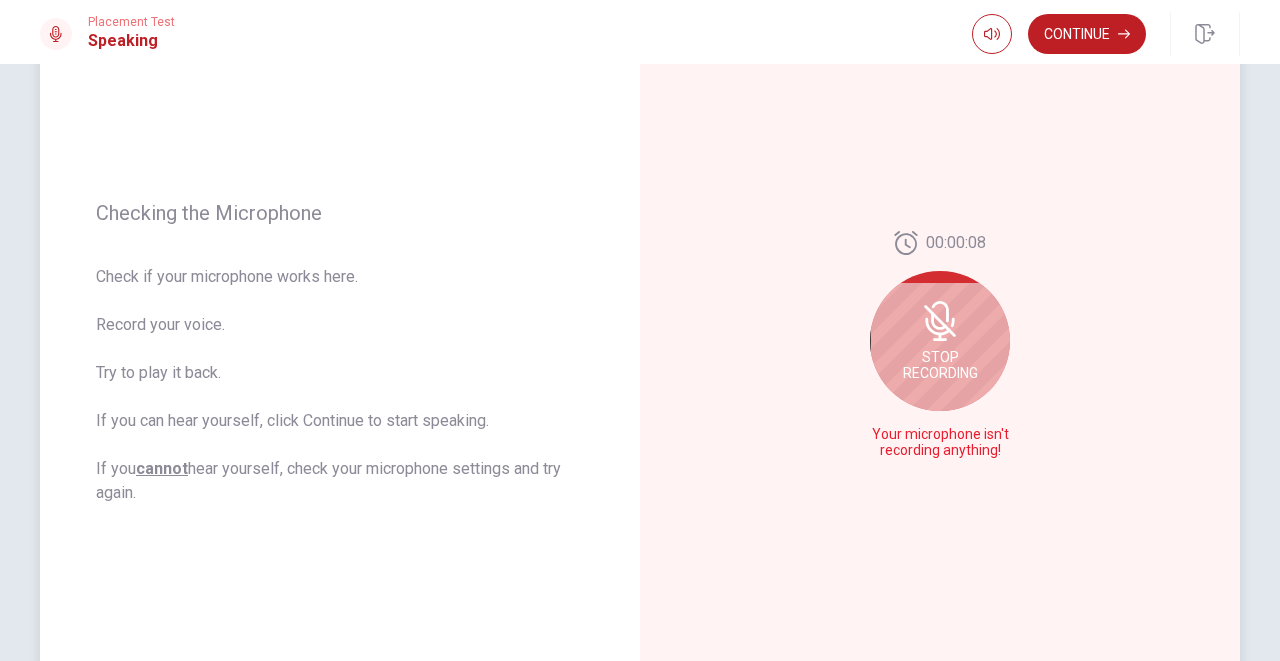 scroll, scrollTop: 189, scrollLeft: 0, axis: vertical 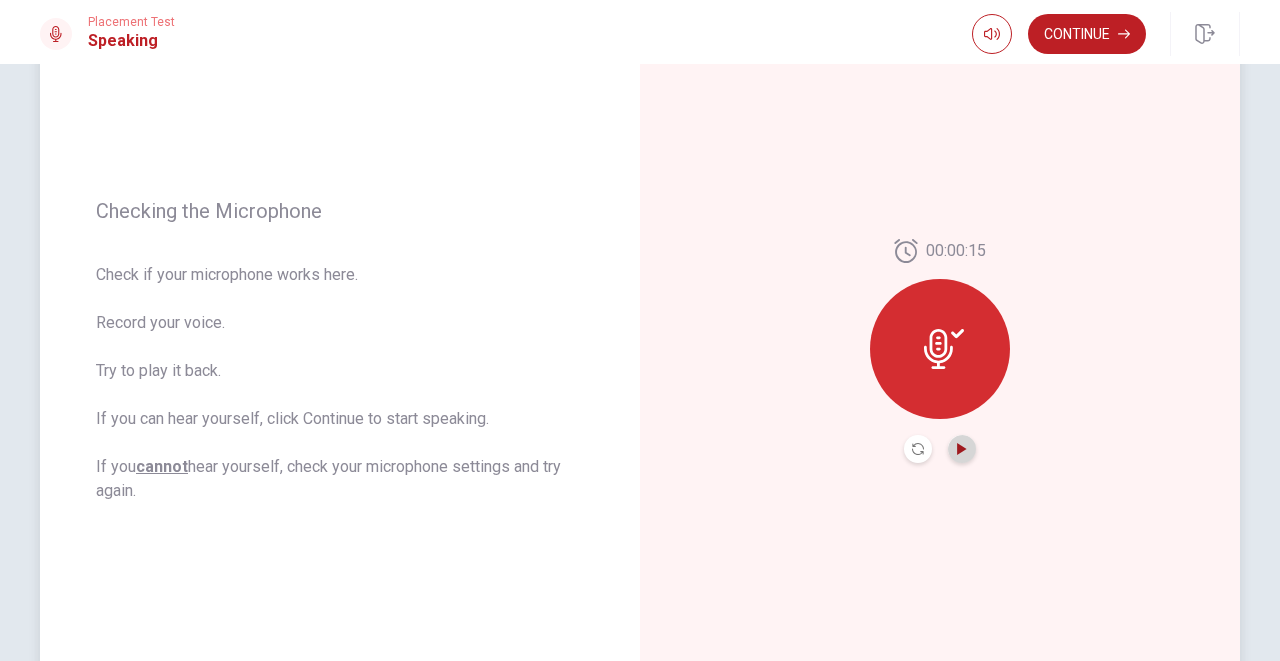 click 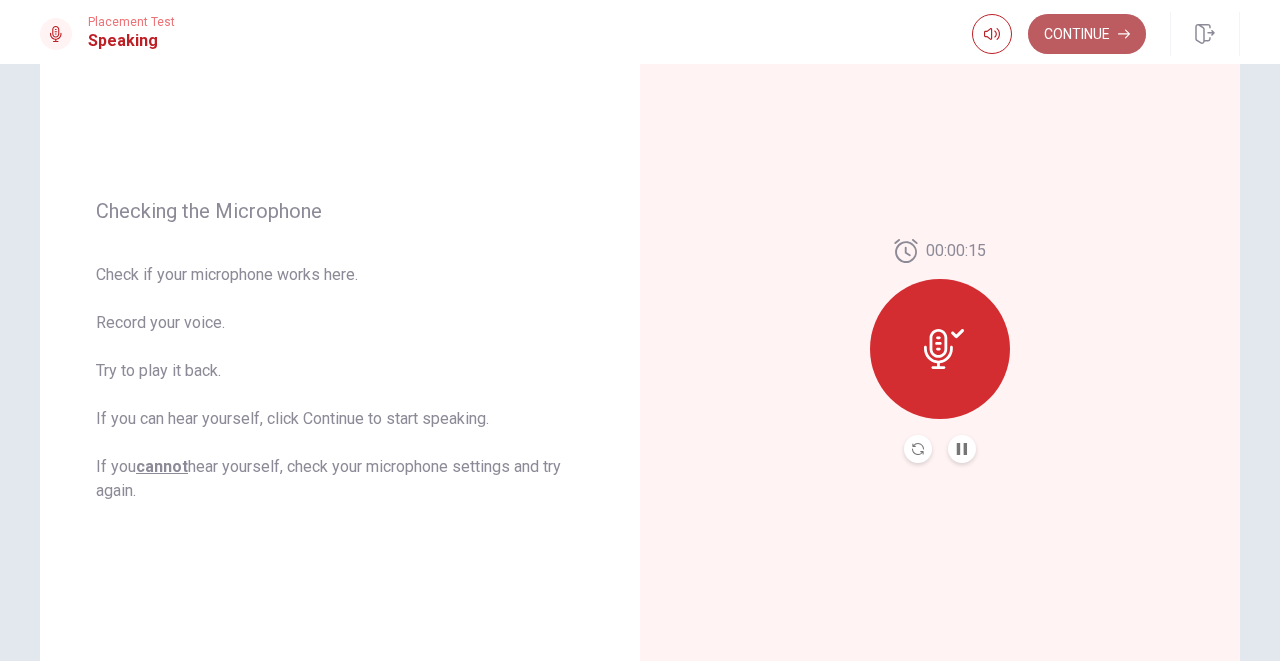 click on "Continue" at bounding box center (1087, 34) 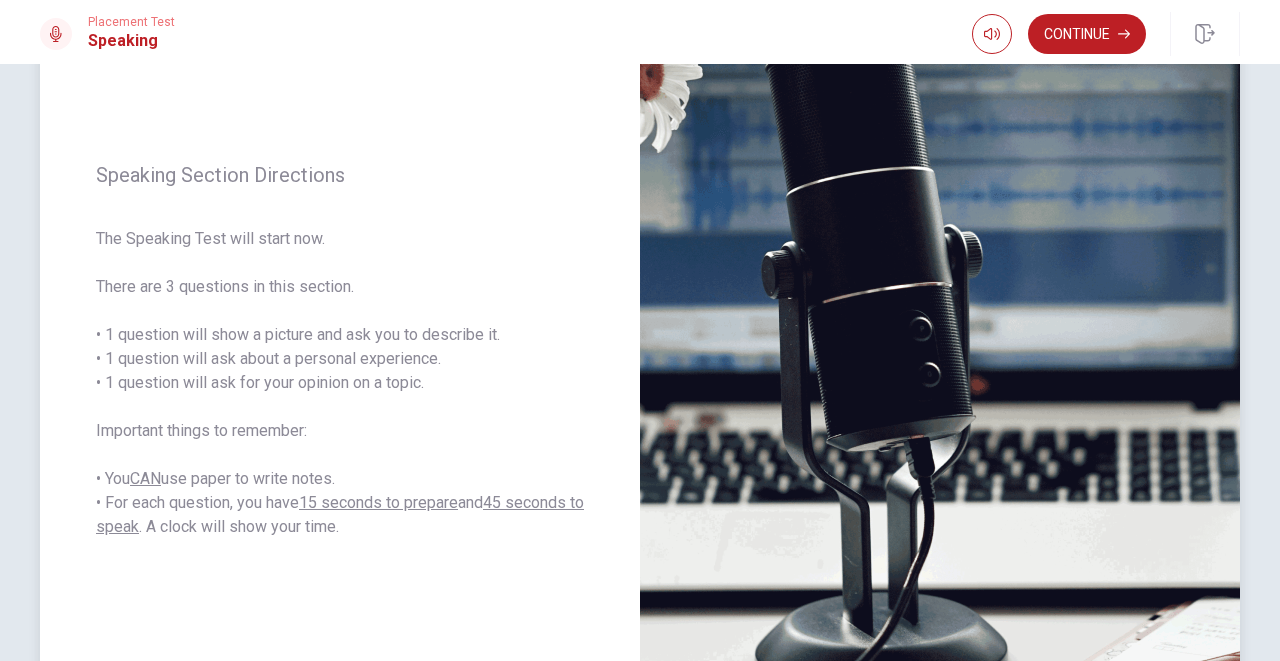 drag, startPoint x: 398, startPoint y: 342, endPoint x: 426, endPoint y: 342, distance: 28 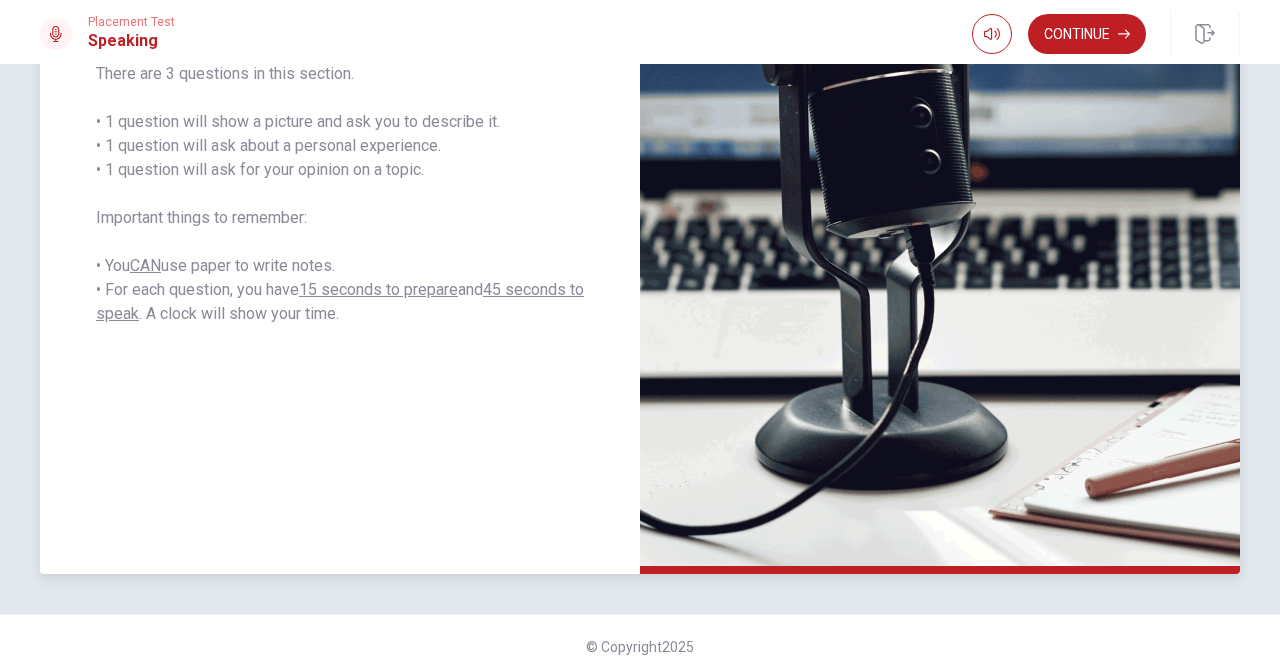 scroll, scrollTop: 406, scrollLeft: 0, axis: vertical 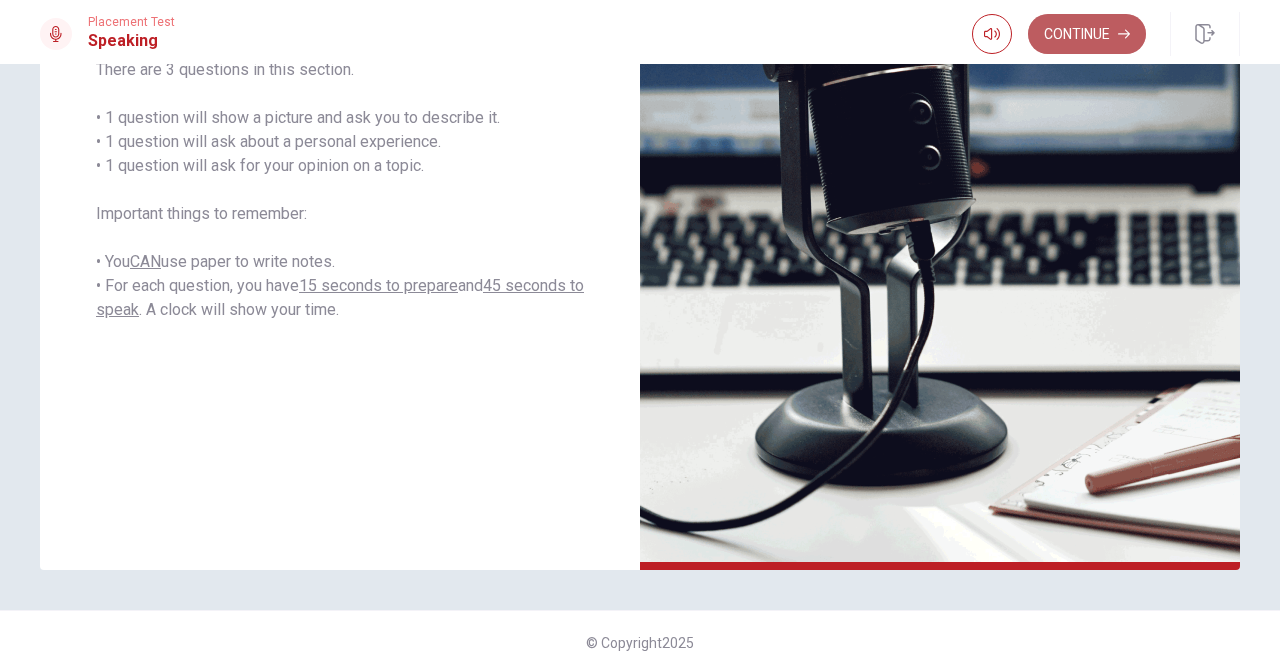 click on "Continue" at bounding box center [1087, 34] 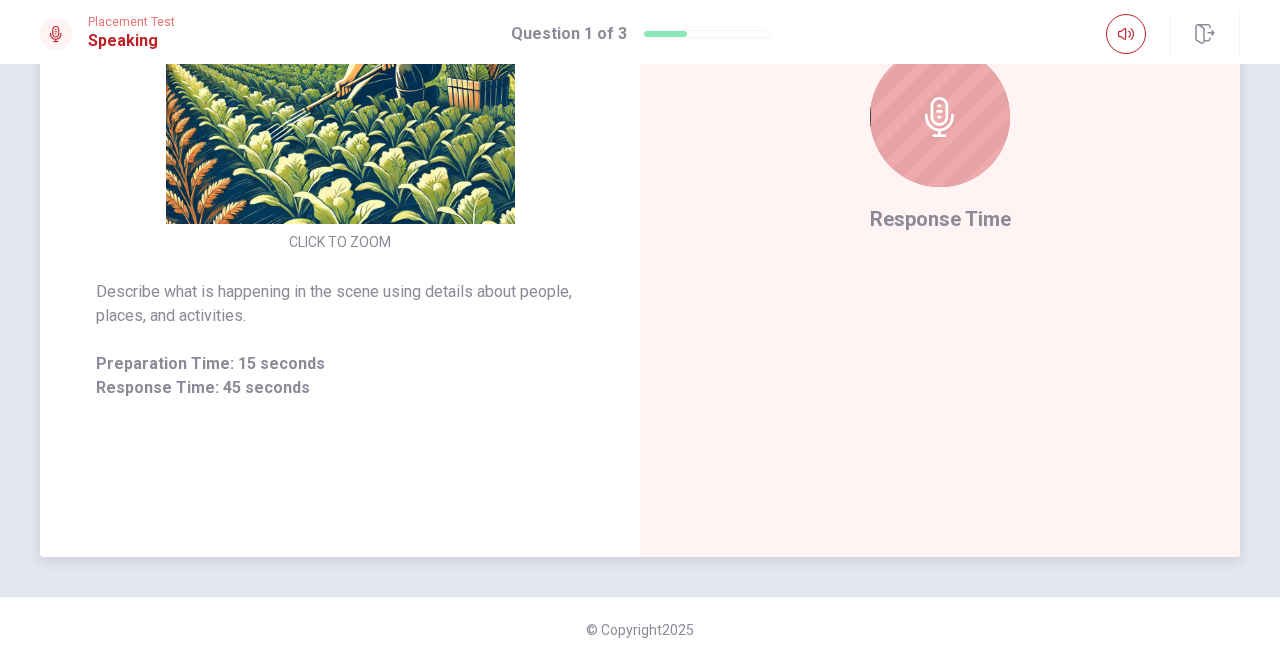 scroll, scrollTop: 419, scrollLeft: 0, axis: vertical 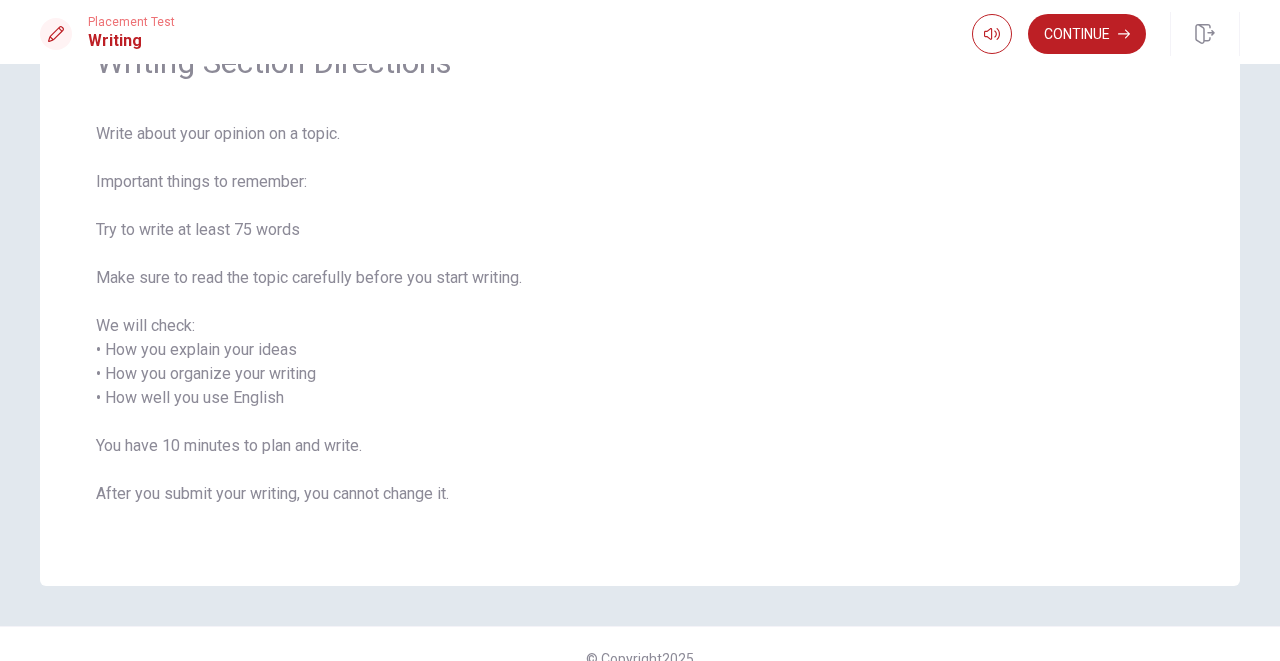 drag, startPoint x: 87, startPoint y: 146, endPoint x: 286, endPoint y: 198, distance: 205.6818 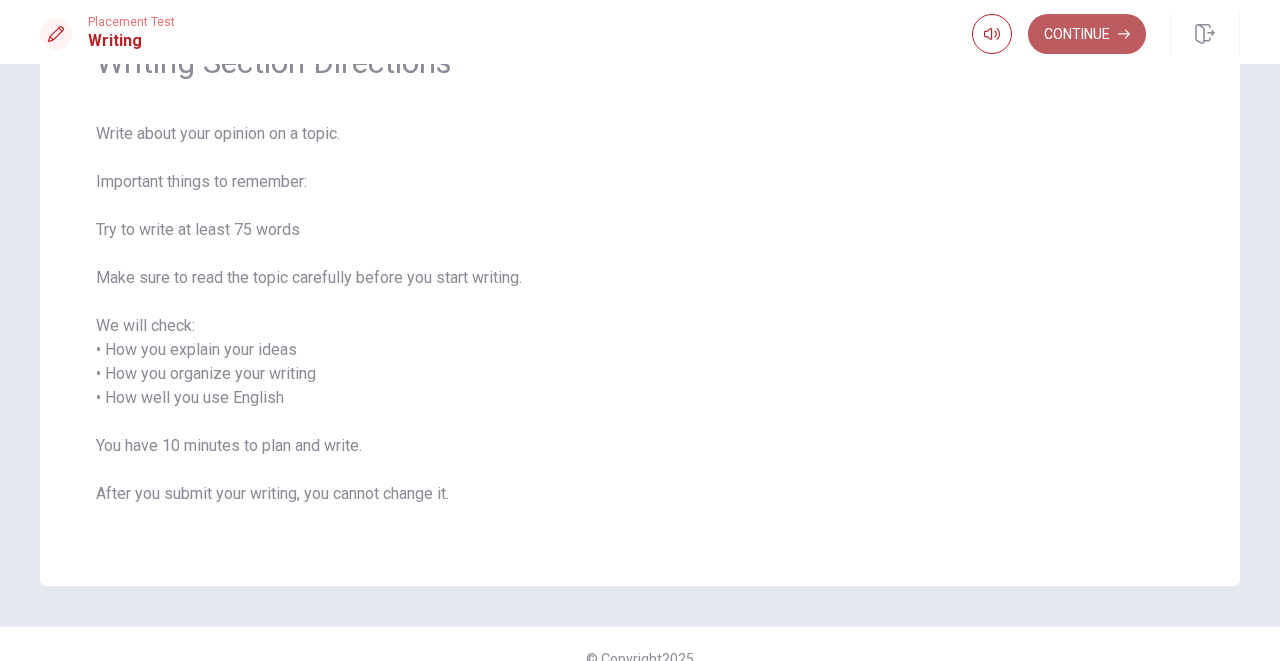 click on "Continue" at bounding box center [1087, 34] 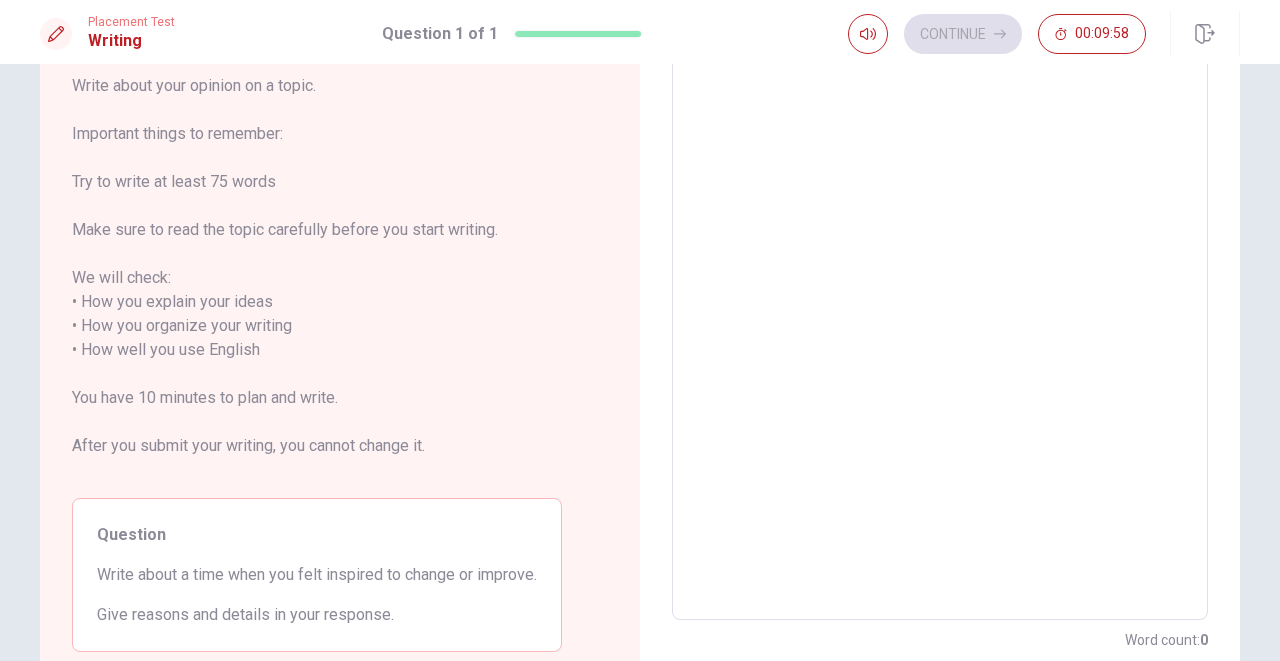 click on "x ​" at bounding box center (940, 338) 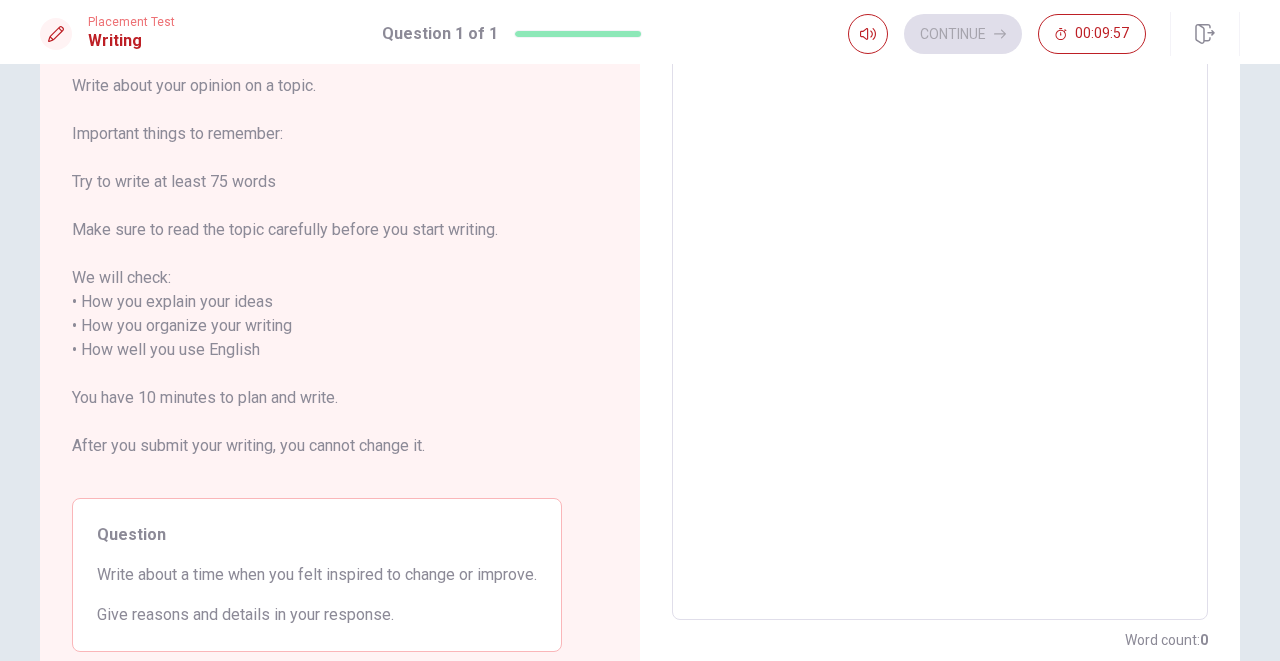 click at bounding box center (940, 338) 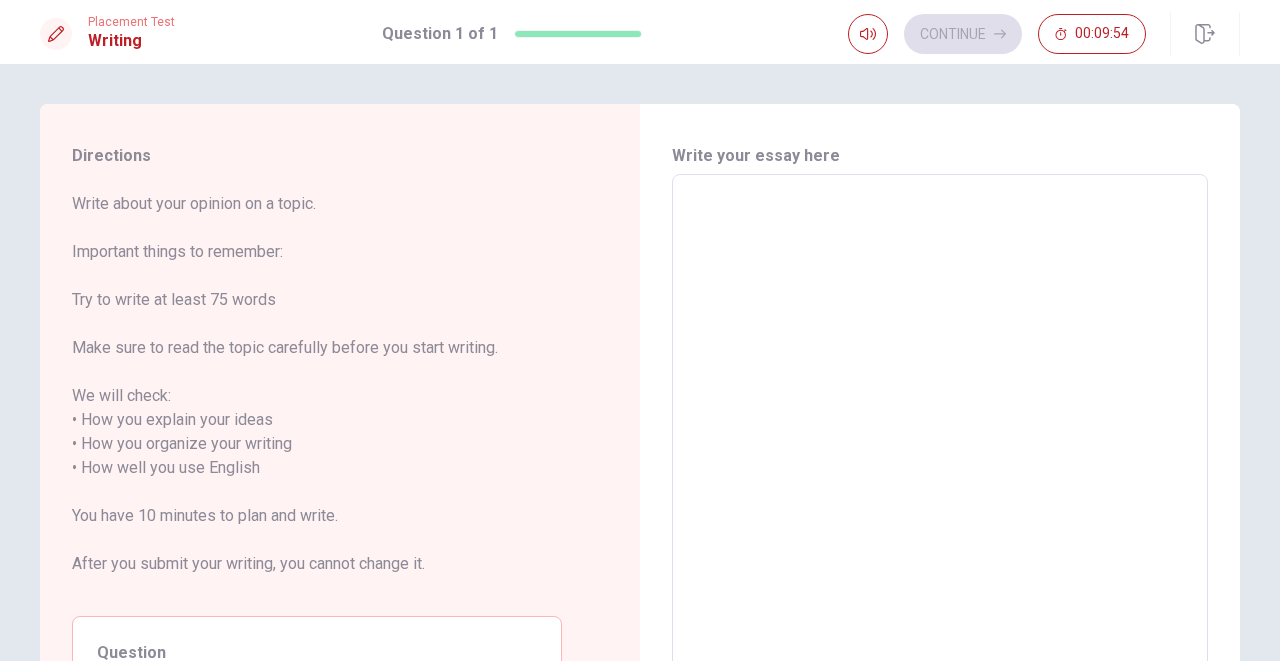 scroll, scrollTop: 0, scrollLeft: 0, axis: both 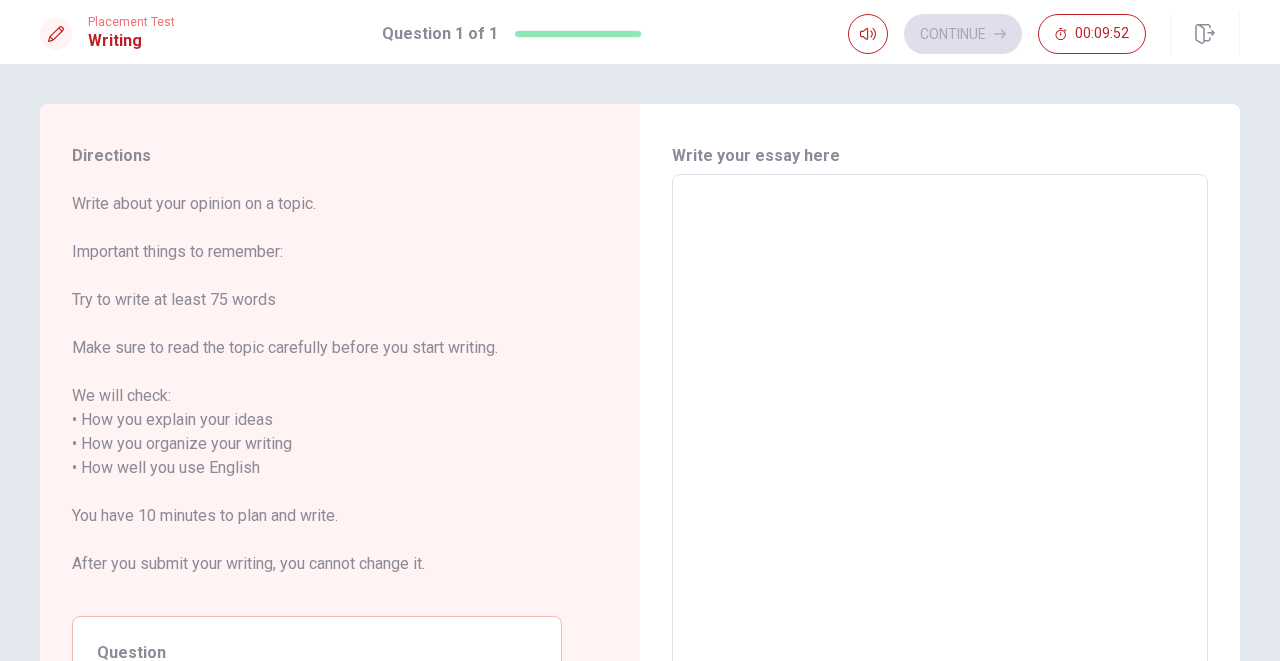type on "a" 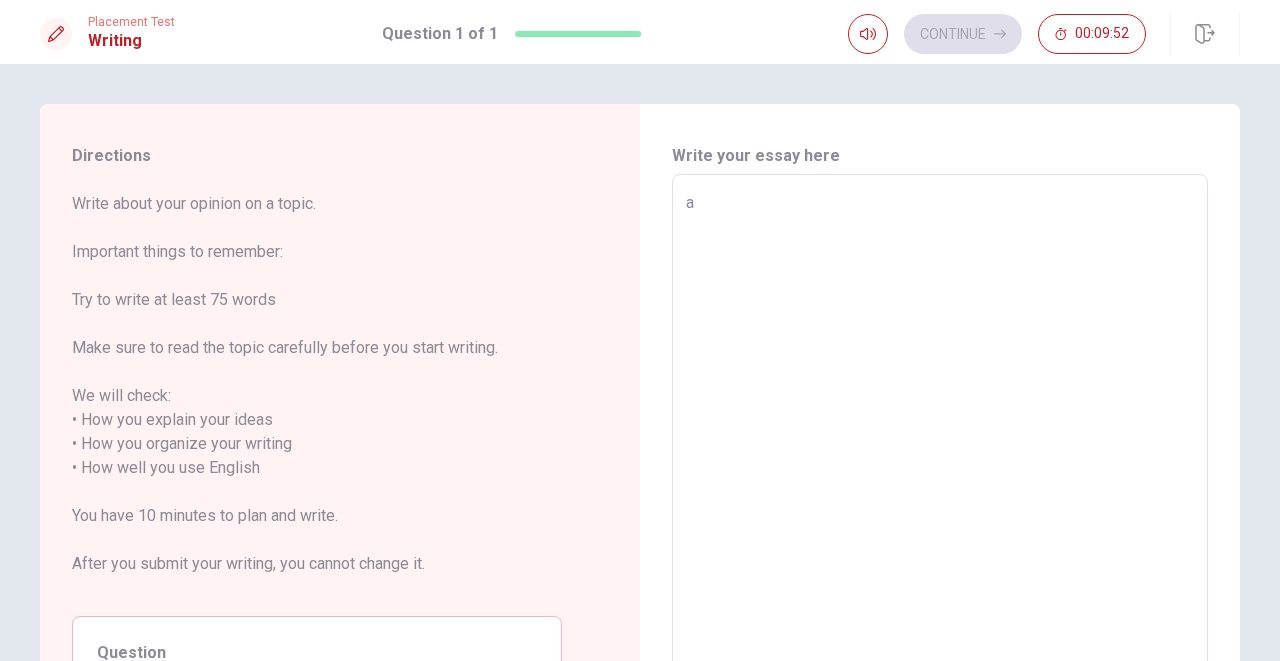 type on "x" 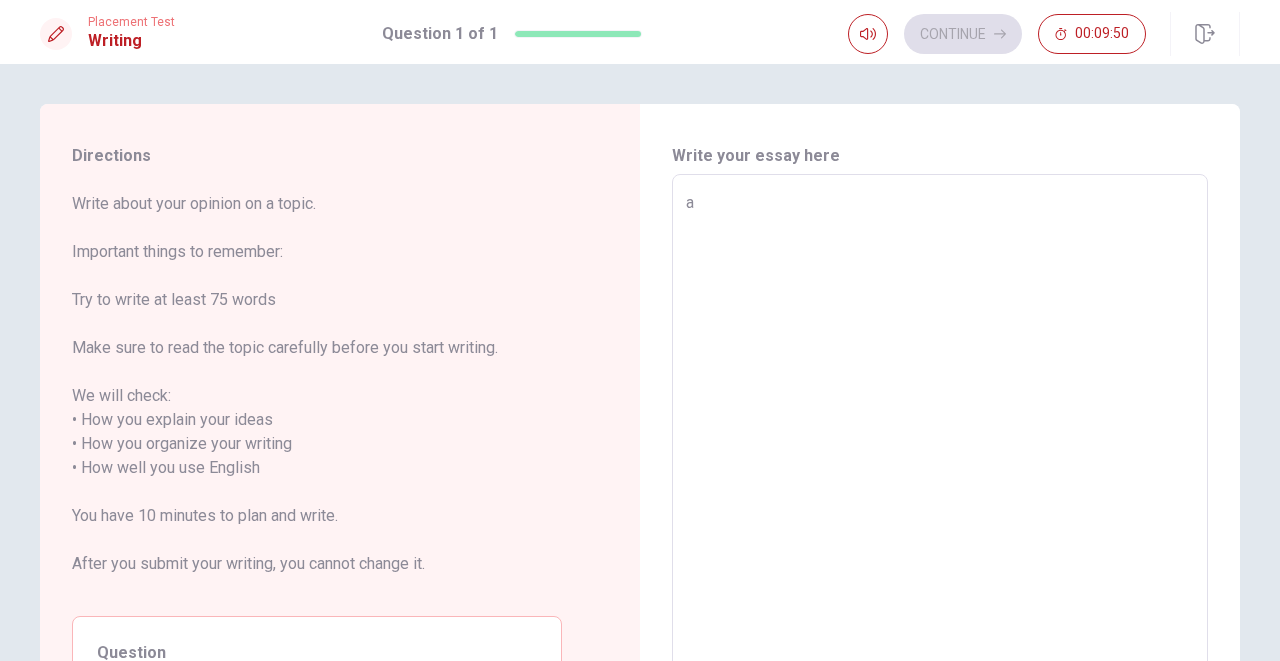 type on "x" 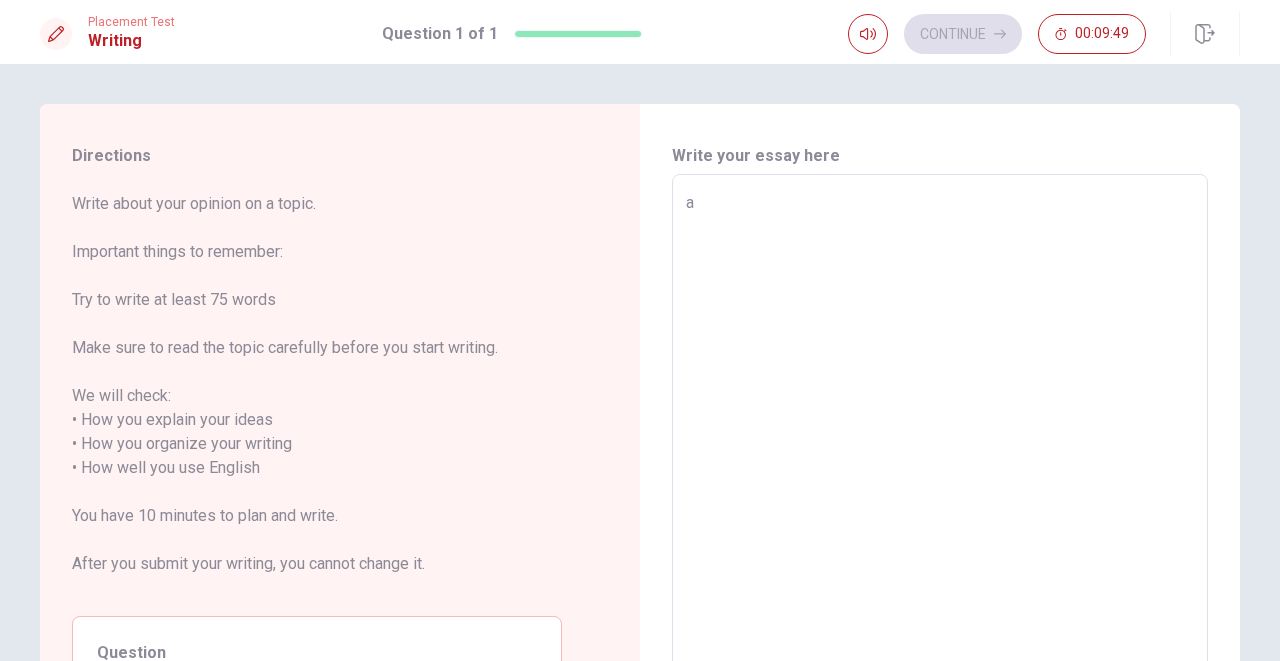 type on "a l" 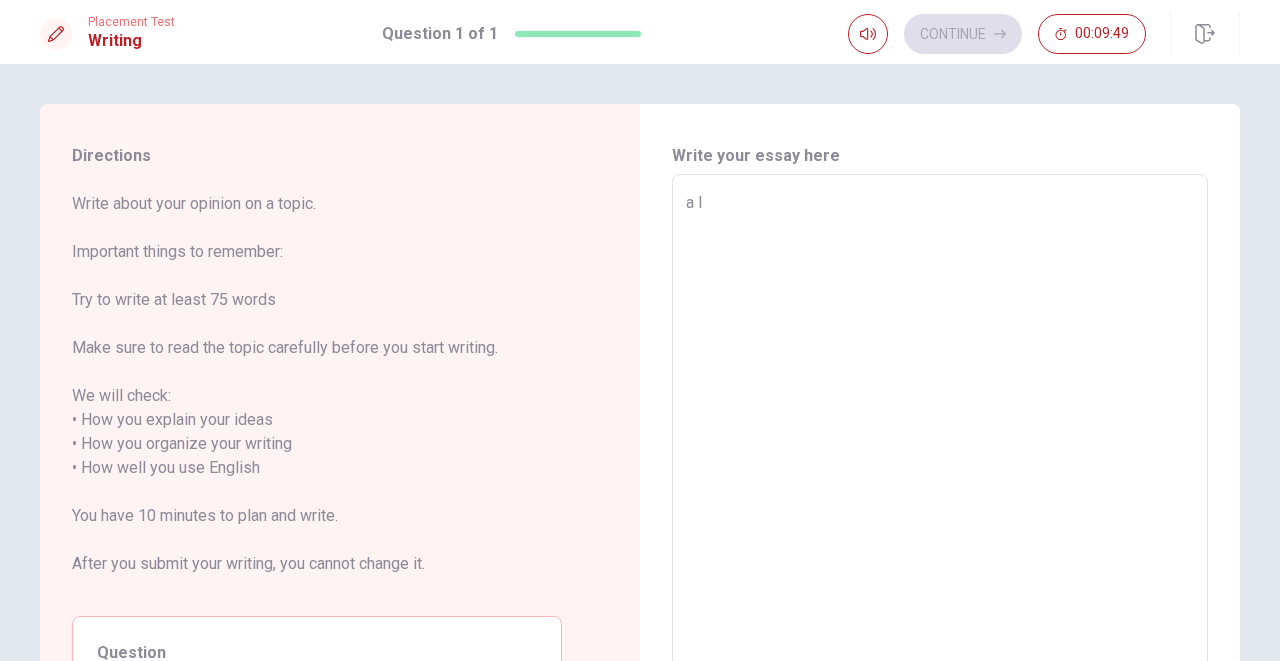 type on "x" 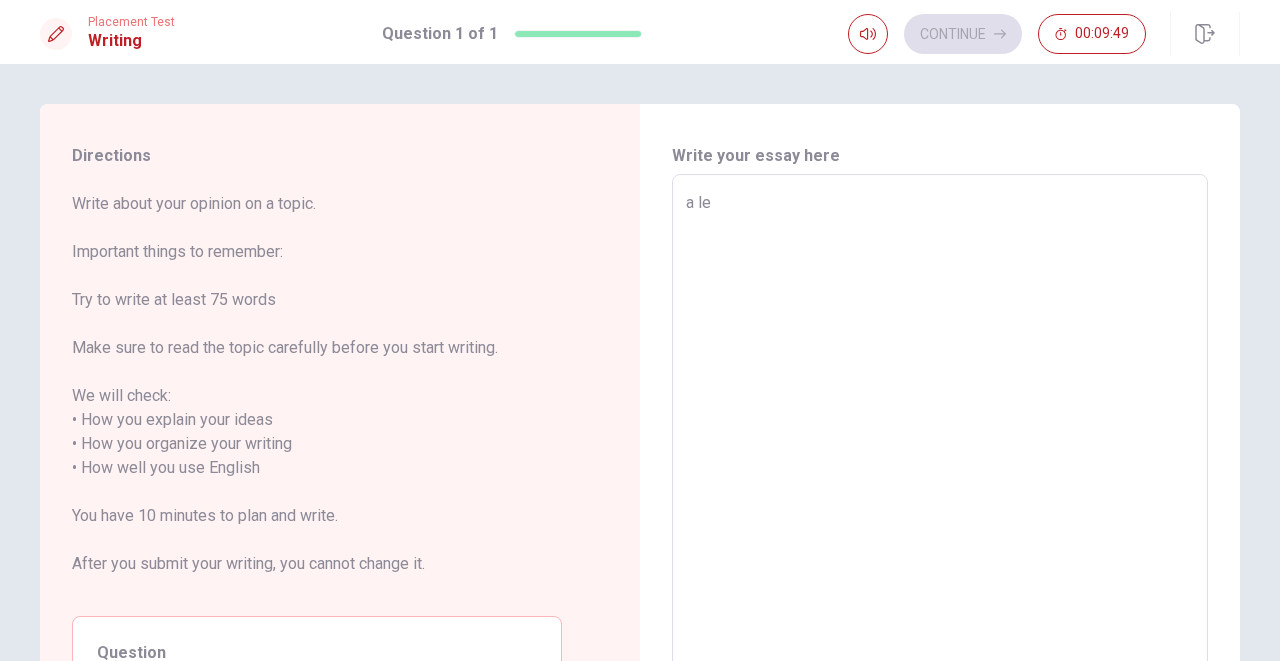 type on "x" 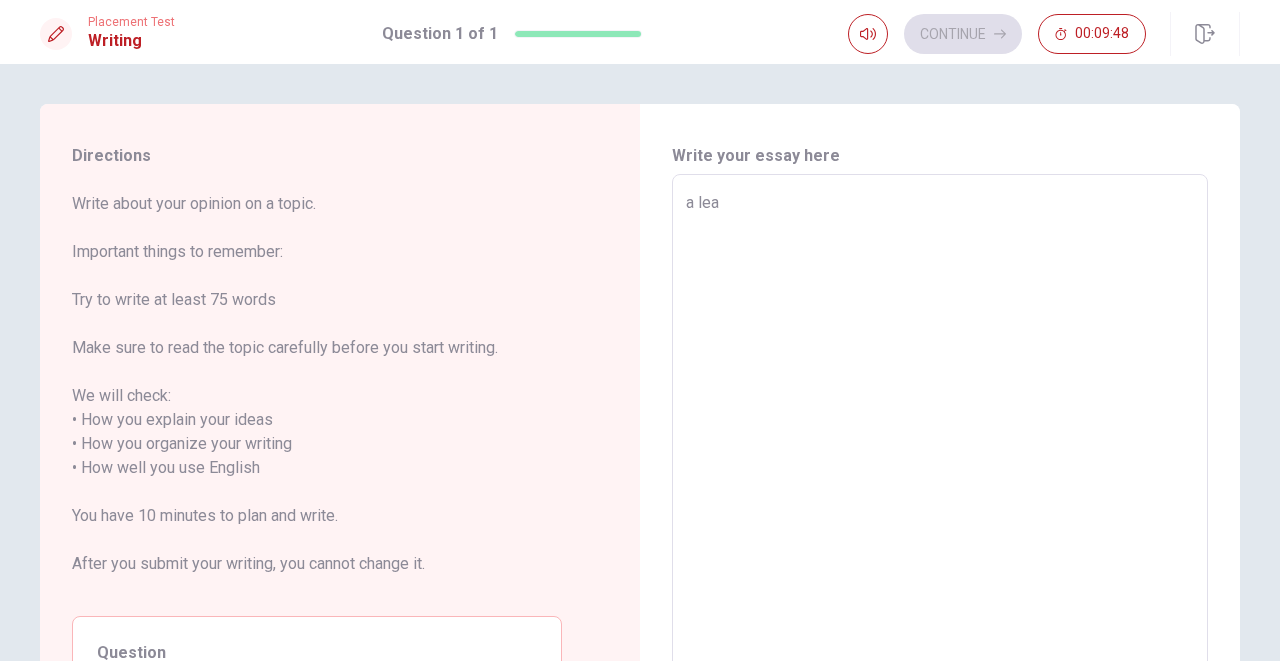 type on "x" 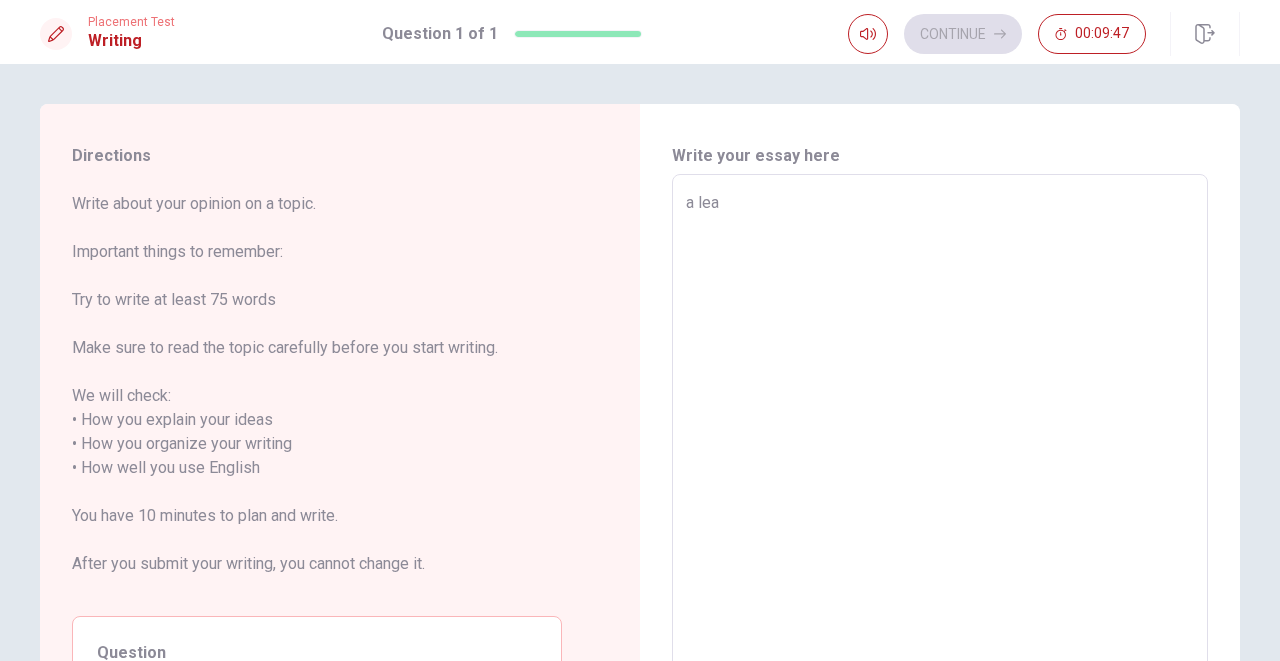 type on "a lear" 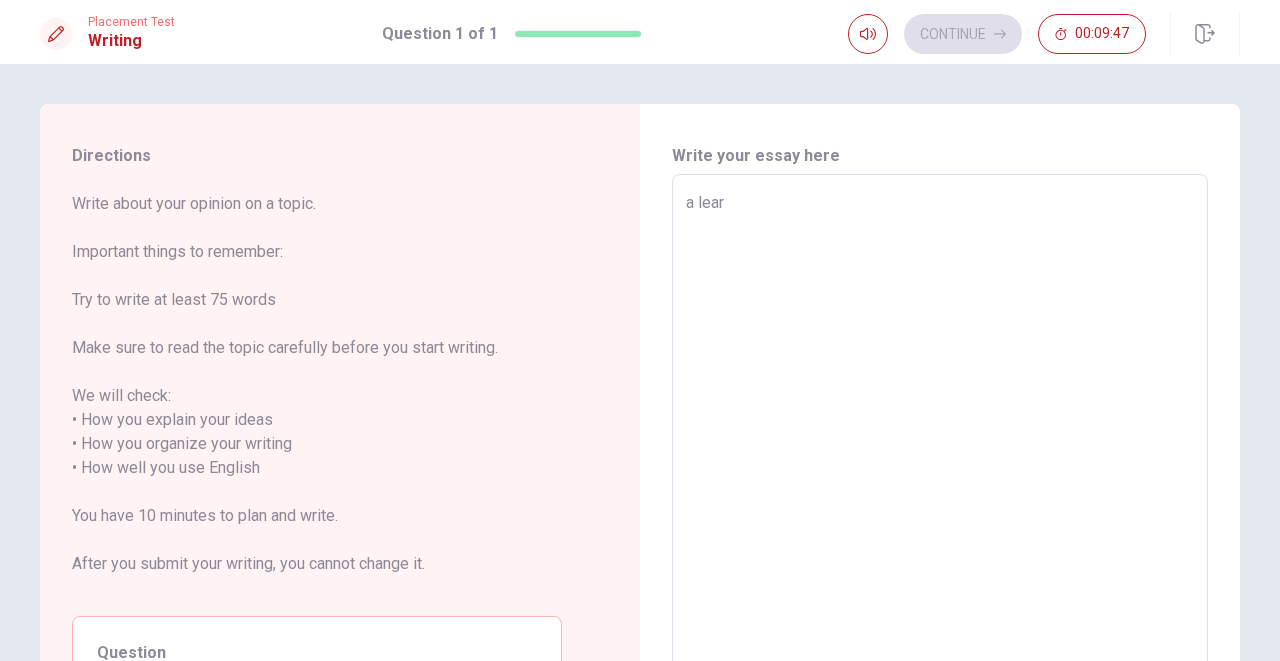 type on "x" 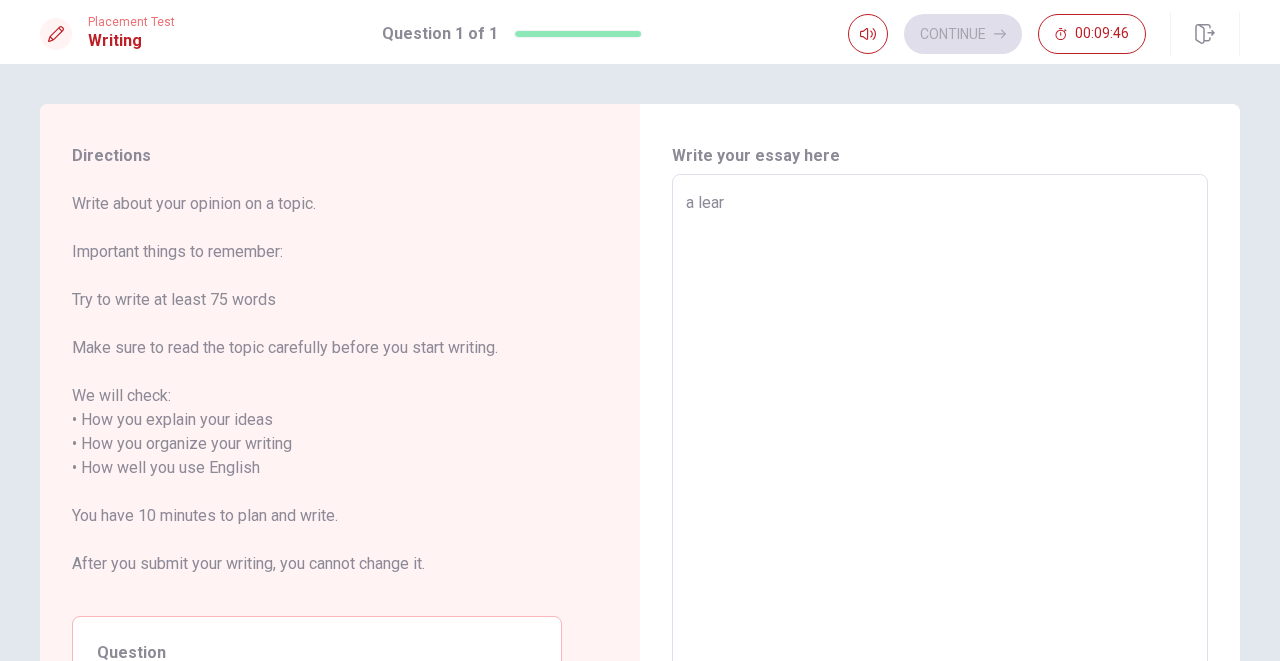 type on "a learn" 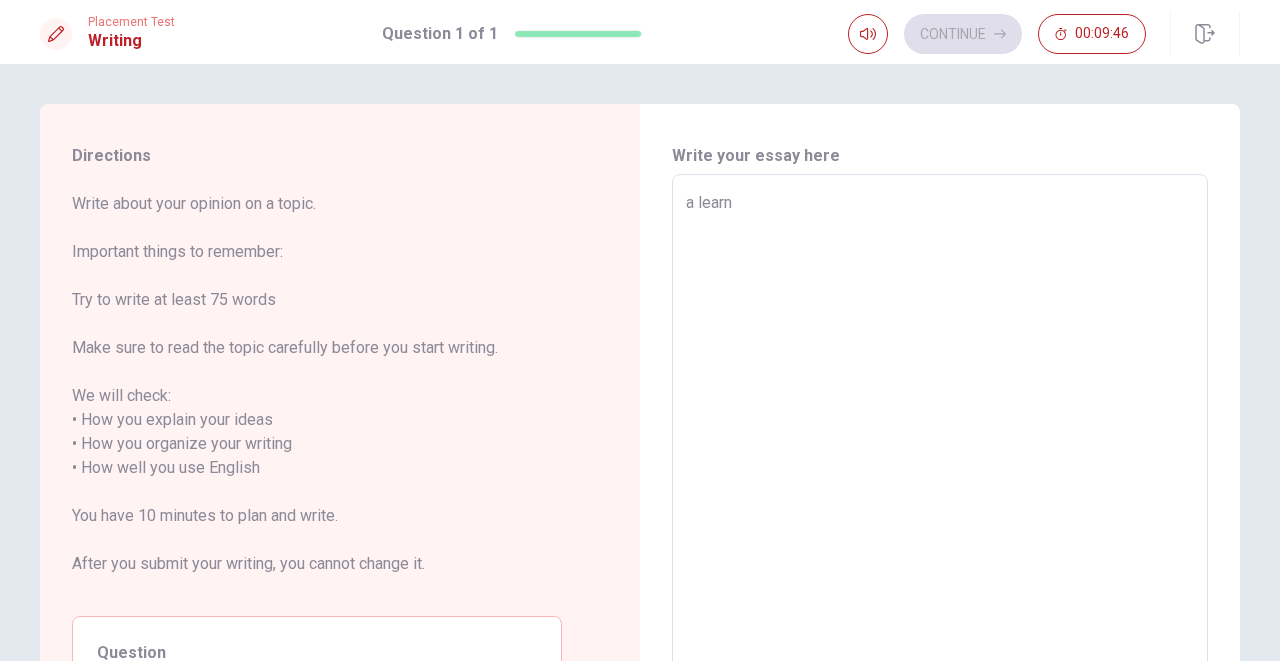 type on "x" 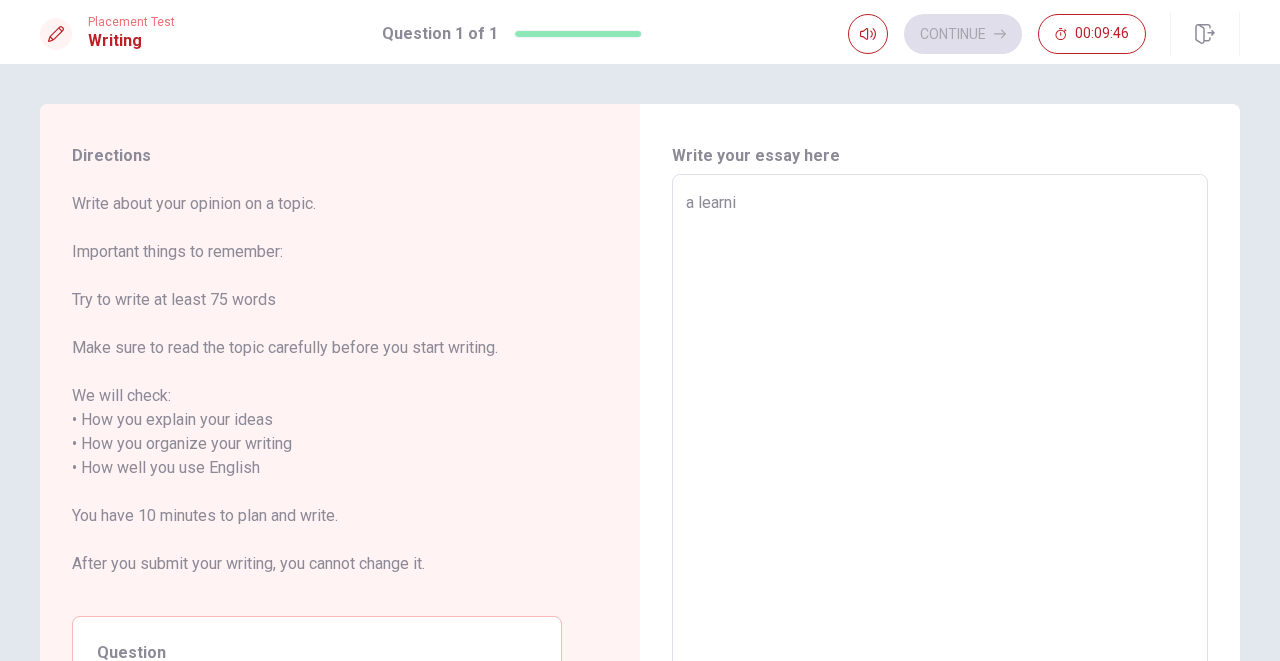 type on "a learnin" 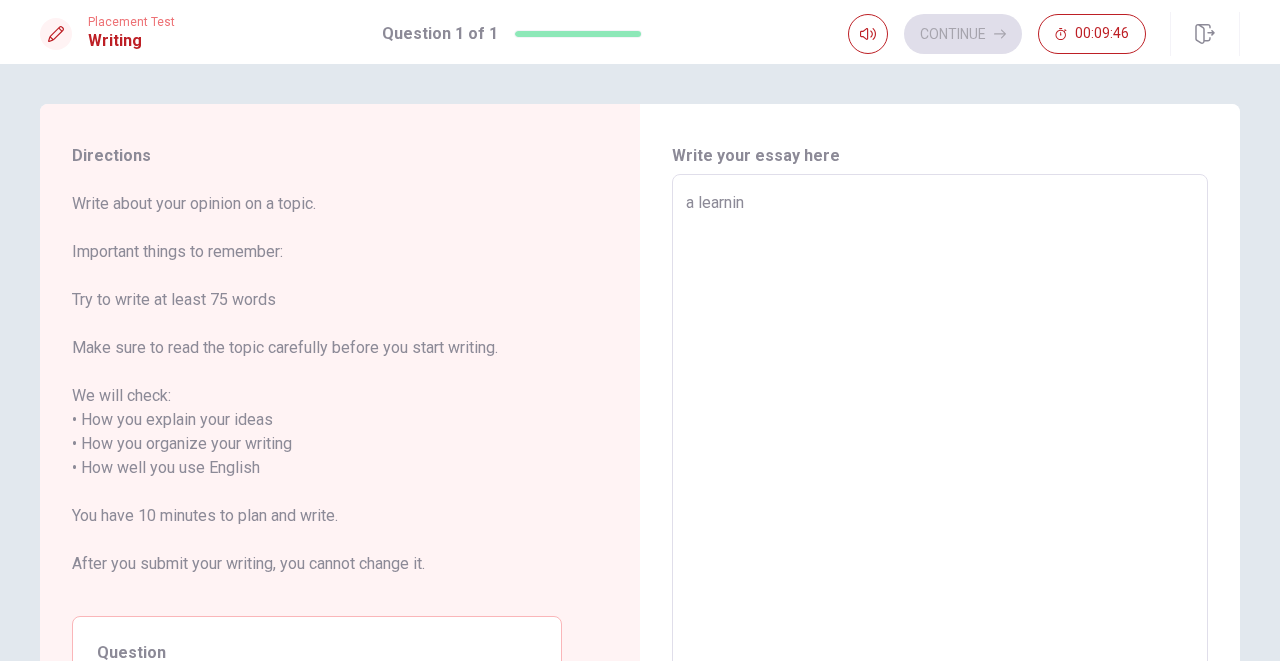 type on "x" 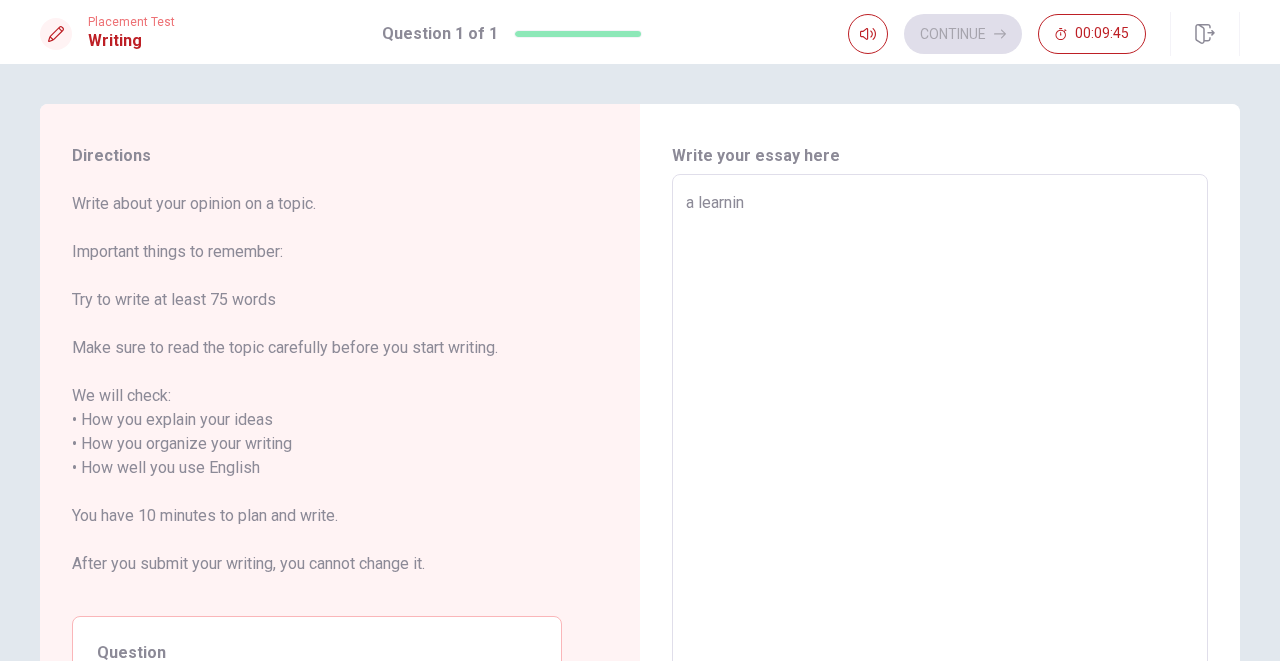 type on "a learning" 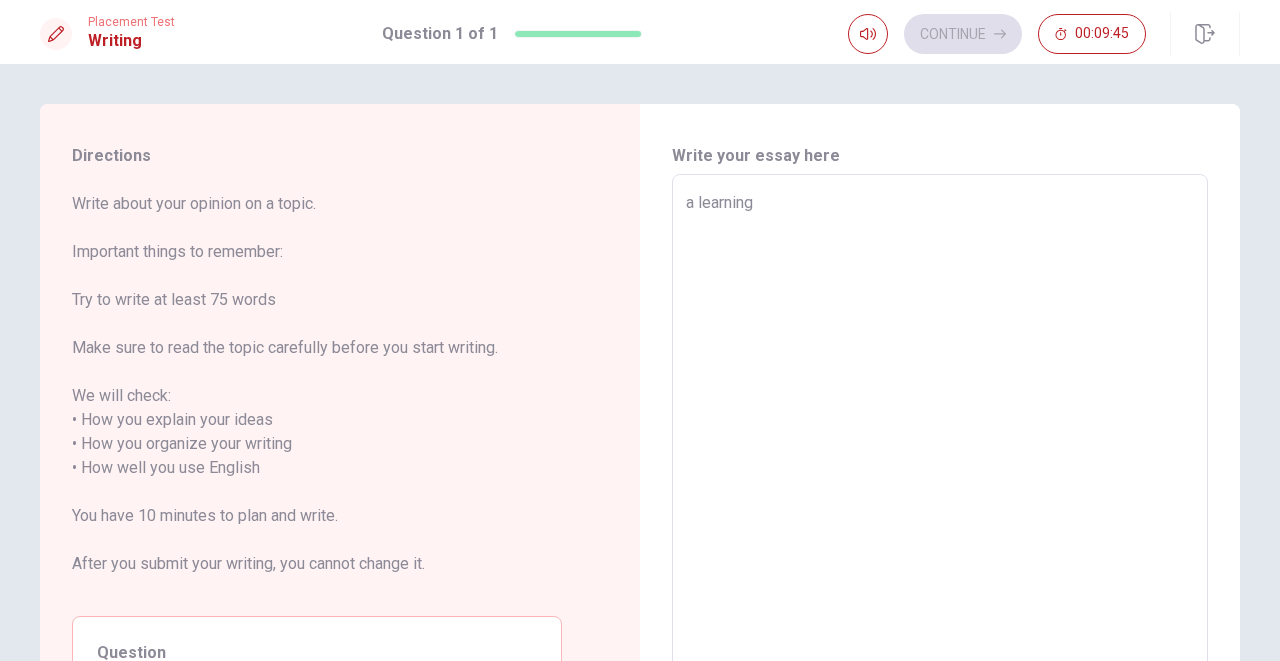 type on "x" 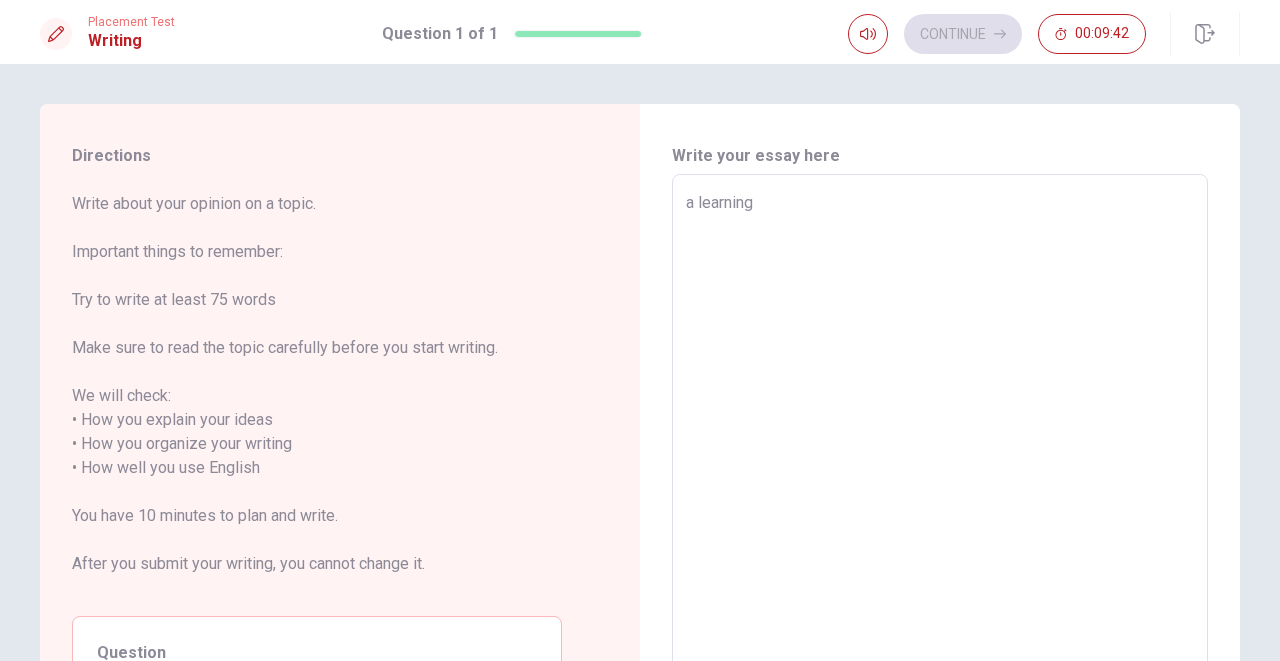 type on "x" 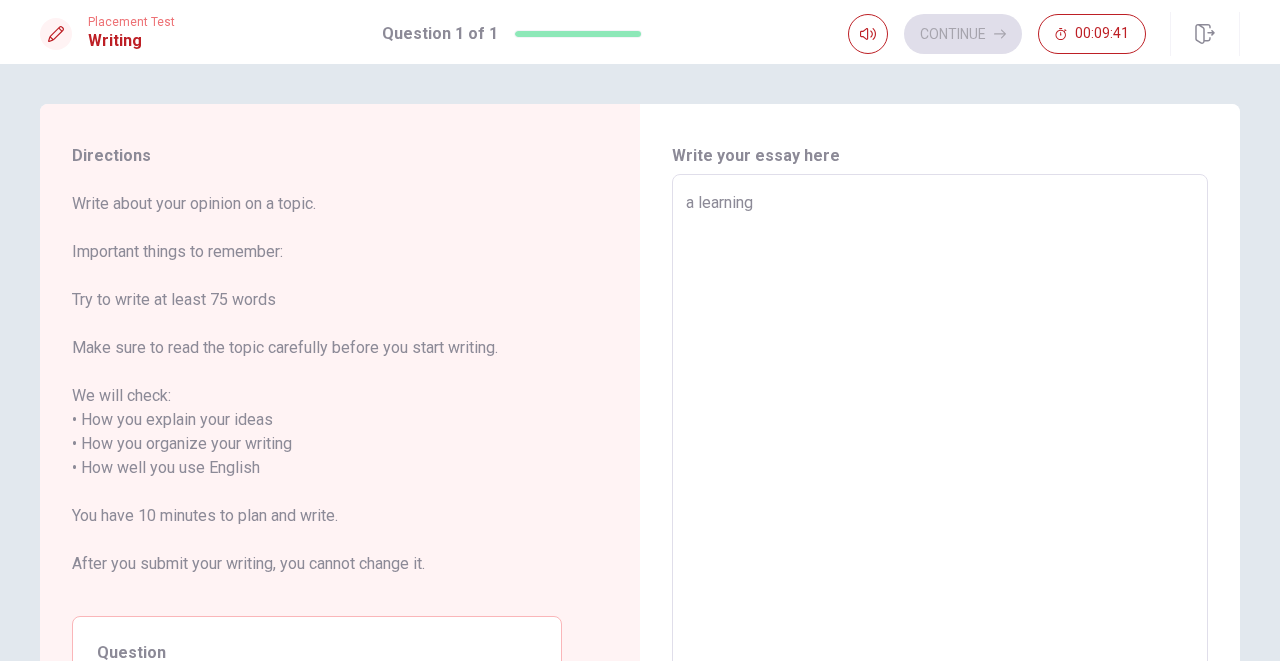 type on "a learning t" 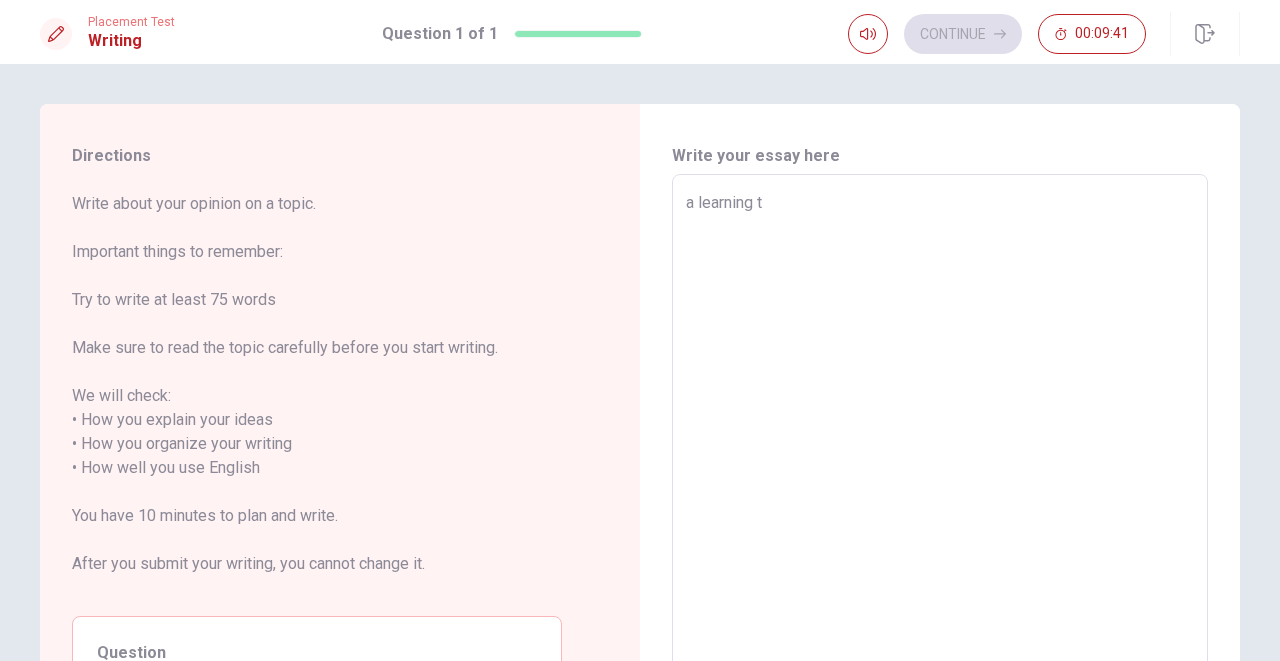 type on "x" 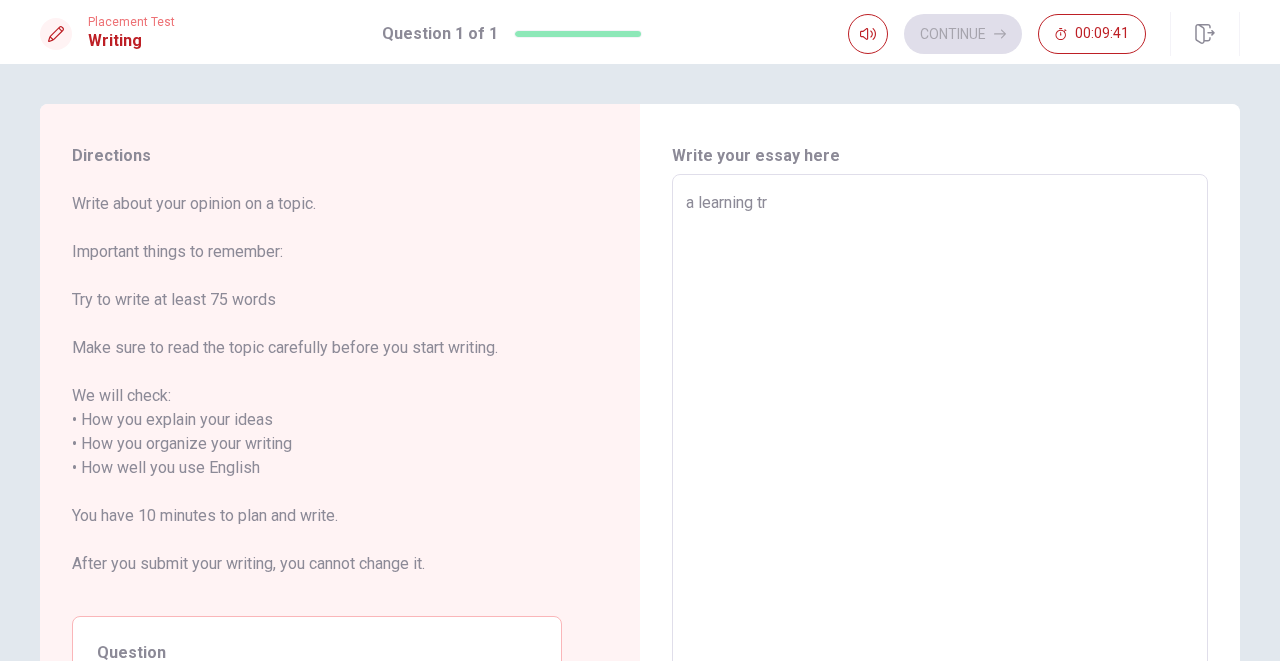 type on "x" 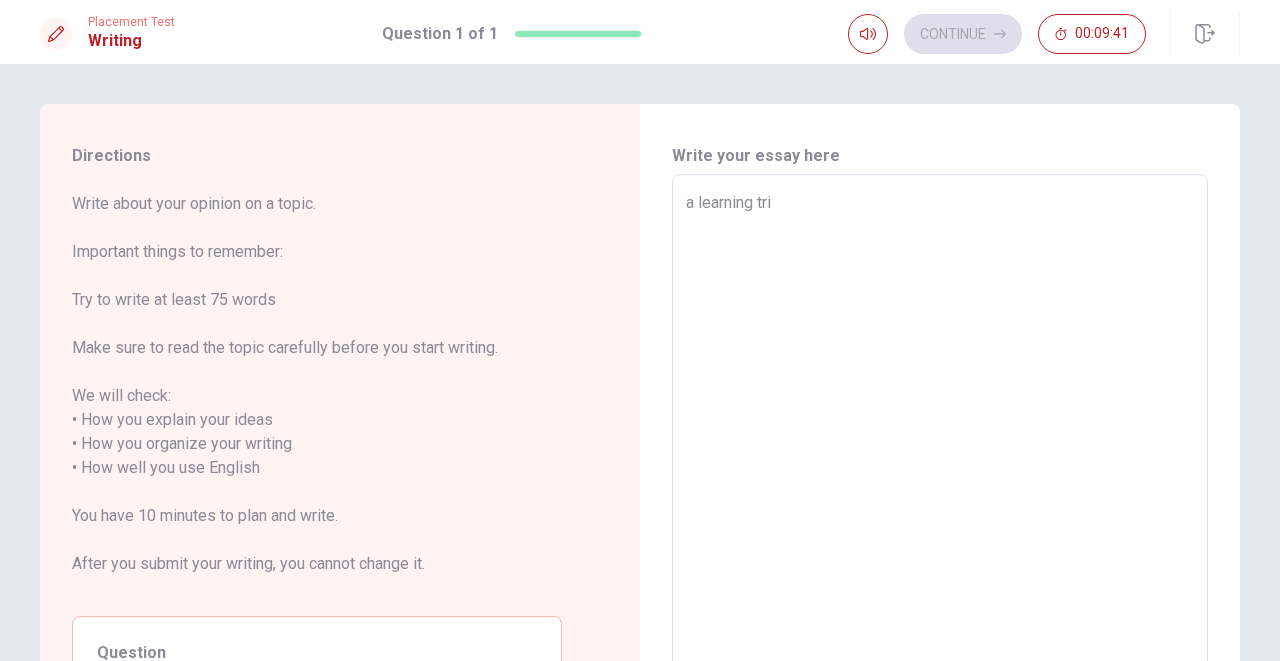type on "x" 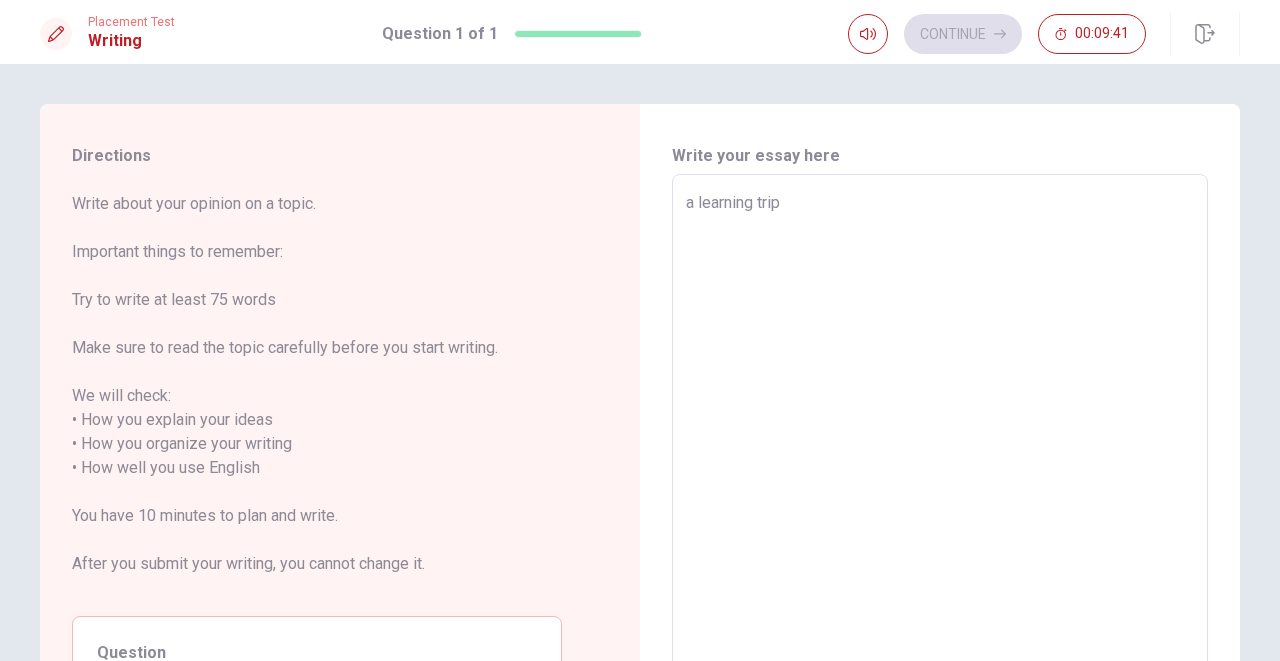 type on "x" 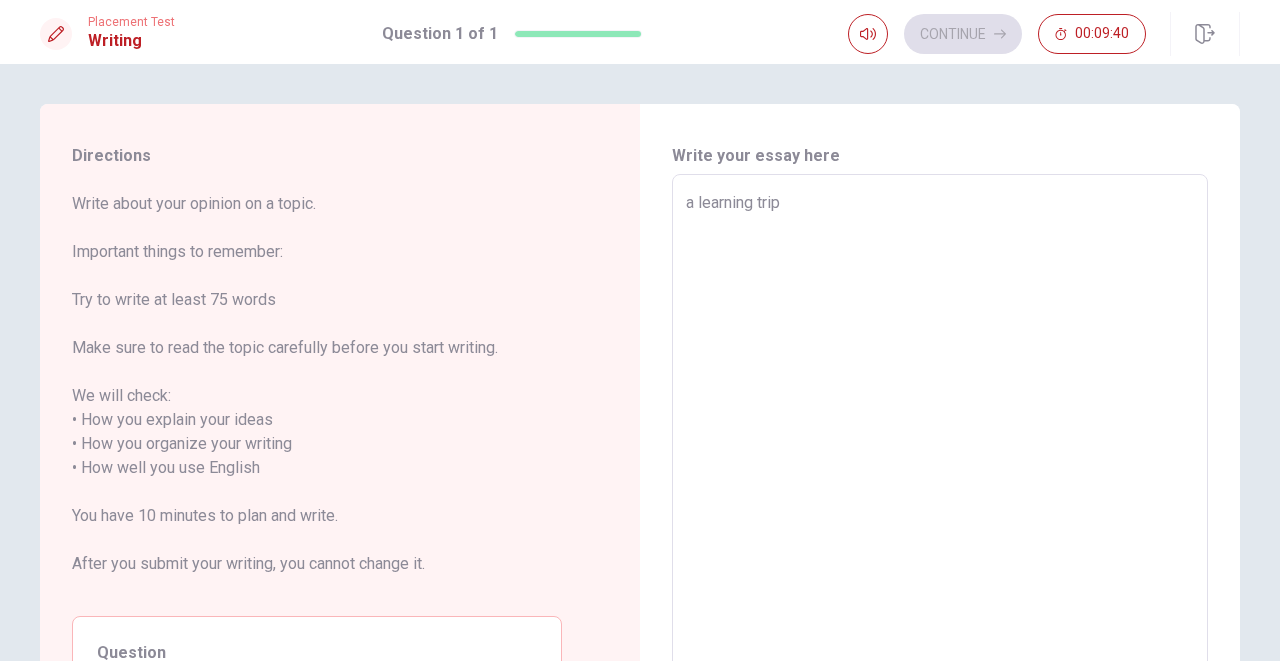 type on "a learning trip" 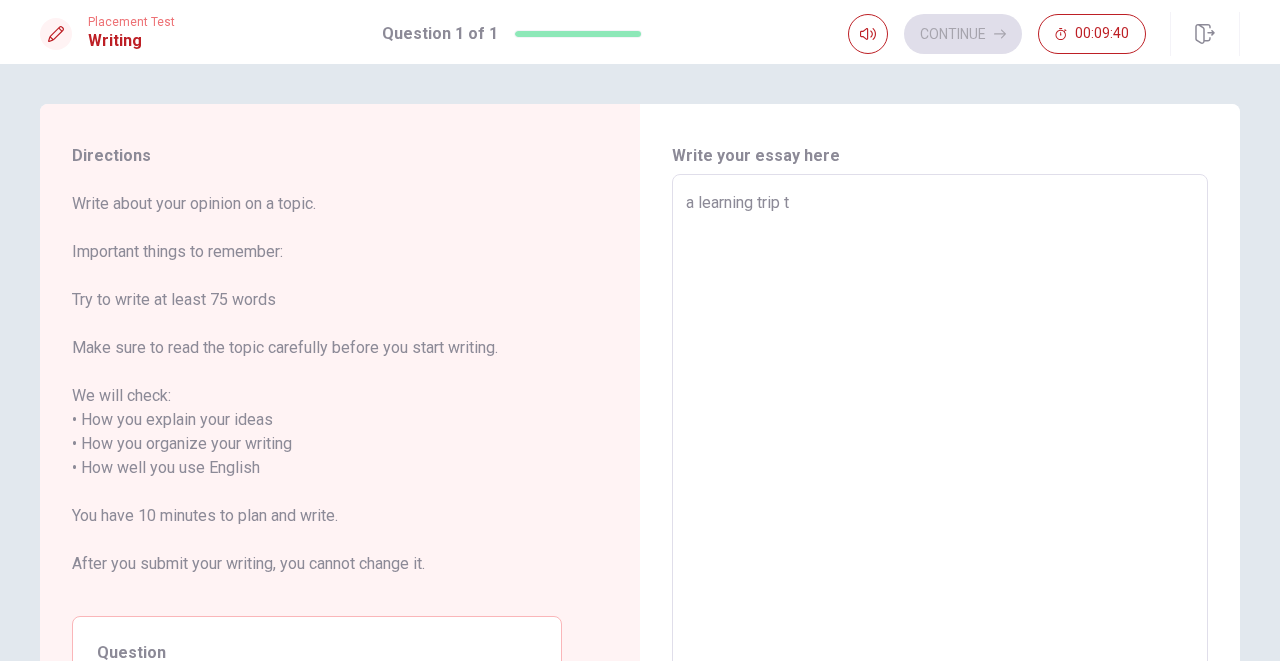 type on "x" 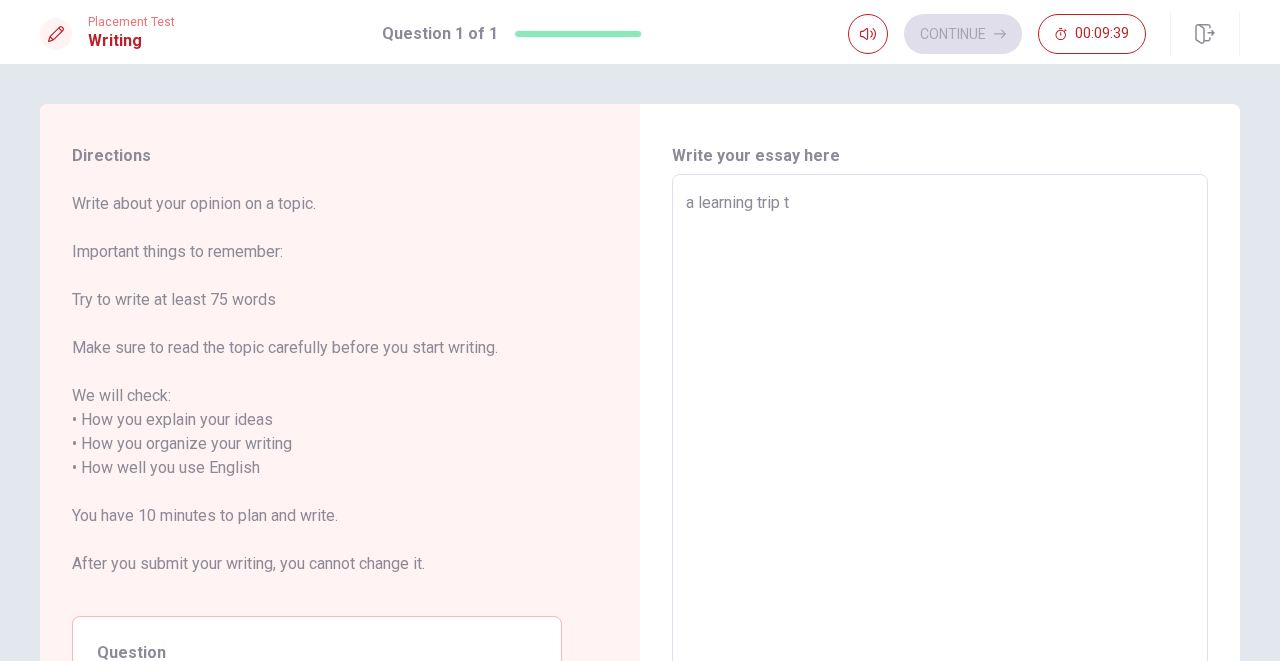 type on "a learning trip to" 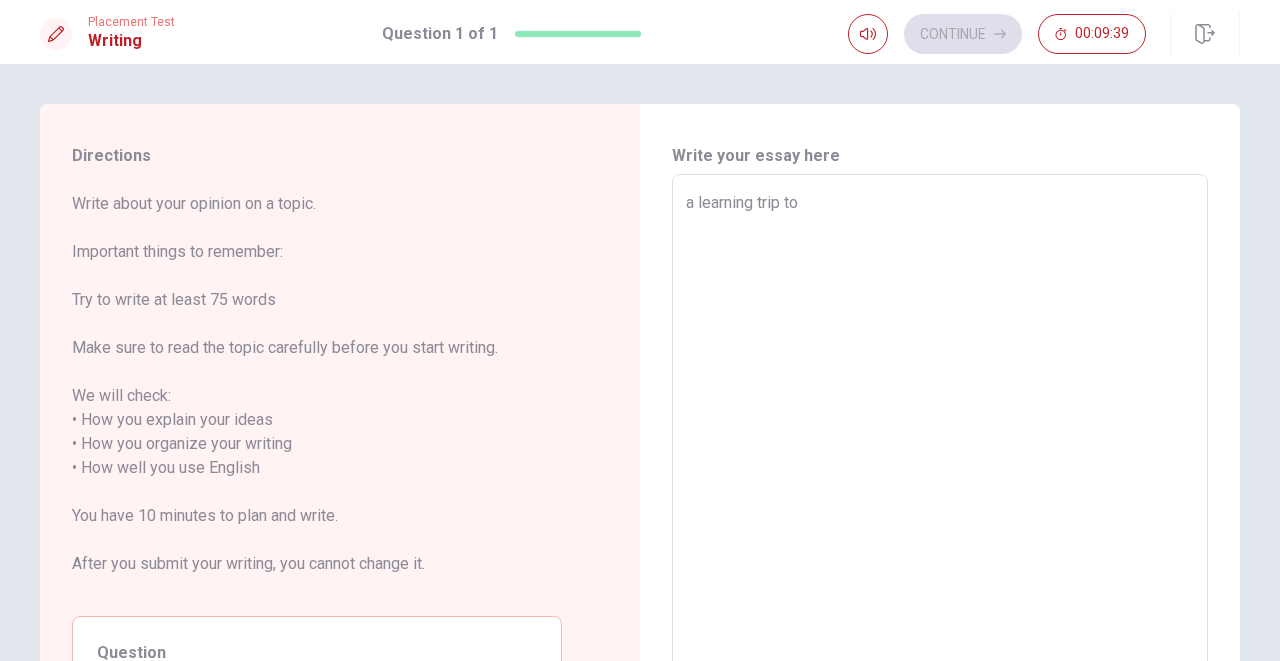type on "x" 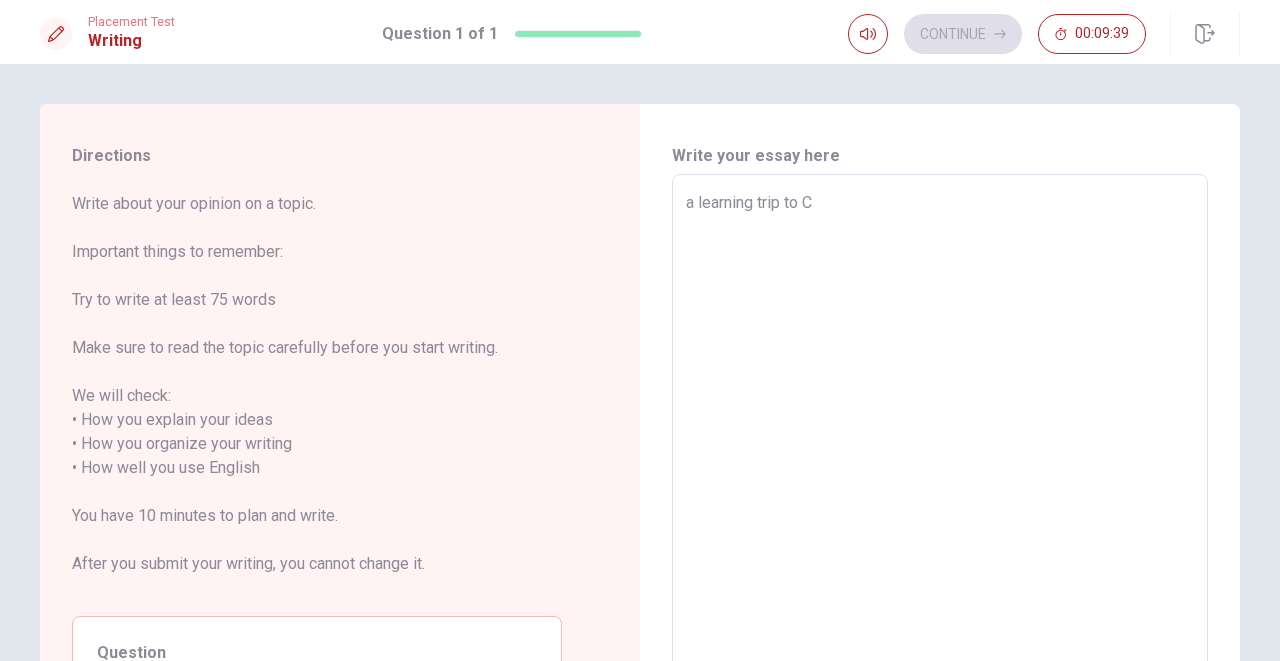 type on "x" 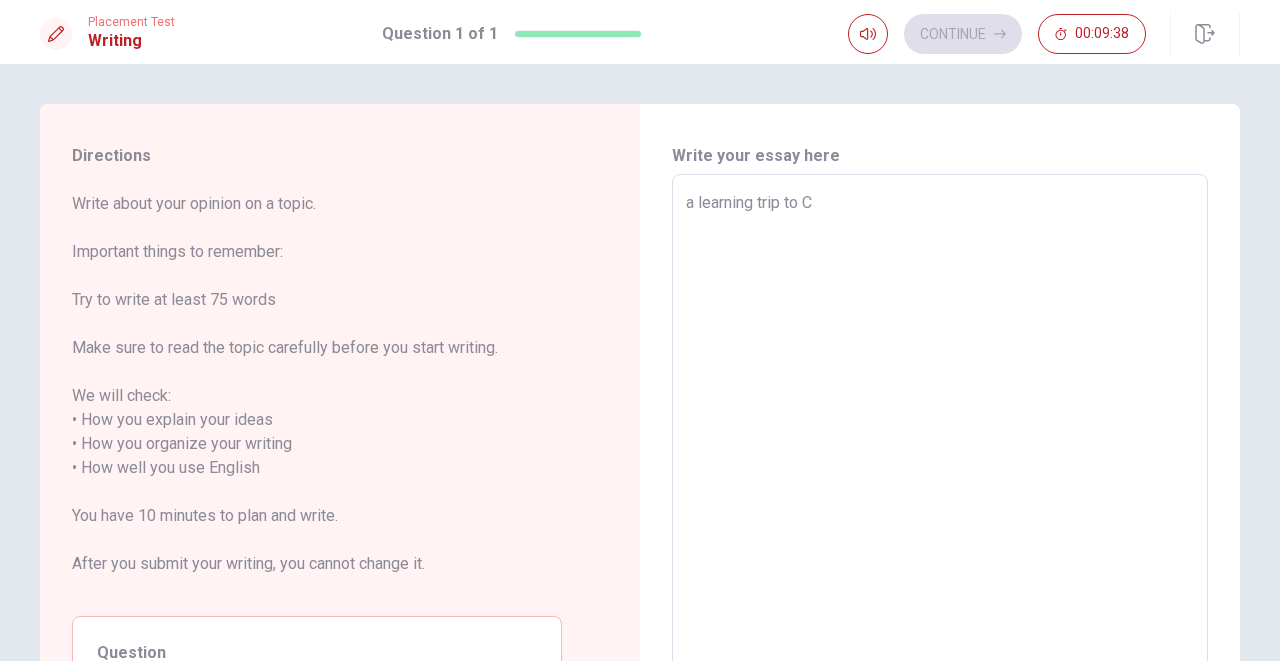 type on "a learning trip to Ca" 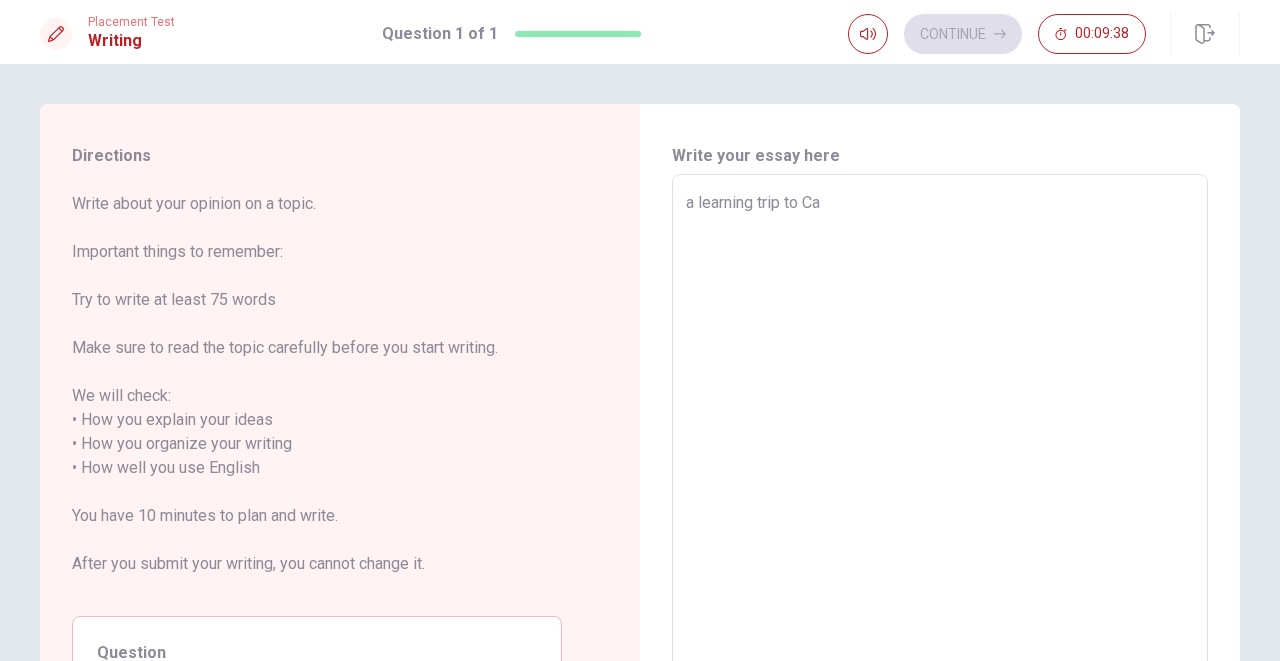 type on "x" 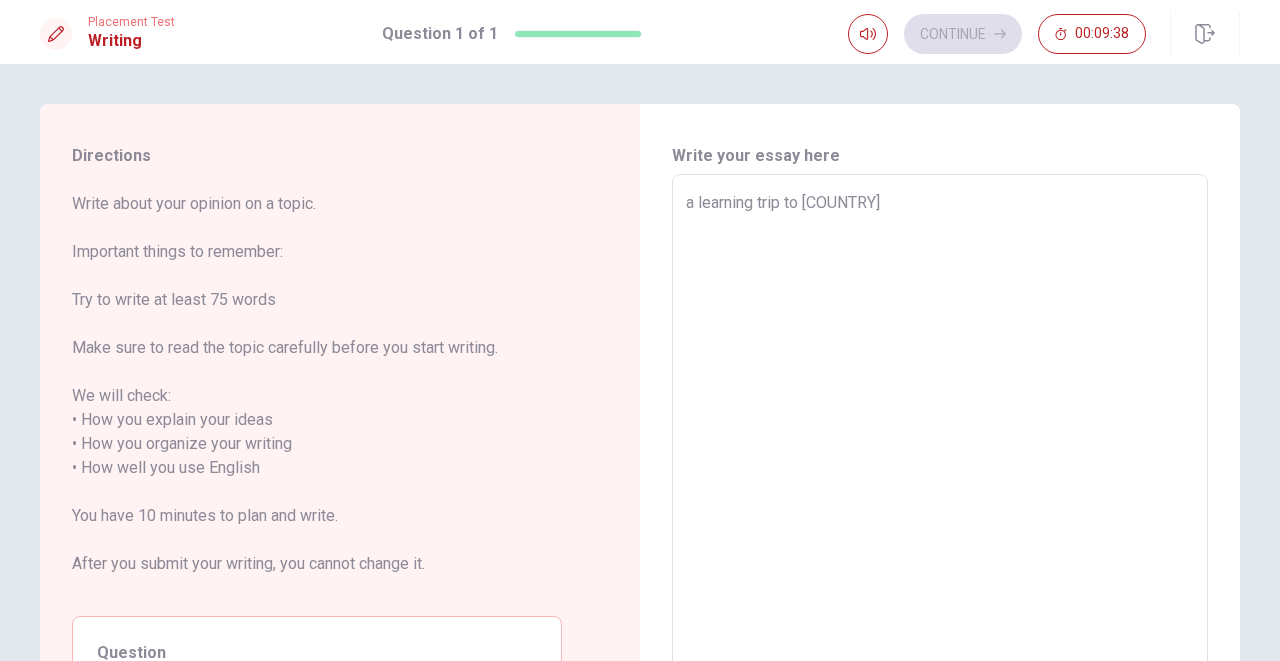 type on "x" 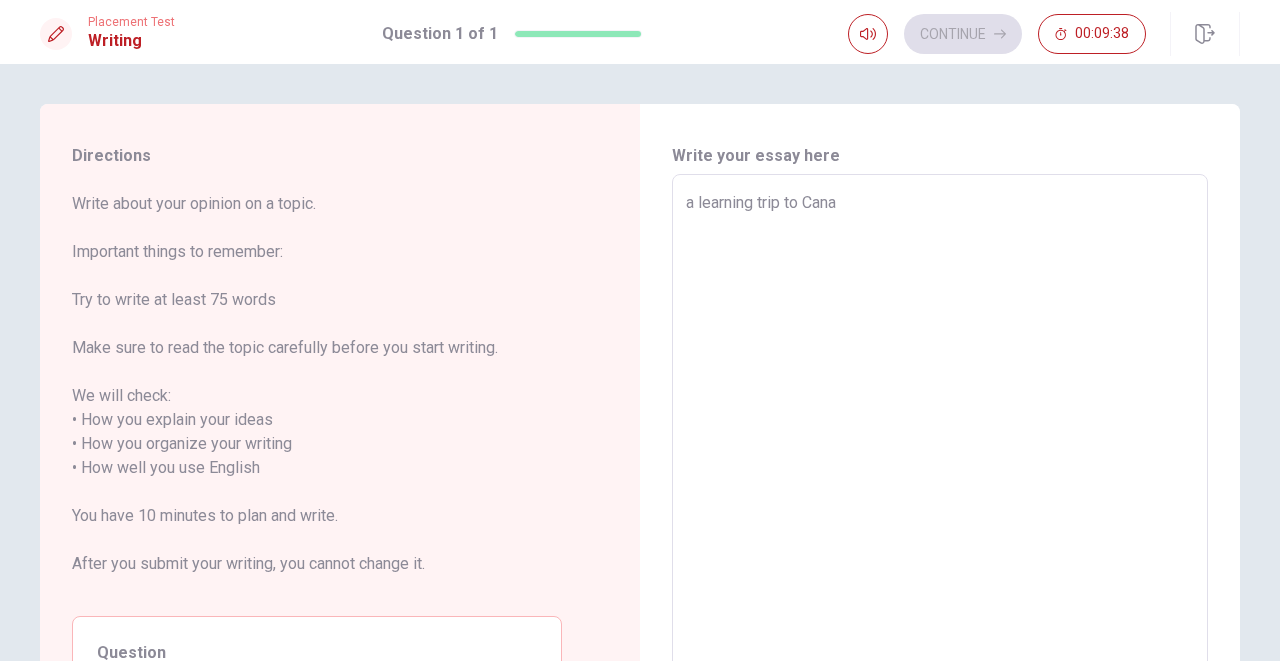 type on "x" 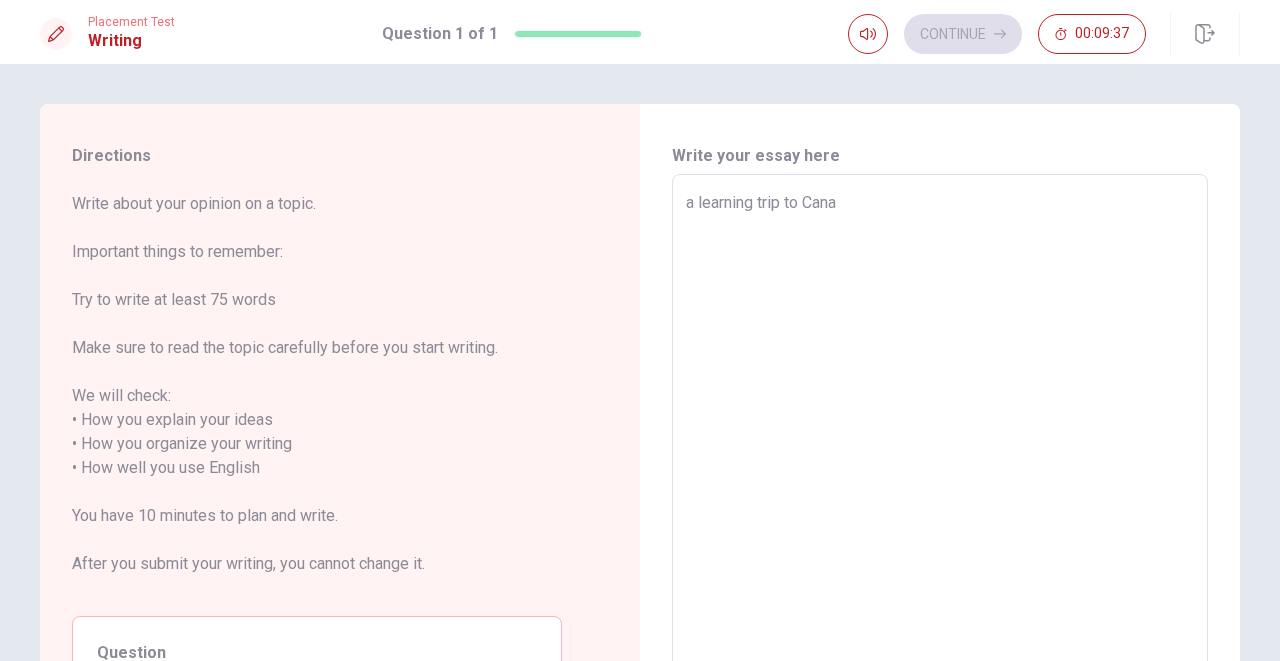type on "a learning trip to [COUNTRY]" 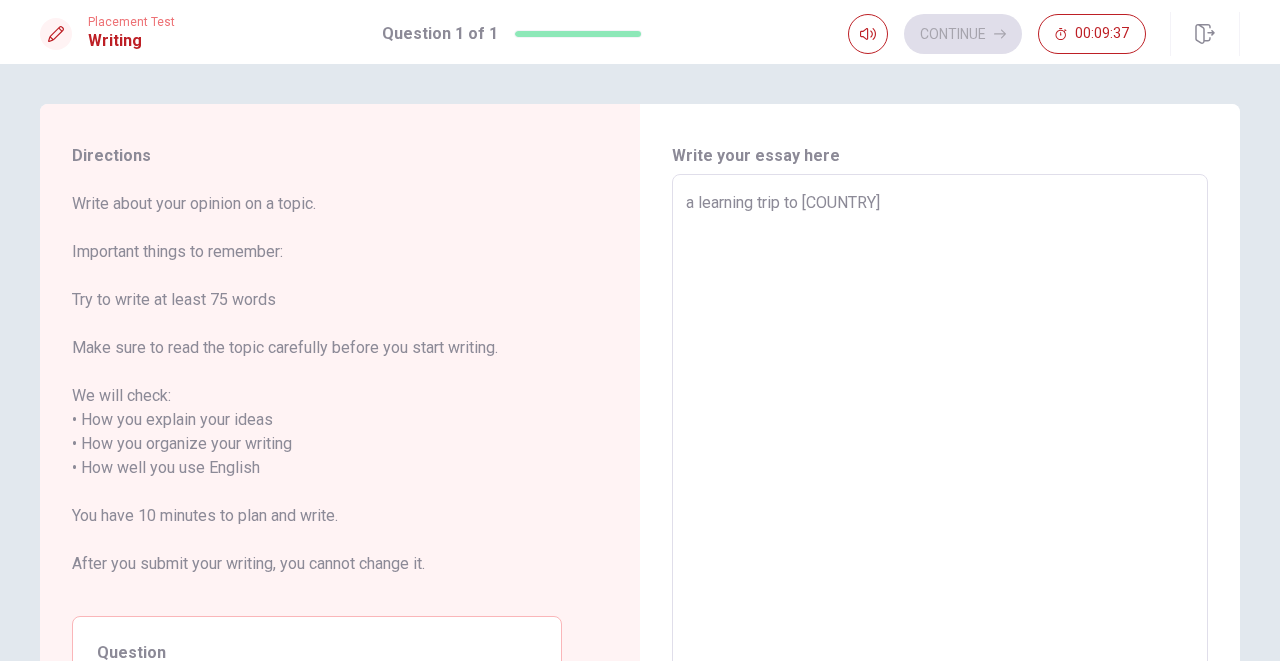 type on "x" 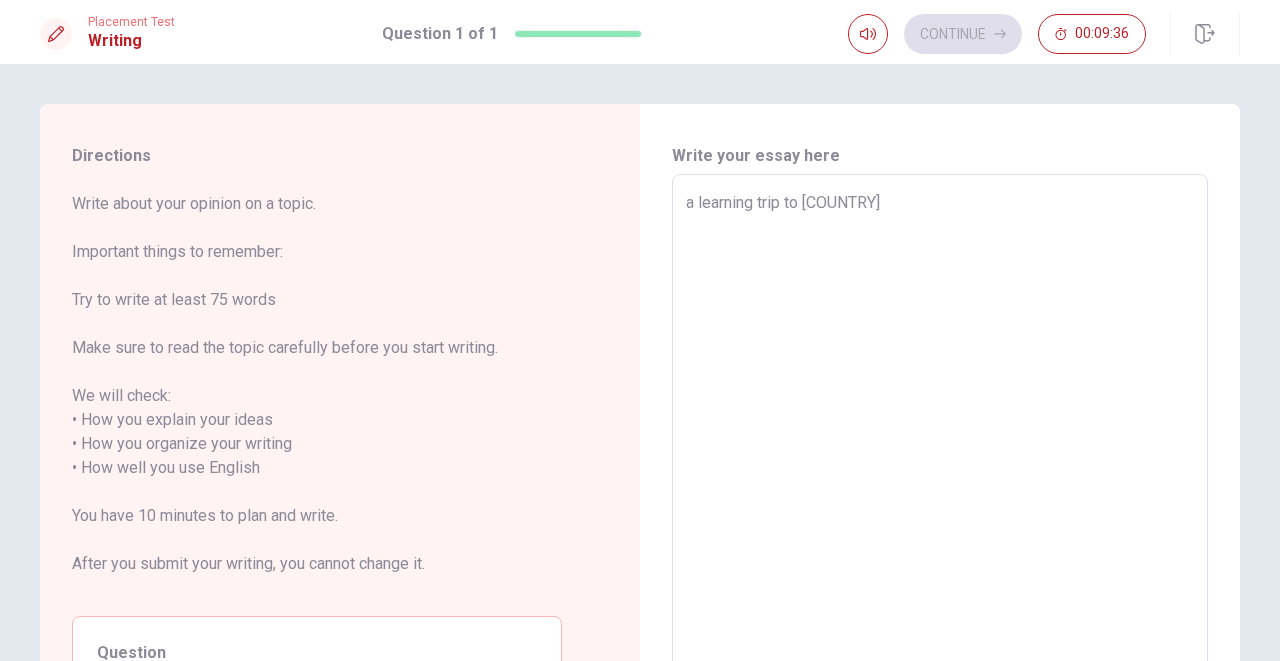 type on "a learning trip to [COUNTRY]" 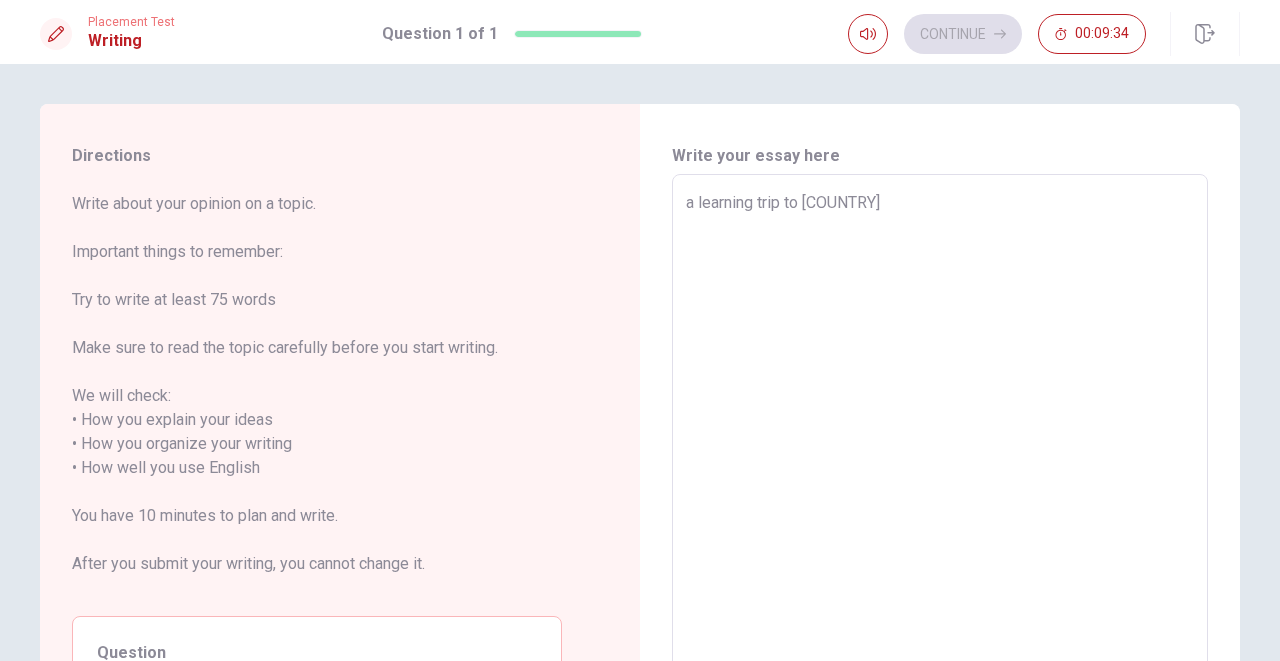 type on "x" 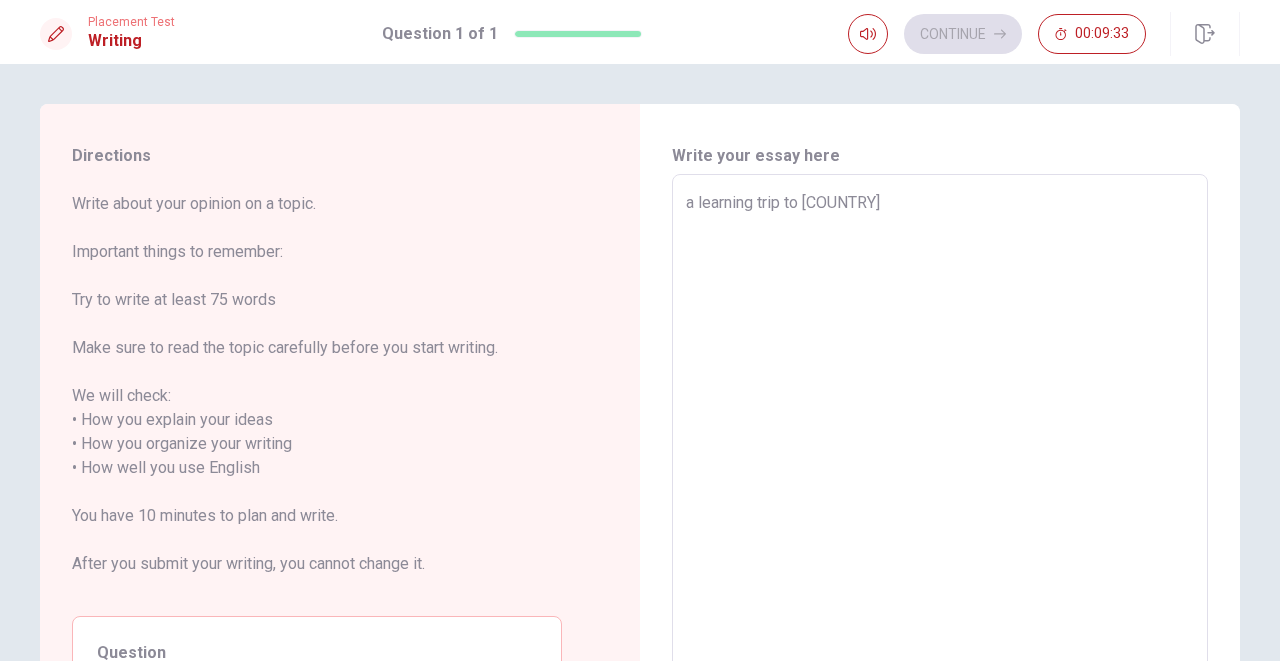 type on "a learning trip to [COUNTRY]
u" 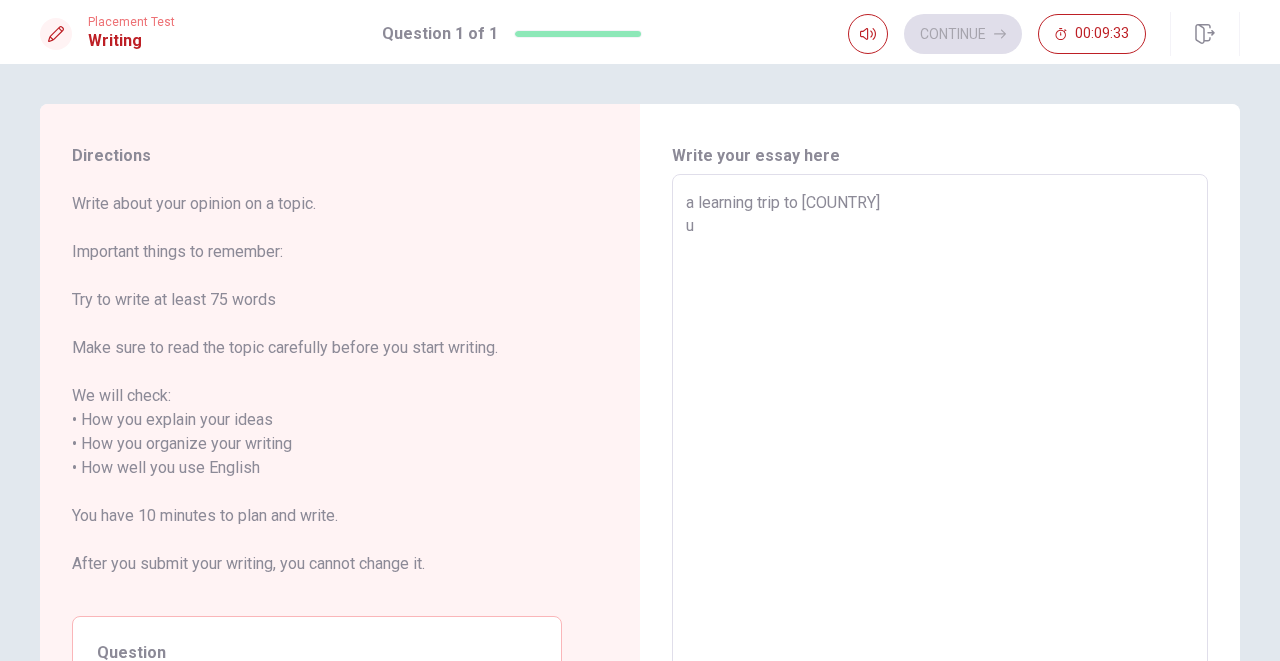 type on "x" 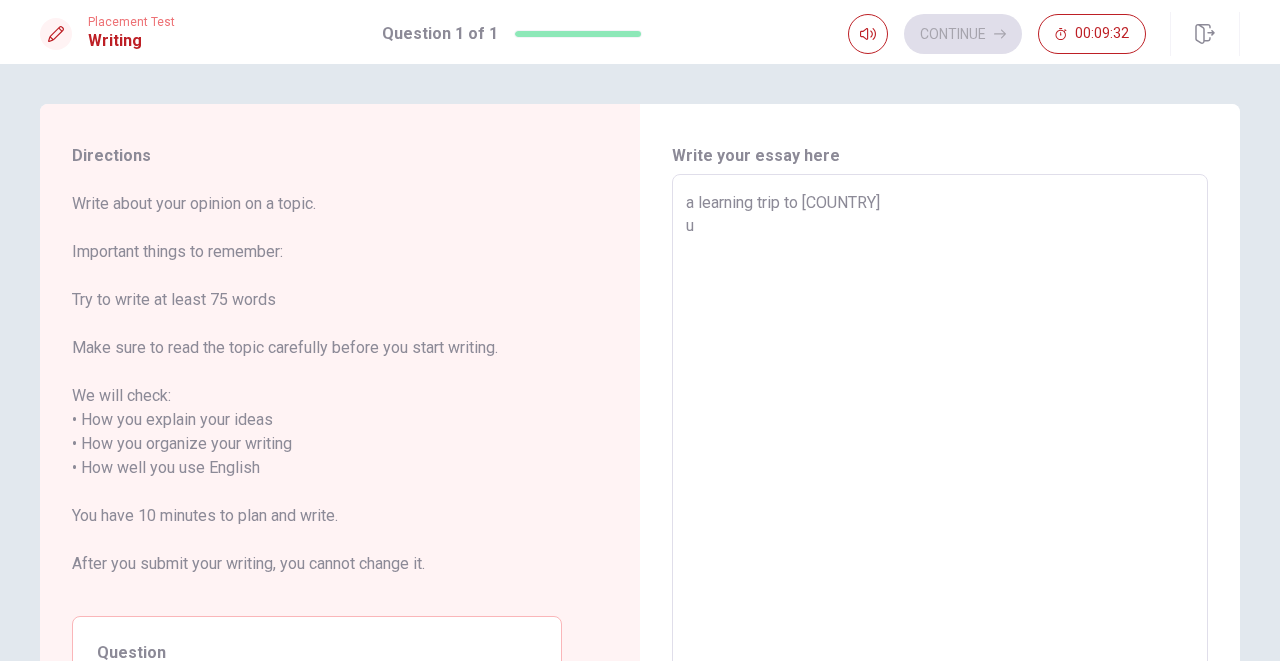 type on "a learning trip to [COUNTRY]
u" 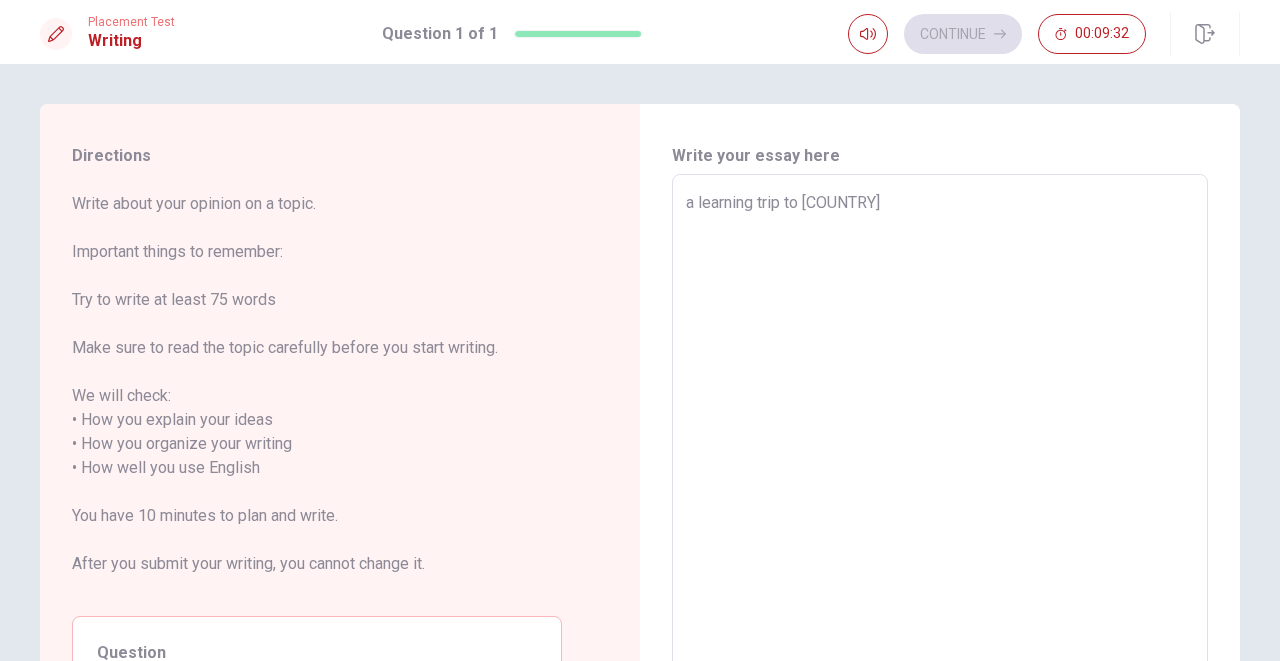 type on "x" 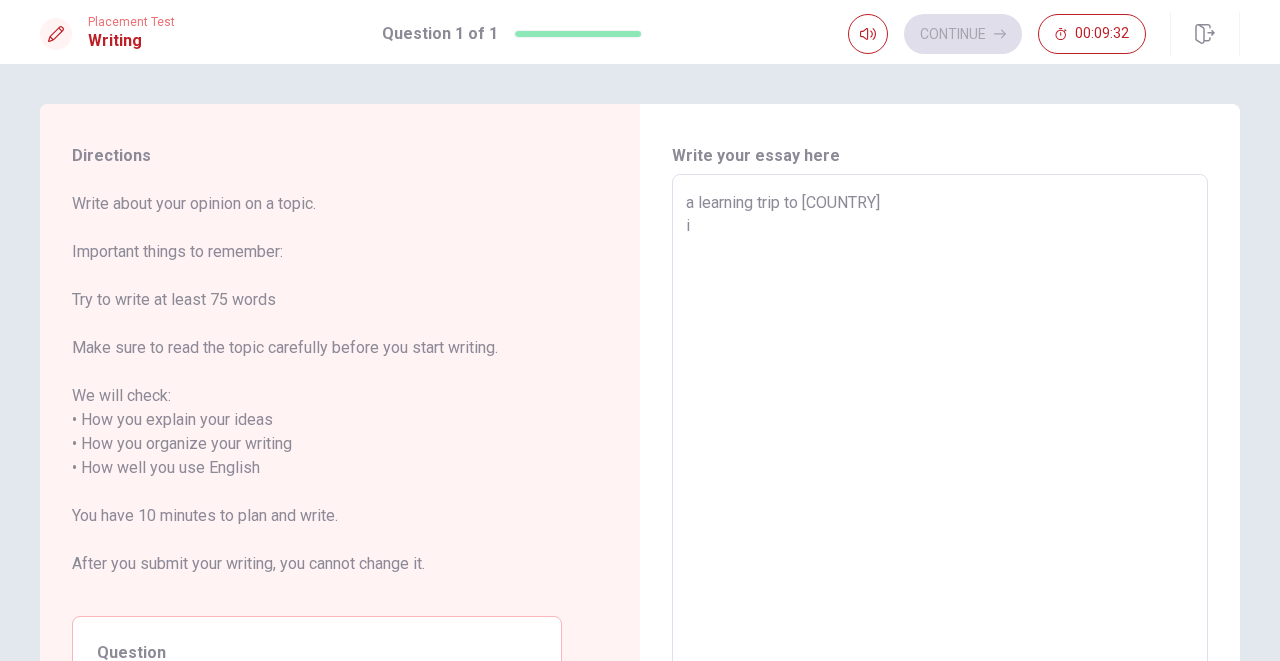 type on "x" 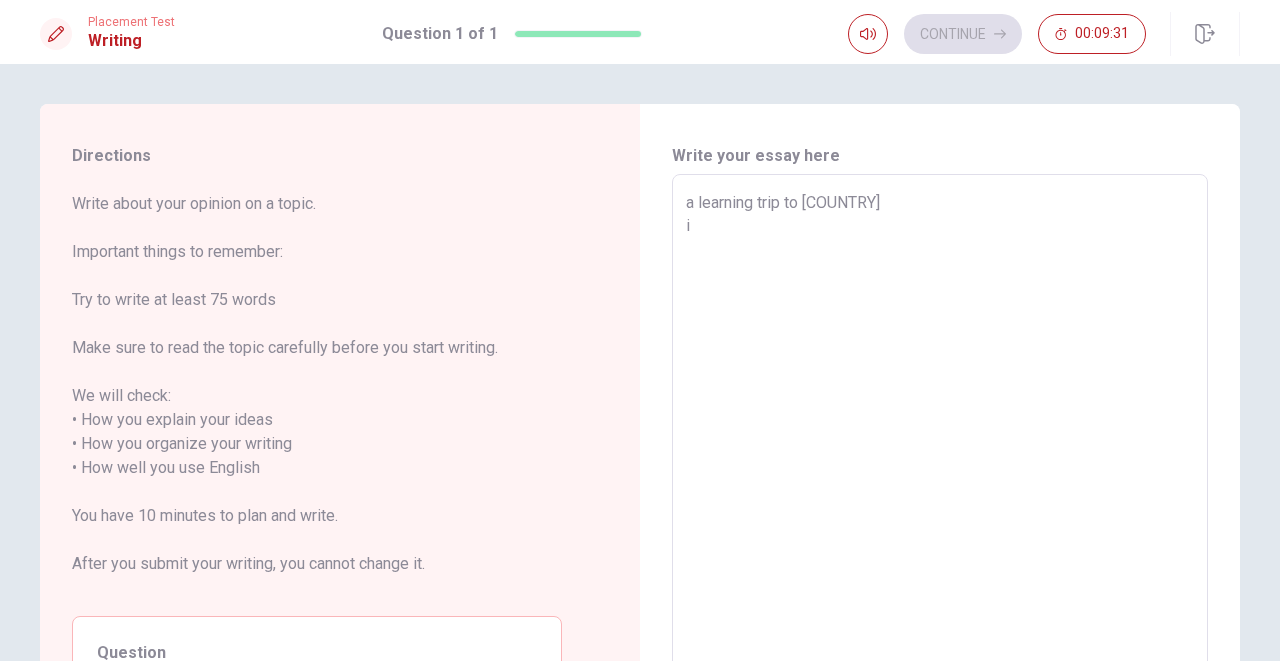 type on "a learning trip to [COUNTRY]
i a" 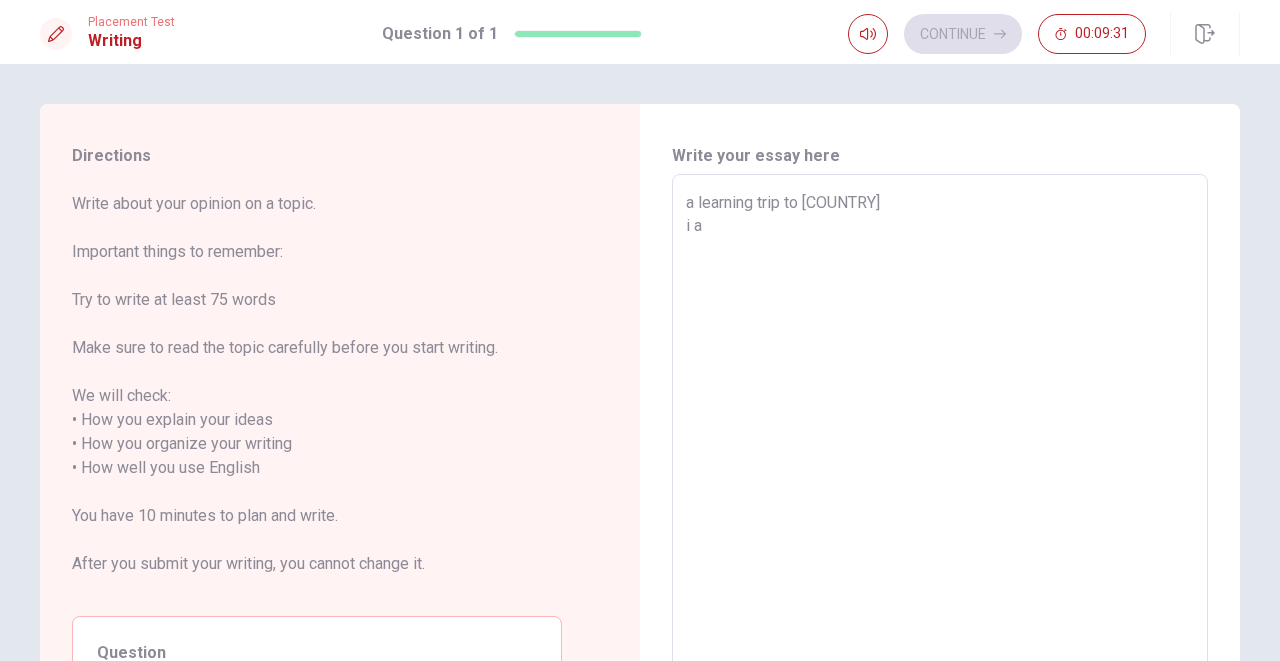 type on "x" 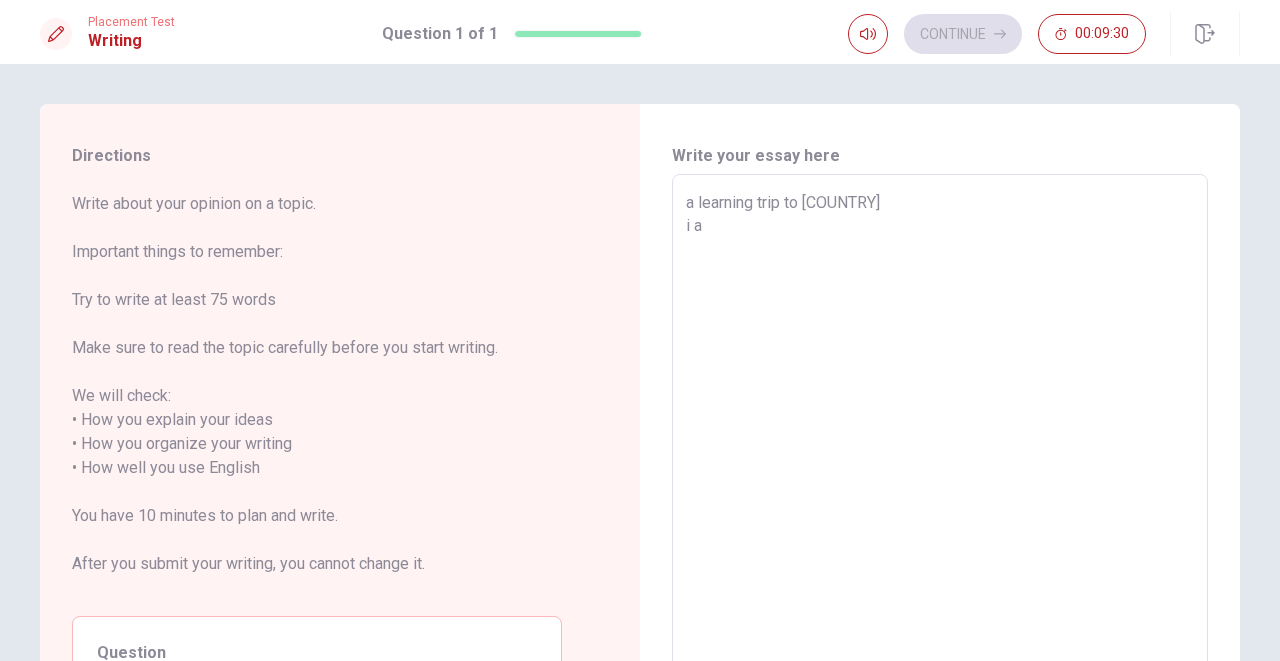 type on "a learning trip to [COUNTRY]
i am" 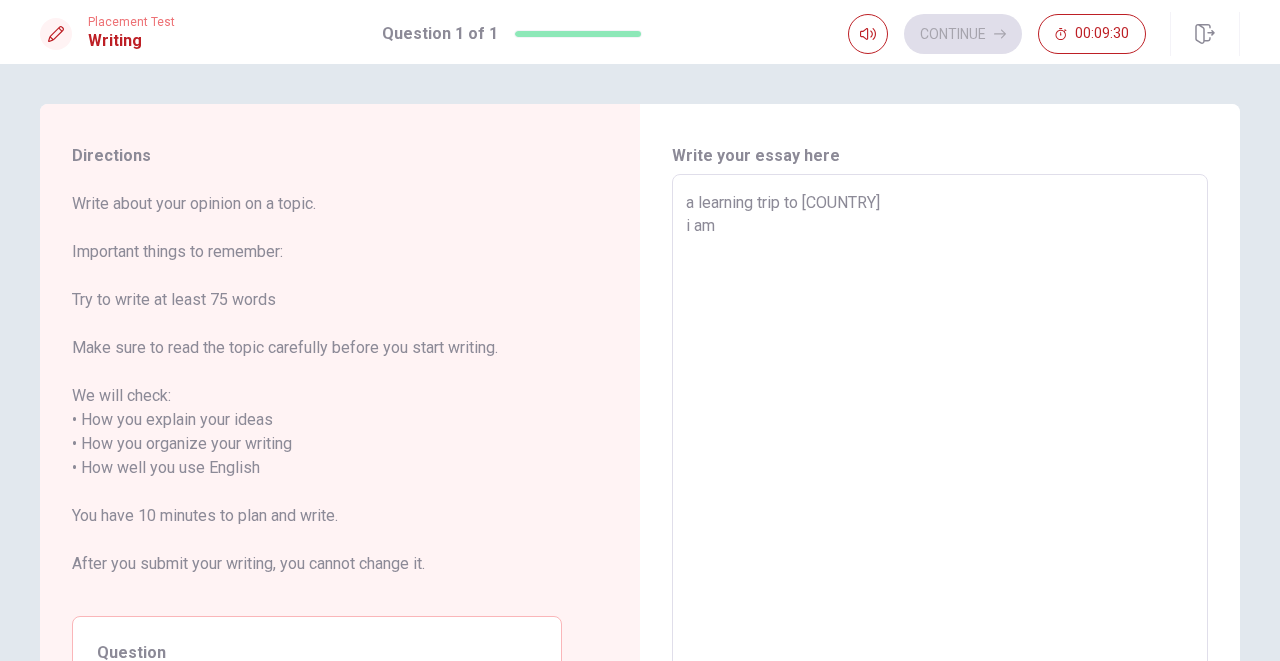 type on "x" 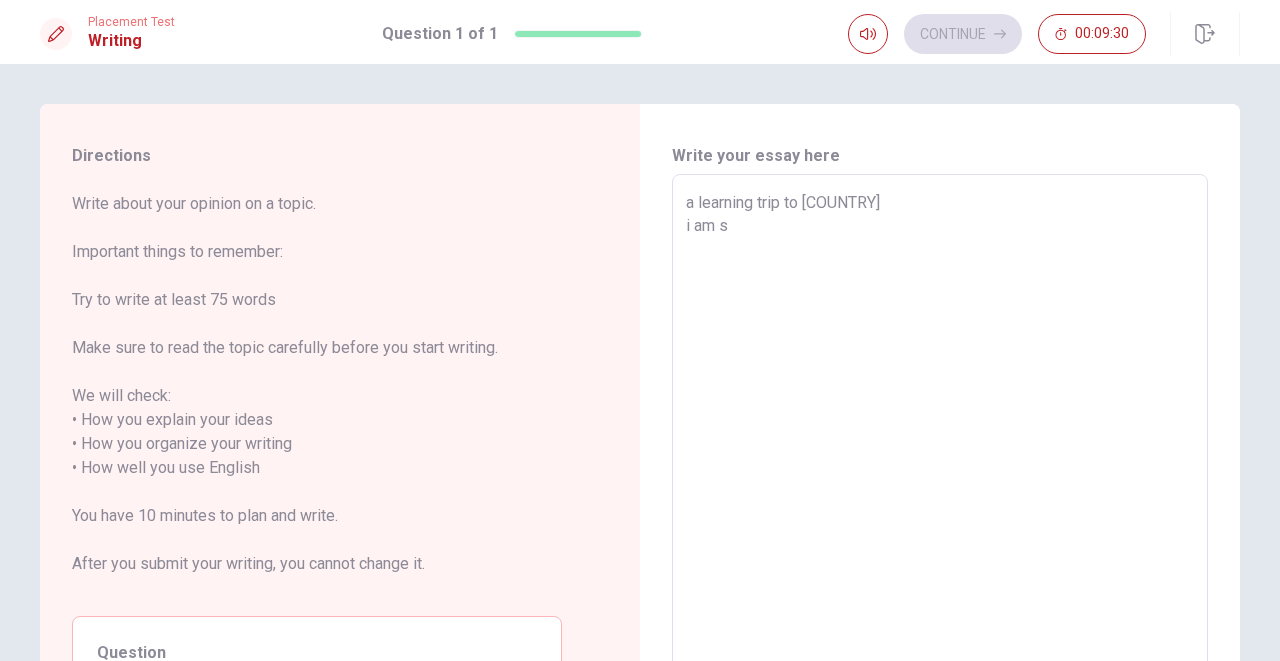 type on "x" 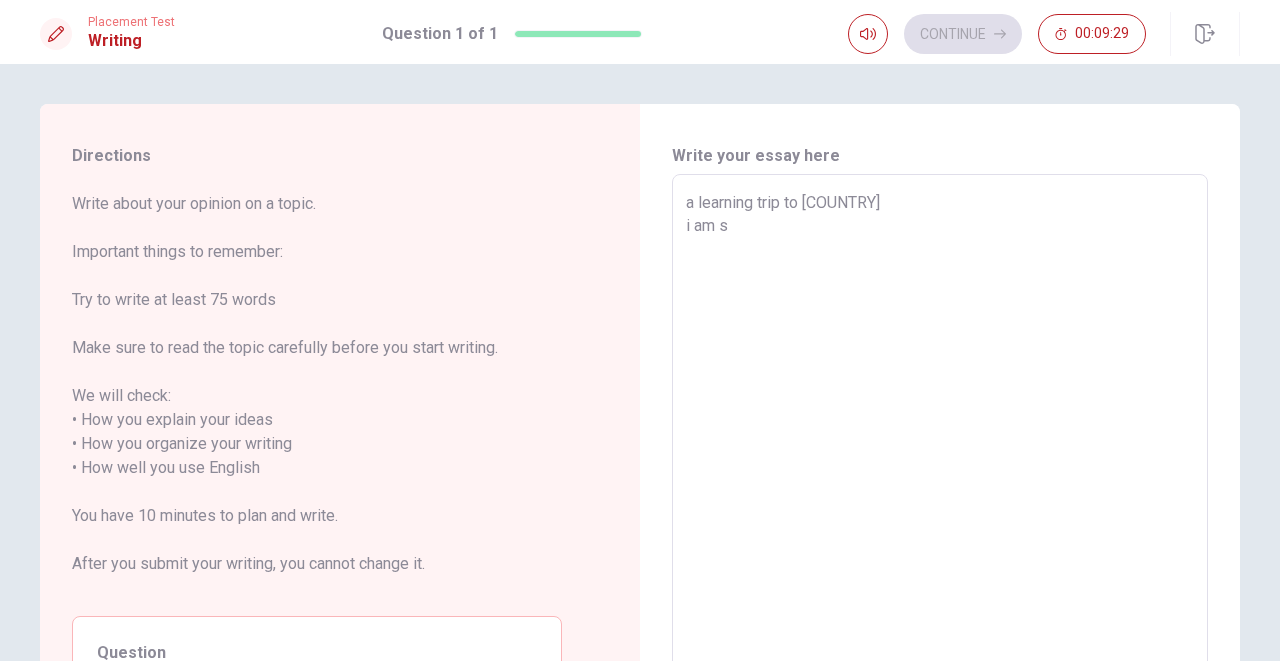 type on "a learning trip to [COUNTRY]
i am so" 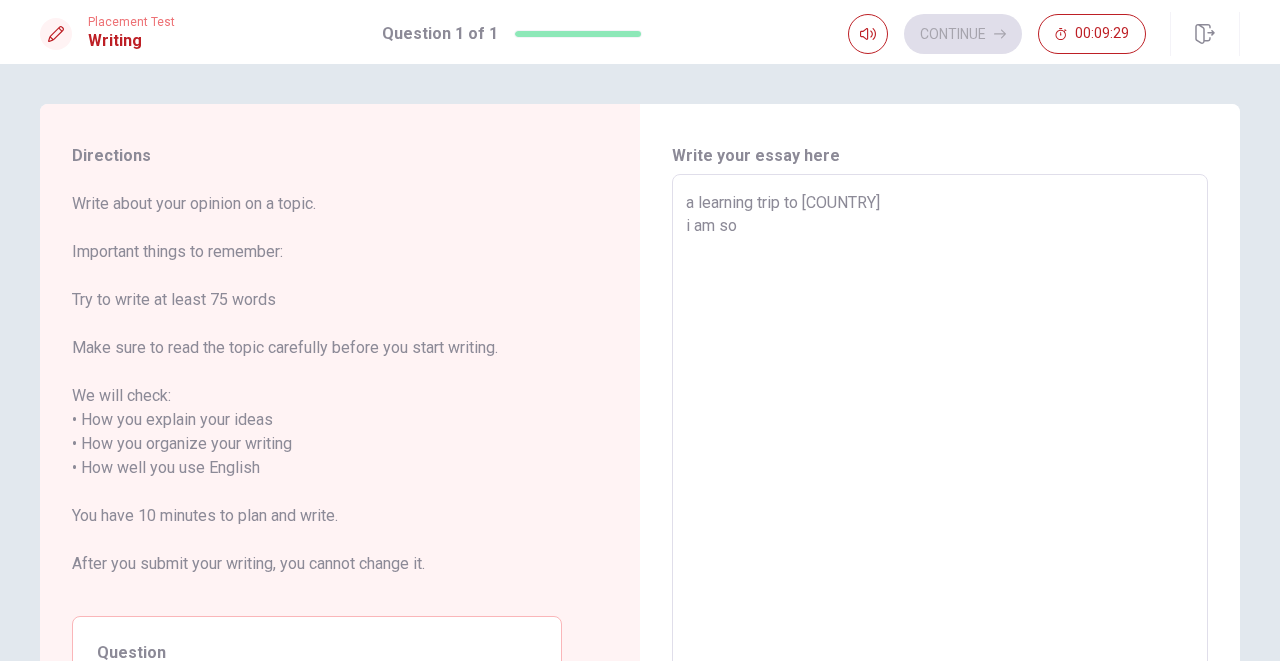 type on "x" 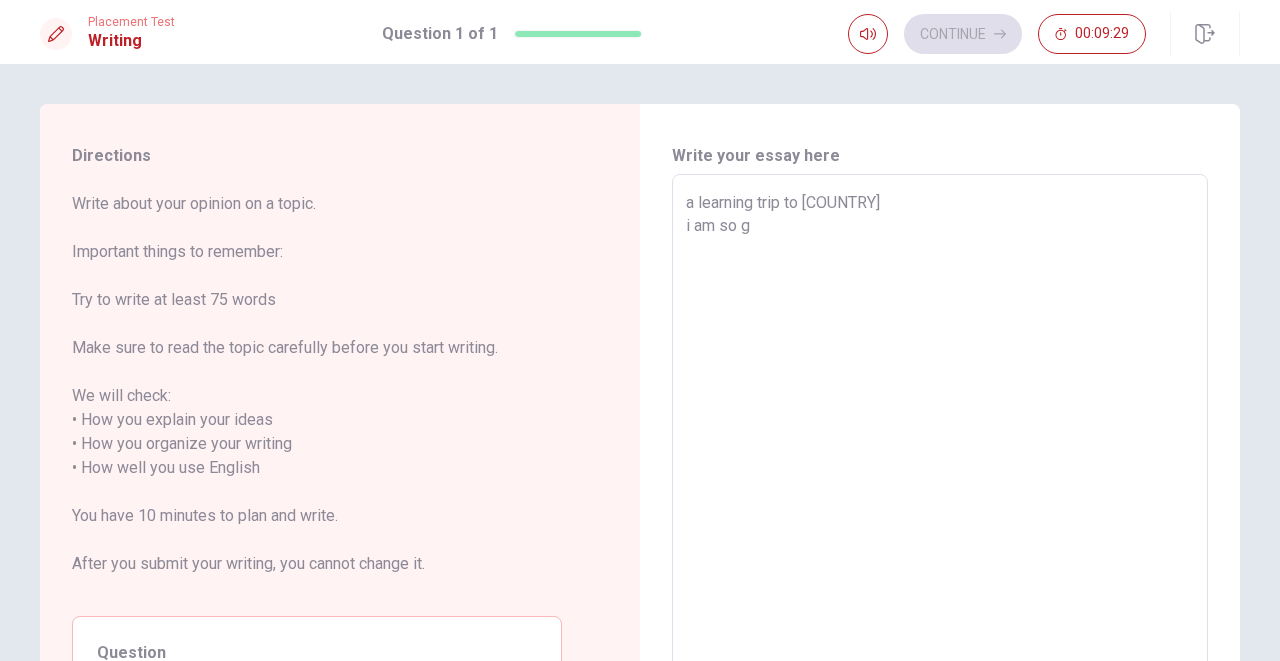 type on "x" 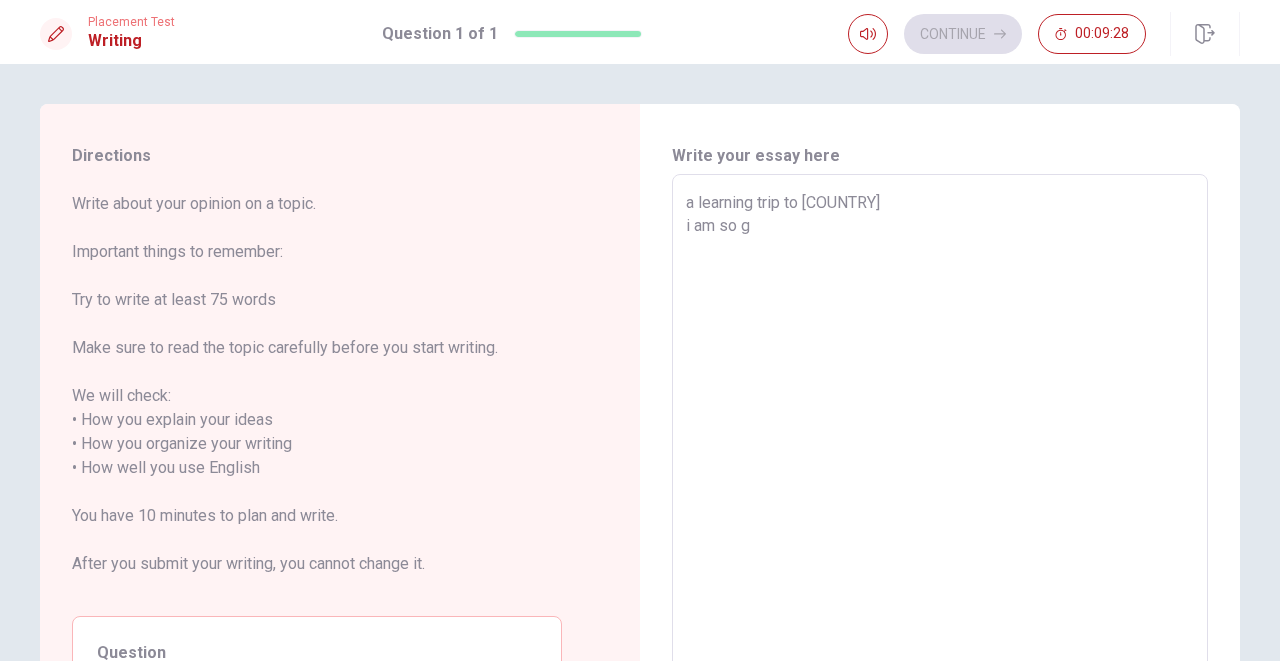 type on "a learning trip to [COUNTRY]
i am so gl" 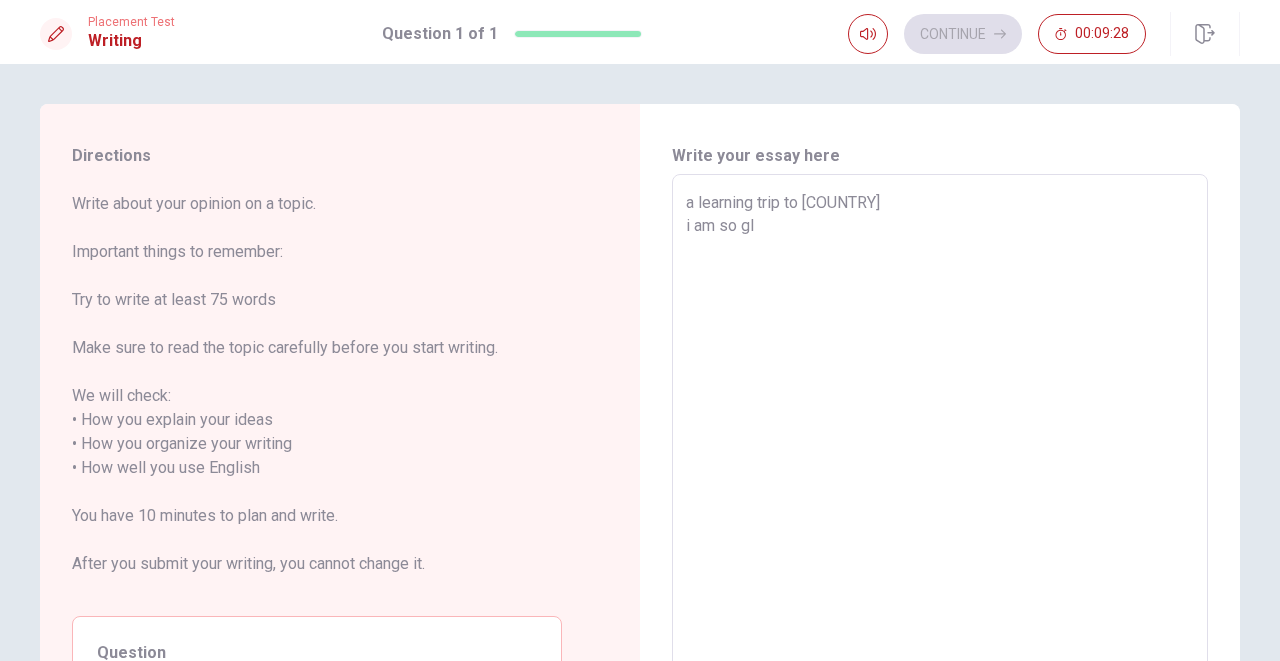 type on "x" 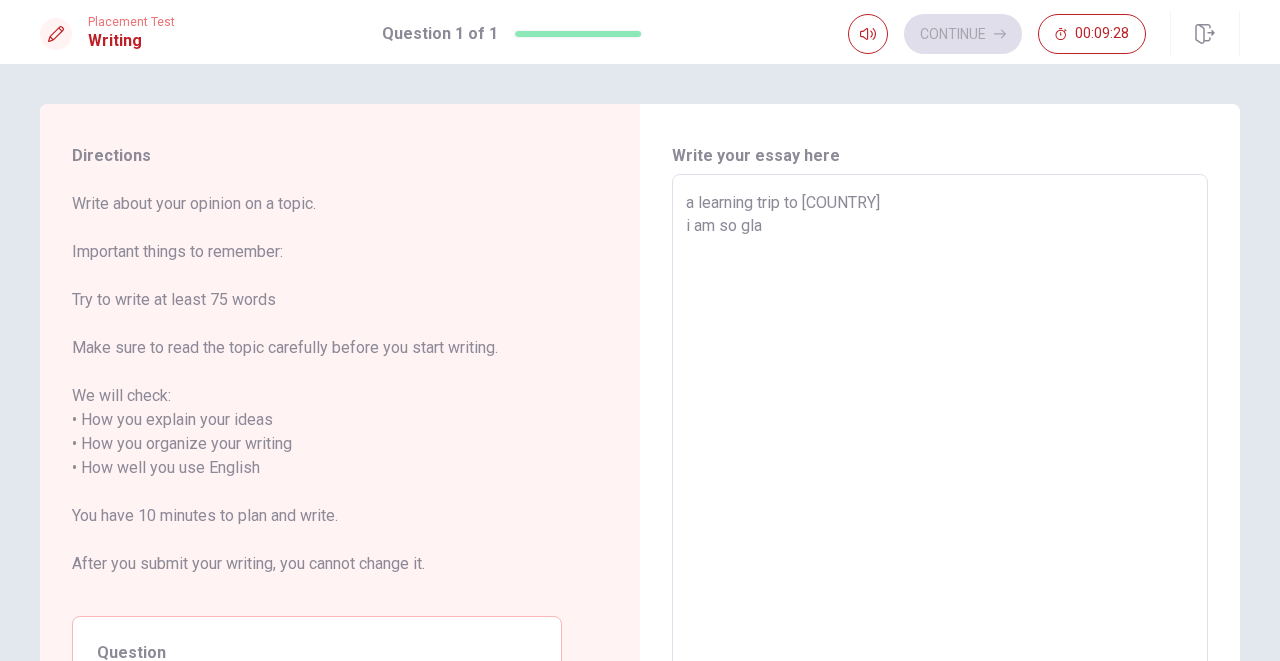 type on "x" 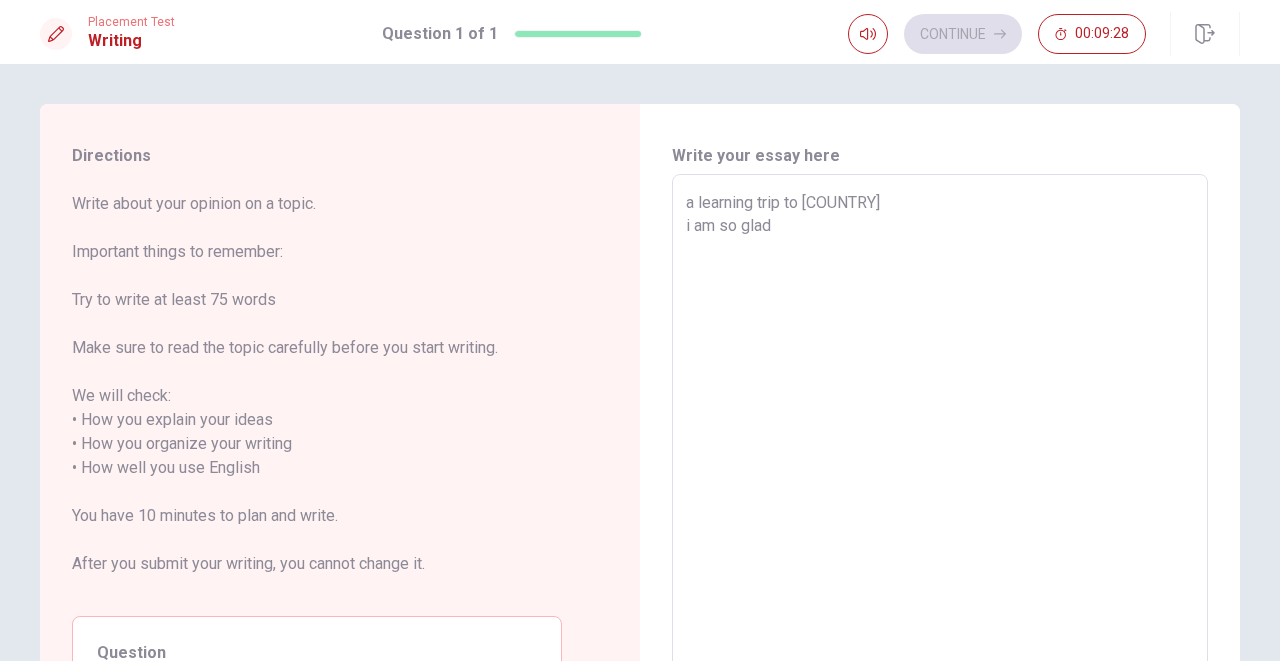 type on "x" 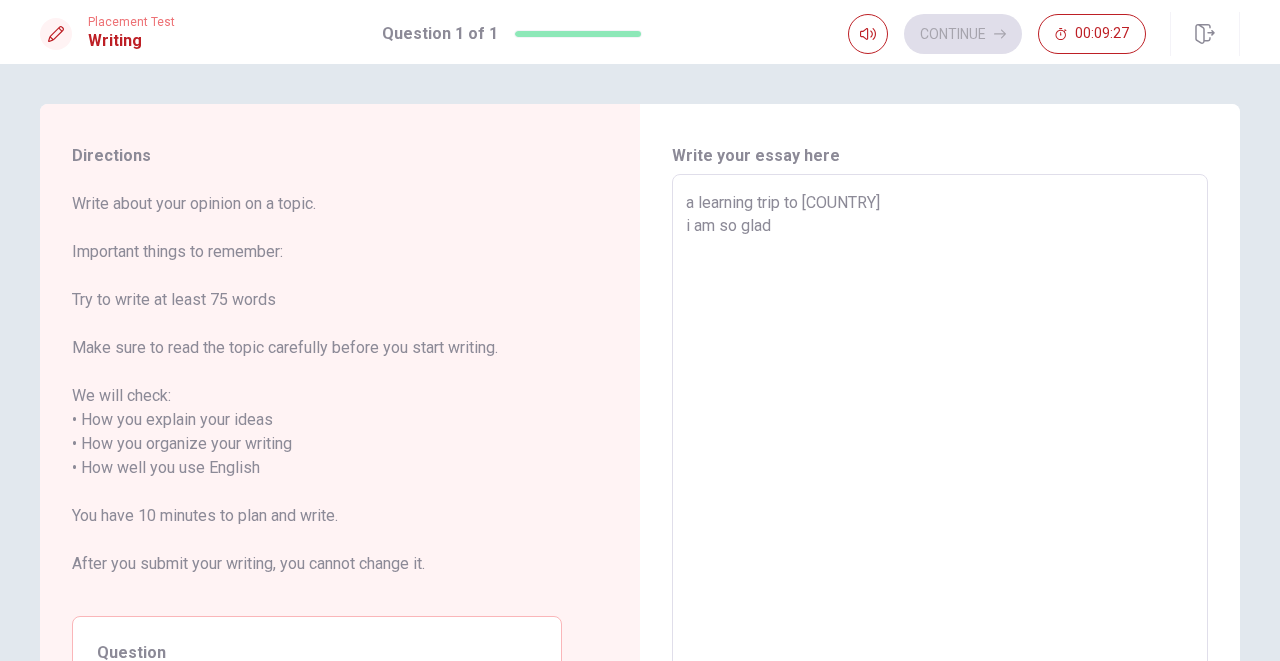 type on "a learning trip to [COUNTRY]
i am so glad t" 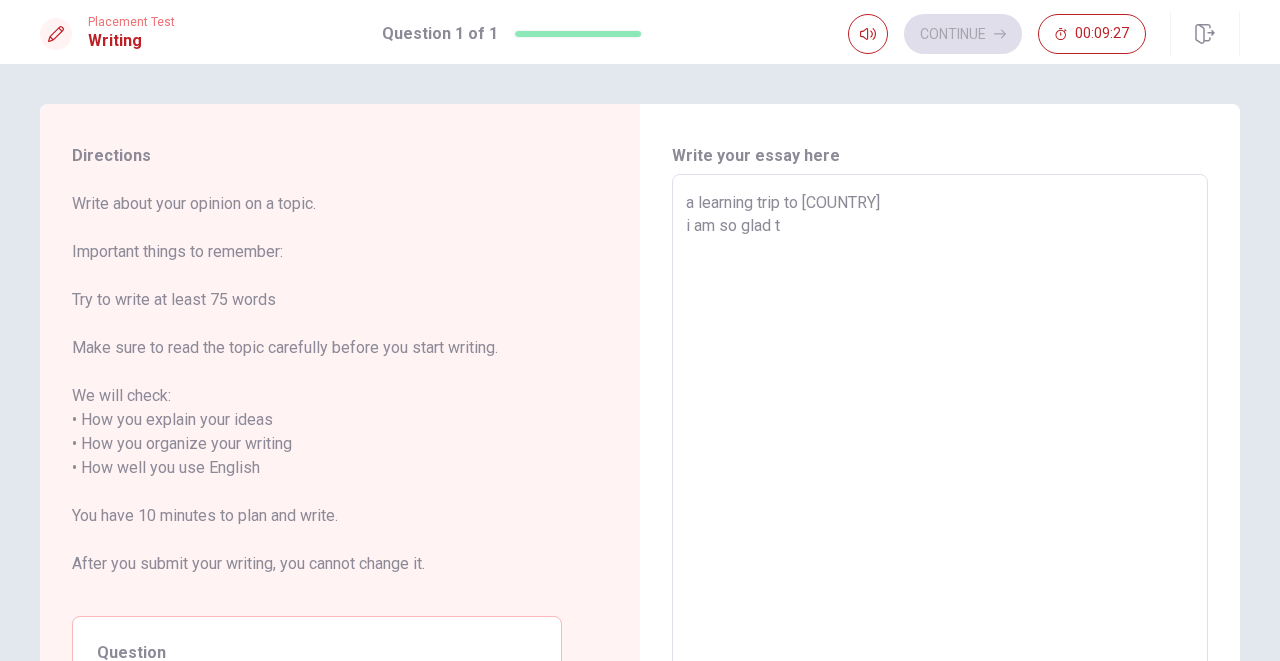 type on "x" 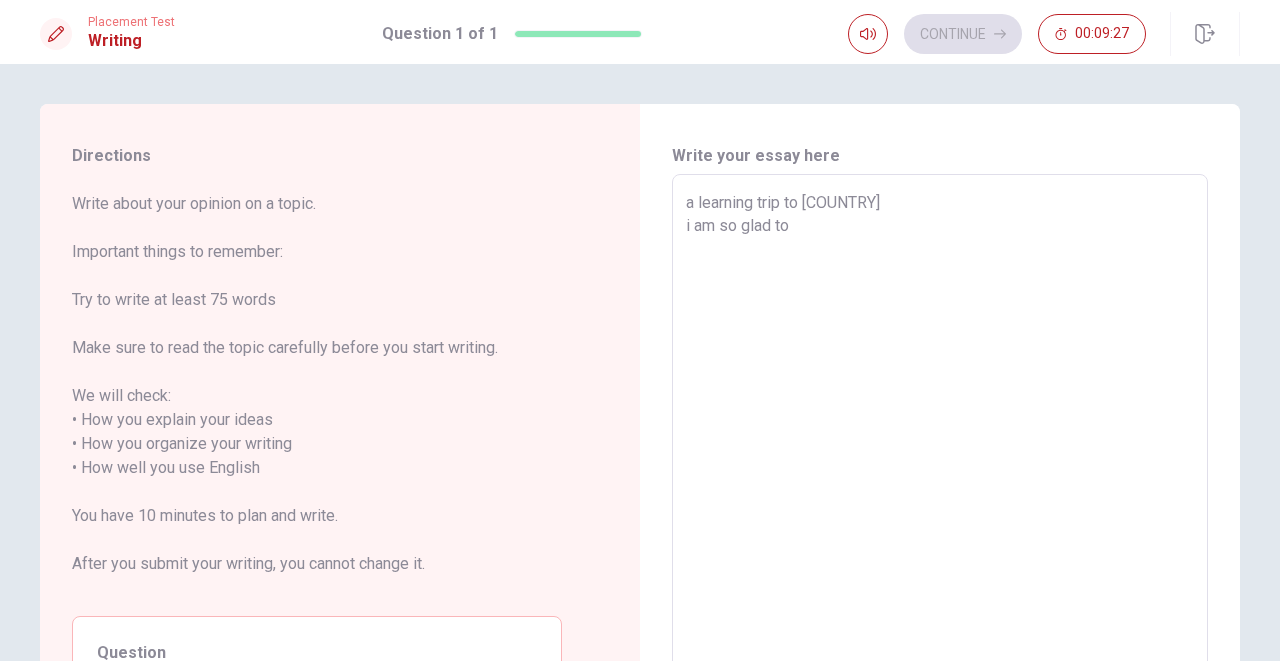 type on "x" 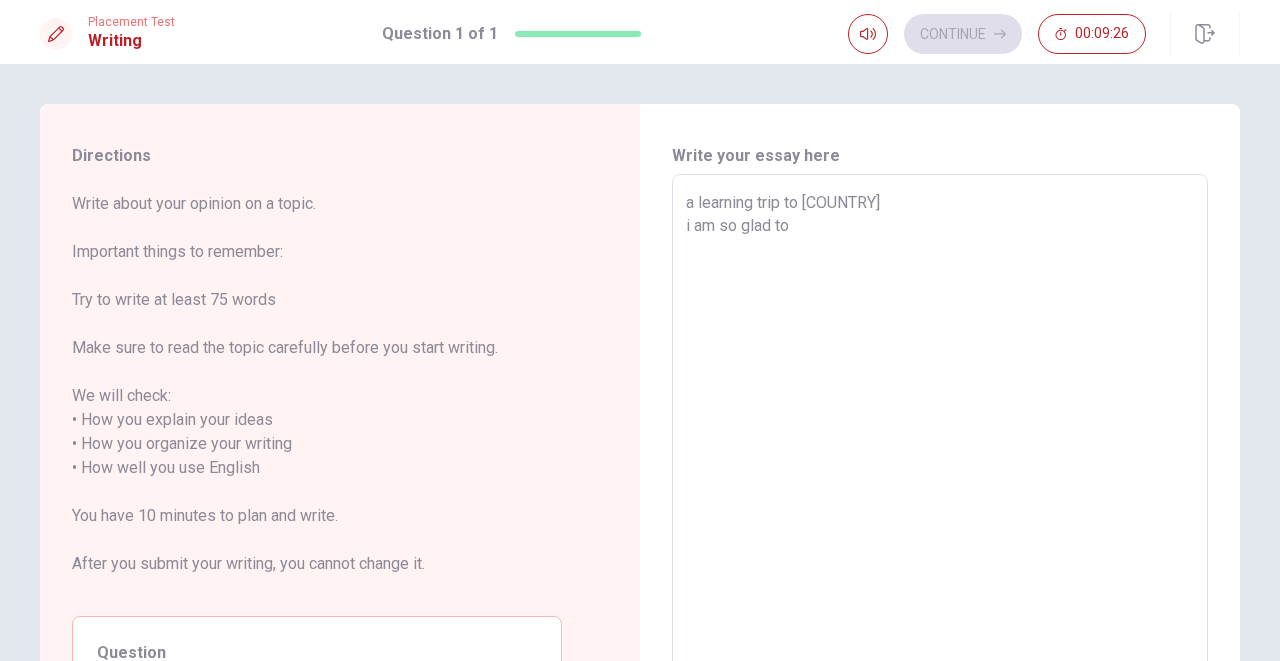 type on "a learning trip to [COUNTRY]
i am so glad to a" 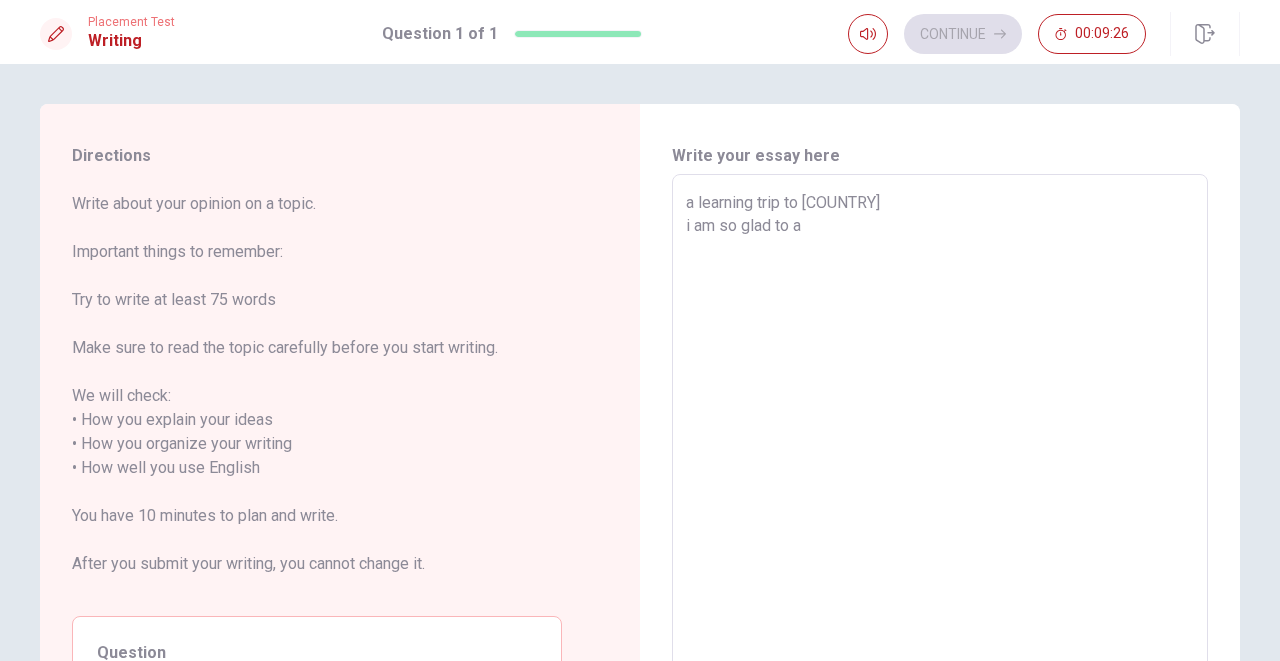 type on "x" 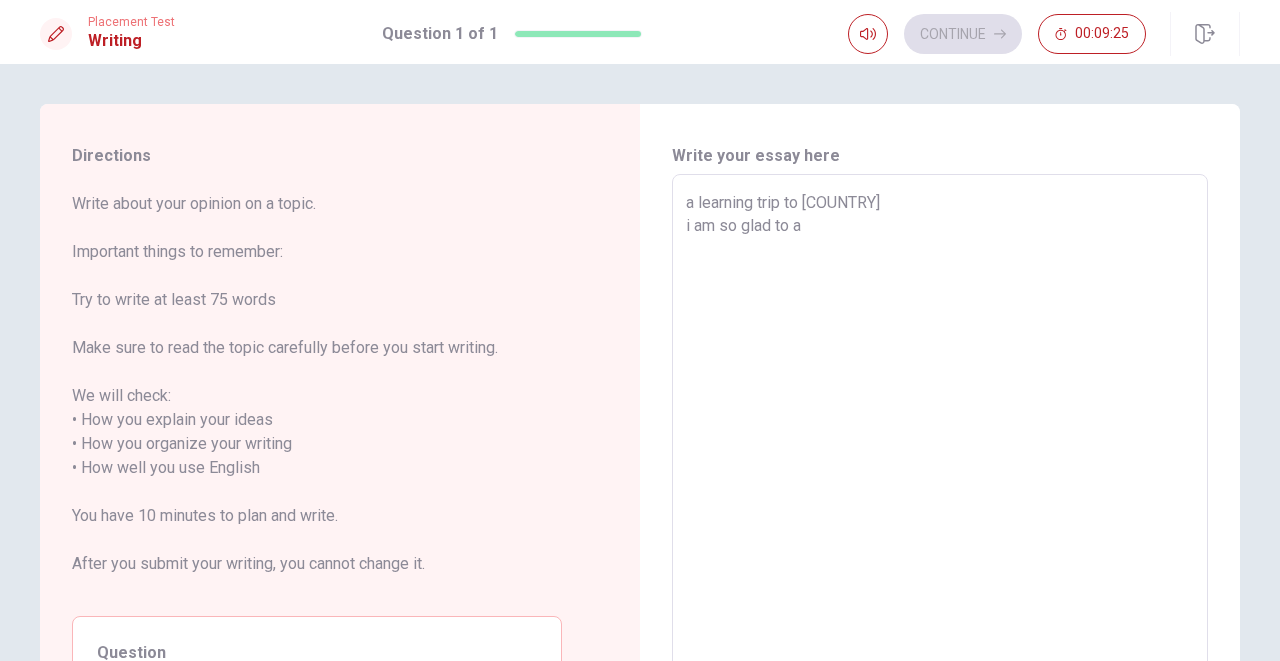type on "a learning trip to [COUNTRY]
i am so glad to ab" 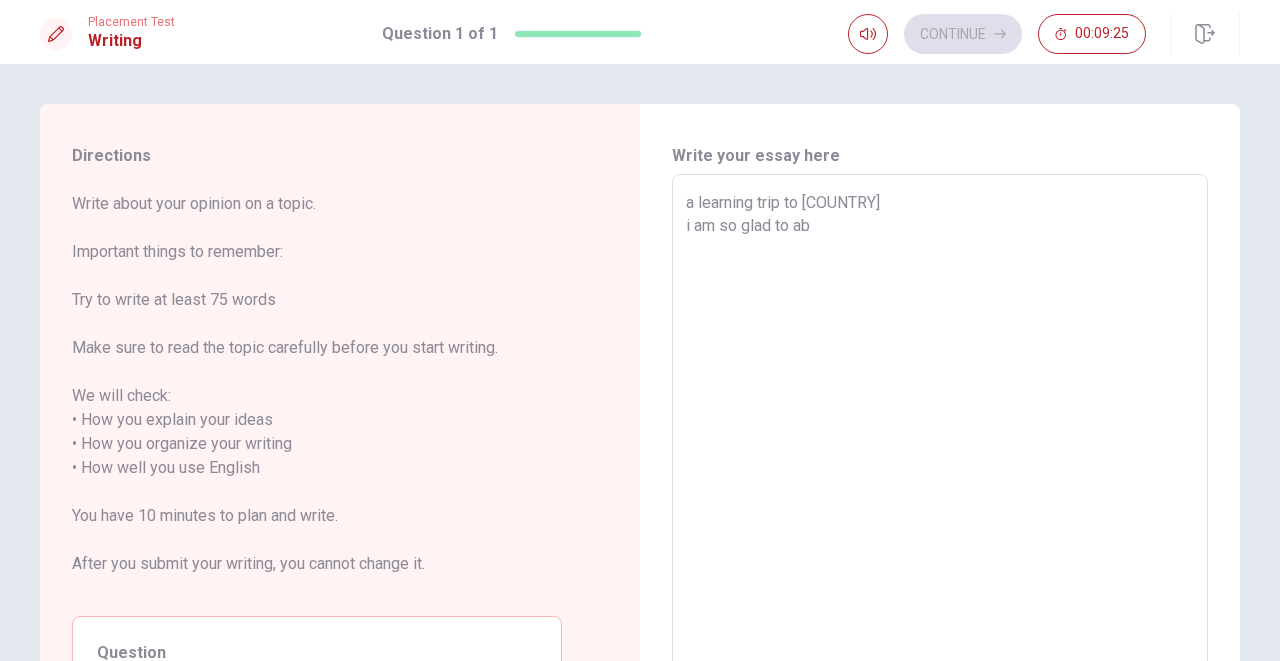 type on "x" 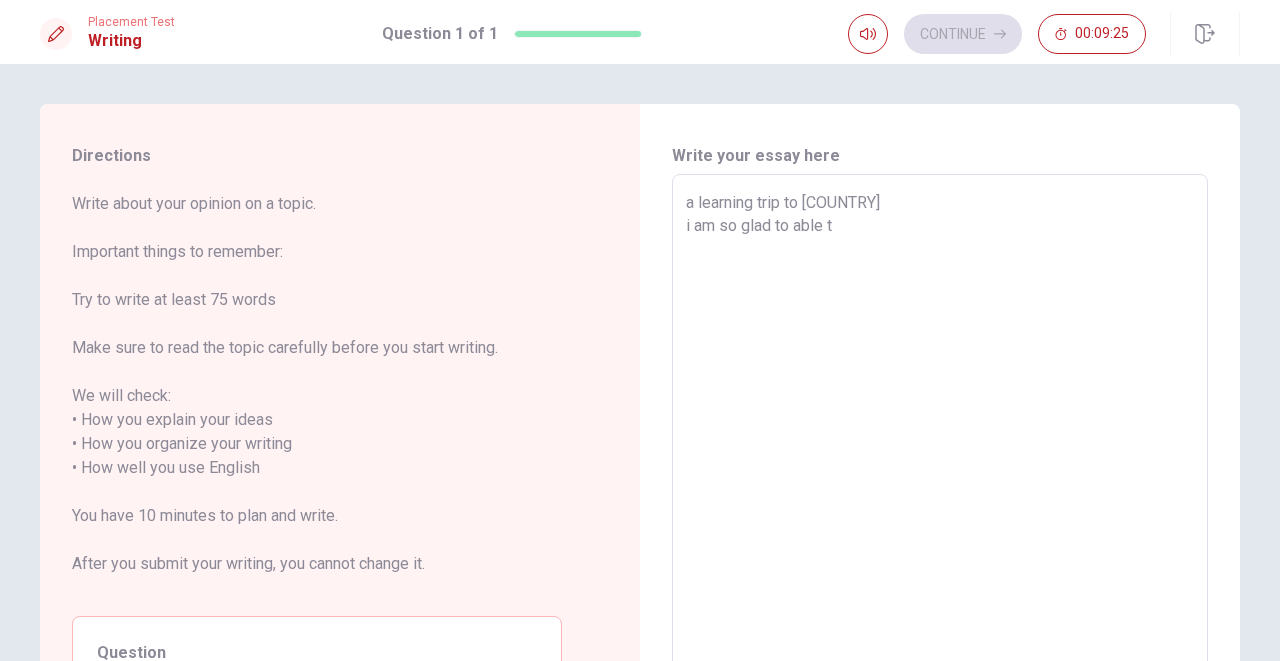 type on "x" 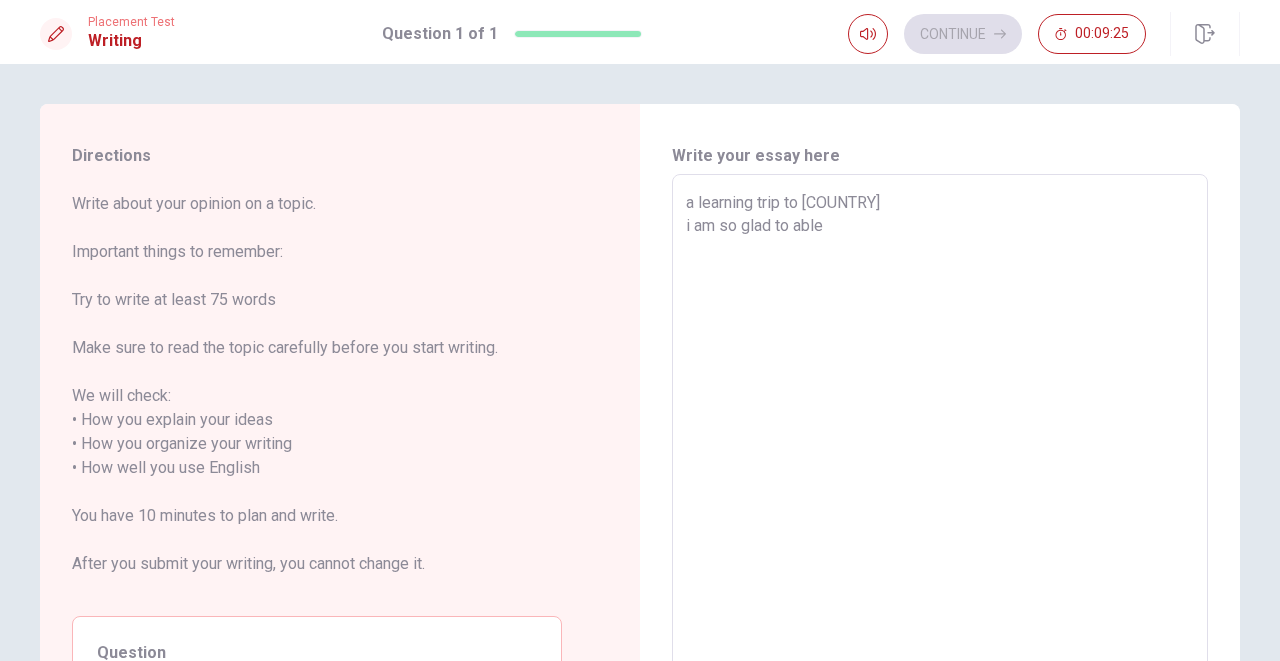 type on "x" 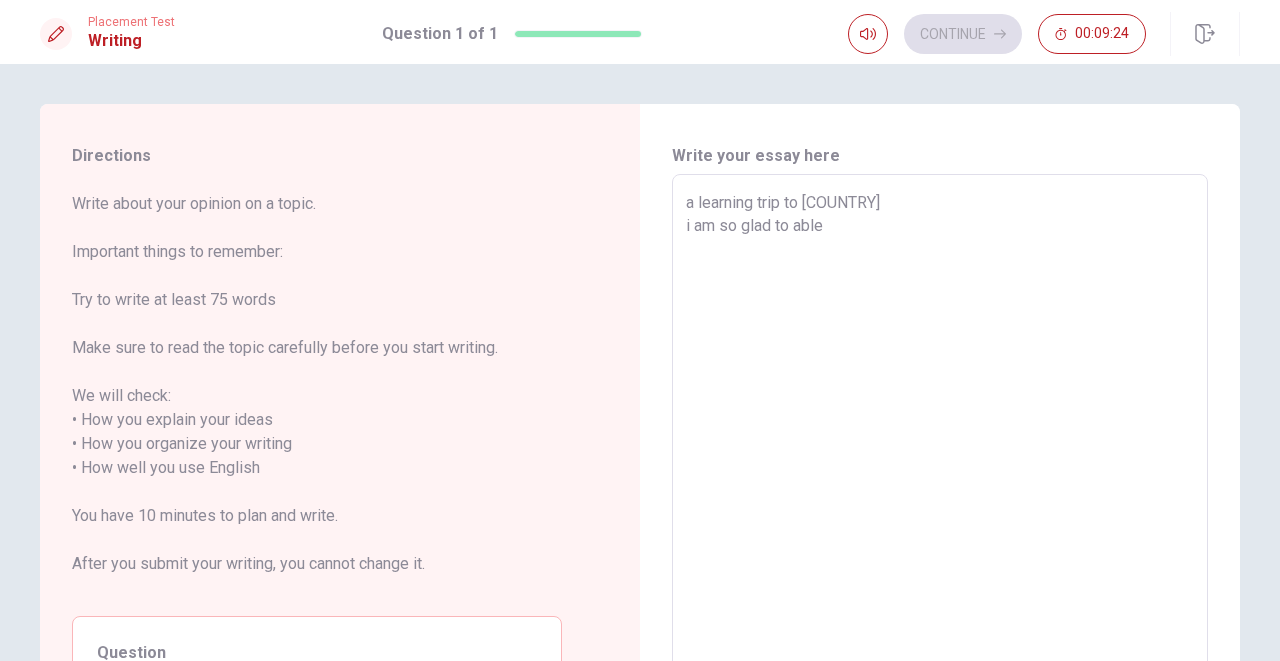 type on "a learning trip to [COUNTRY]
i am so glad to able t" 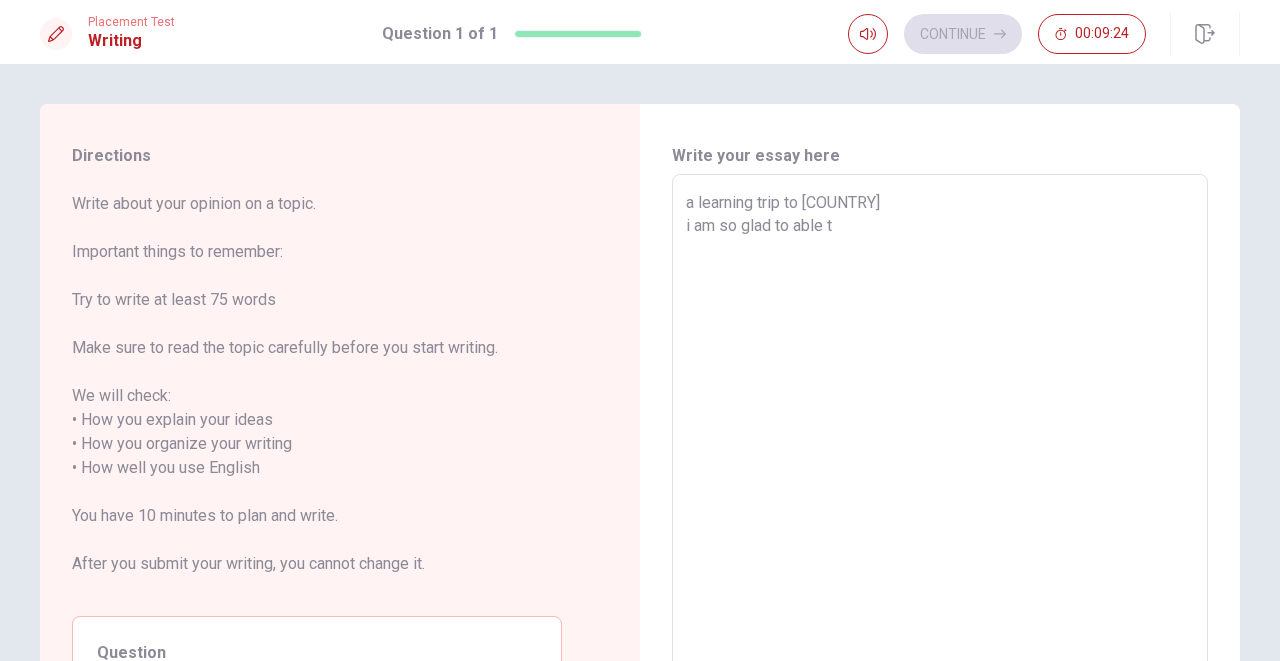 type on "x" 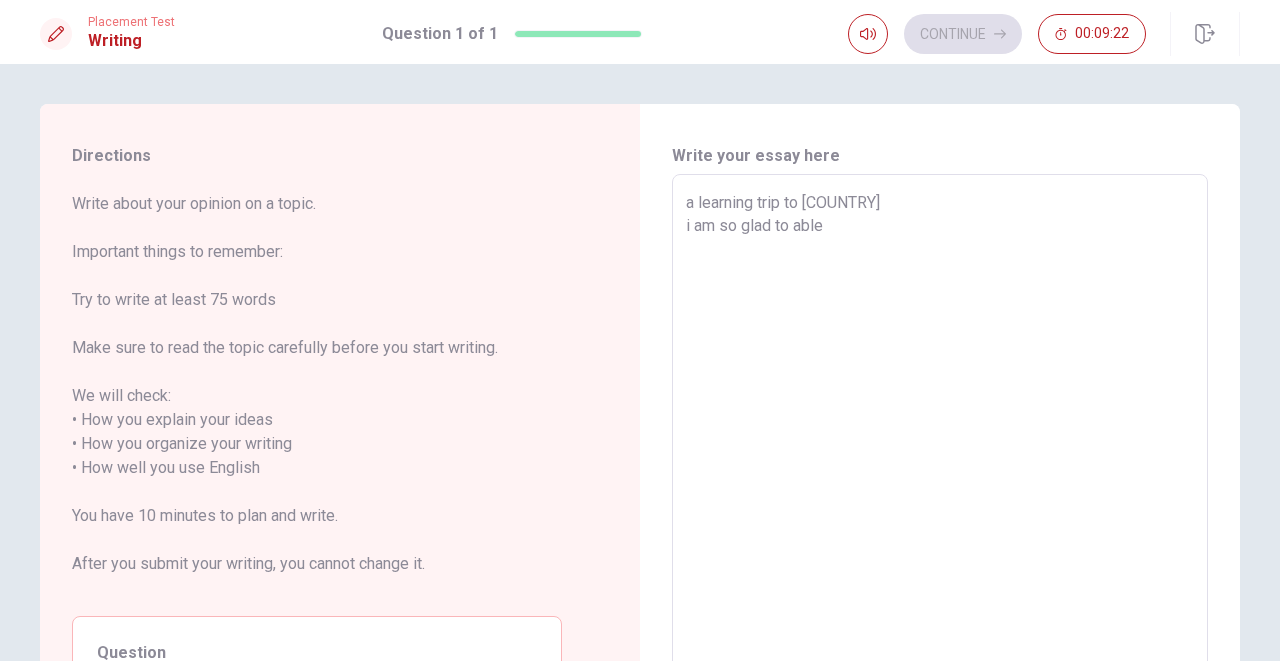 type on "x" 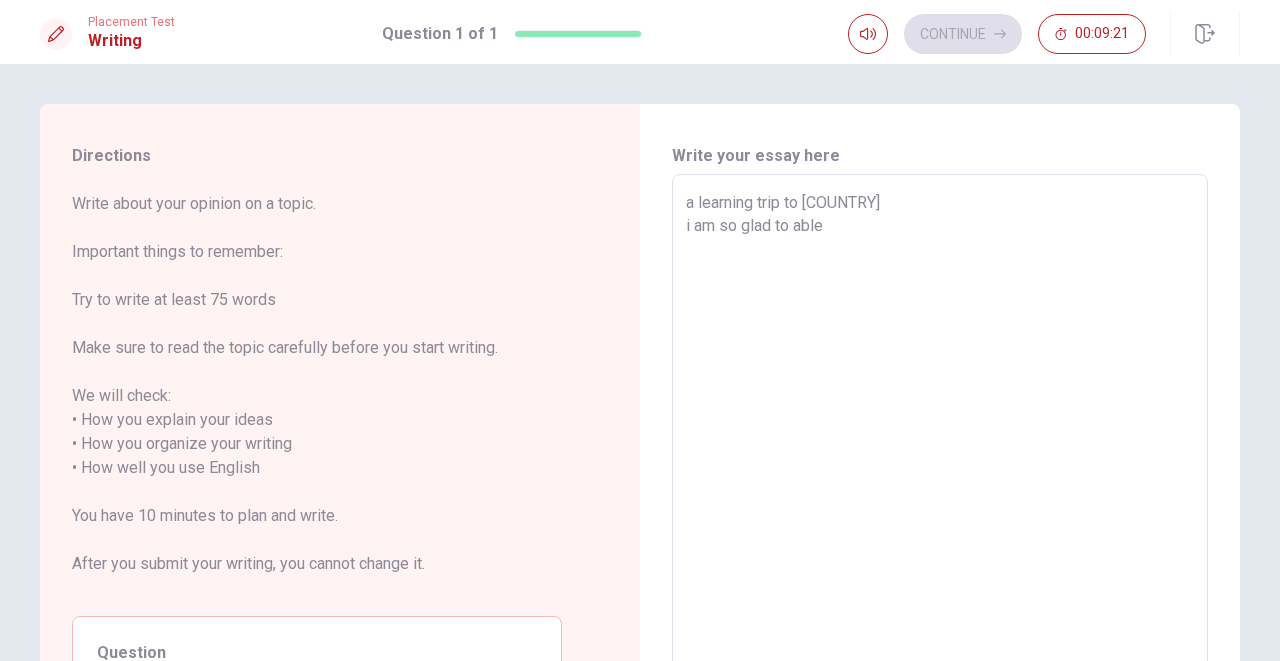 type on "a learning trip to [COUNTRY]
i am so glad to able v" 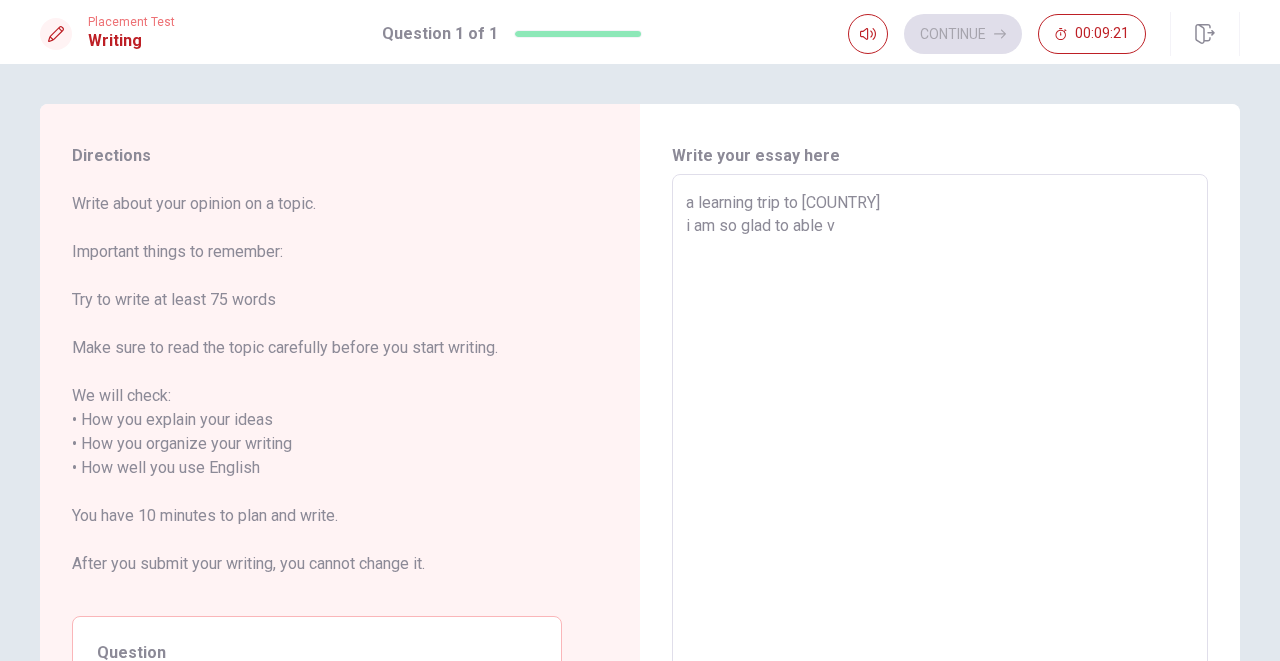 type on "x" 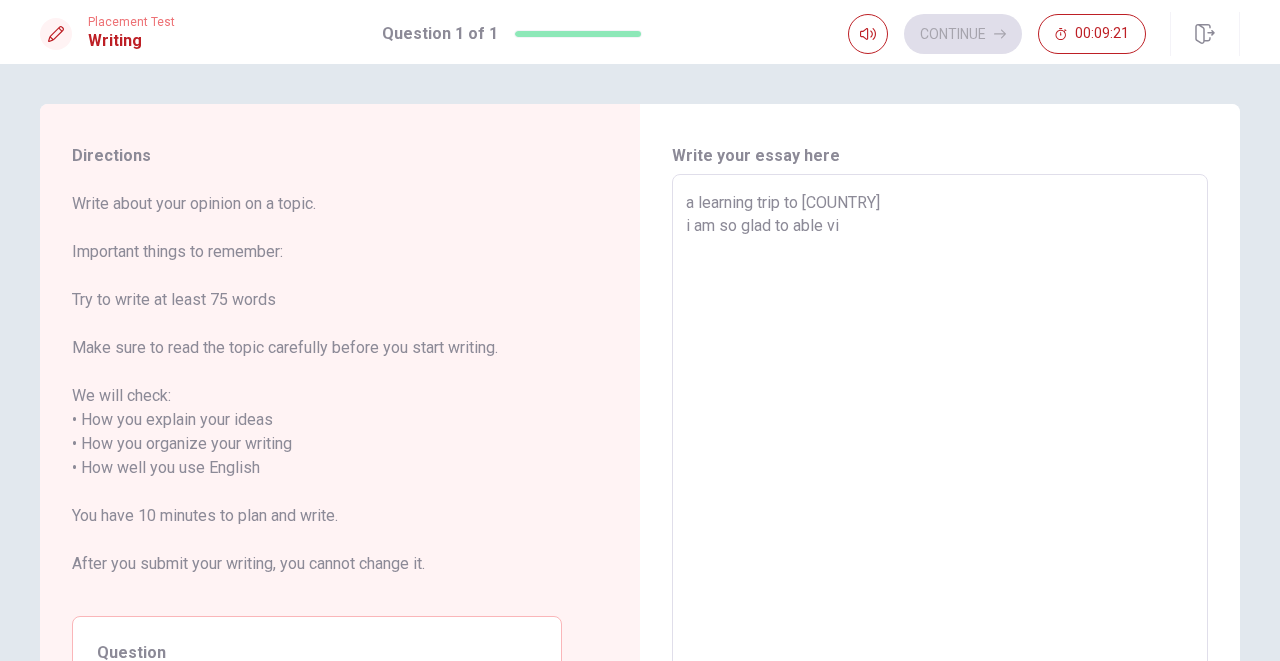 type on "x" 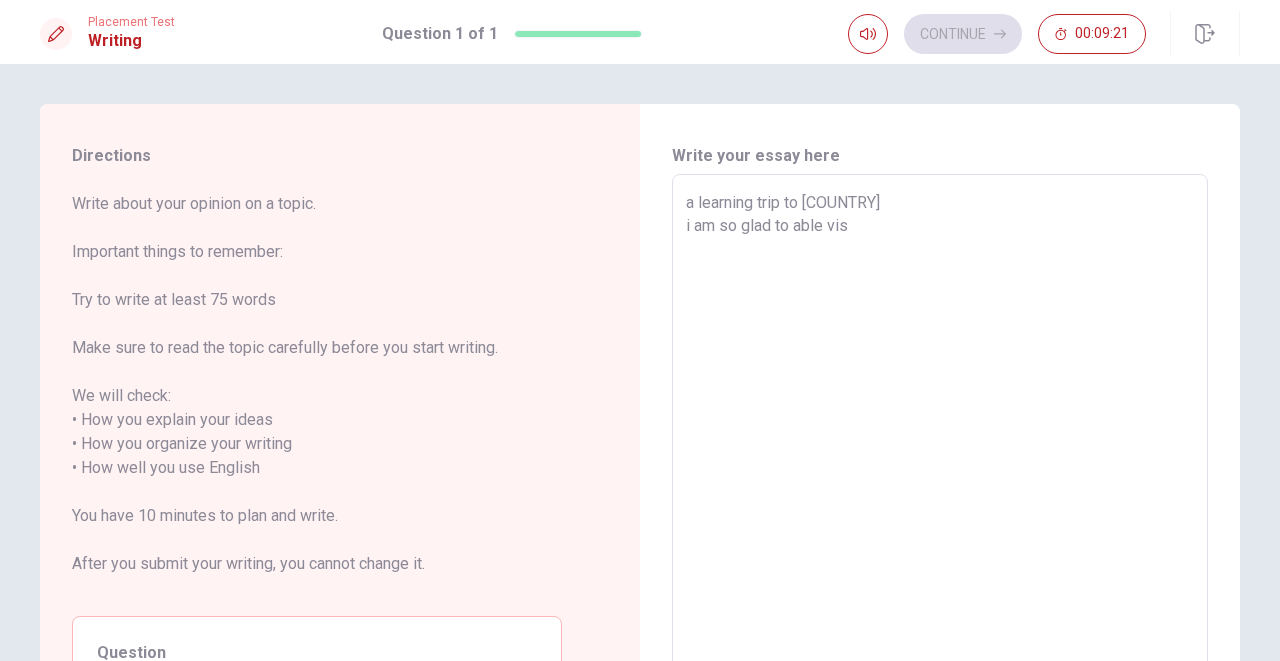 type on "x" 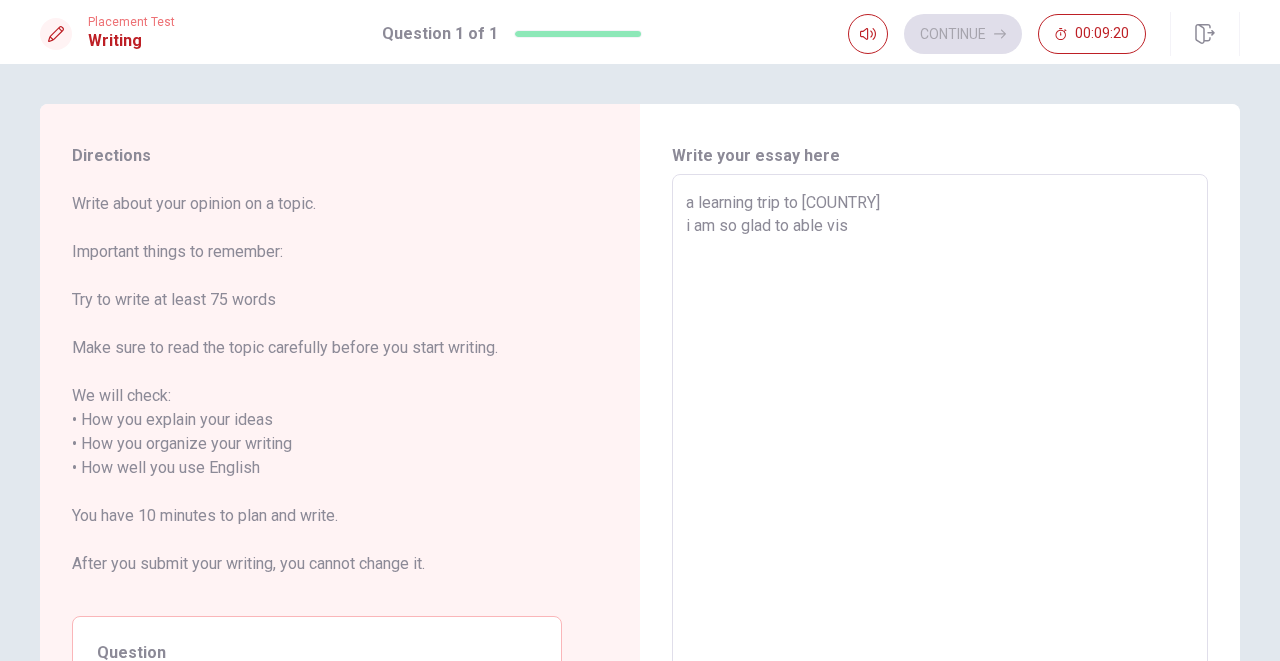 type on "a learning trip to [COUNTRY]
i am so glad to able visi" 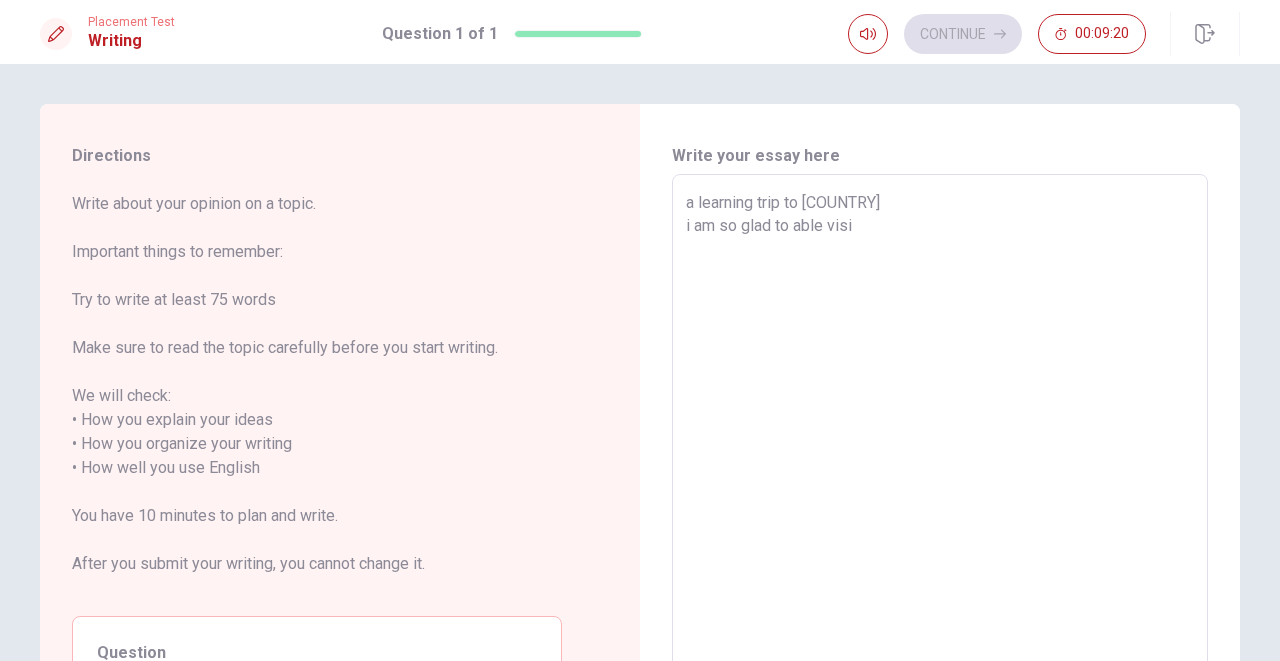 type on "x" 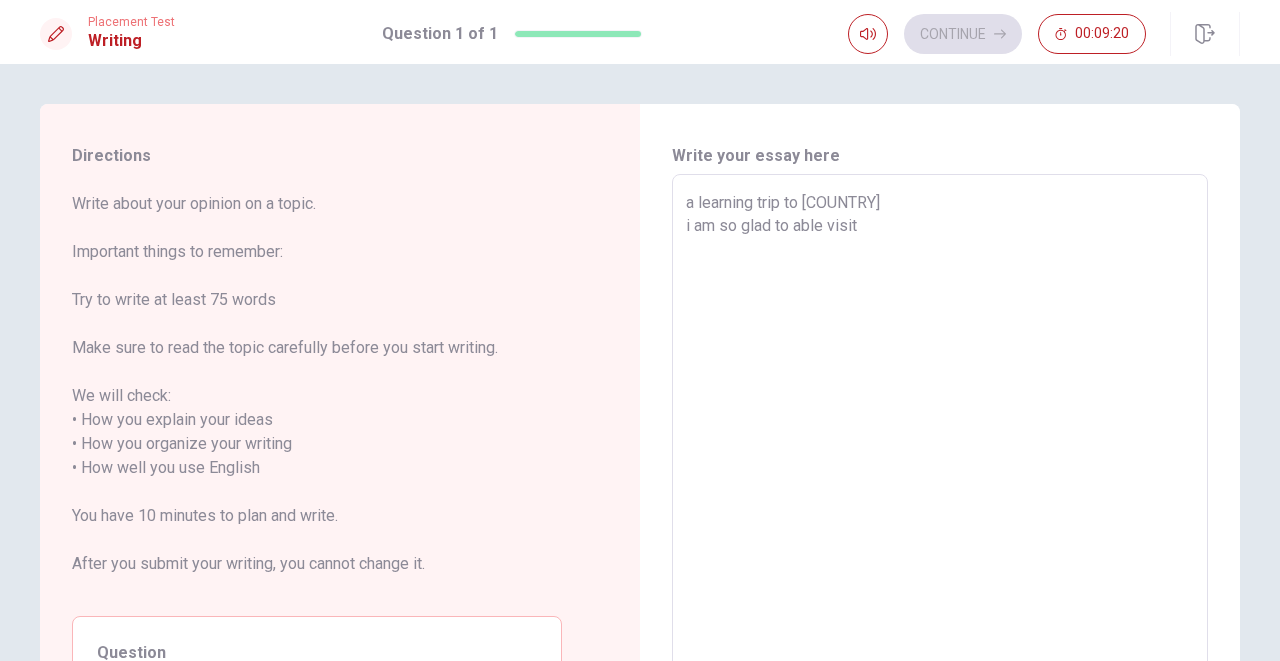 type on "x" 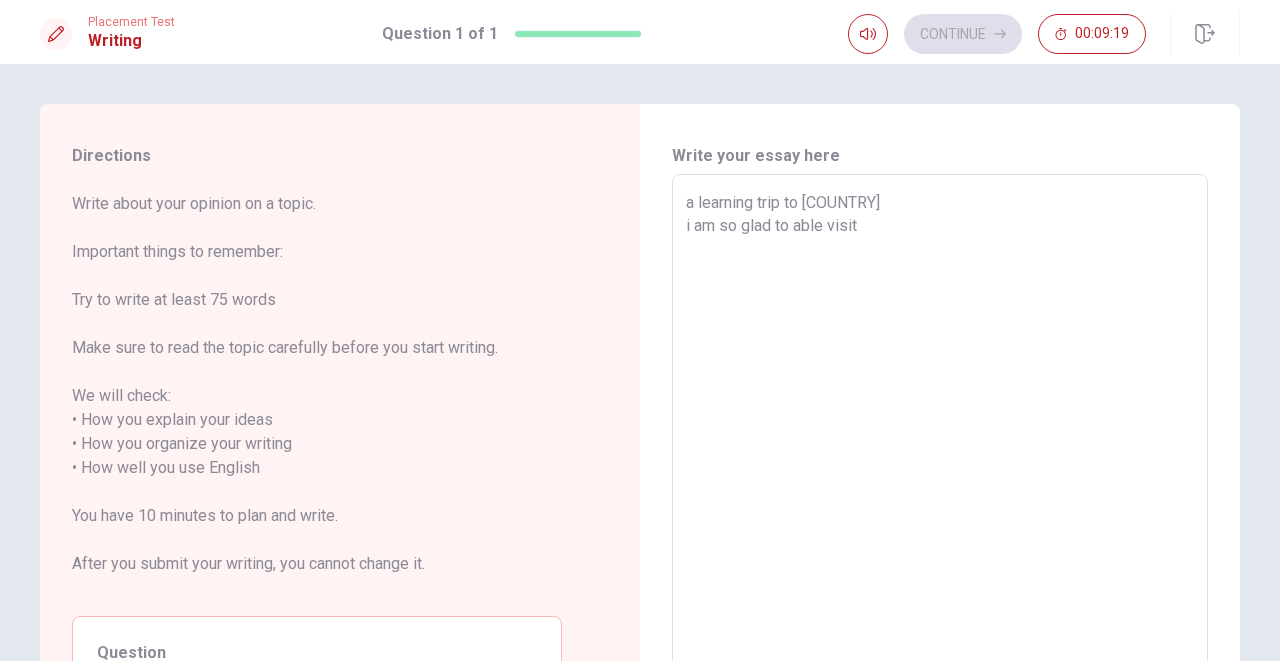 type on "a learning trip to [COUNTRY]
i am so glad to able visit [CITY]" 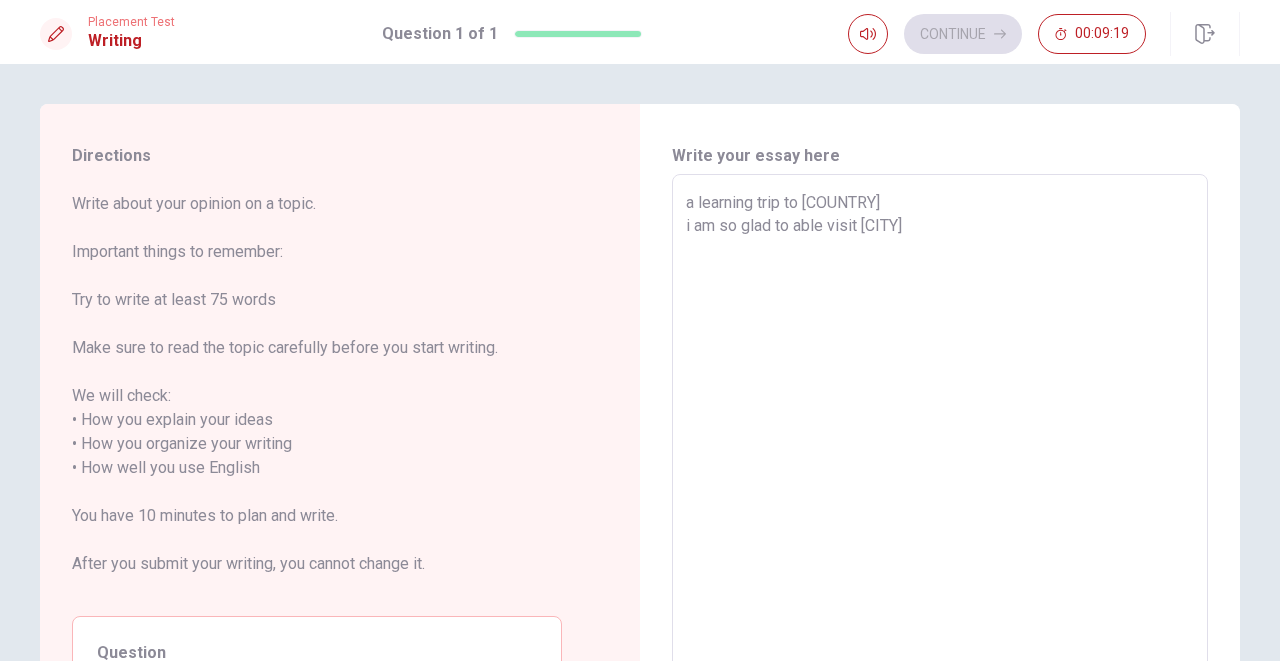 type on "x" 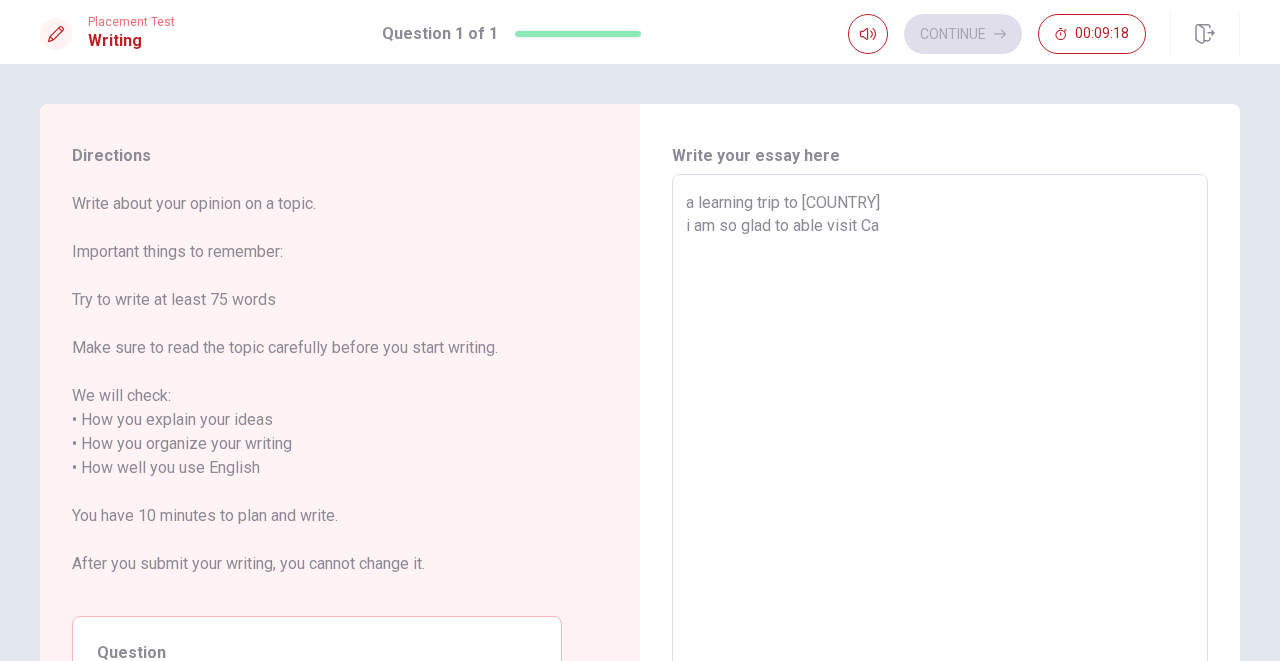 type on "a learning trip to [COUNTRY]
i am so glad to able visit [CITY]" 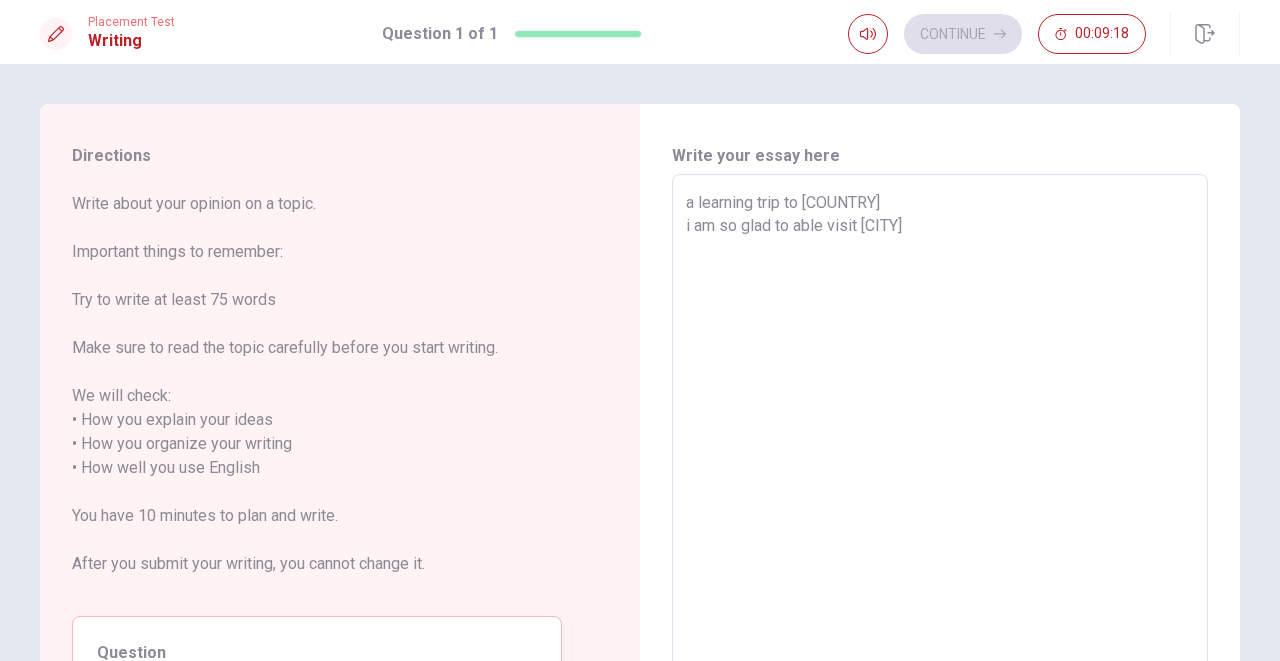 type on "x" 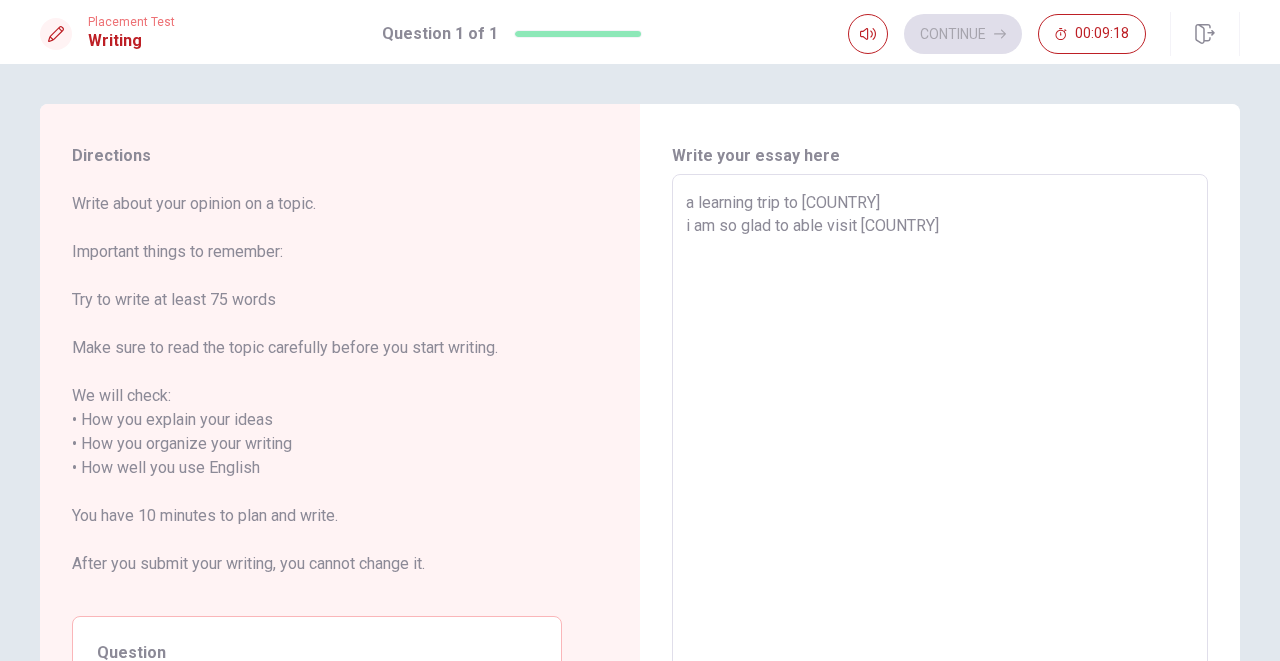 type on "x" 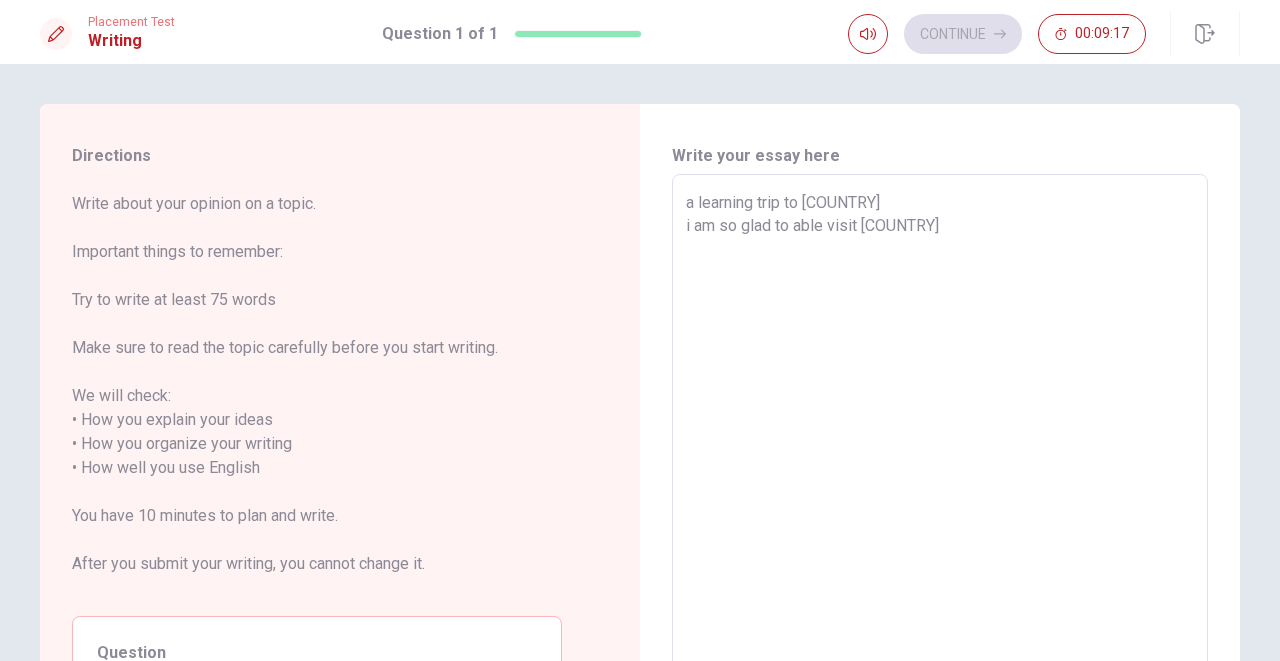 type on "x" 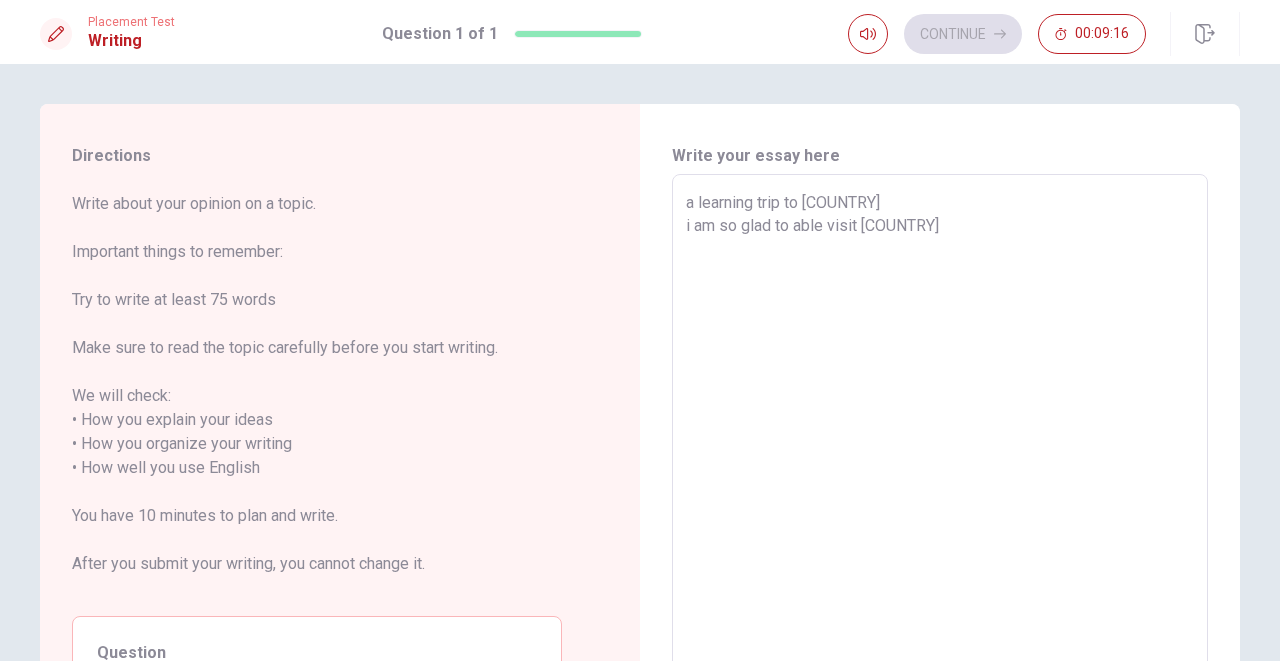 type on "a learning trip to [COUNTRY]
i am so glad to able visit [COUNTRY]" 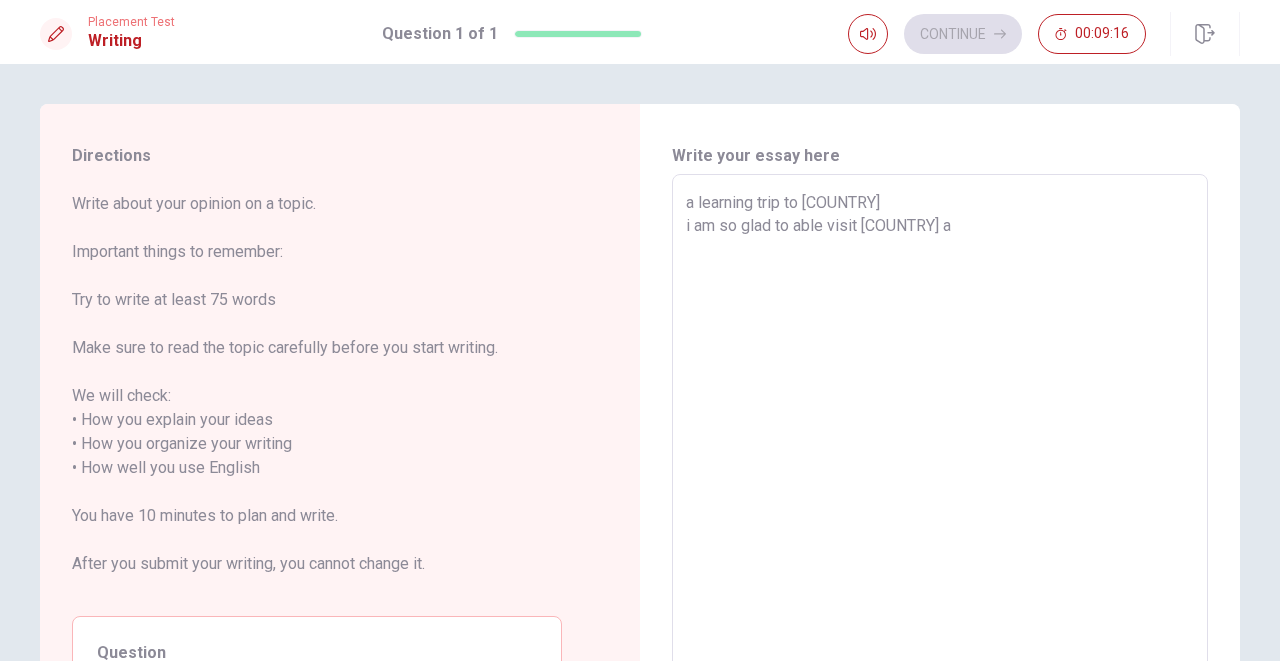 type on "x" 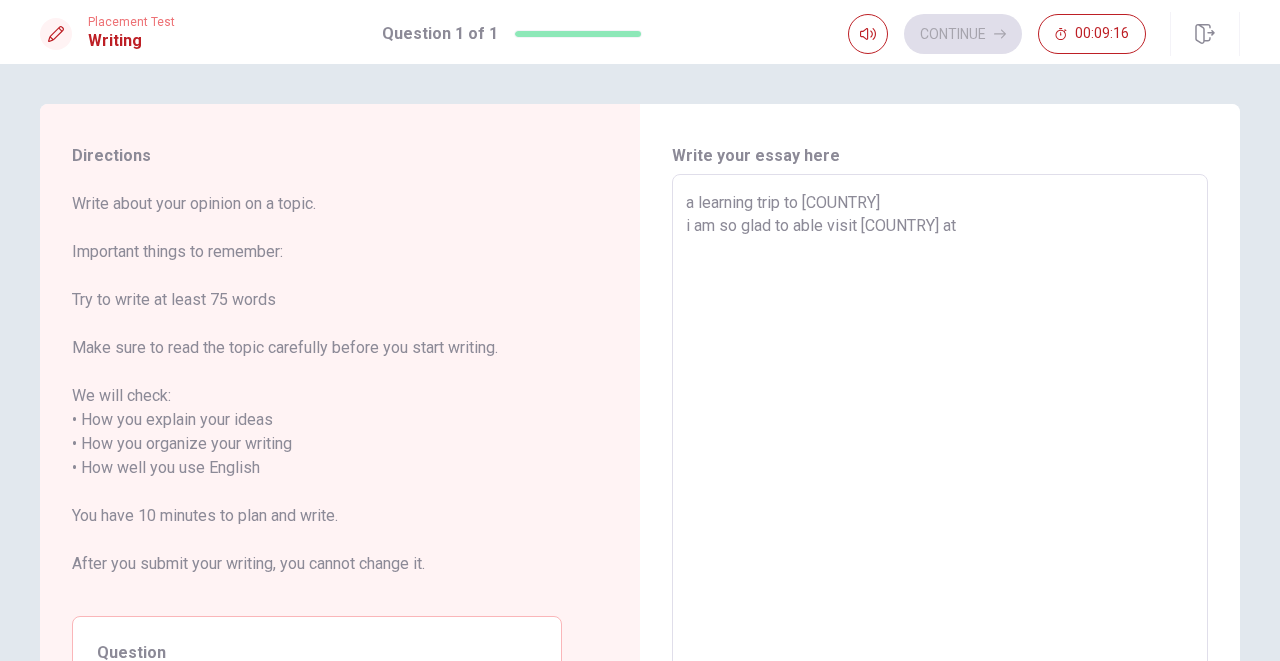 type on "x" 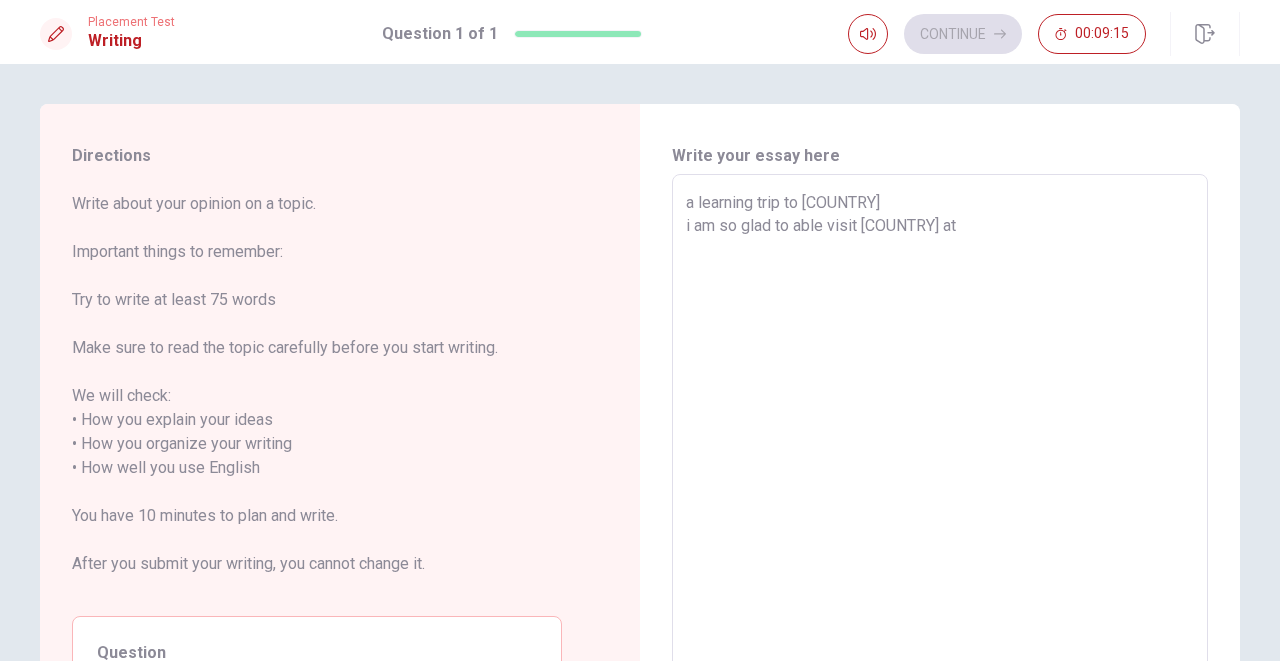 type on "a learning trip to [COUNTRY]
i am so glad to able visit [COUNTRY] at" 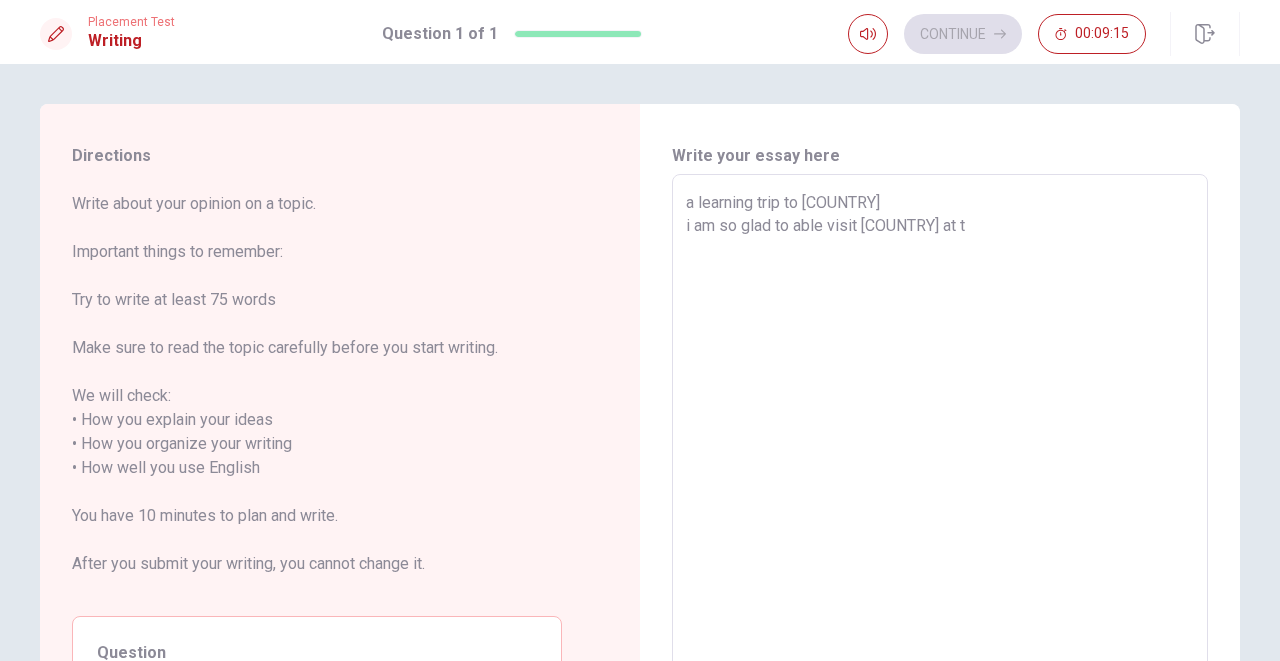 type on "x" 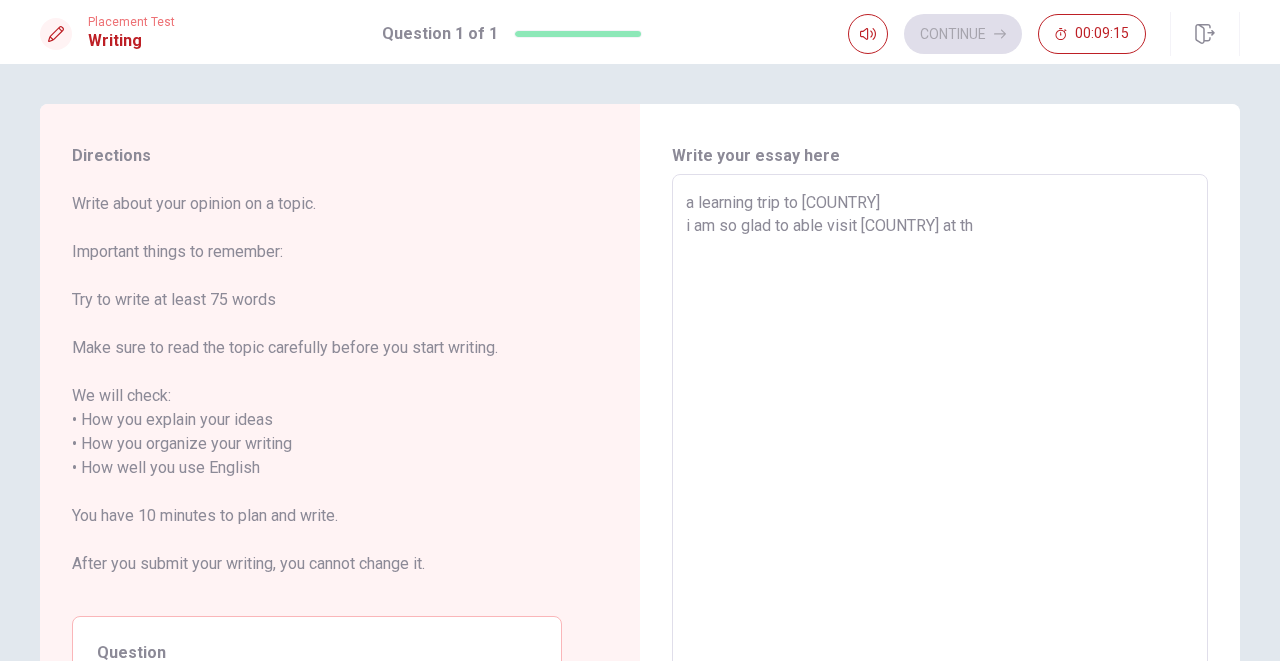 type on "x" 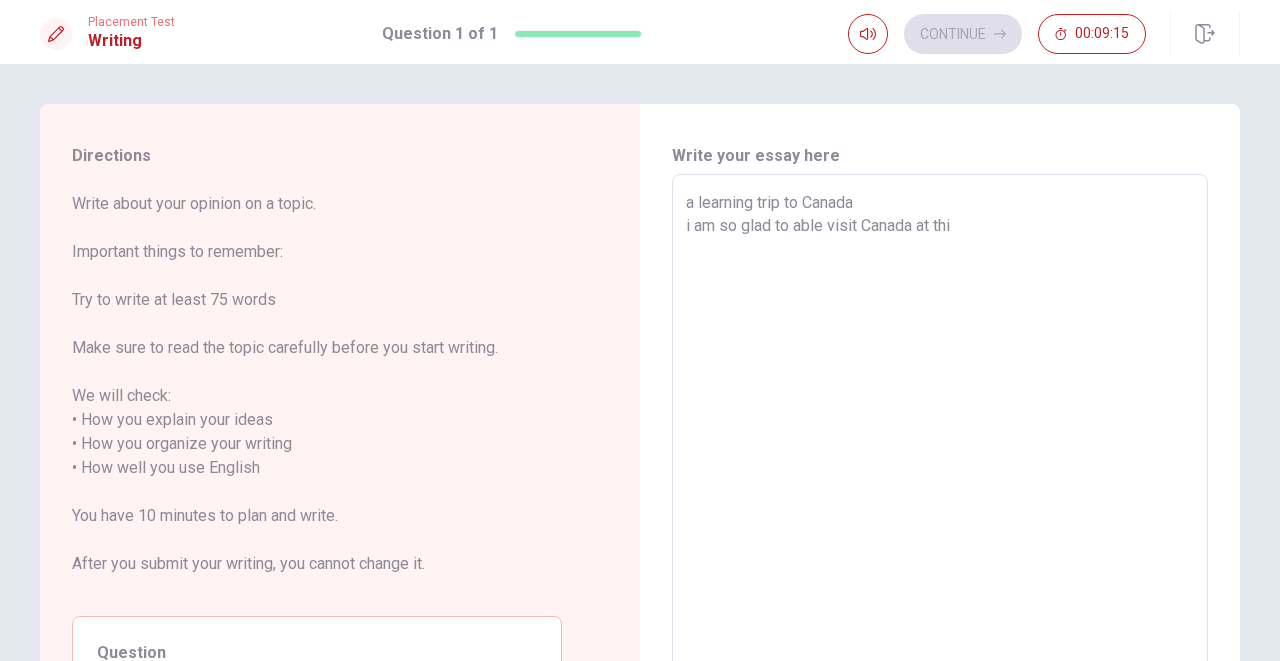 type on "x" 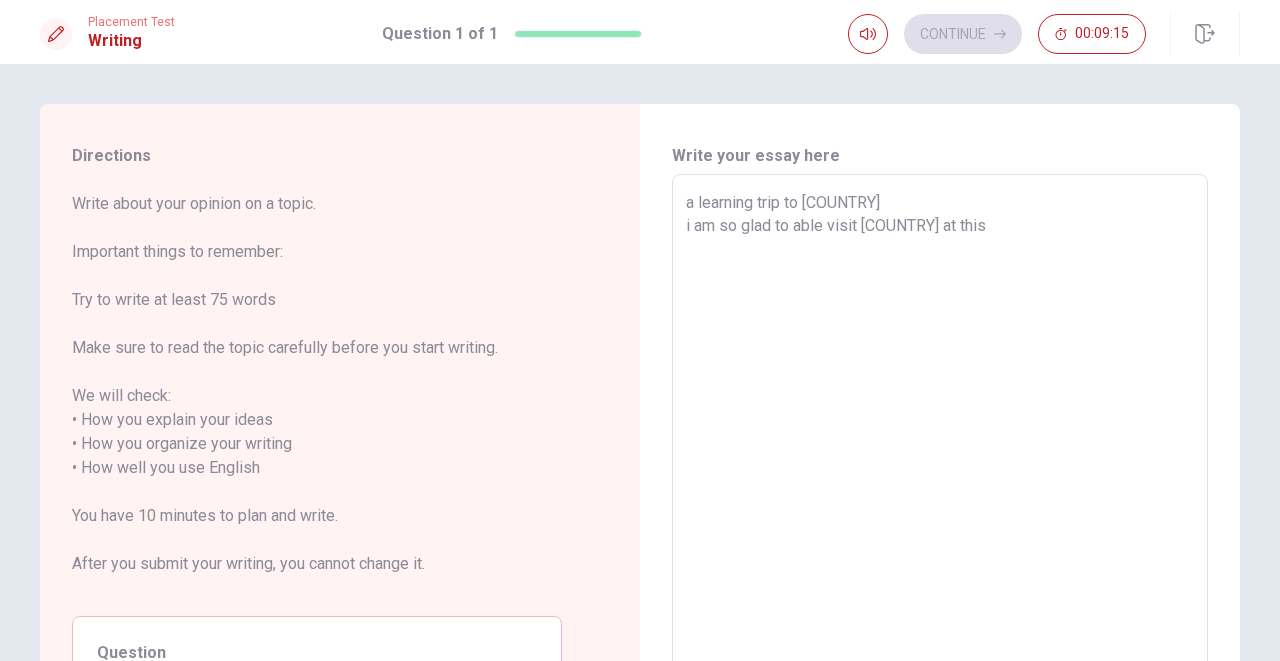 type on "x" 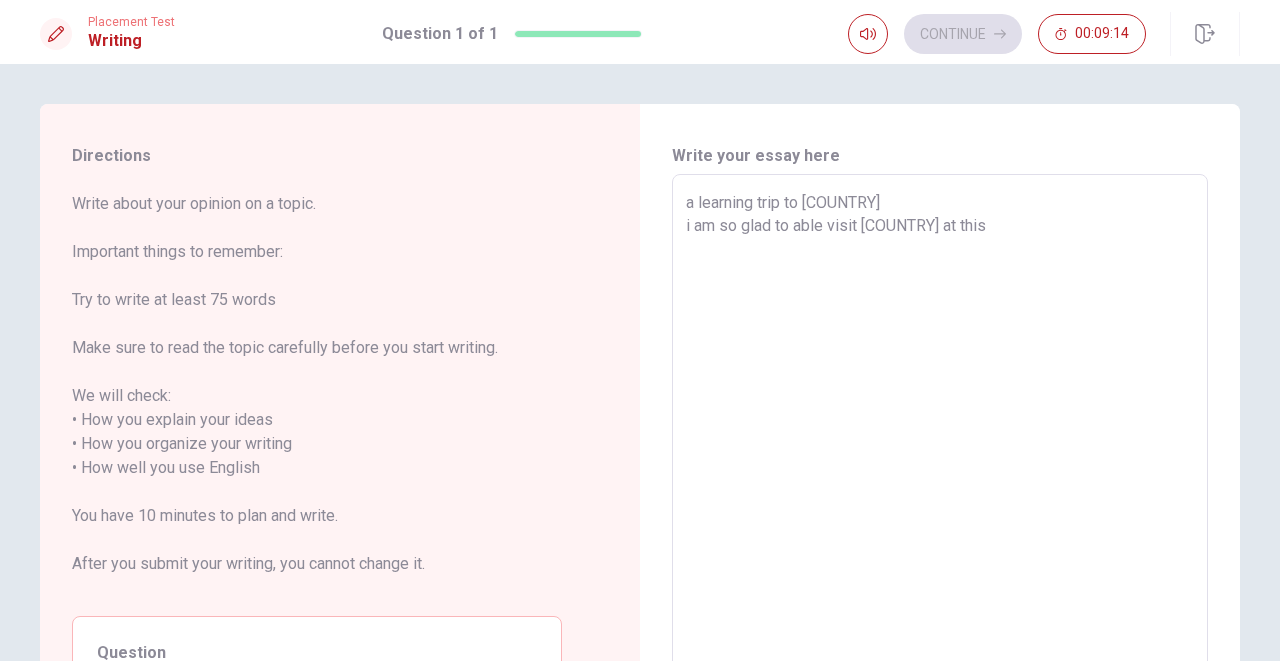type on "a learning trip to [COUNTRY]
i am so glad to able visit [COUNTRY] at this s" 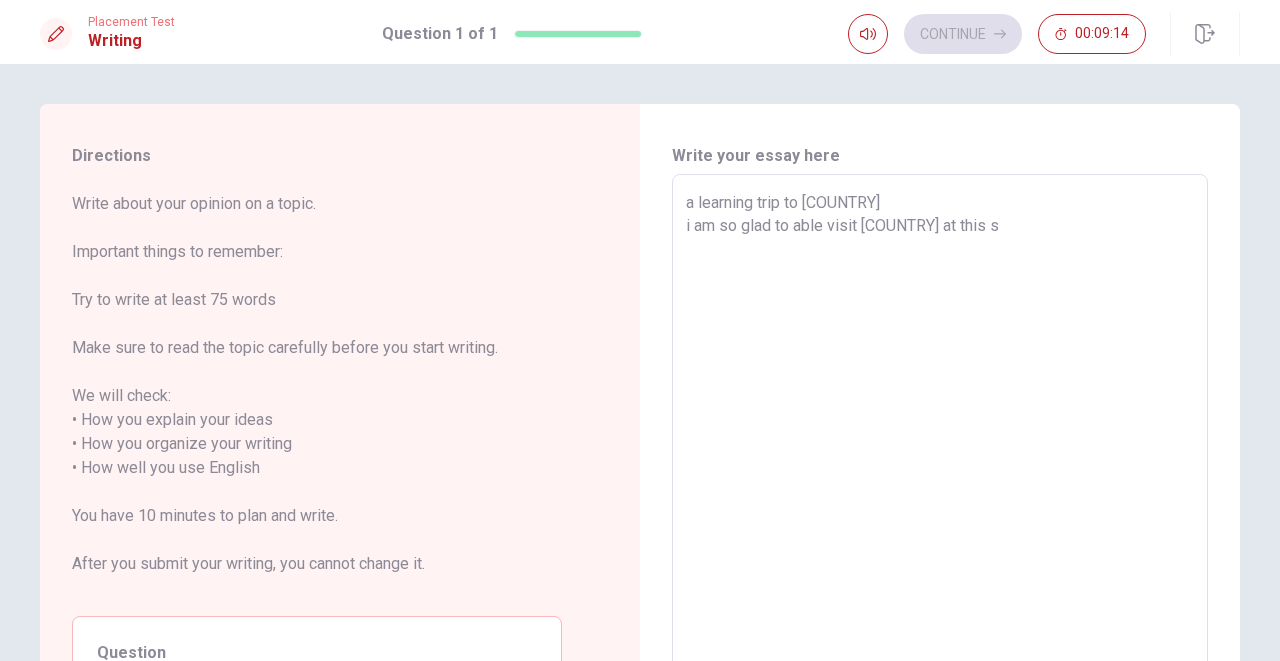 type on "x" 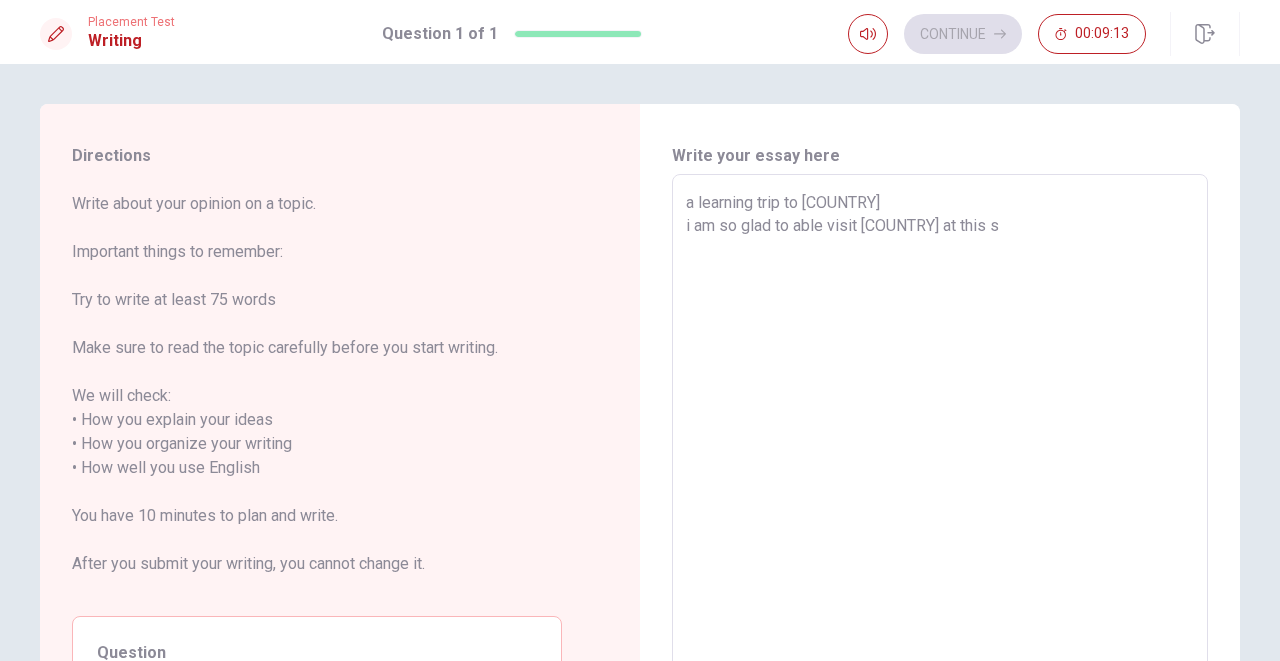 type on "a learning trip to [COUNTRY]
i am so glad to able visit [COUNTRY] at this su" 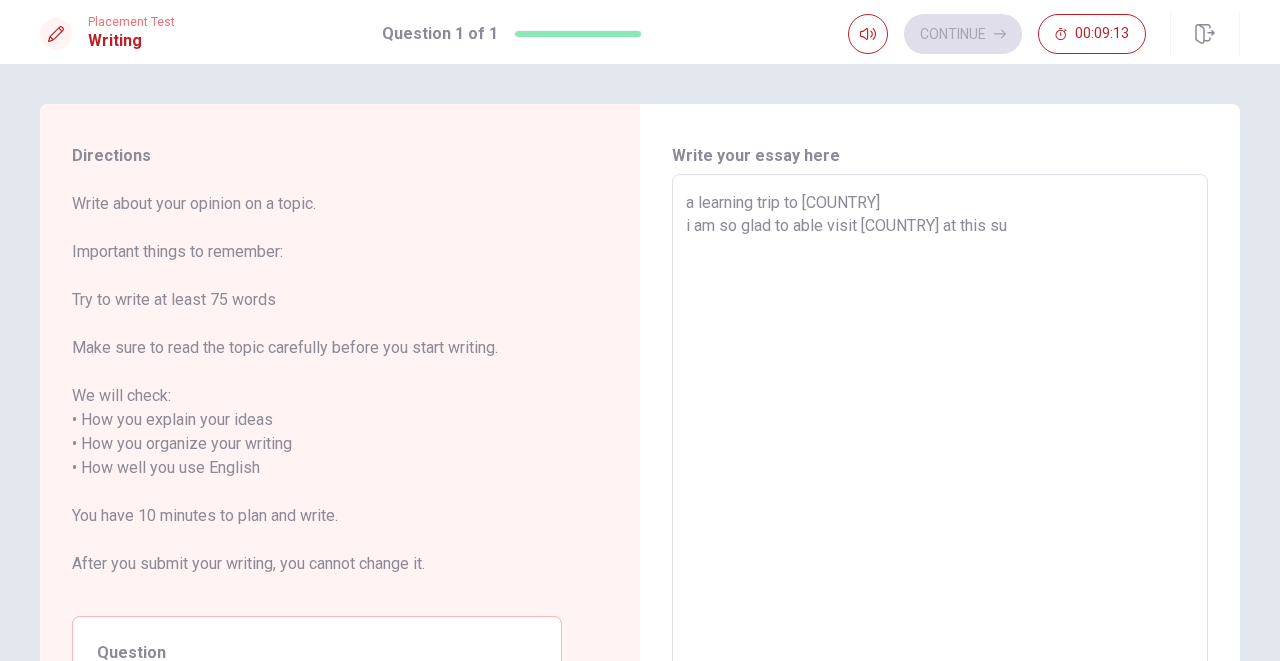type on "x" 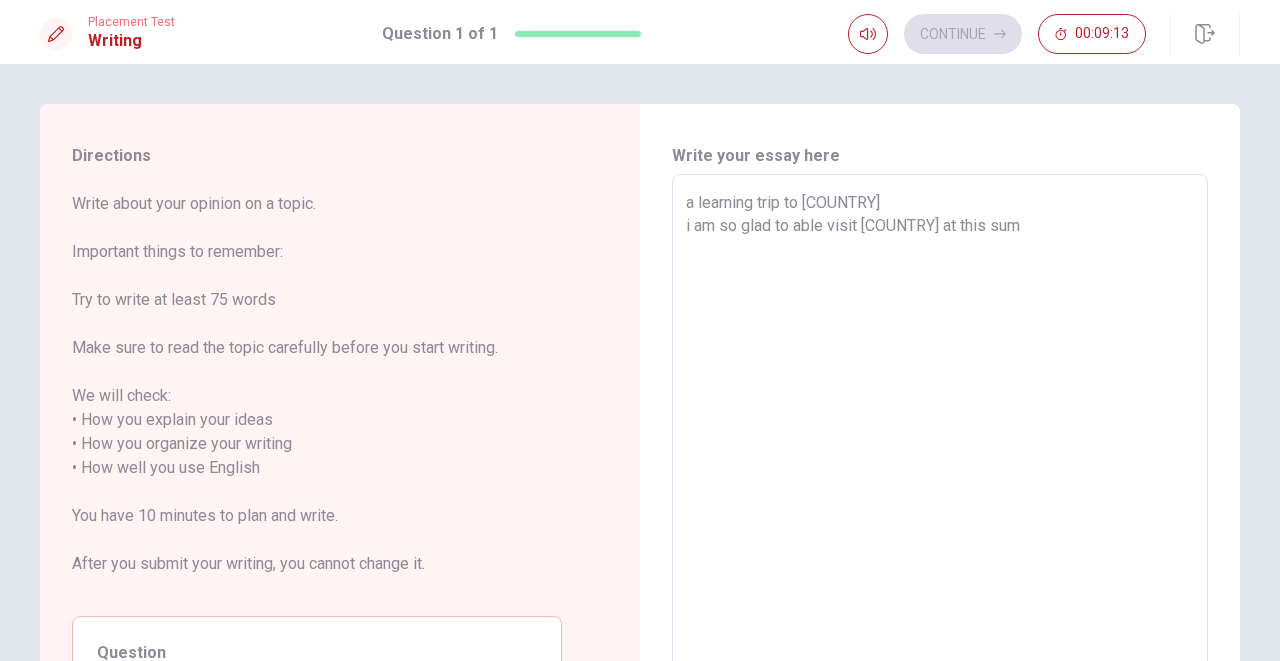 type on "x" 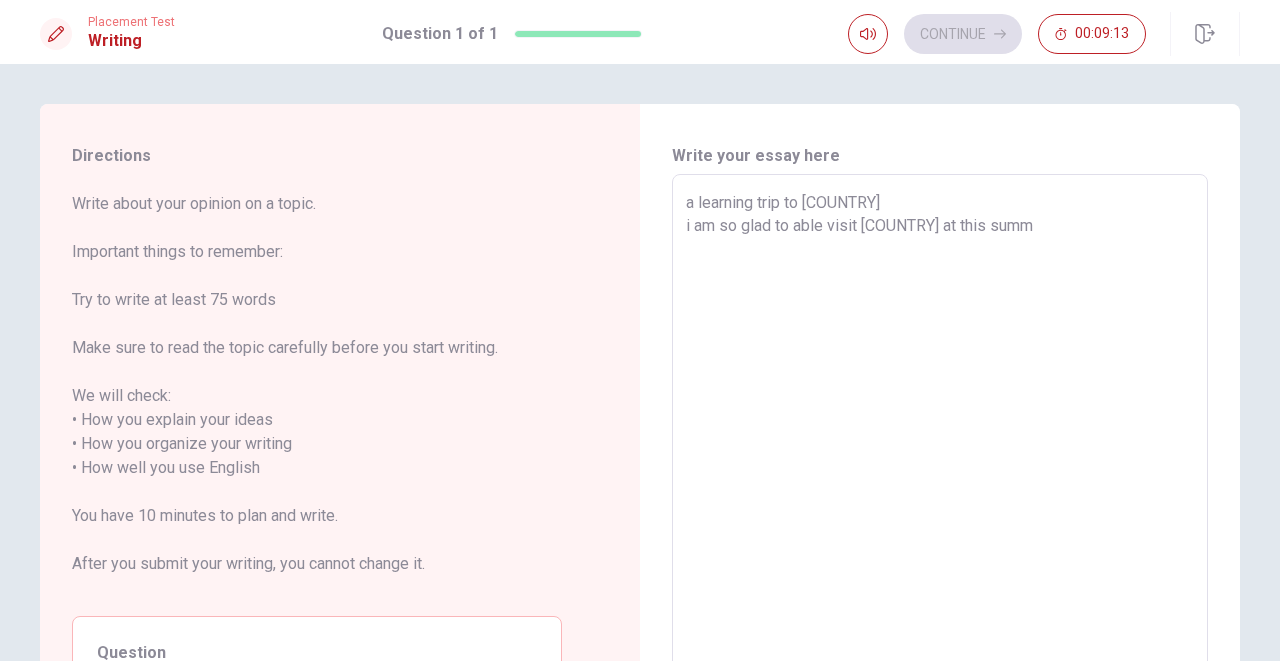 type on "x" 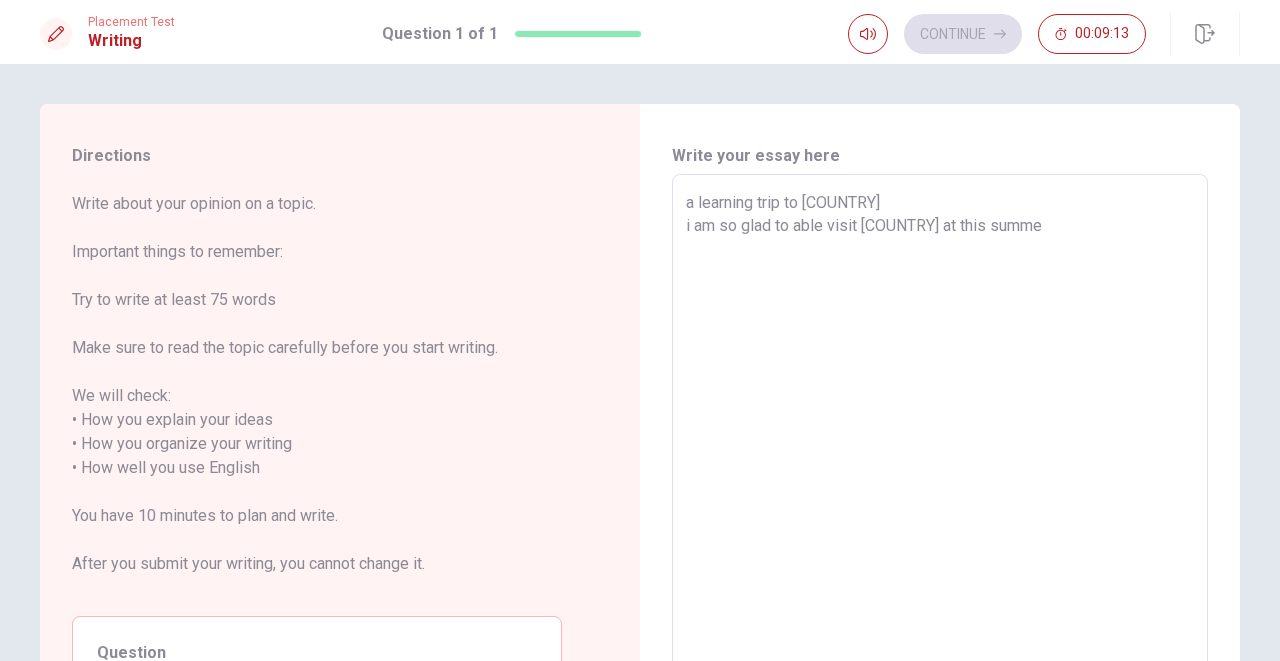 type on "x" 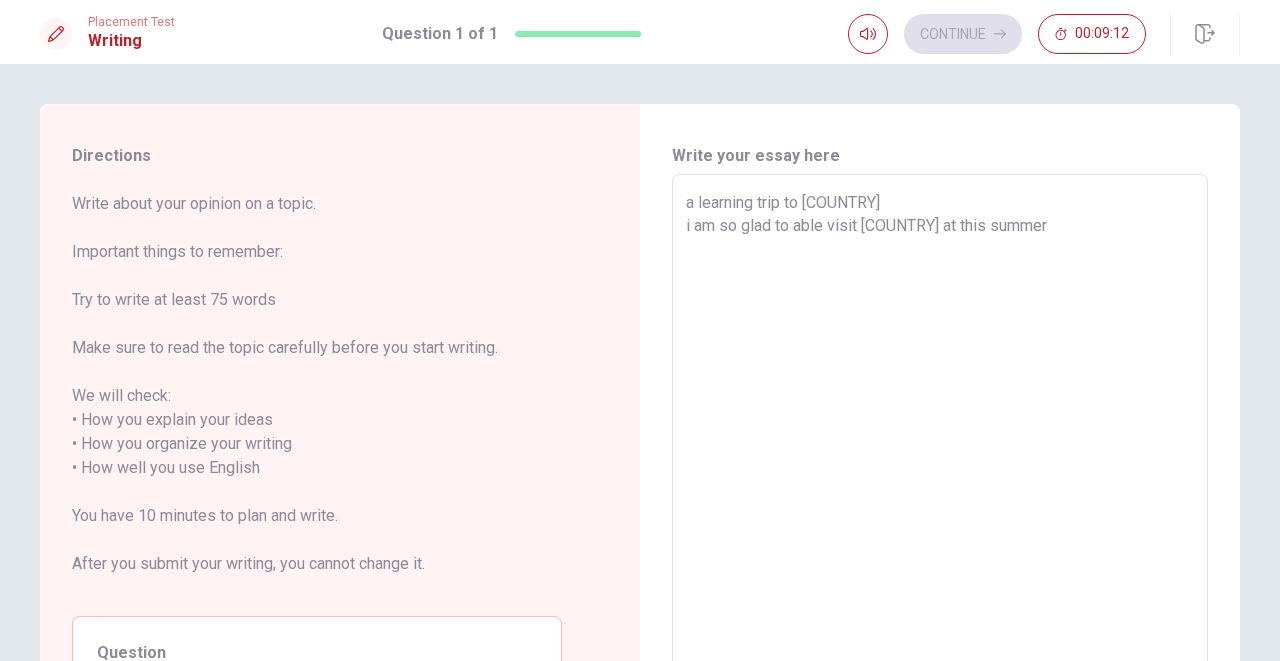 type on "x" 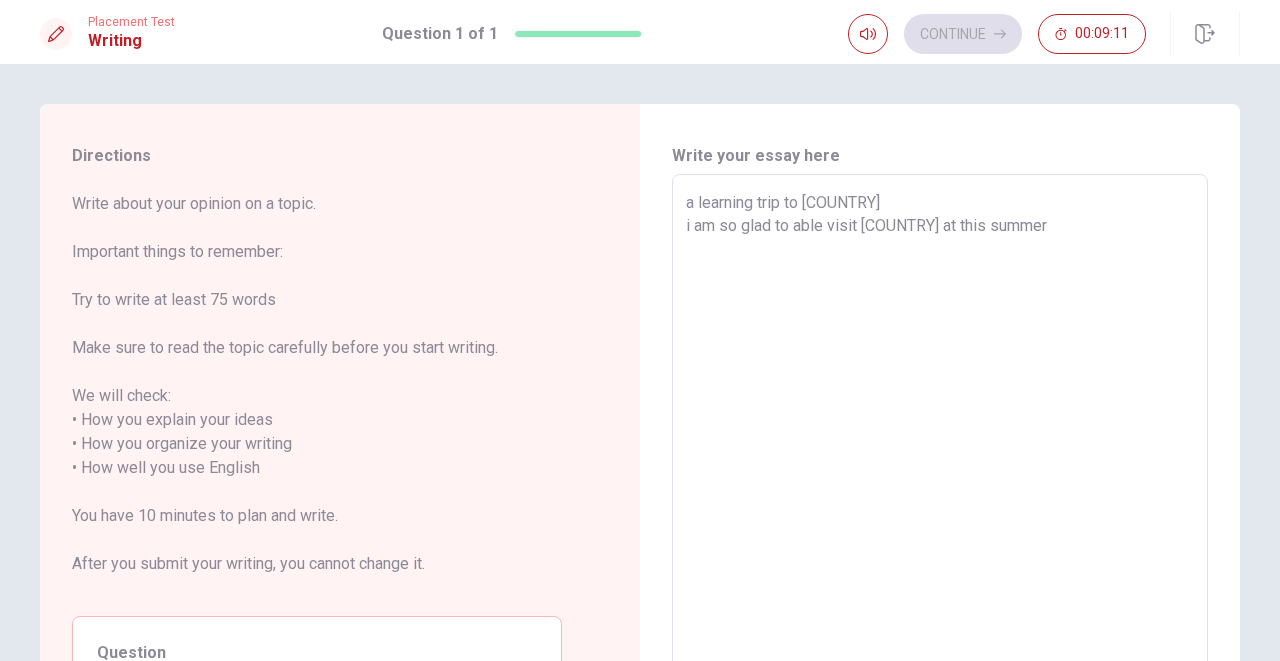 type on "a learning trip to [COUNTRY]
i am so glad to able visit [COUNTRY] at this summer" 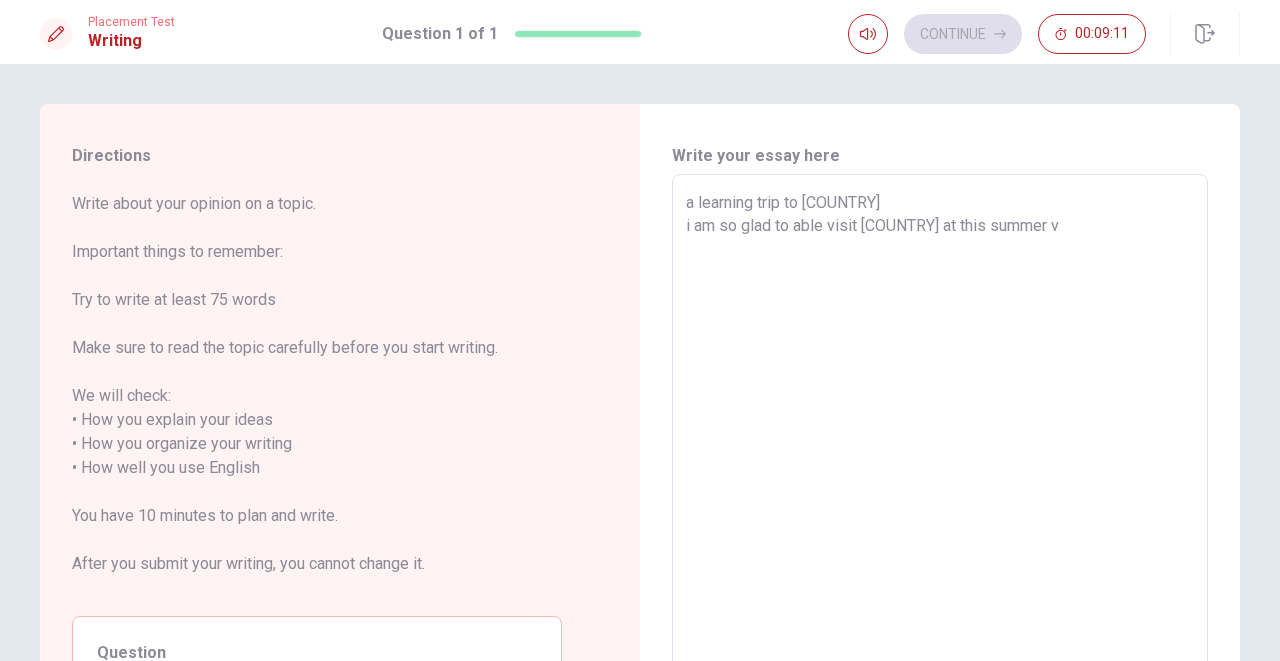 type on "x" 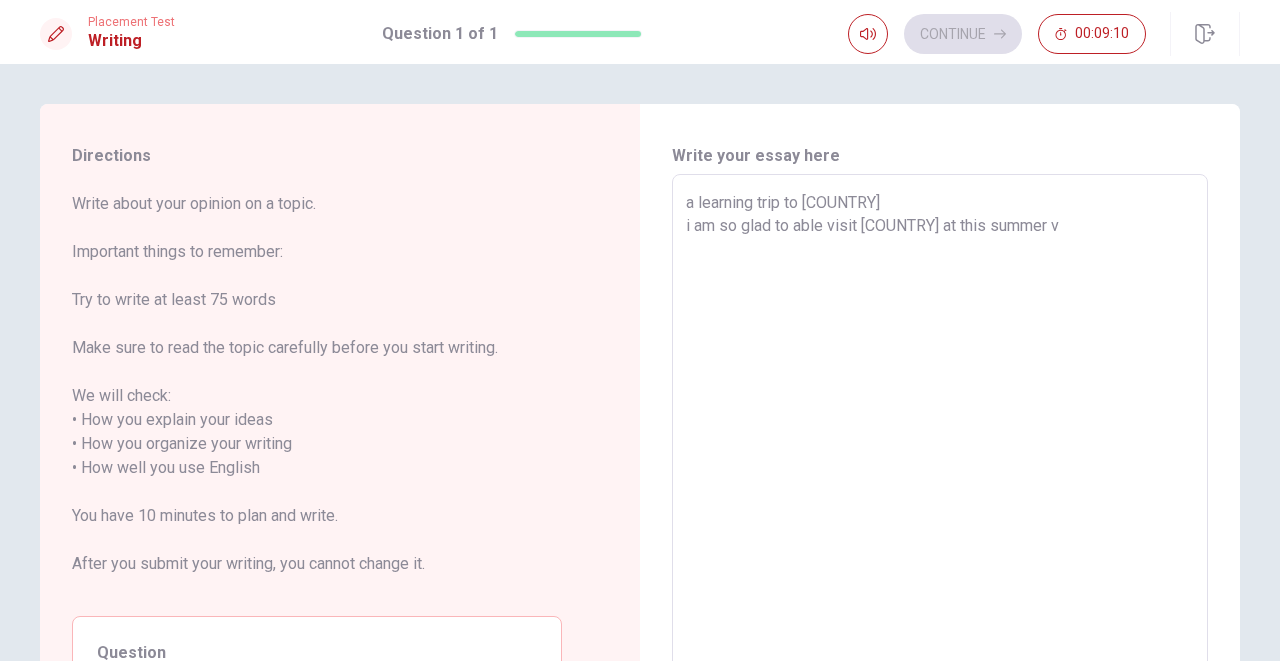 type on "a learning trip to [COUNTRY]
i am so glad to able visit [COUNTRY] at this summer va" 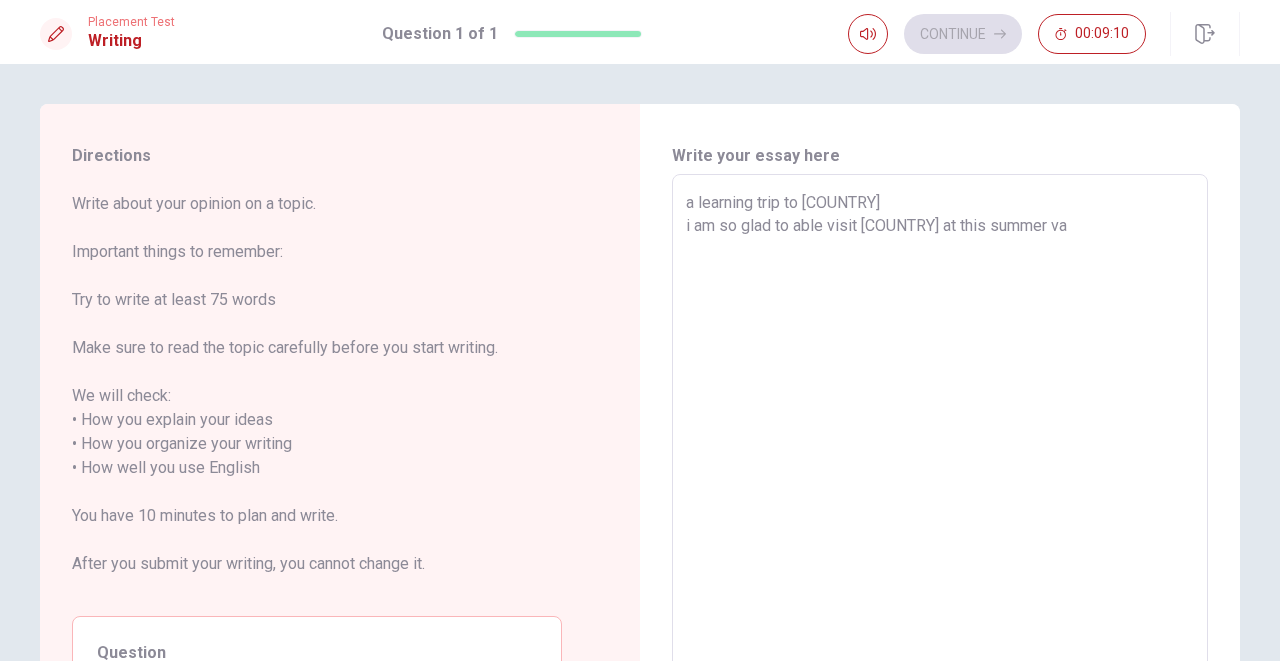 type on "x" 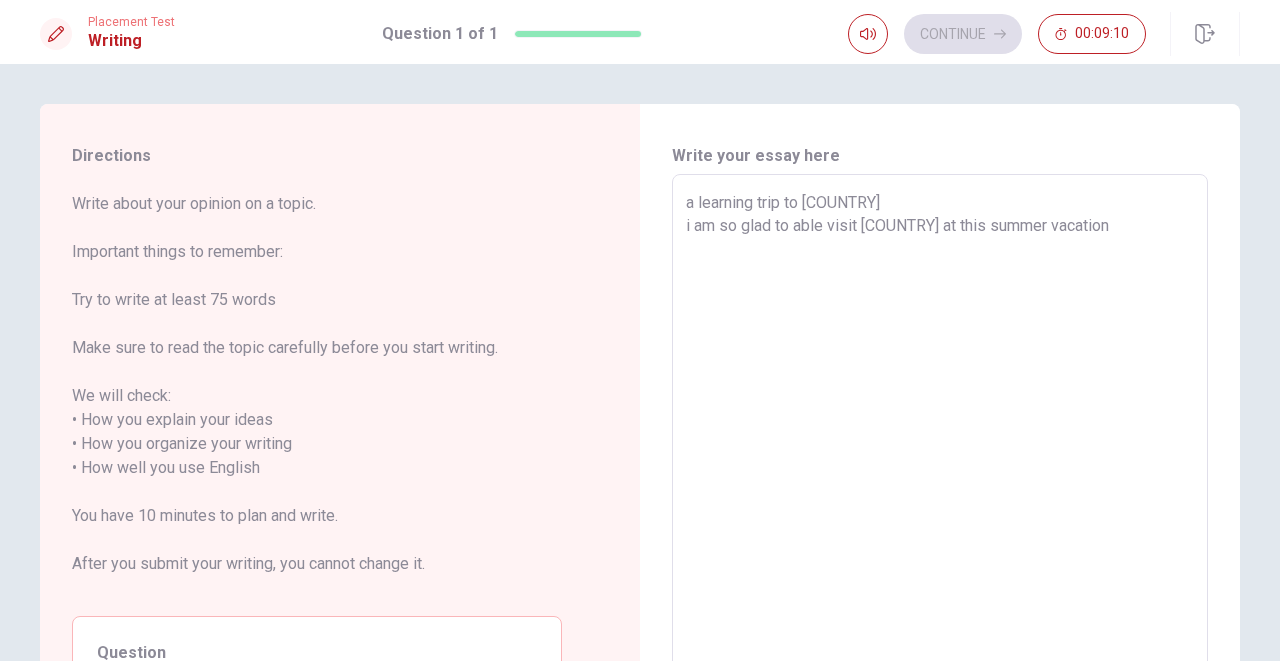 type on "x" 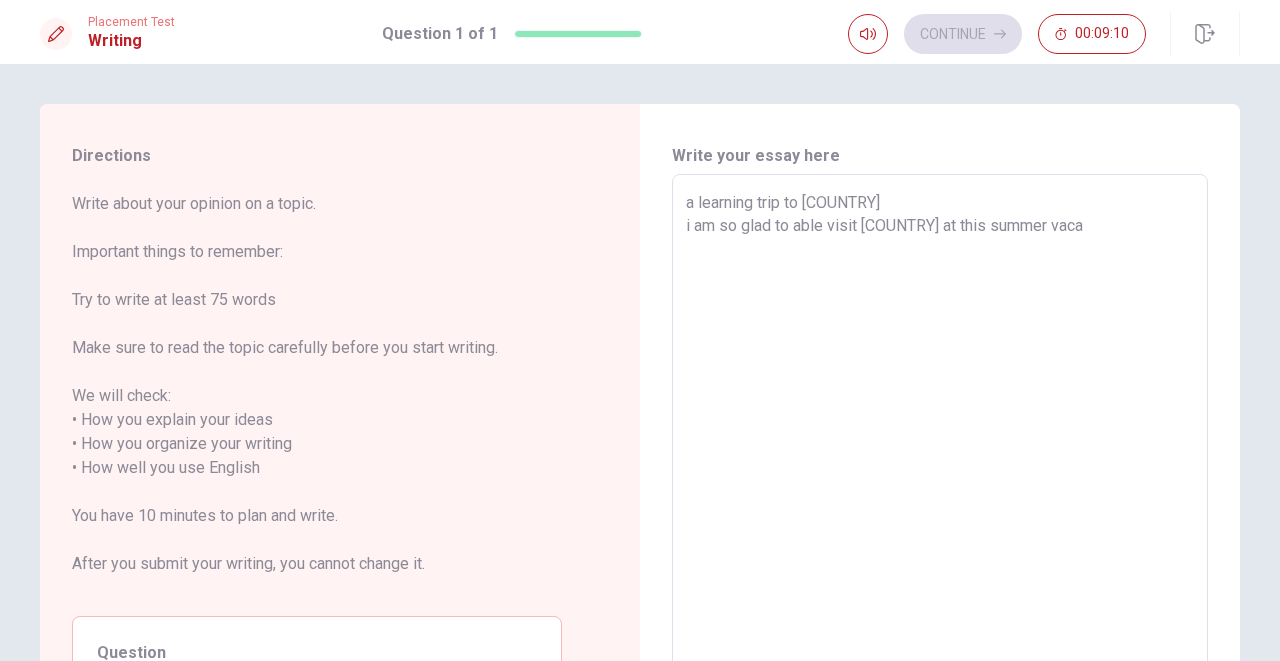 type on "x" 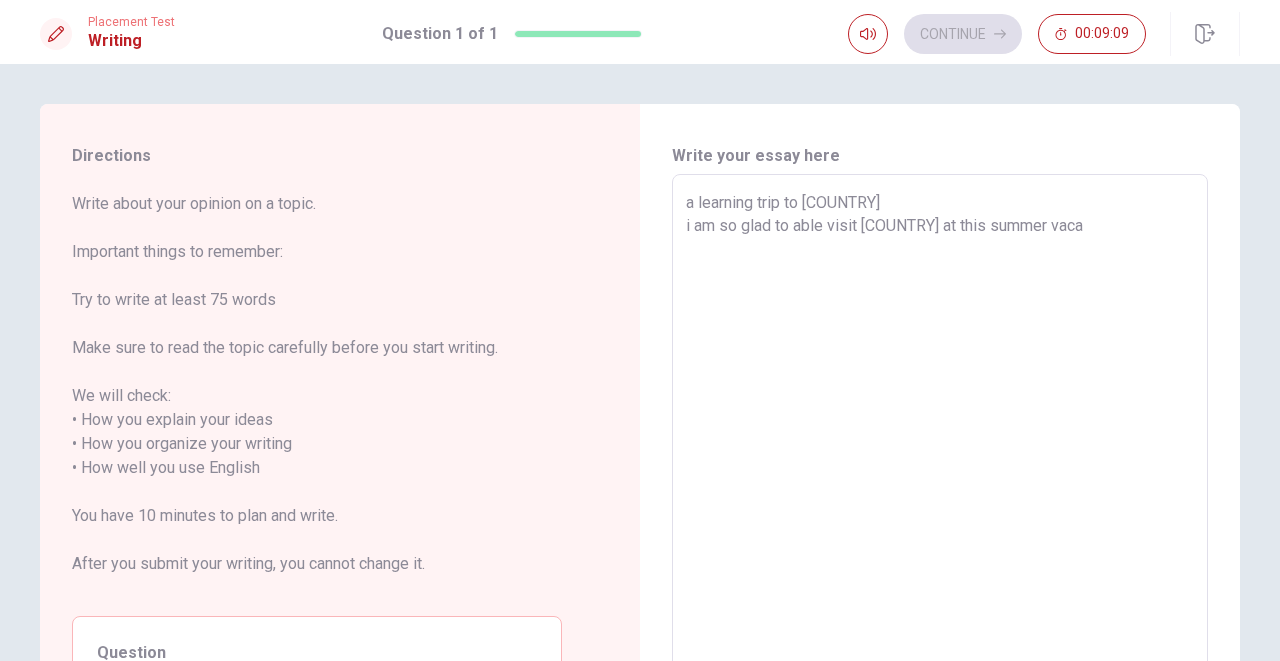 type on "a learning trip to [COUNTRY]
i am so glad to able visit [COUNTRY] at this summer vacat" 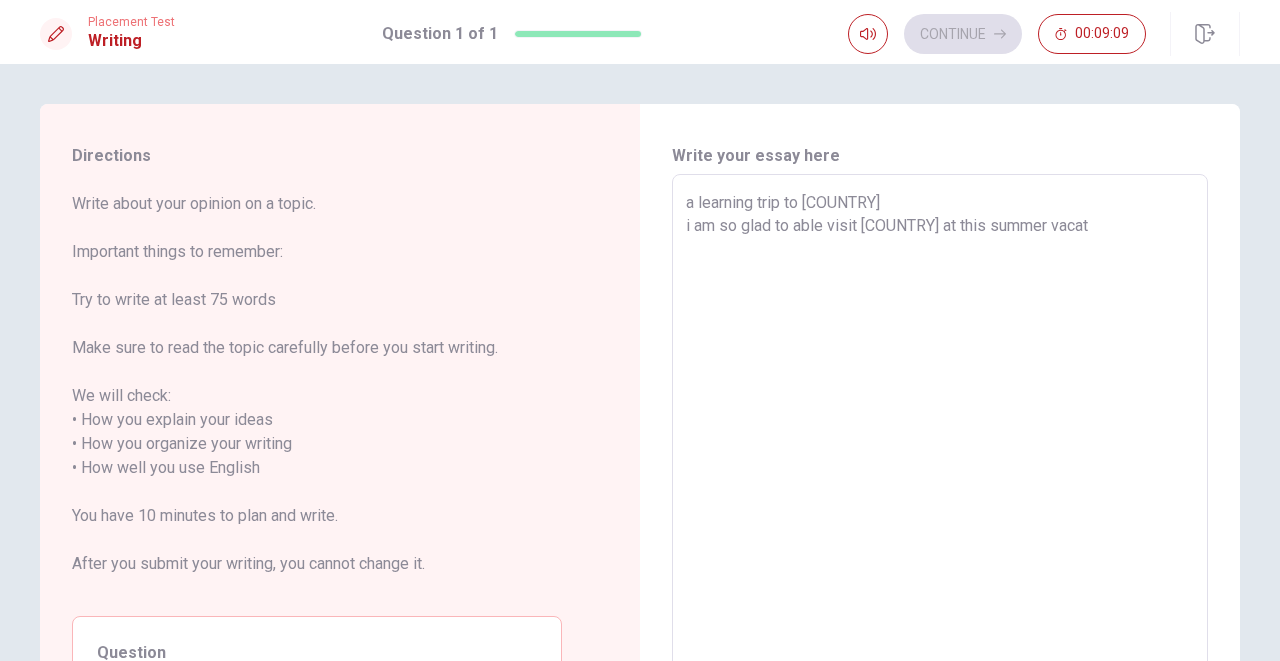 type on "x" 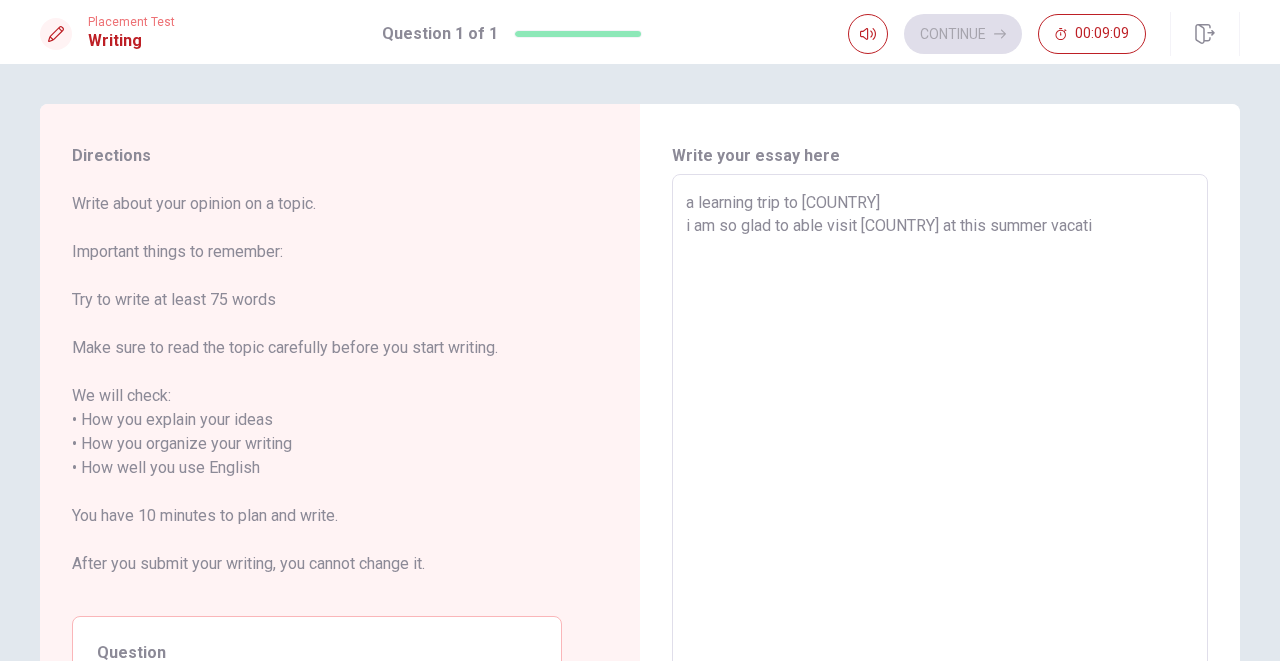 type on "x" 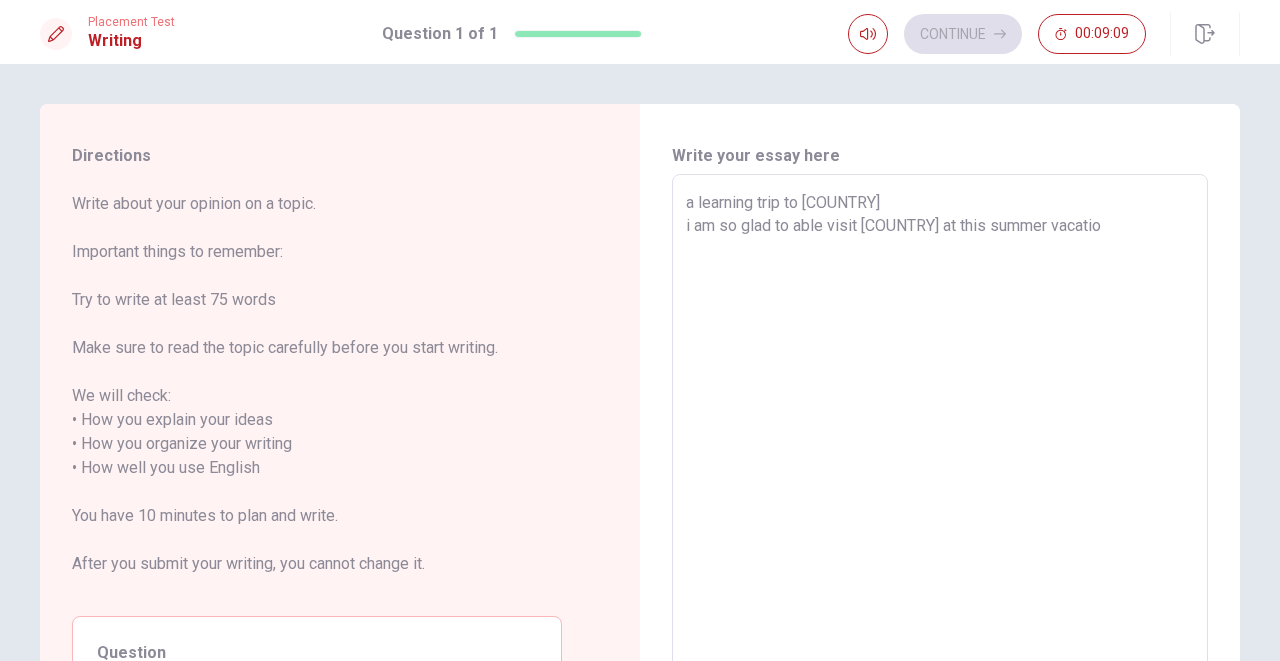type on "x" 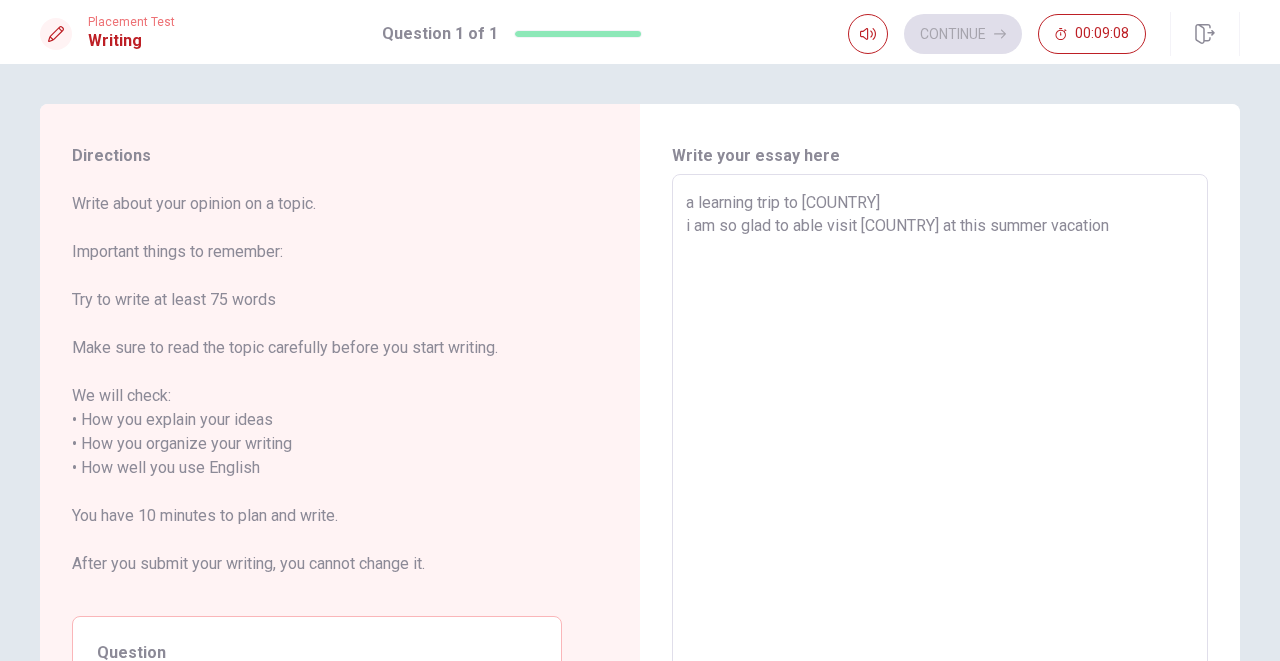 type on "x" 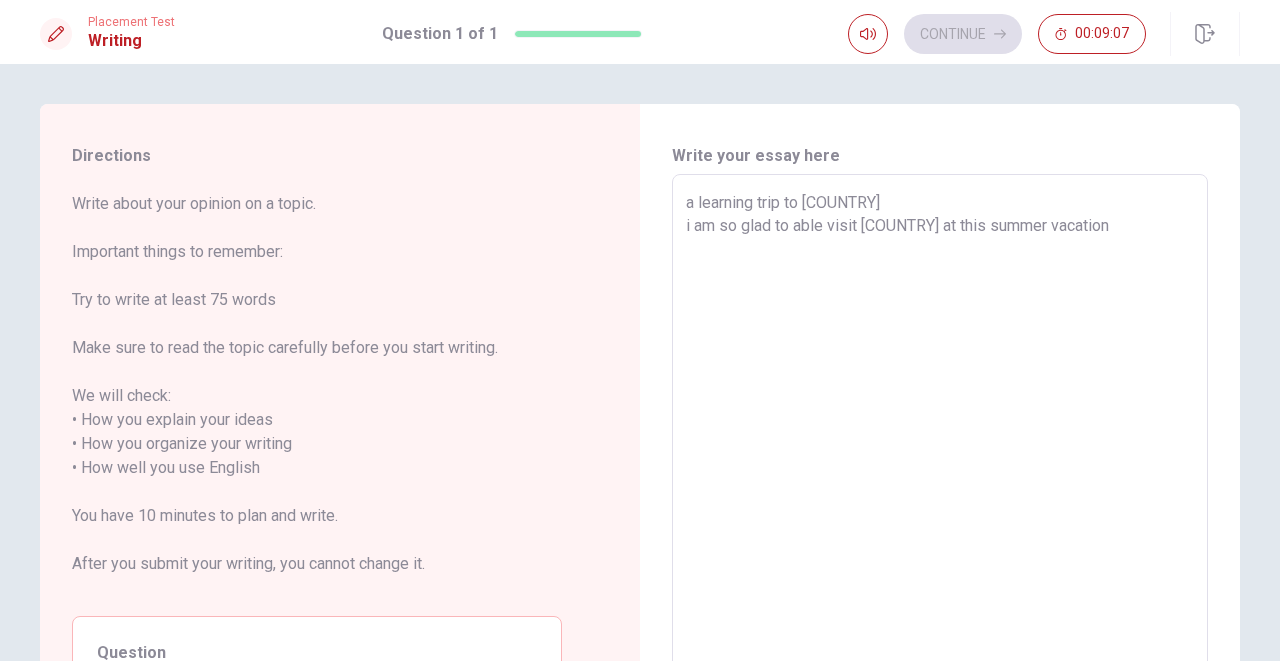 type on "a learning trip to [COUNTRY]
i am so glad to able visit [COUNTRY] at this summer vacation." 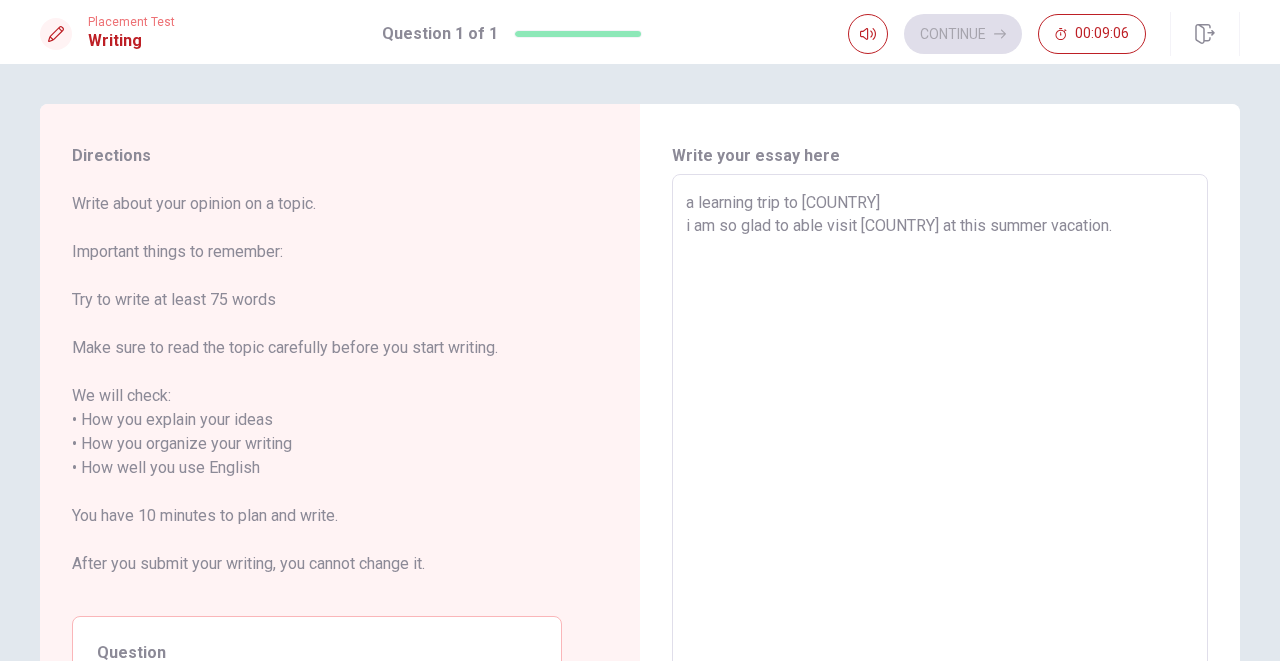 type on "x" 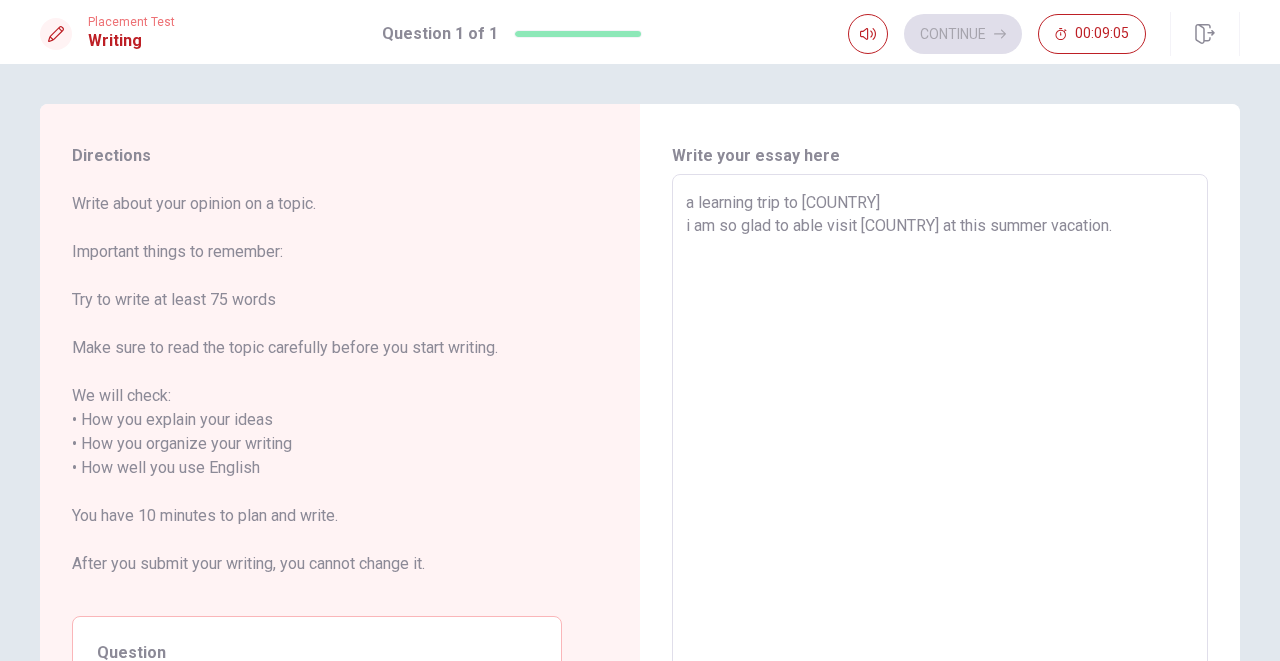 type on "a learning trip to [COUNTRY]
i am so glad to able visit [COUNTRY] at this summer vacation.W" 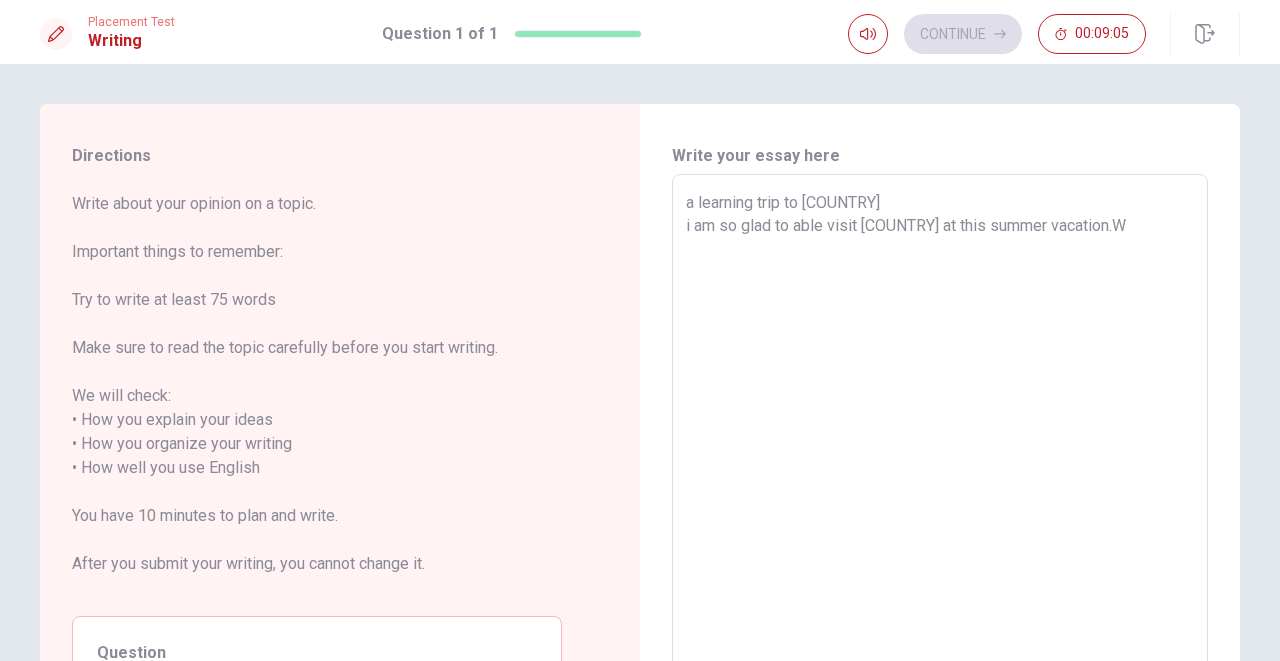 type on "x" 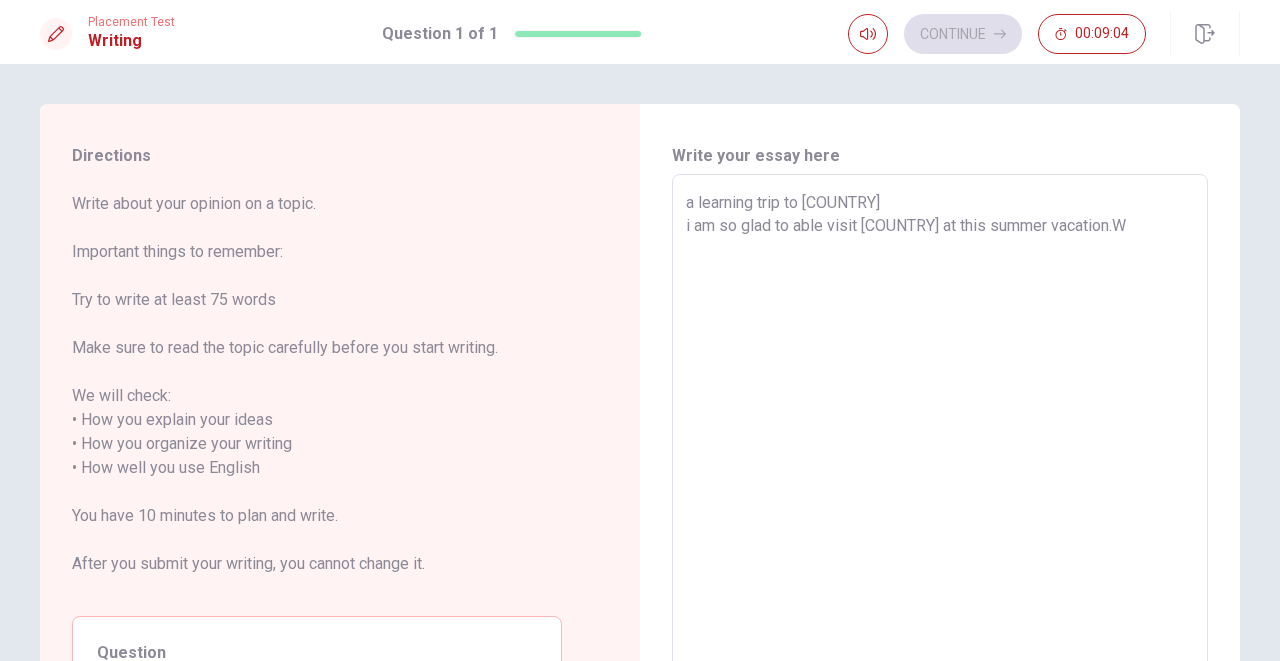 type on "a learning trip to [COUNTRY]
i am so glad to able visit [COUNTRY] at this summer vacation.Wi" 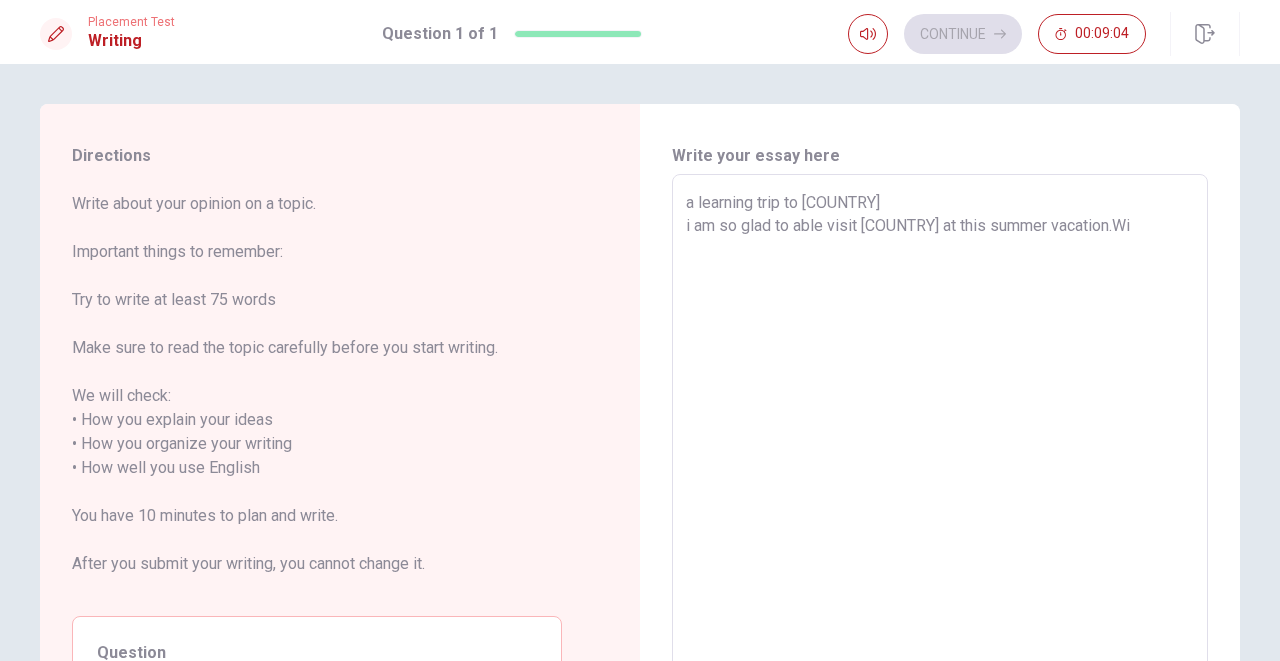 type on "x" 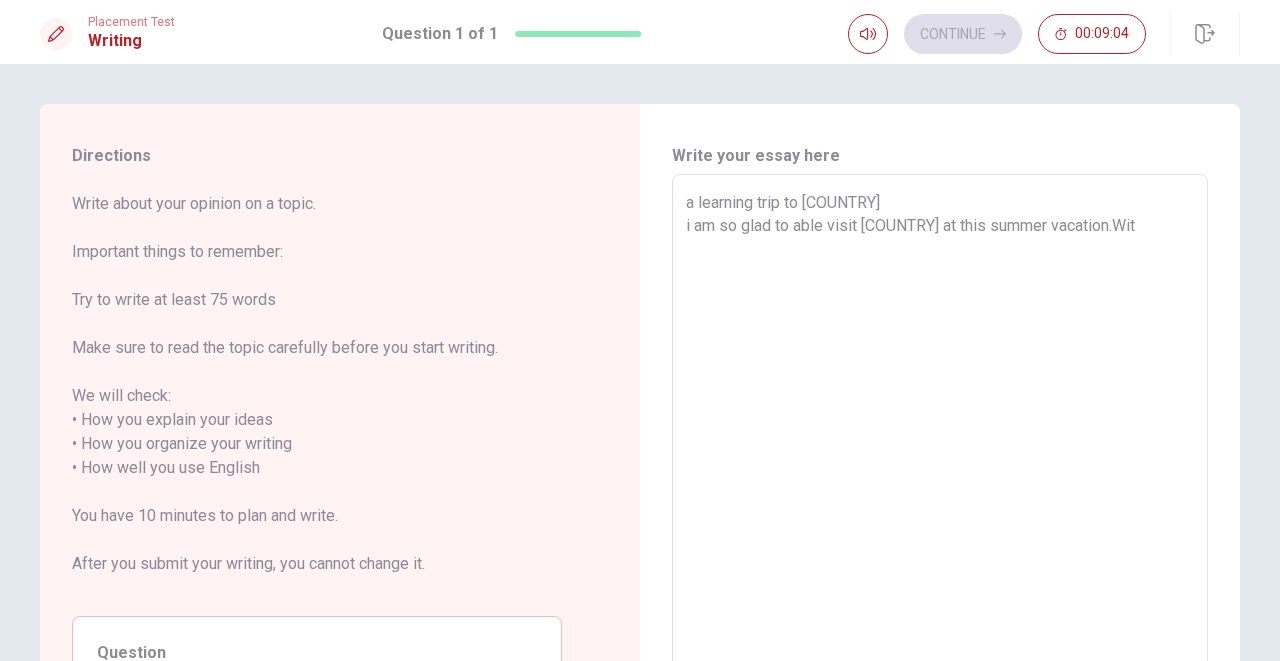 type on "x" 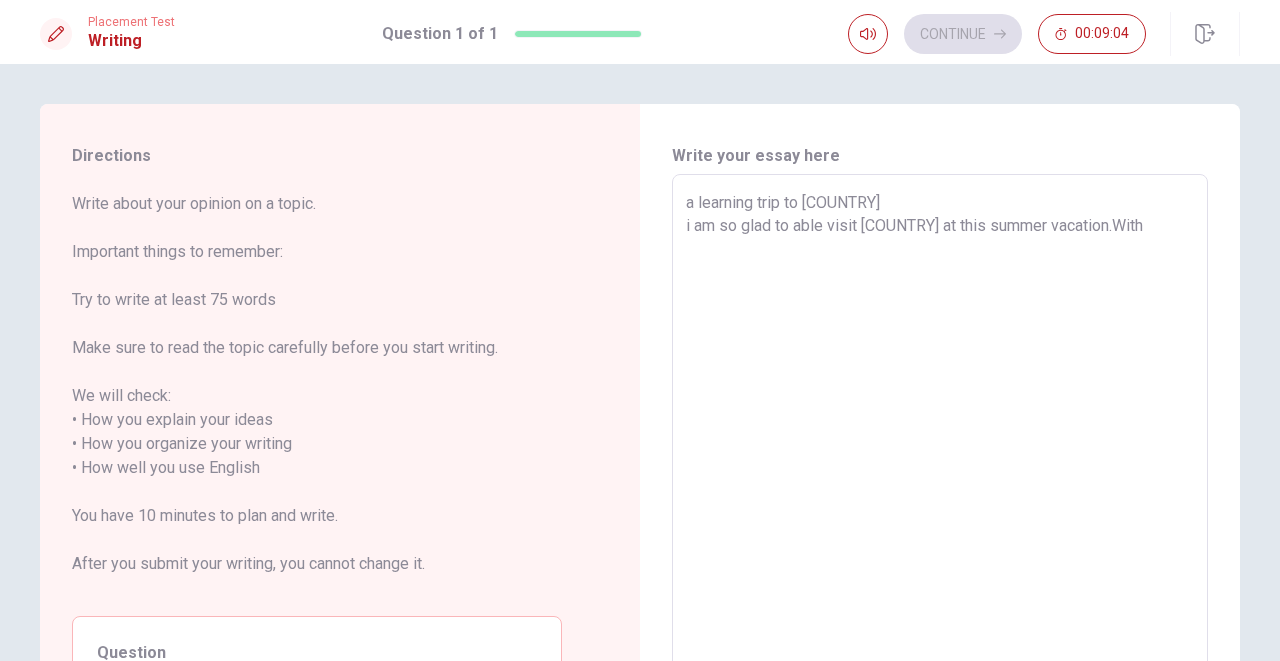 type on "x" 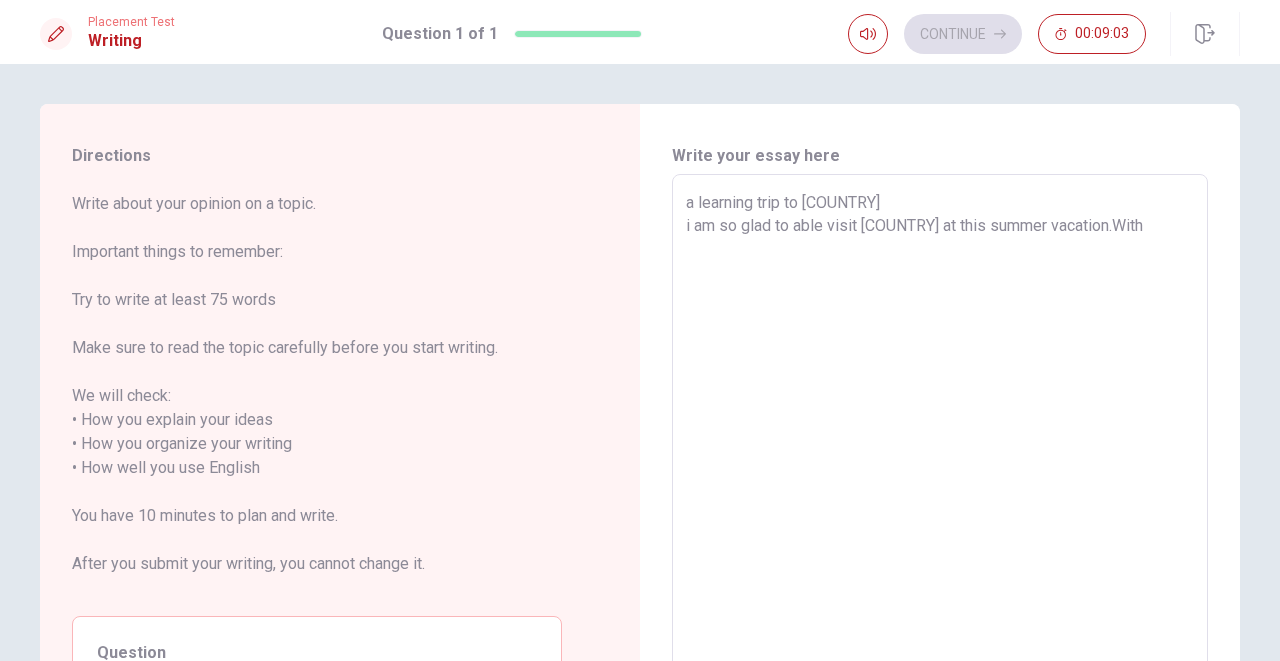 type on "a learning trip to [COUNTRY]
i am so glad to able visit [COUNTRY] at this summer vacation.With" 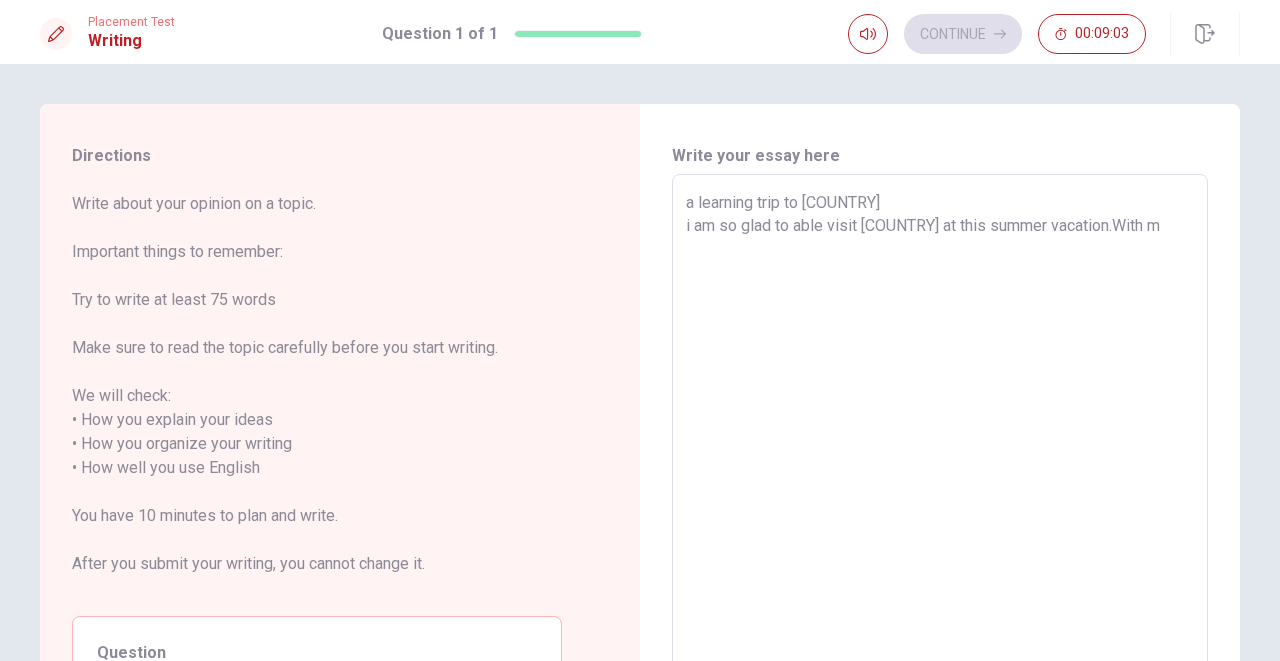 type on "x" 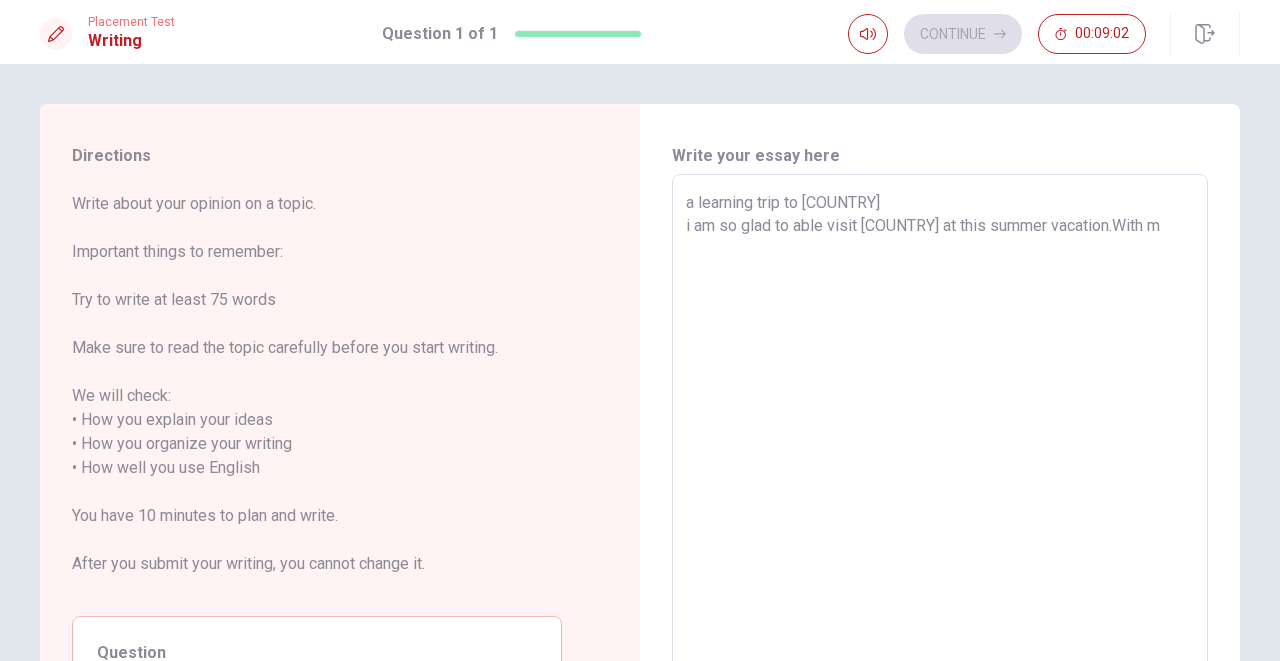 type on "a learning trip to [COUNTRY]
i am so glad to able visit [COUNTRY] at this summer vacation.With mi" 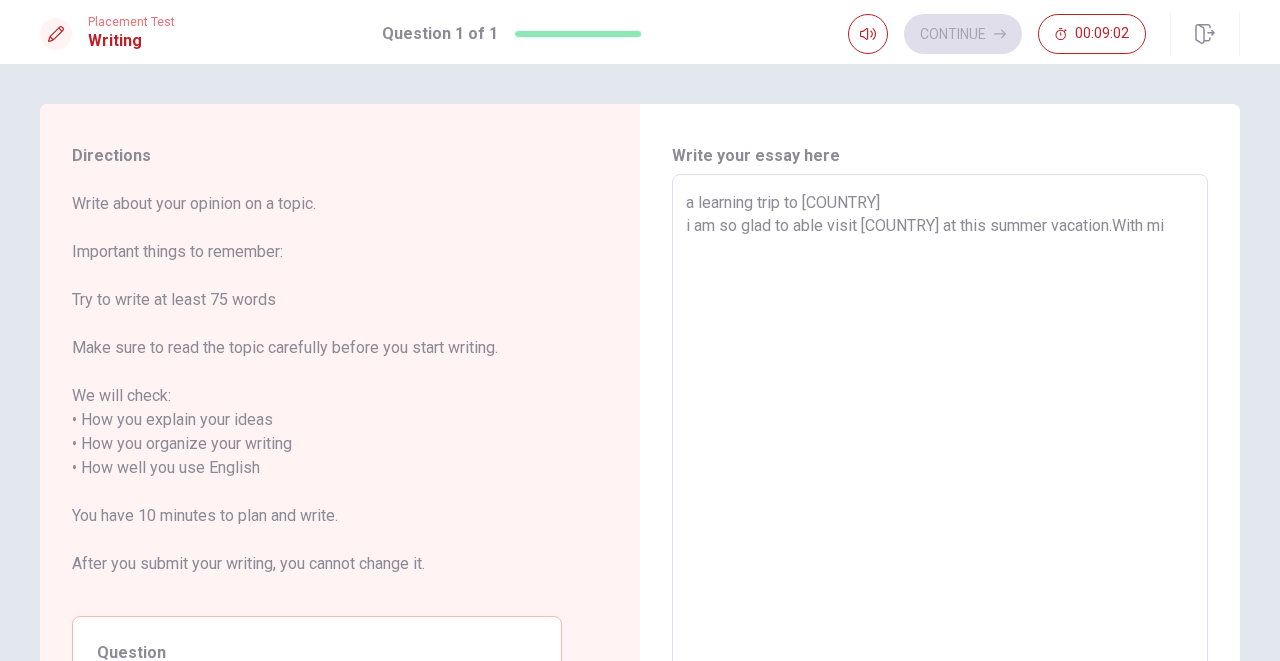 type on "x" 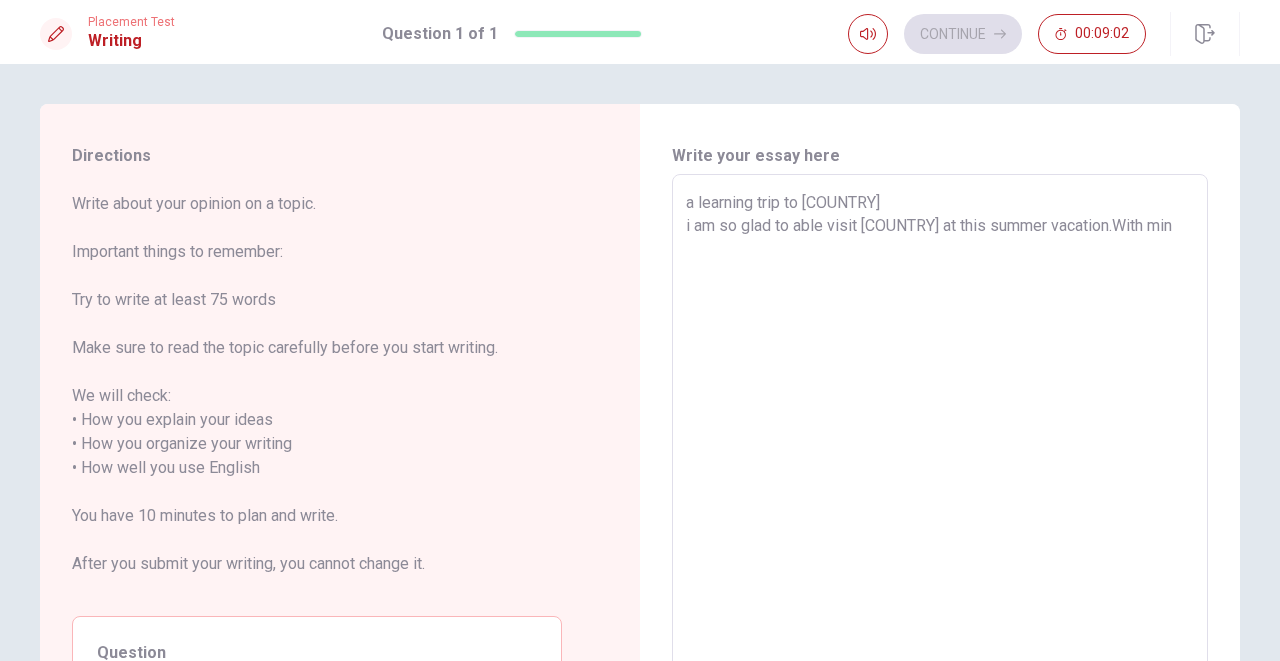 type on "x" 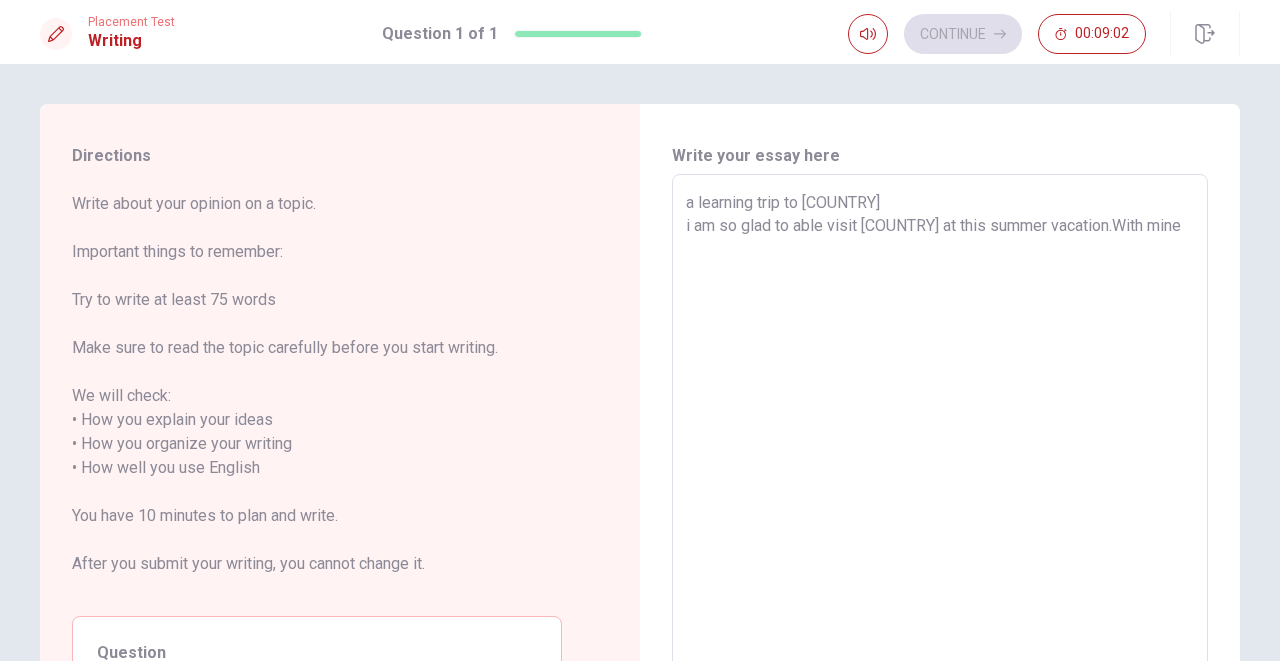 type 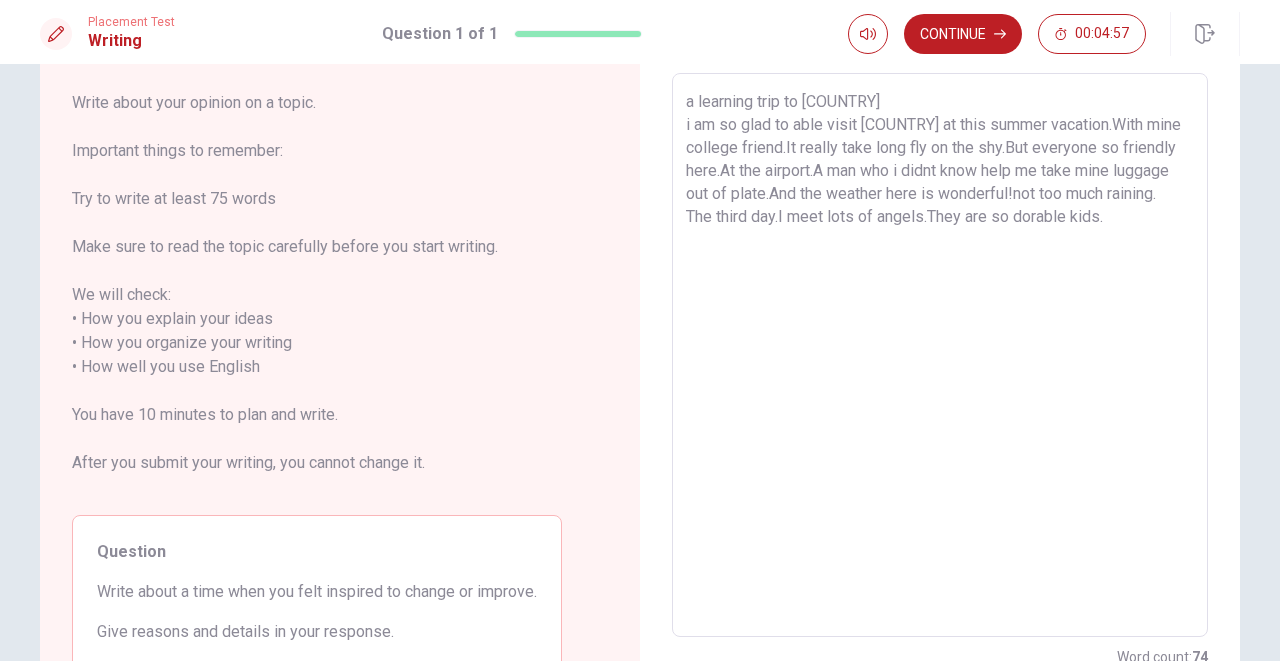 scroll, scrollTop: 51, scrollLeft: 0, axis: vertical 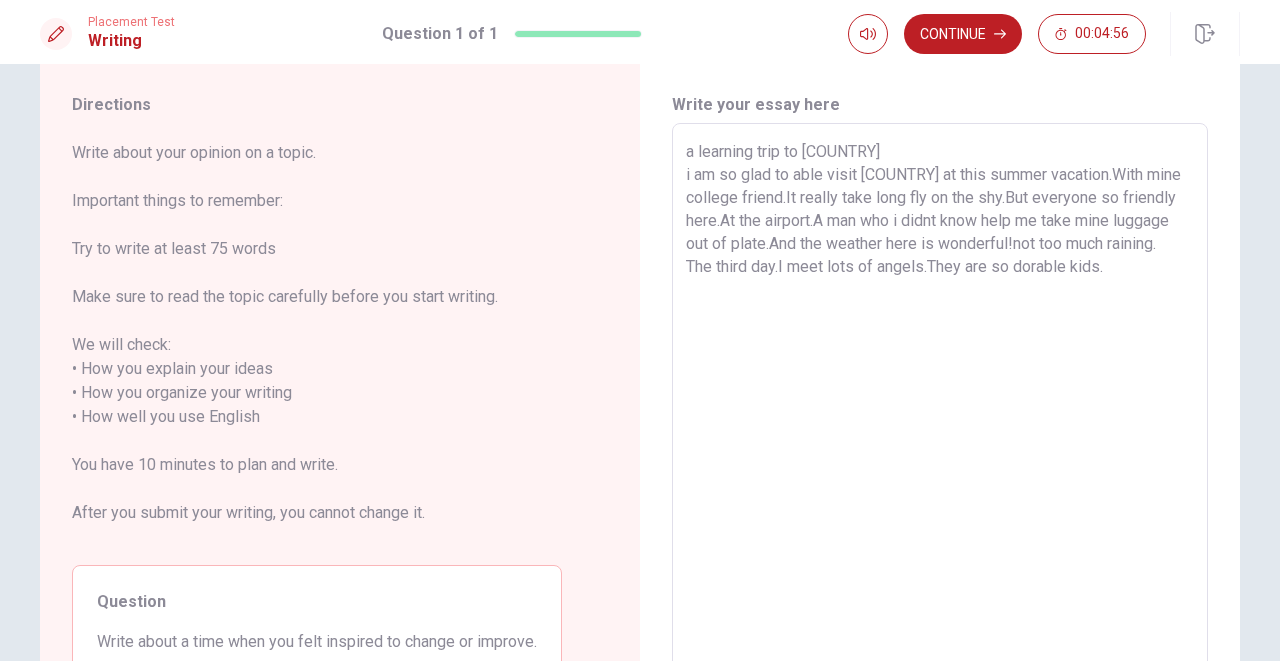 click on "a learning trip to [COUNTRY]
i am so glad to able visit [COUNTRY] at this summer vacation.With mine college friend.It really take long fly on the shy.But everyone so friendly here.At the airport.A man who i didnt know help me take mine luggage out of plate.And the weather here is wonderful!not too much raining.
The third day.I meet lots of angels.They are so dorable kids." at bounding box center (940, 405) 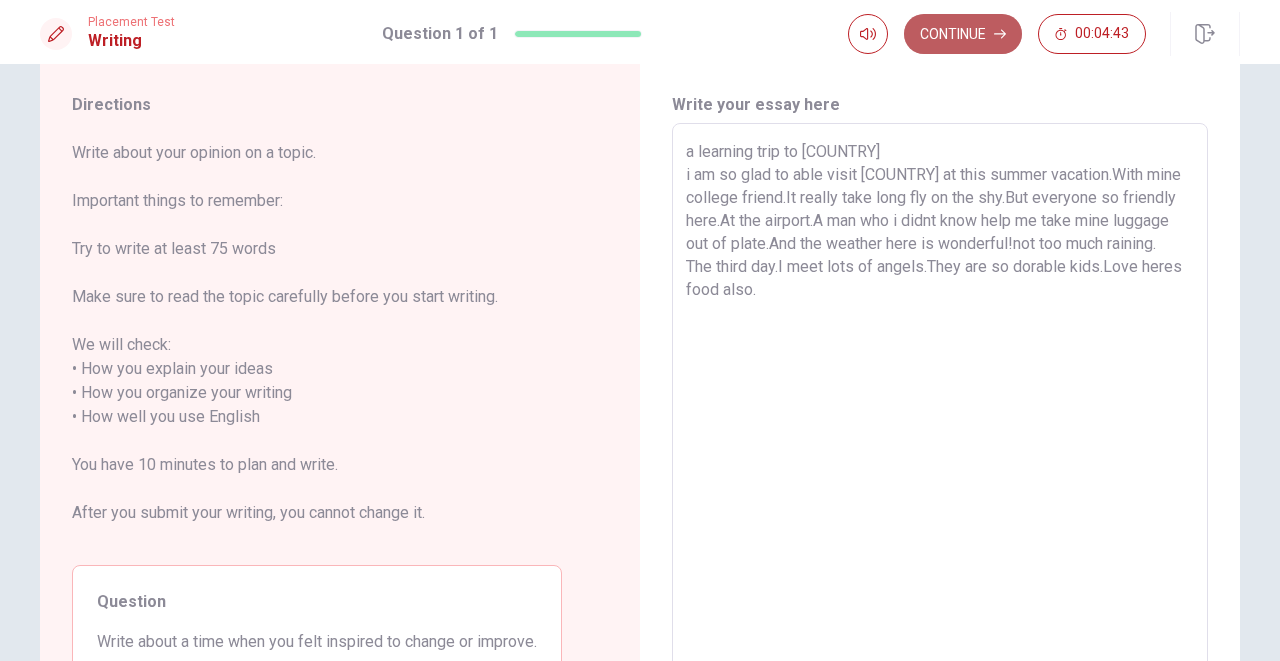 click on "Continue" at bounding box center [963, 34] 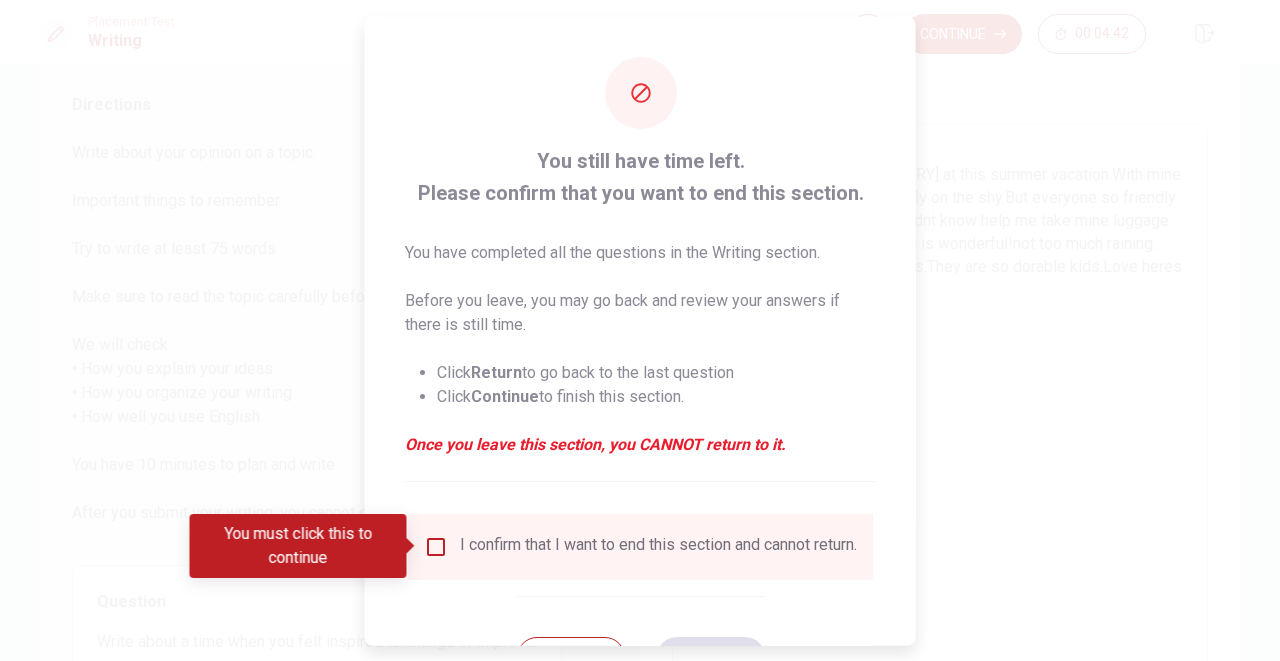 click on "I confirm that I want to end this section and cannot return." at bounding box center (640, 546) 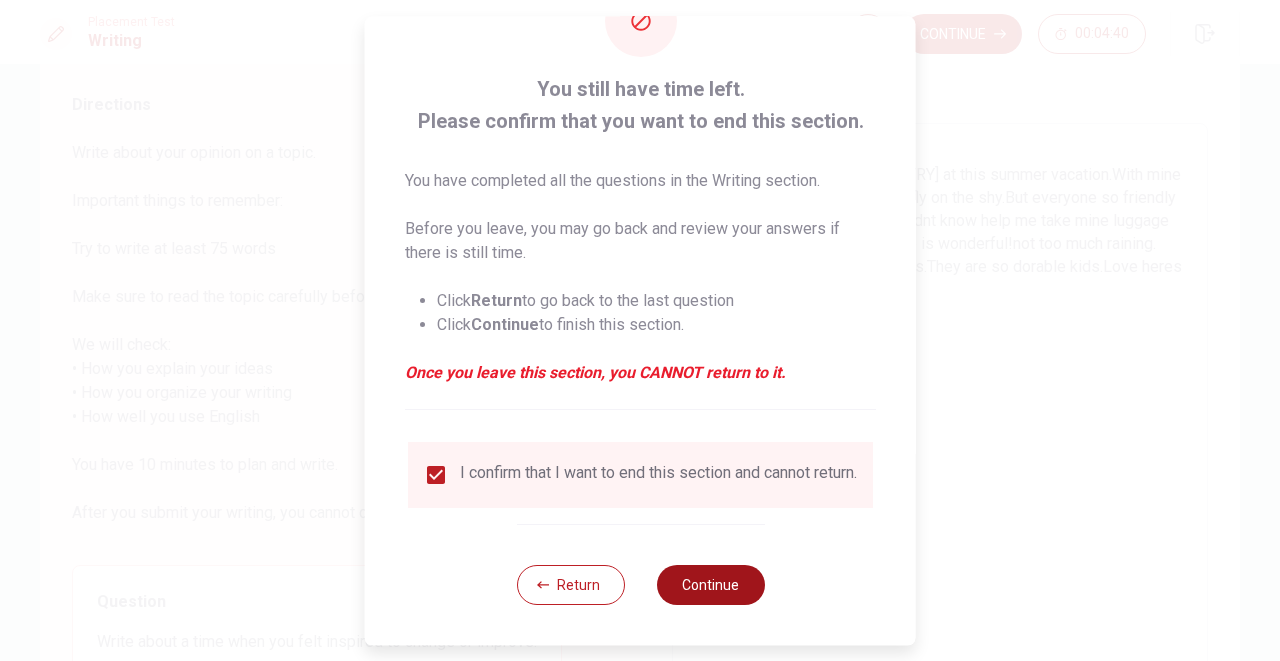 scroll, scrollTop: 85, scrollLeft: 0, axis: vertical 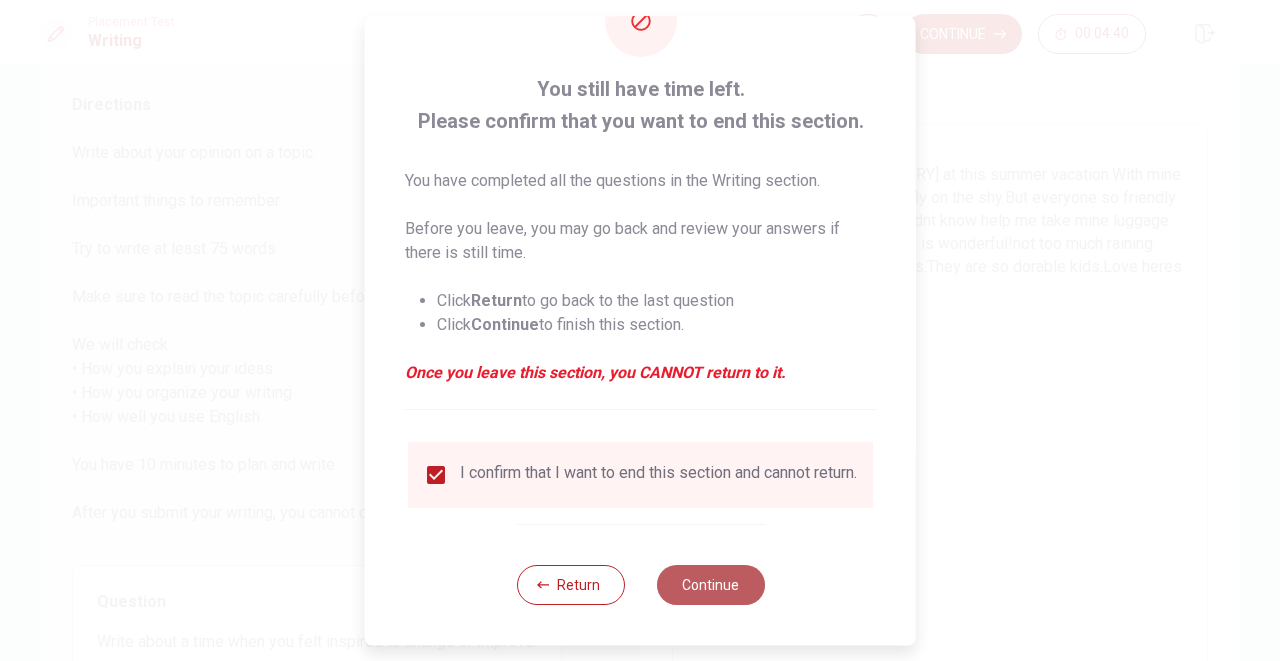 click on "Continue" at bounding box center (710, 585) 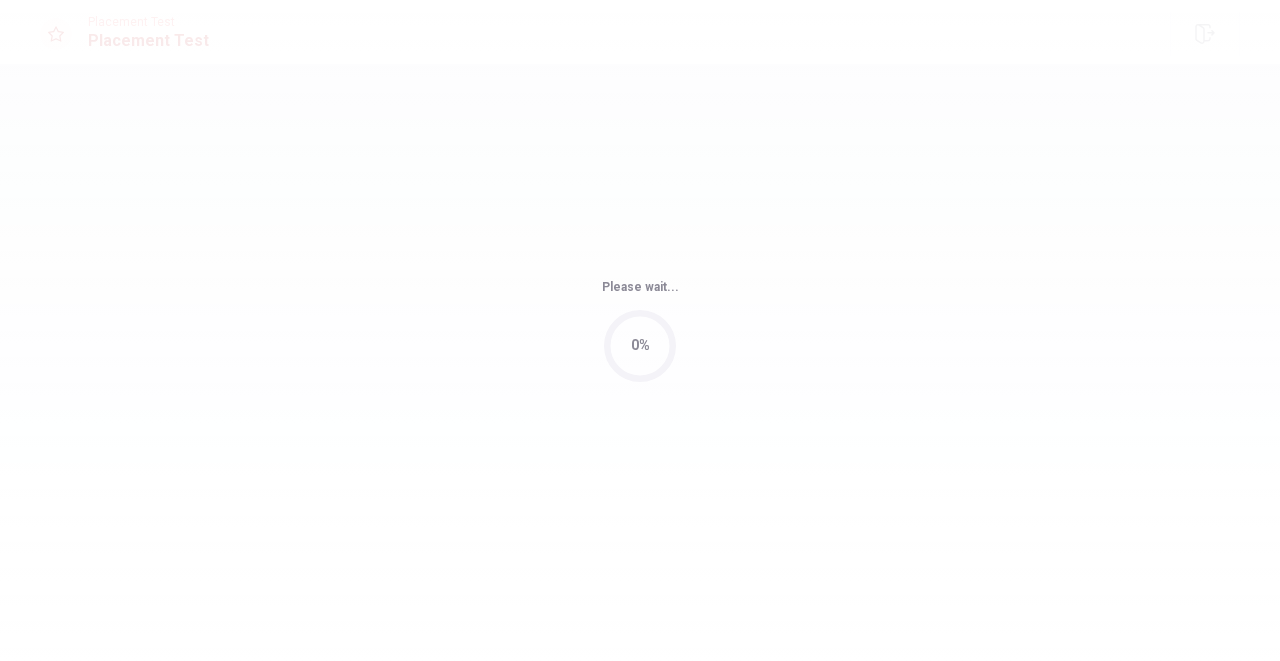 scroll, scrollTop: 0, scrollLeft: 0, axis: both 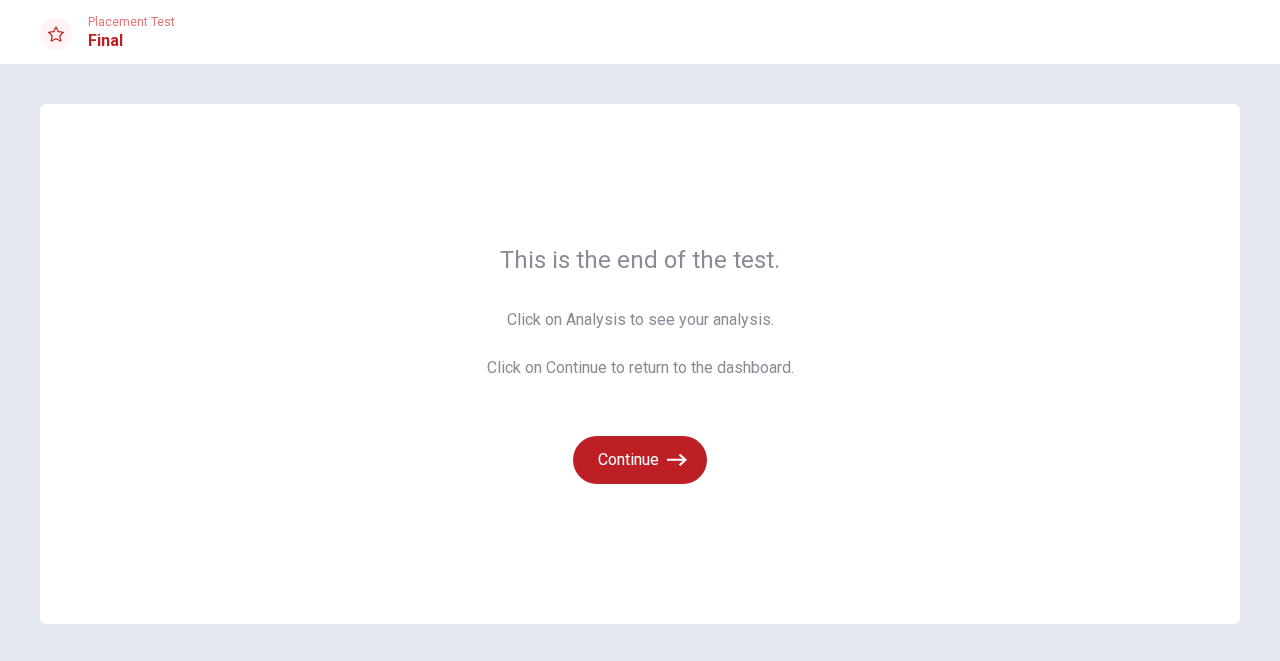 click on "Continue" at bounding box center [640, 448] 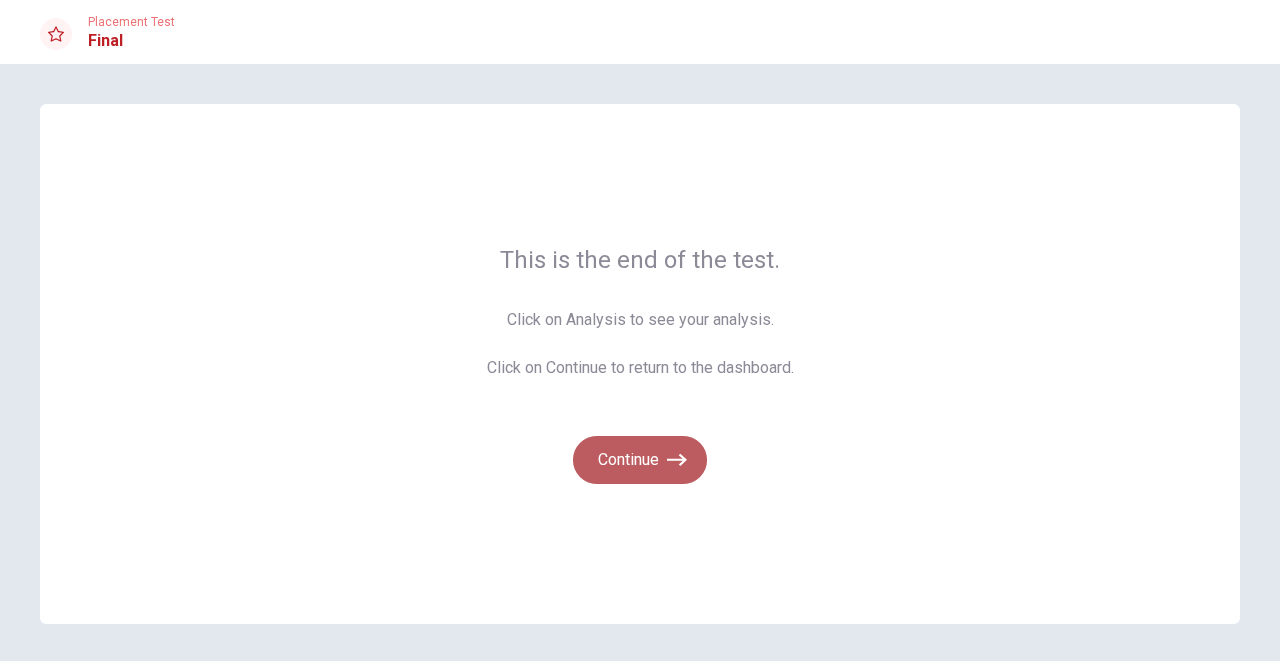 click on "Continue" at bounding box center [640, 460] 